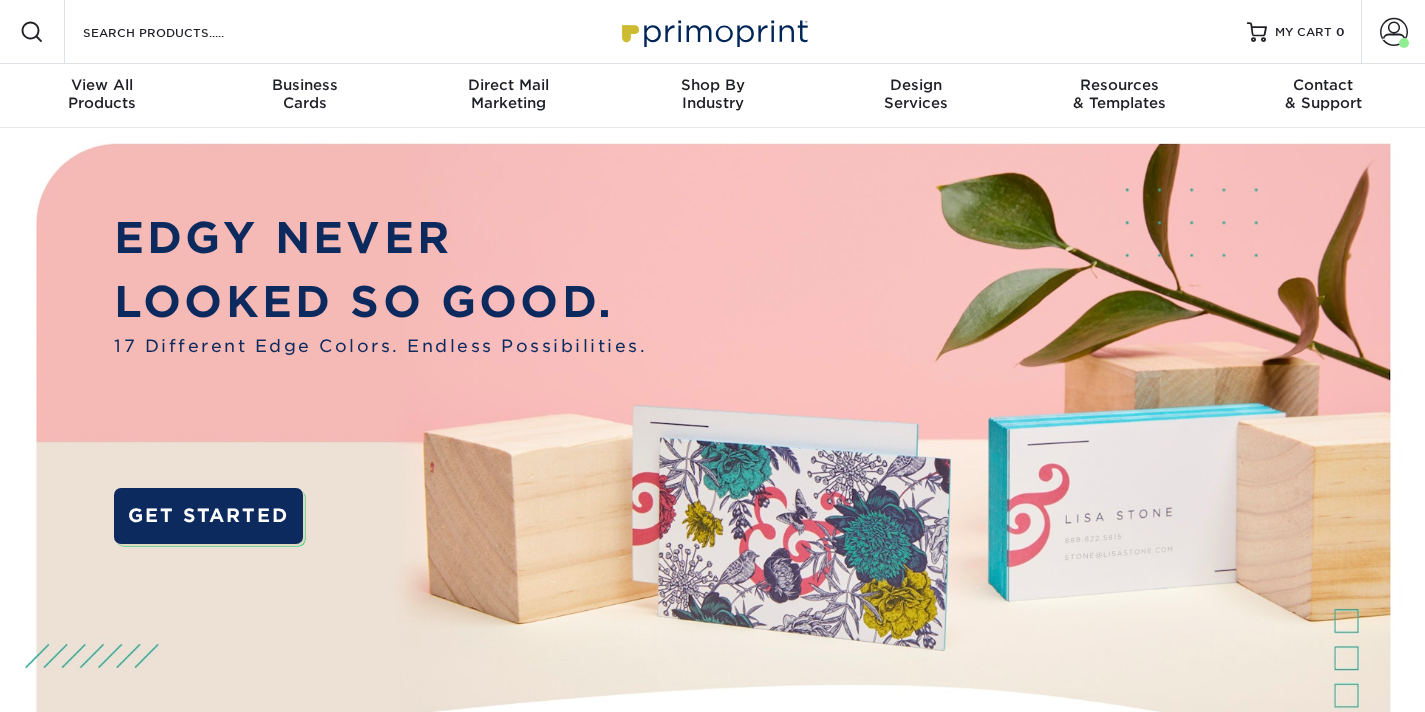scroll, scrollTop: 0, scrollLeft: 0, axis: both 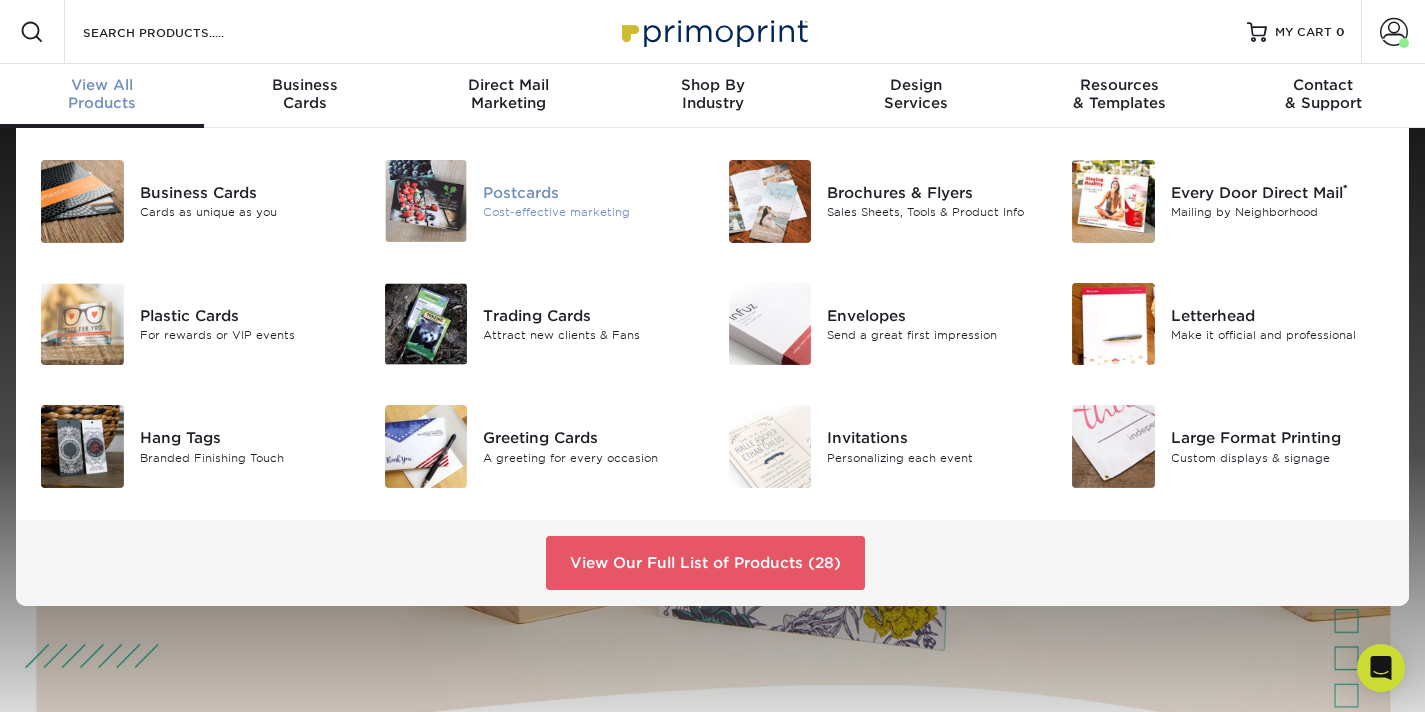 click at bounding box center [426, 201] 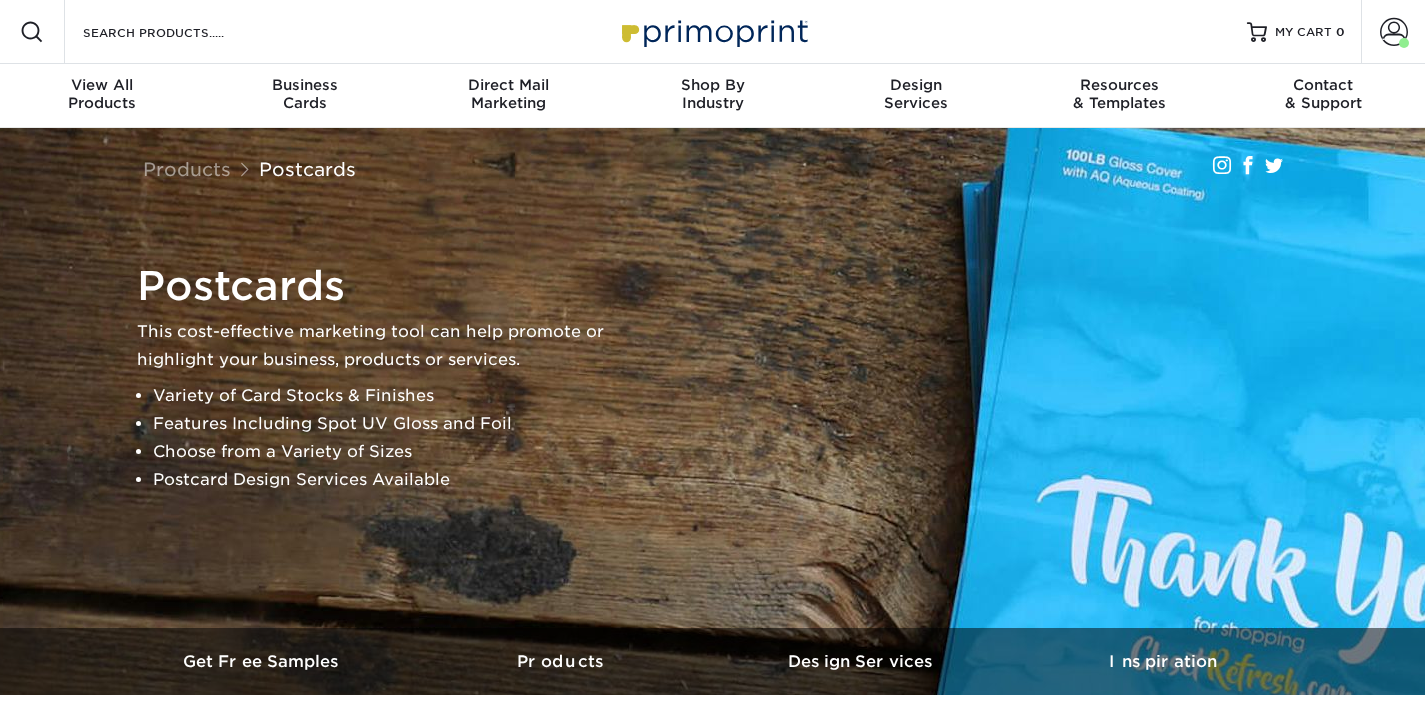 scroll, scrollTop: 0, scrollLeft: 0, axis: both 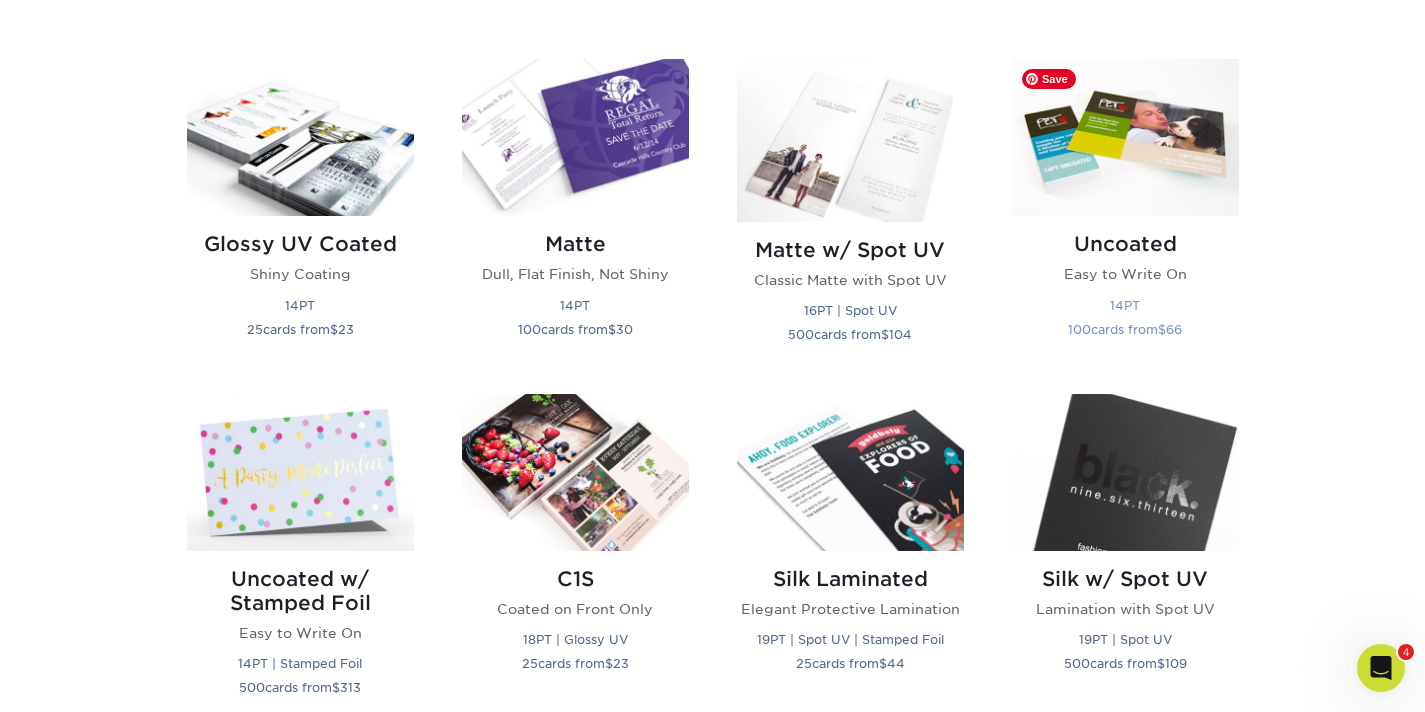 click at bounding box center (1125, 137) 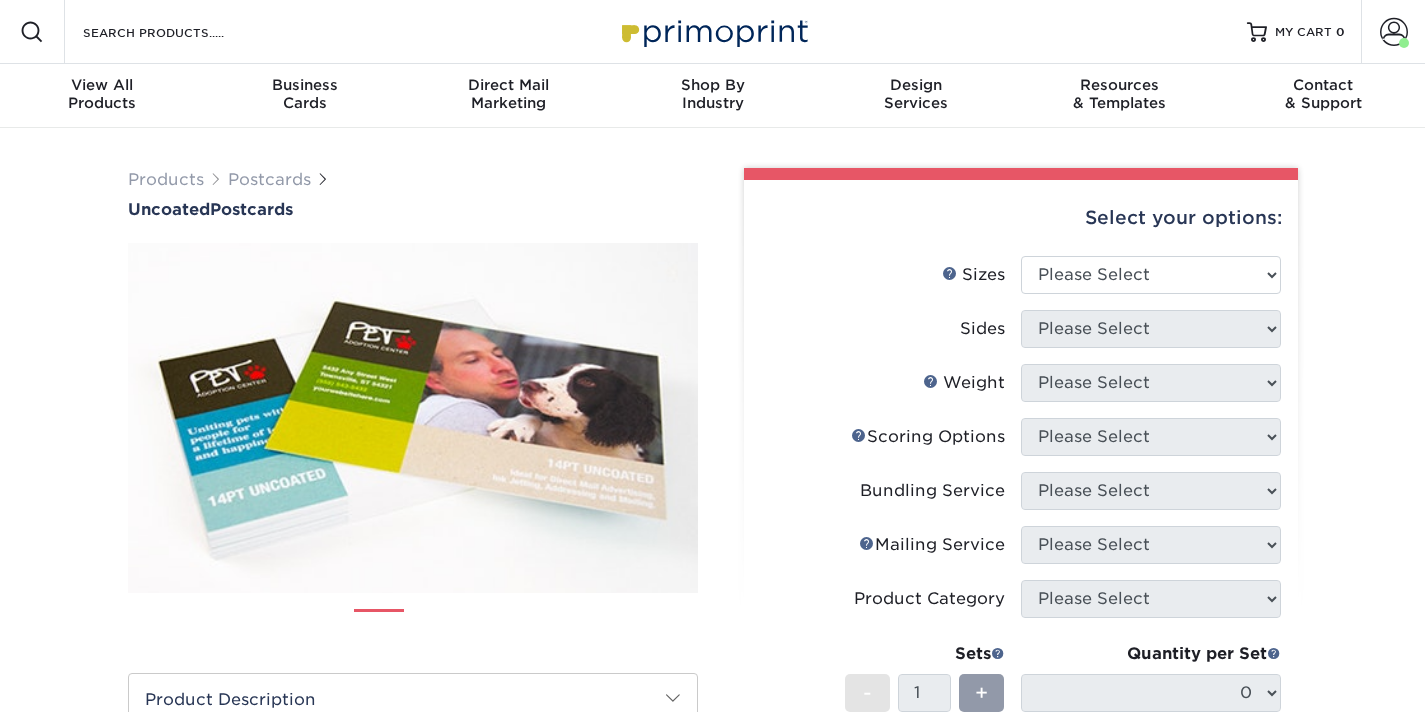 scroll, scrollTop: 0, scrollLeft: 0, axis: both 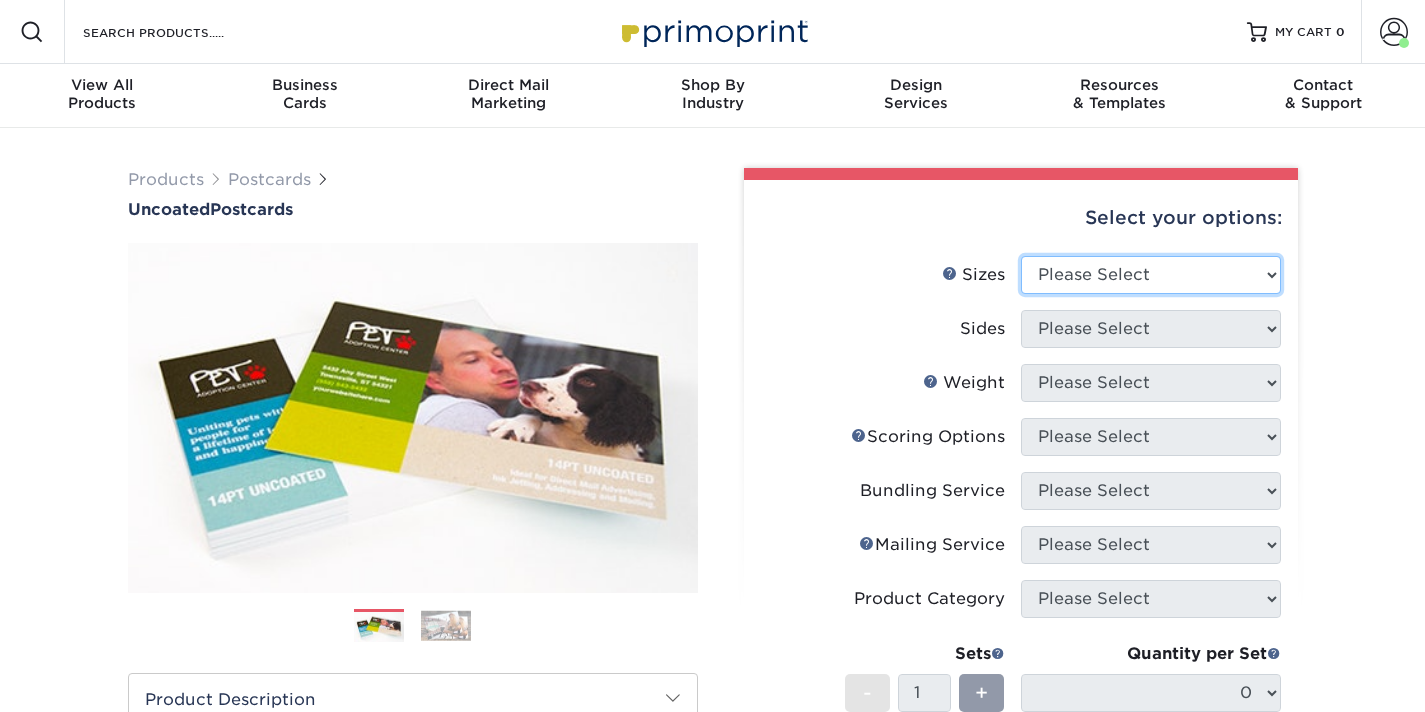 click on "Please Select
1.5" x 7"
2" x 8"
2.12" x 5.5"
2.75" x 4.25"
2.75" x 8.5"
3" x 4"
3.5" x 3.5"
3.5" x 8.5"
4" x 4"" at bounding box center (1151, 275) 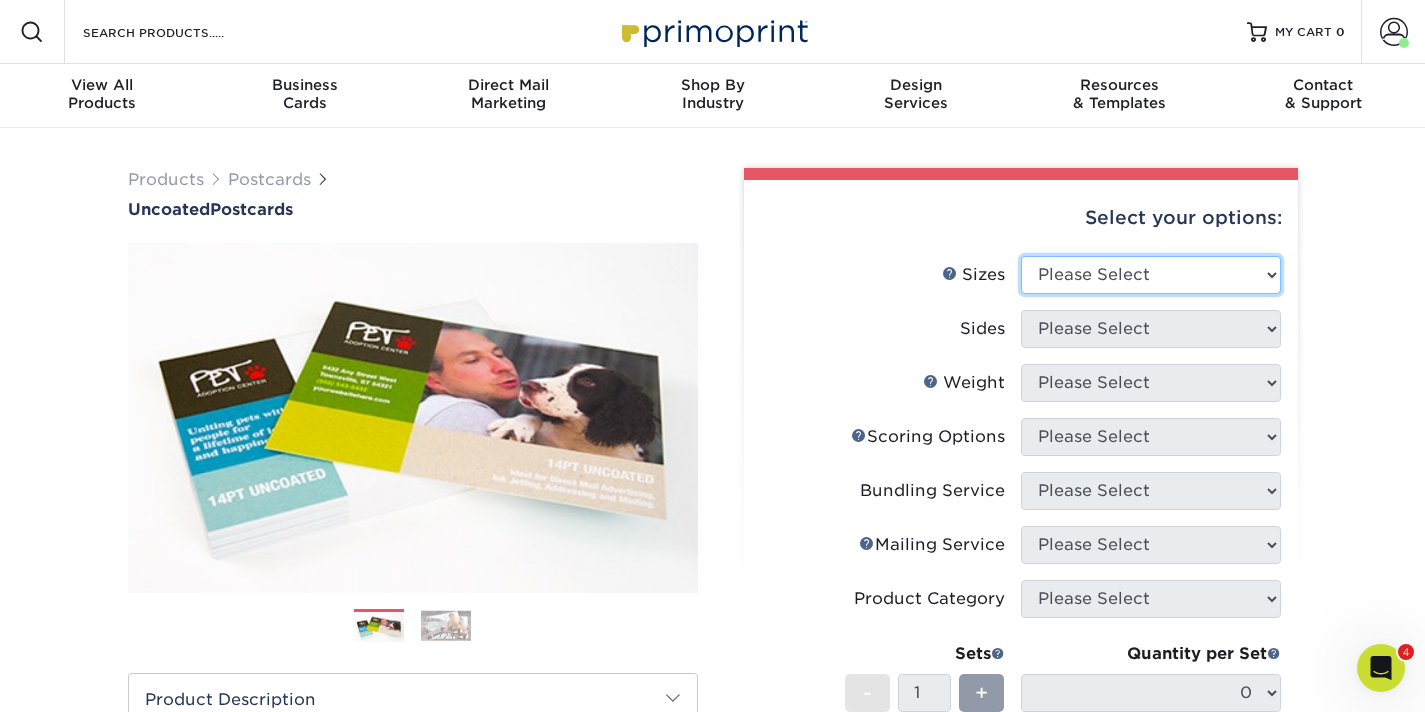 scroll, scrollTop: 0, scrollLeft: 0, axis: both 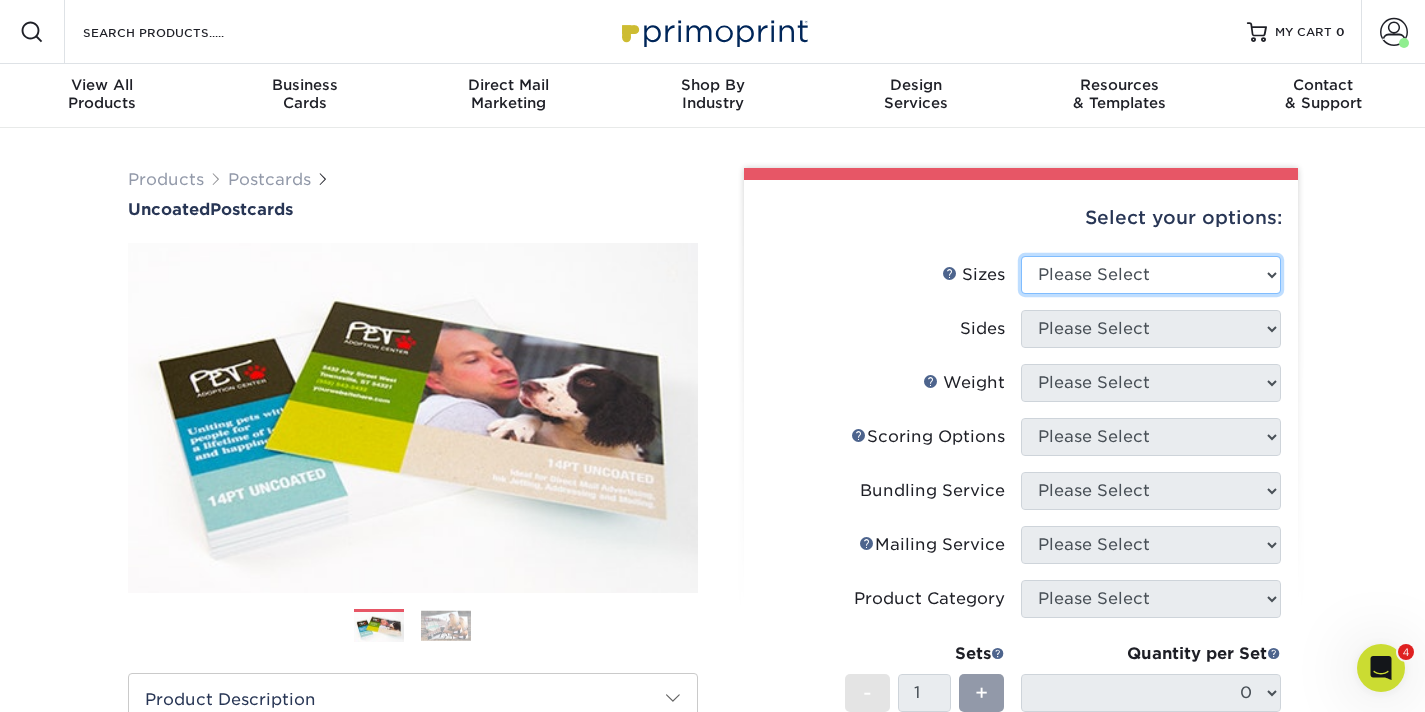 select on "4.00x6.00" 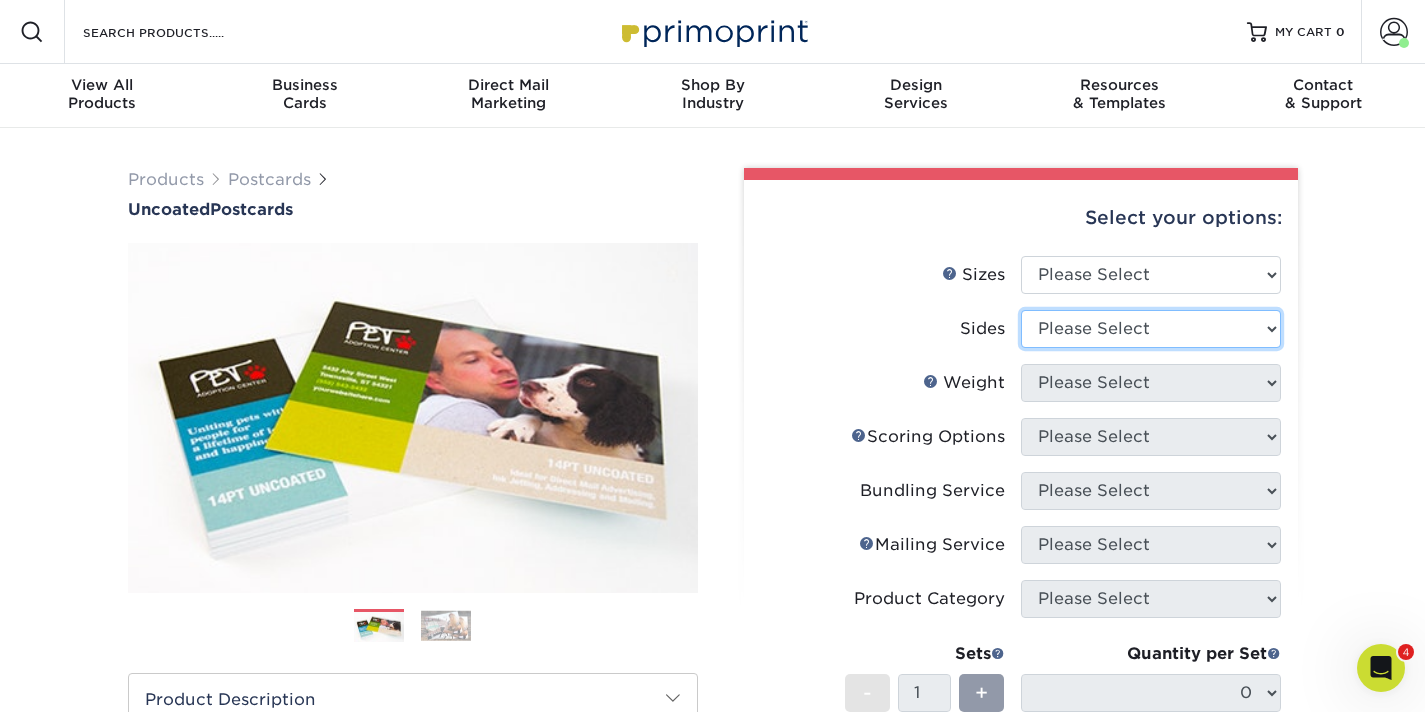 click on "Please Select Print Both Sides Print Front Only" at bounding box center [1151, 329] 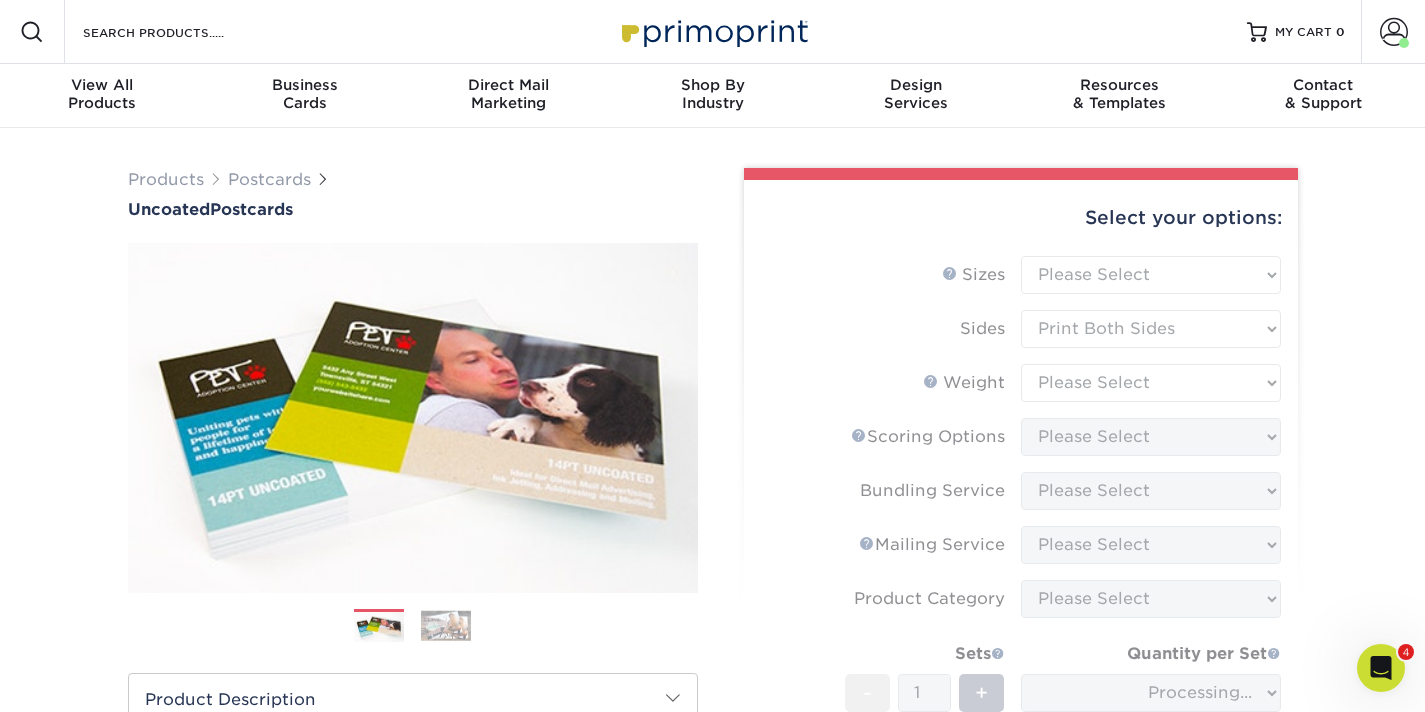 click on "Sizes Help Sizes
Please Select
1.5" x 7"
2" x 8" 2.12" x 5.5" 2.75" x 4.25" 2.75" x 8.5" 3" x 4" 4" x 4"" at bounding box center [1021, 569] 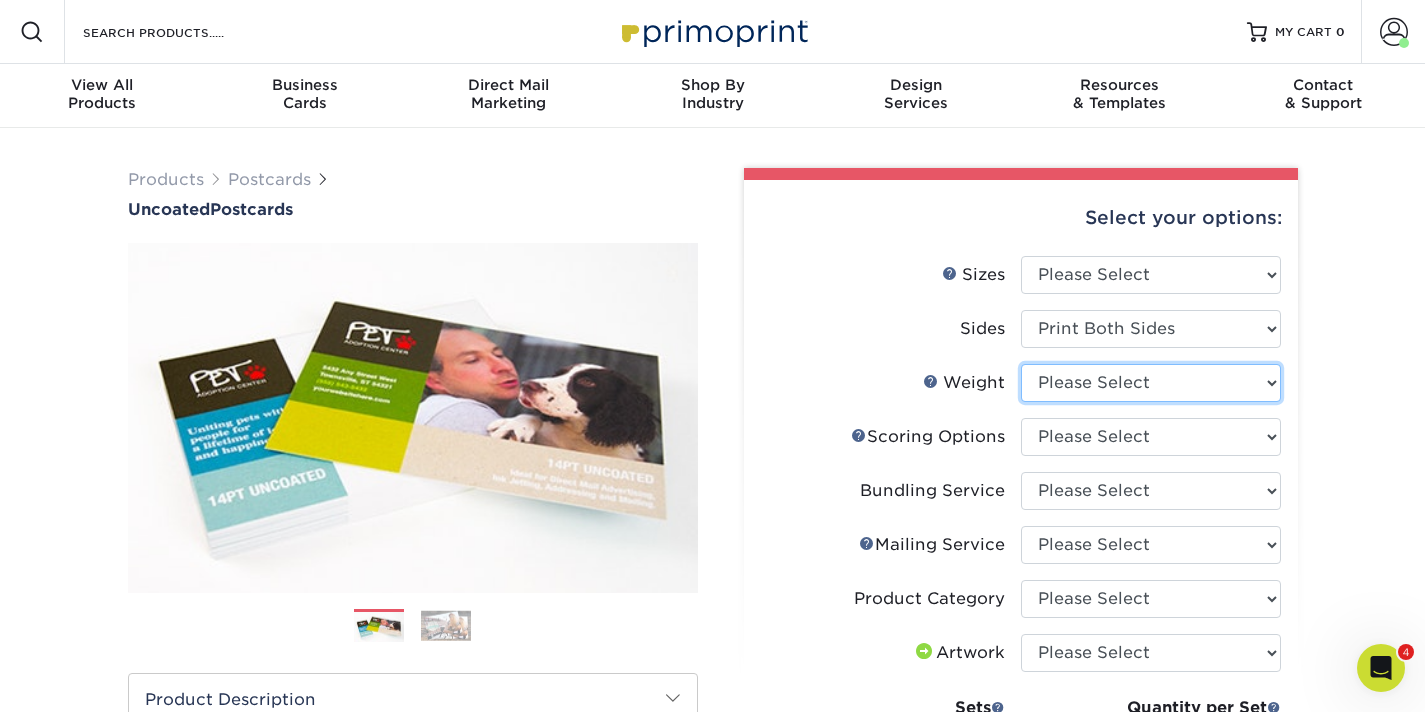 click on "Please Select 14PT Uncoated" at bounding box center [1151, 383] 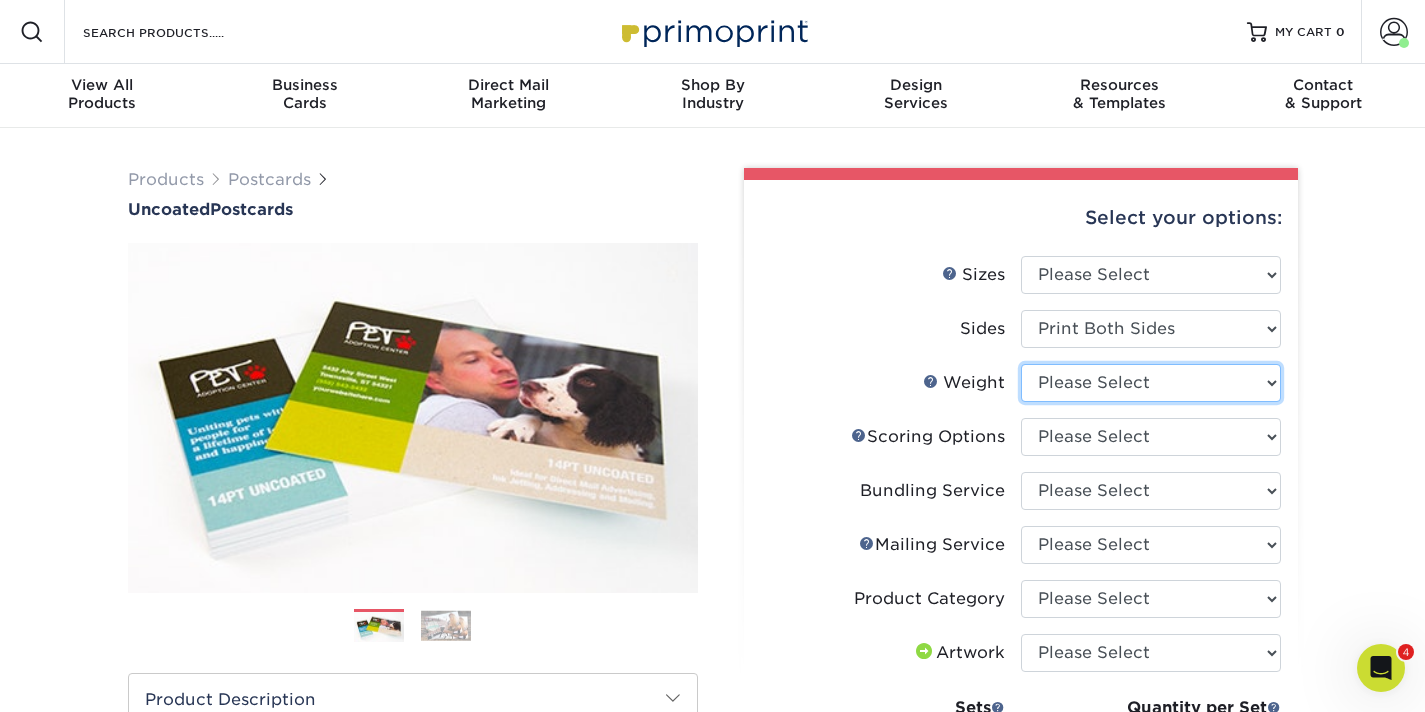 select on "14PT Uncoated" 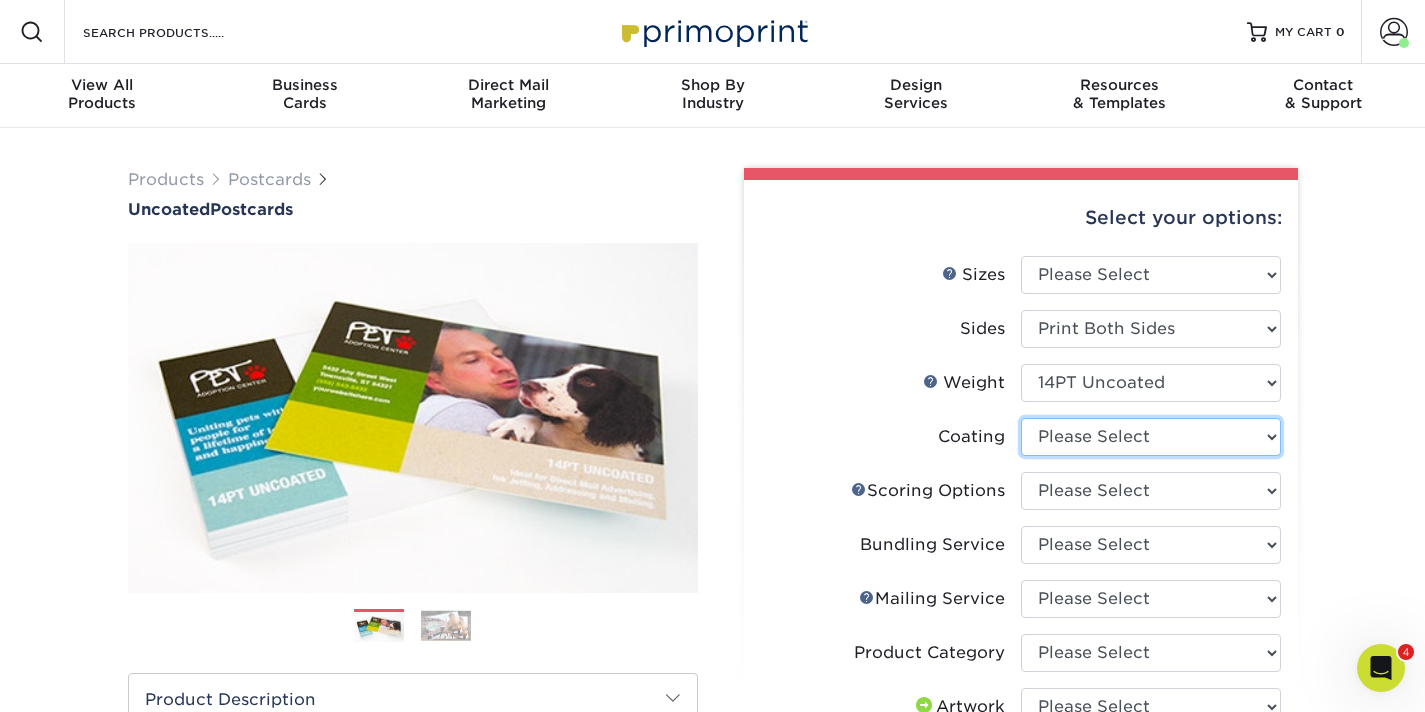 click at bounding box center (1151, 437) 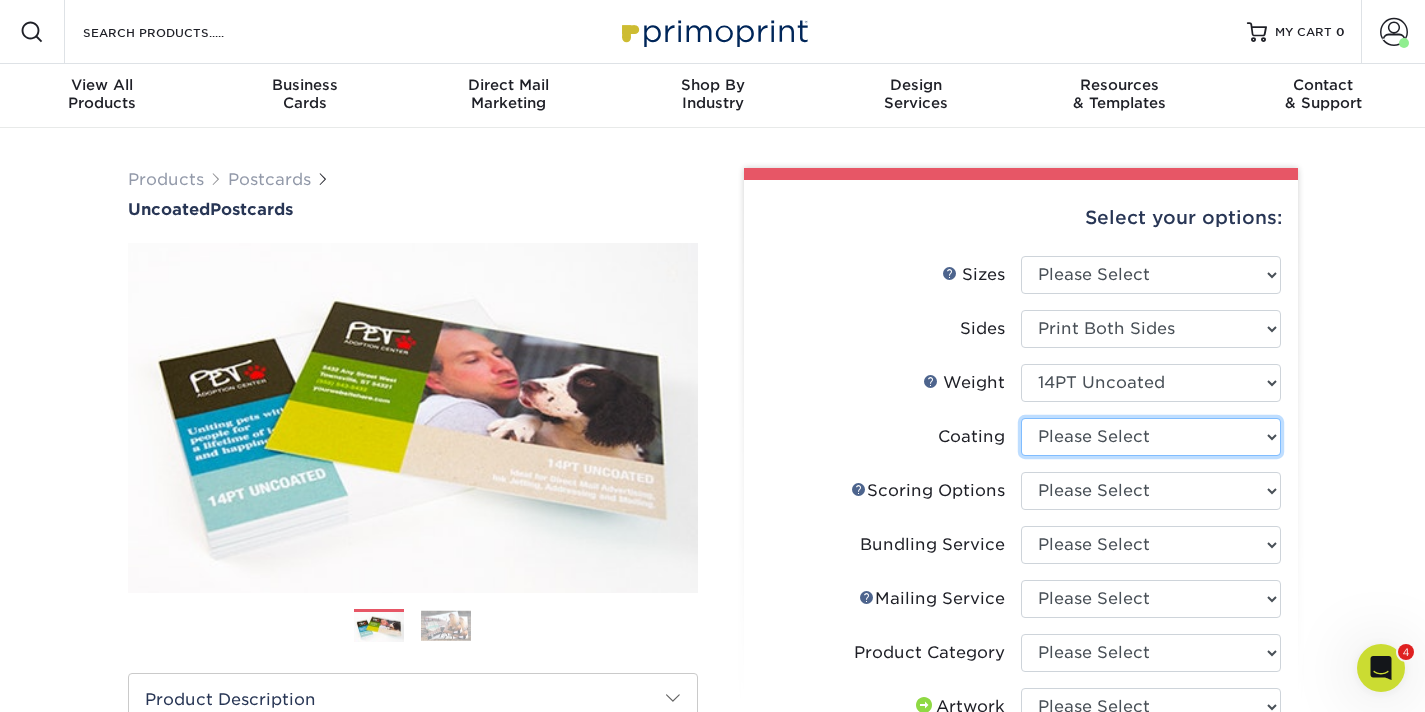 select on "3e7618de-abca-4bda-9f97-8b9129e913d8" 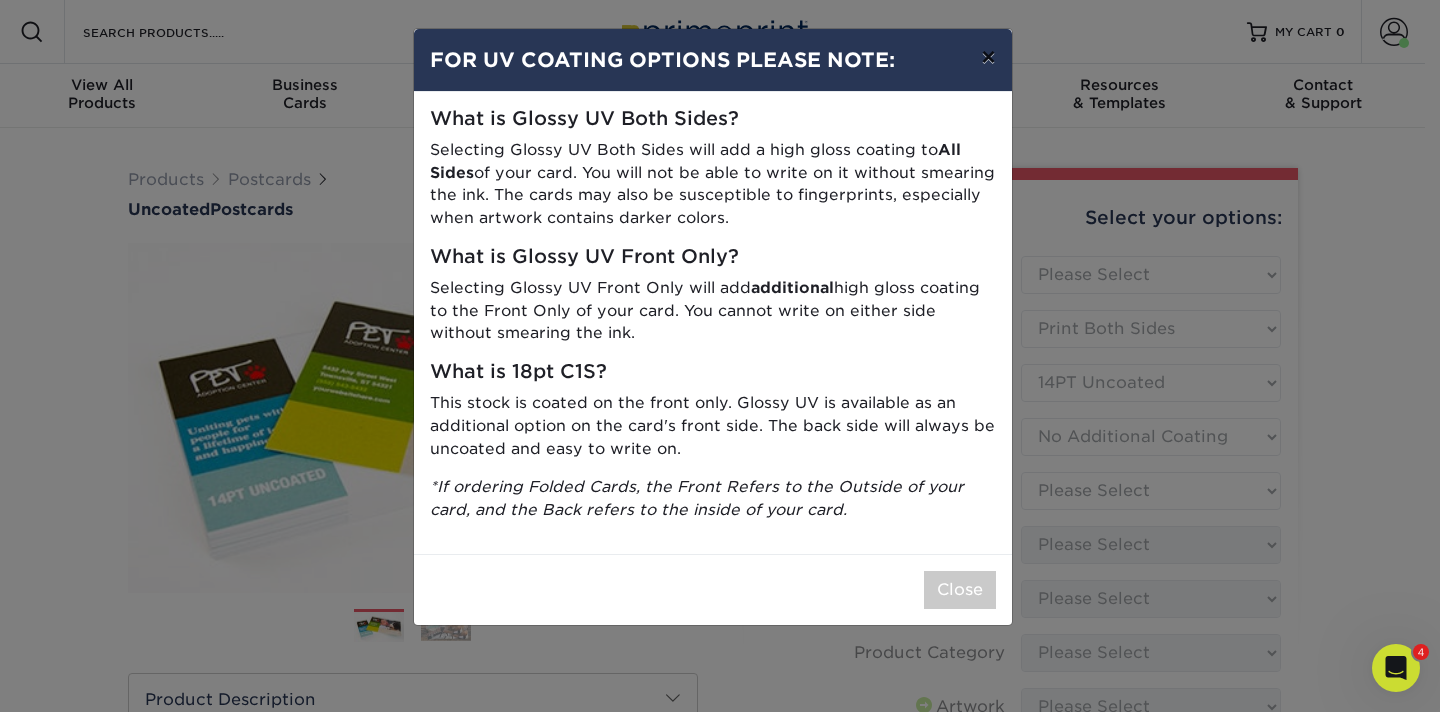 click on "×" at bounding box center [988, 57] 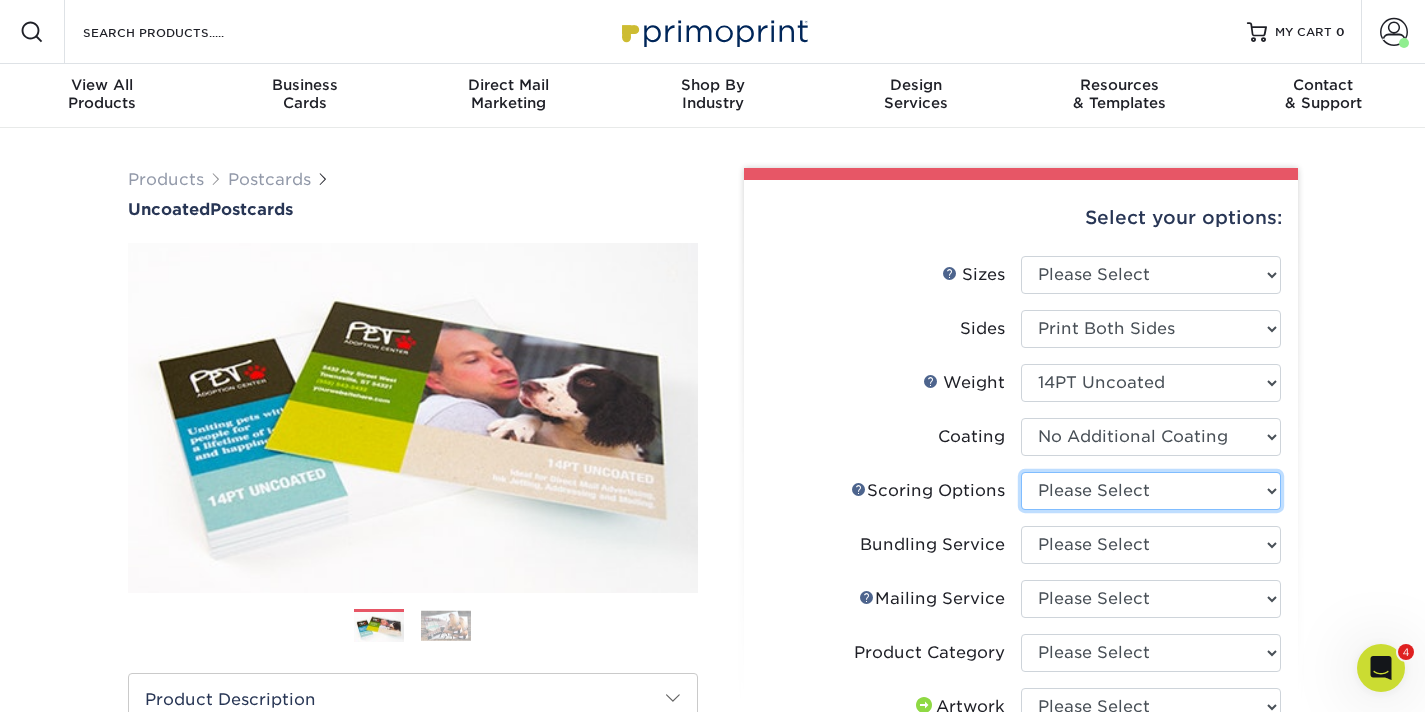 click on "Please Select No Scoring One Score" at bounding box center [1151, 491] 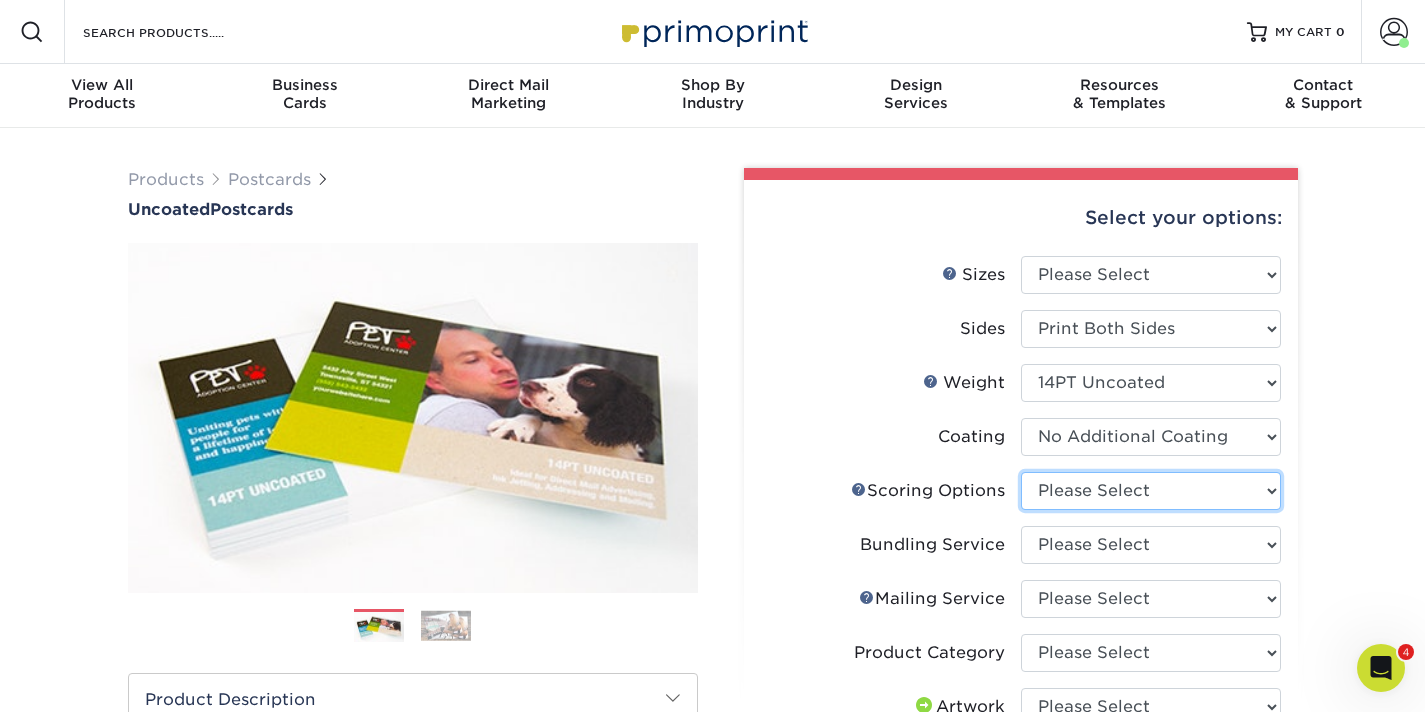 select on "16ebe401-5398-422d-8cb0-f3adbb82deb5" 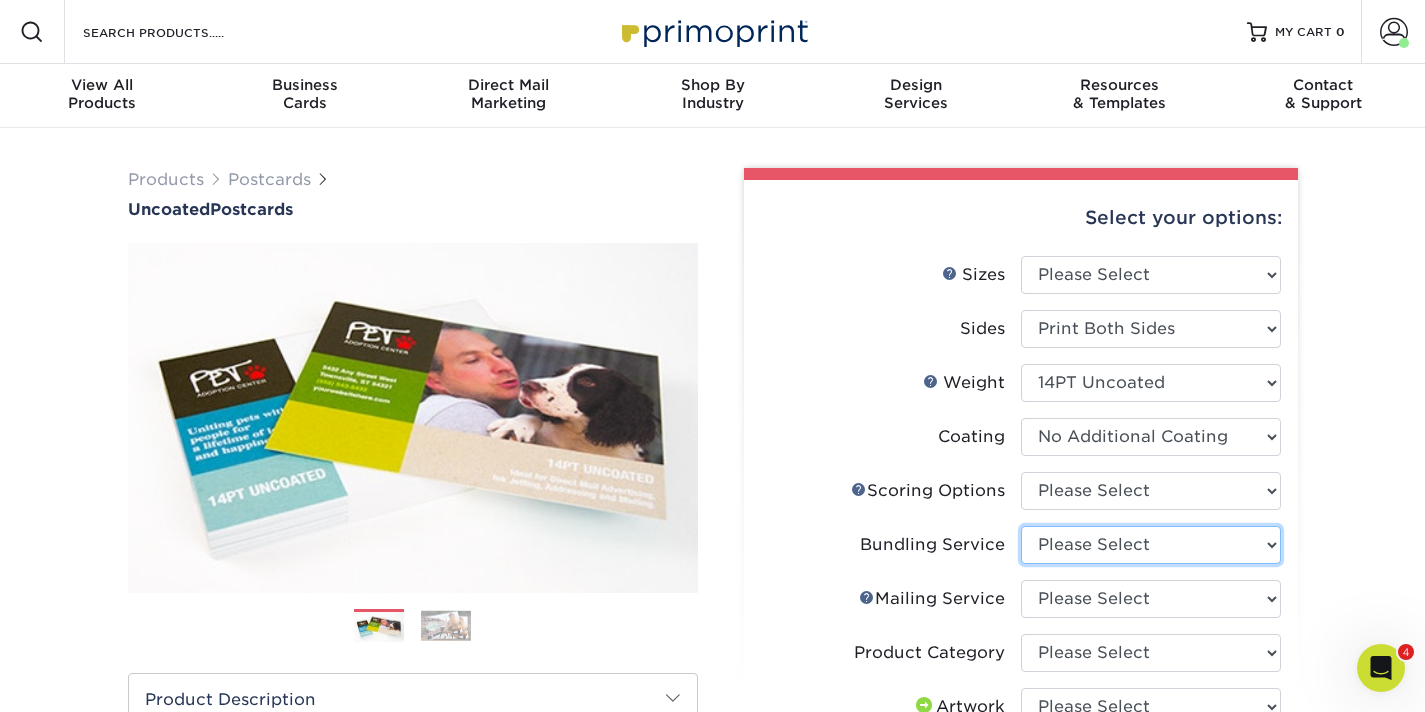 click on "Please Select No Bundling Services Yes, Bundles of 50 (+2 Days) Yes, Bundles of 100 (+2 Days)" at bounding box center [1151, 545] 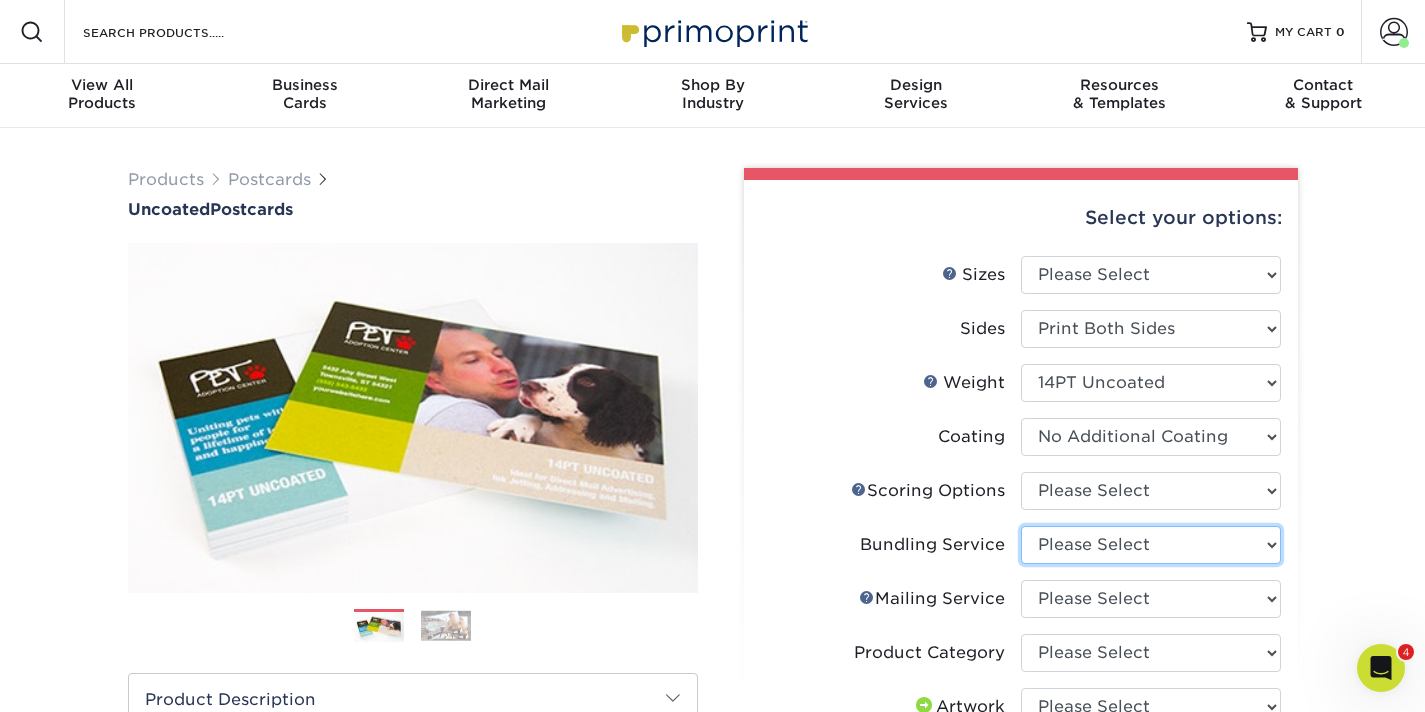 select on "58689abb-25c0-461c-a4c3-a80b627d6649" 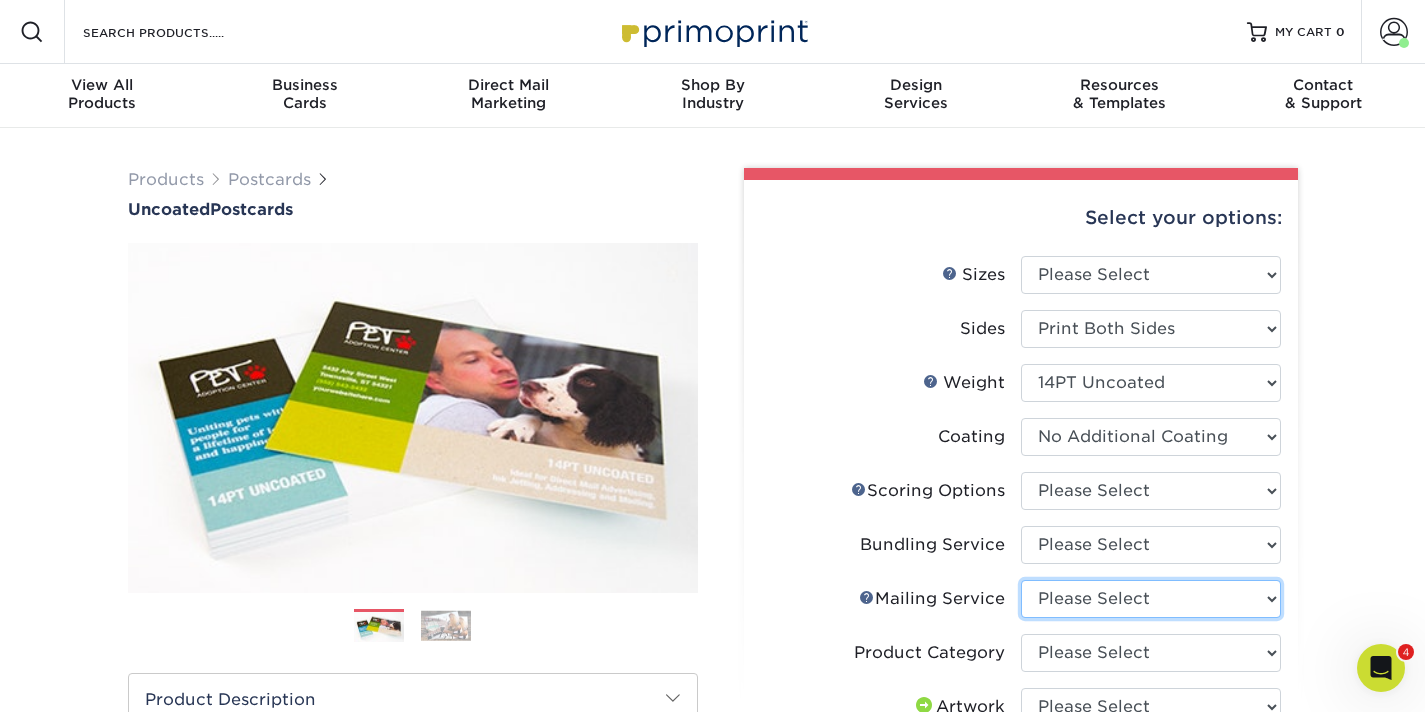 click on "Please Select No Direct Mailing Service No, I will mail/stamp/imprint Direct Mailing from FL Direct Mailing from OH Direct Mailing from CA Direct Mailing from NJ Direct Mailing from TX" at bounding box center [1151, 599] 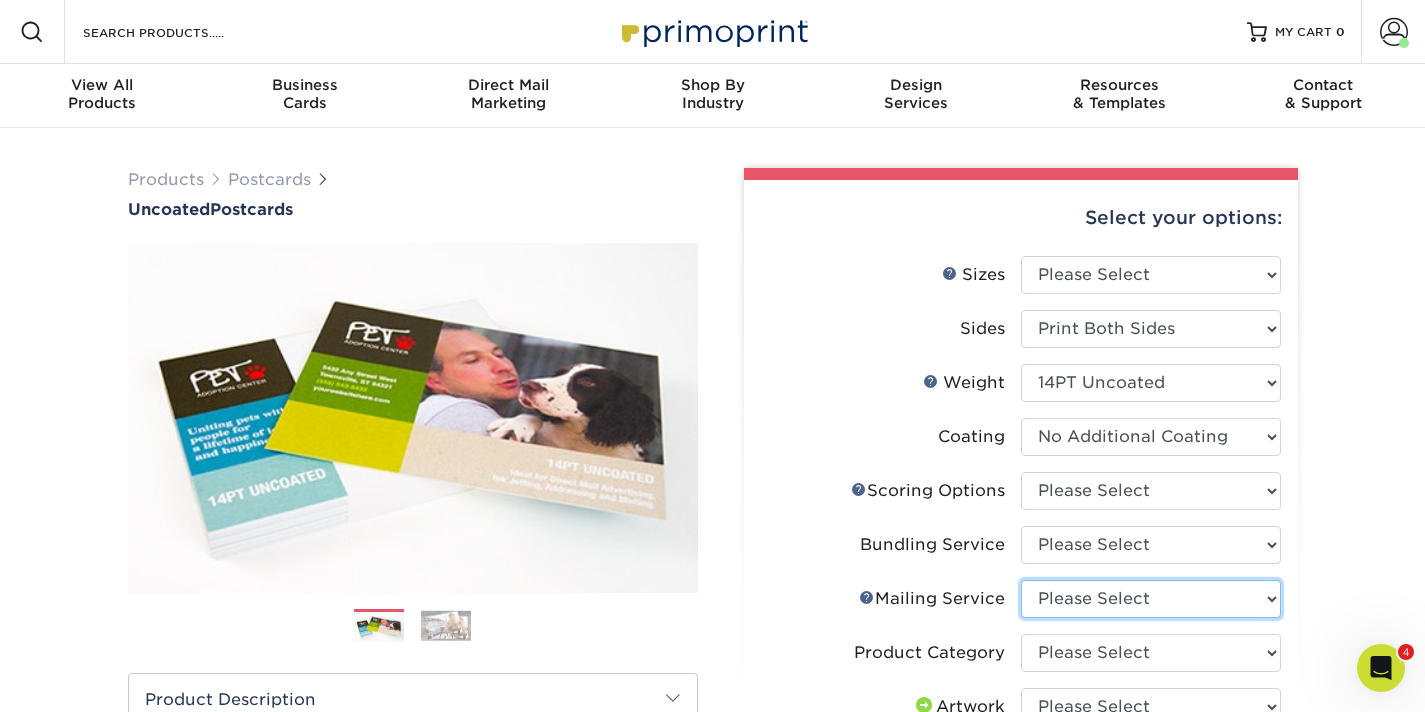 select on "3359c49b-ecae-4694-8901-edec09a31a0d" 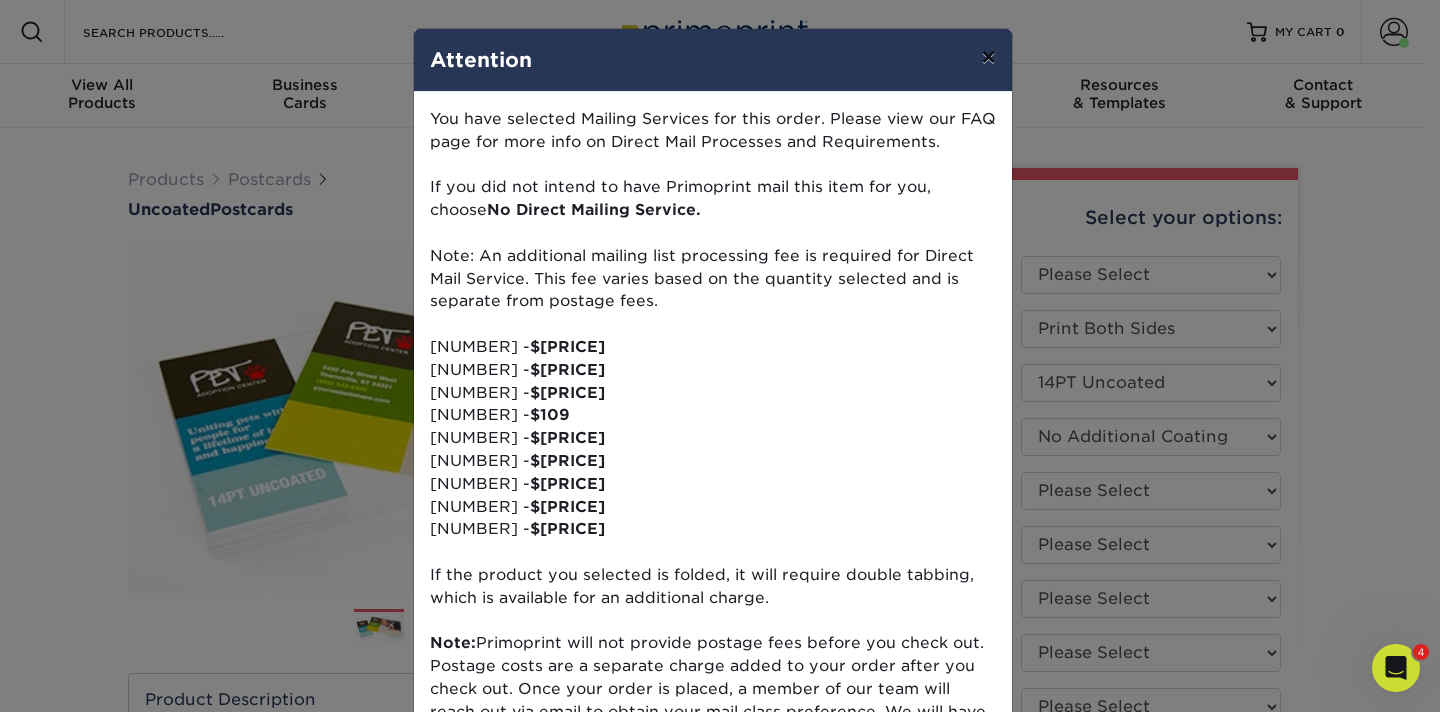 click on "×" at bounding box center (988, 57) 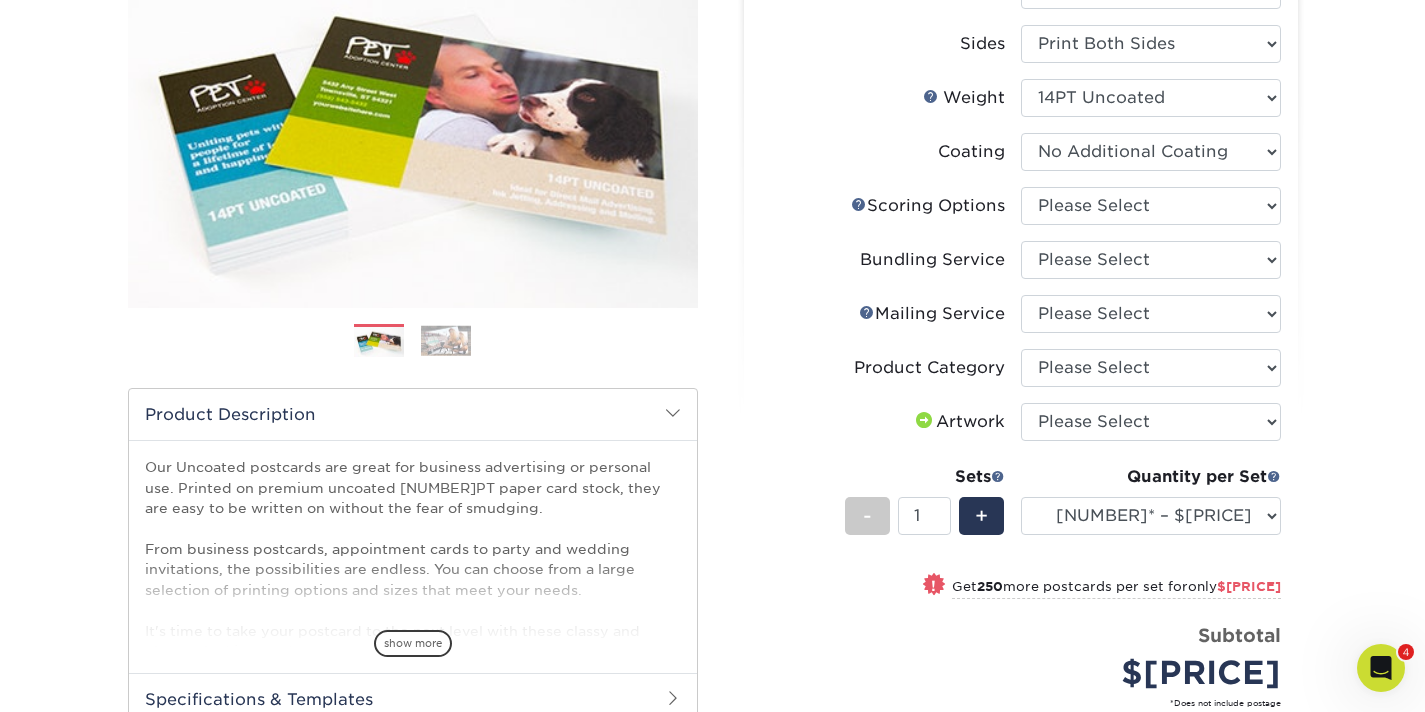 scroll, scrollTop: 355, scrollLeft: 0, axis: vertical 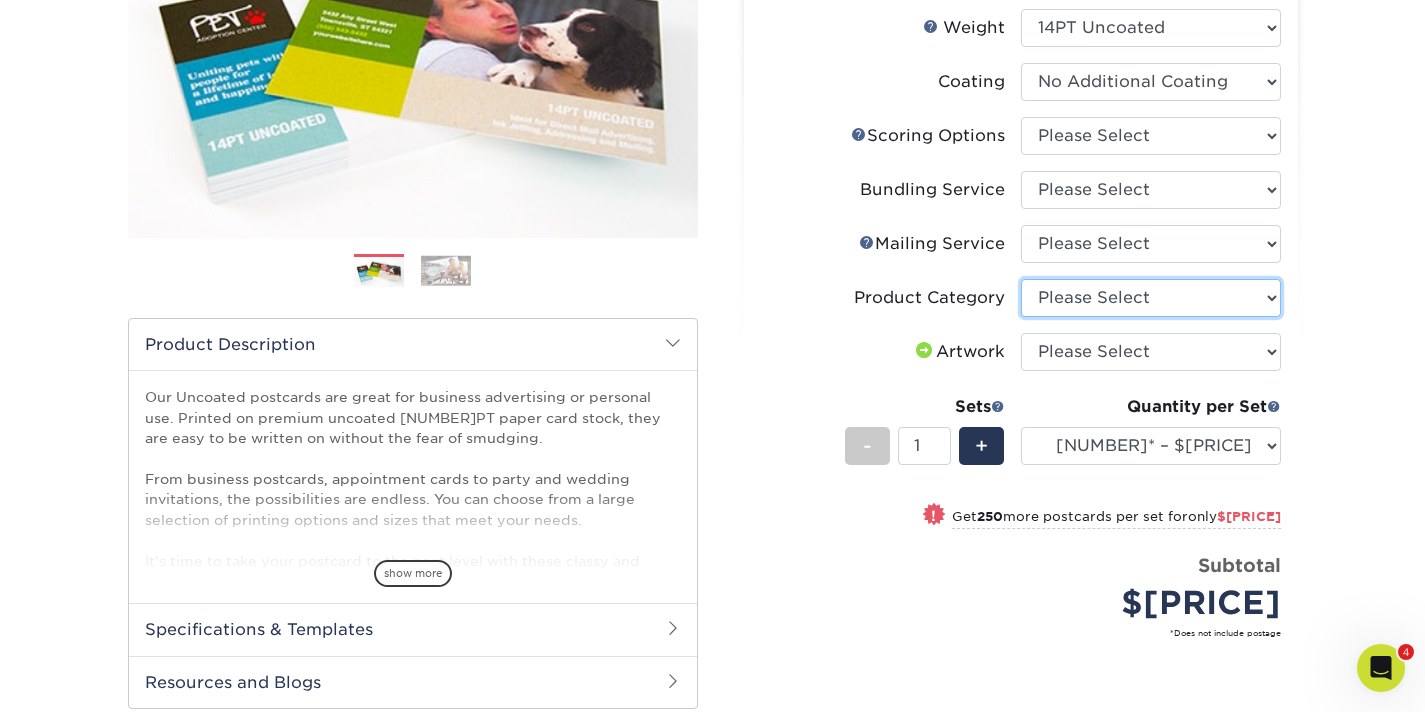 click on "Please Select Postcards" at bounding box center [1151, 298] 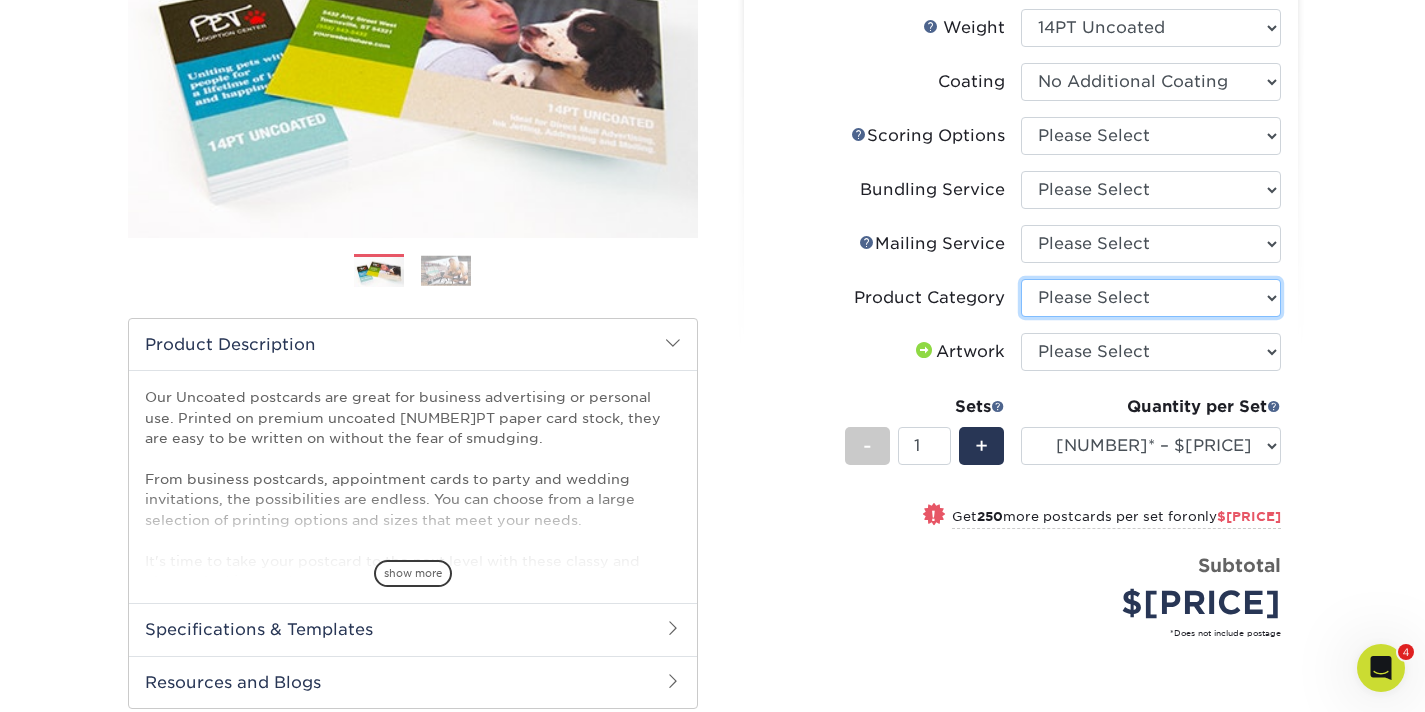 select on "9b7272e0-d6c8-4c3c-8e97-d3a1bcdab858" 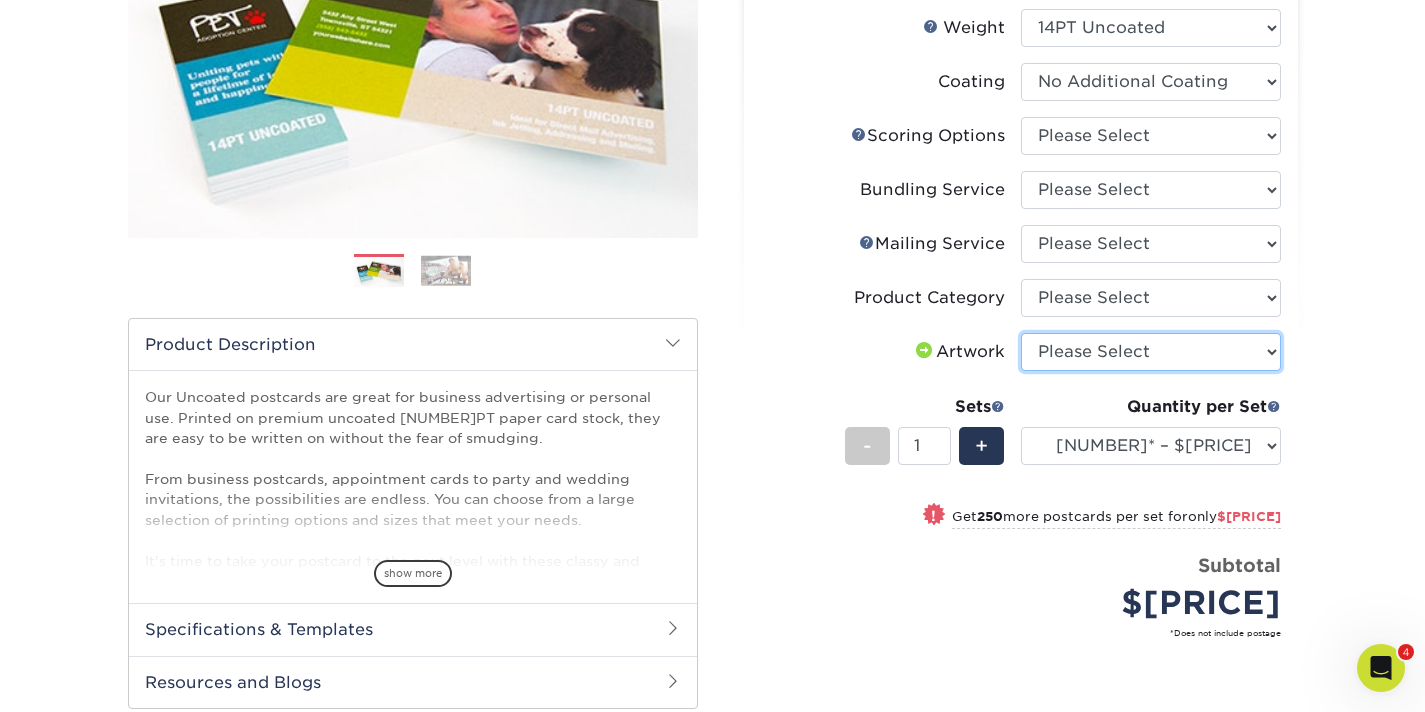 click on "Please Select I will upload files I need a design - $150" at bounding box center (1151, 352) 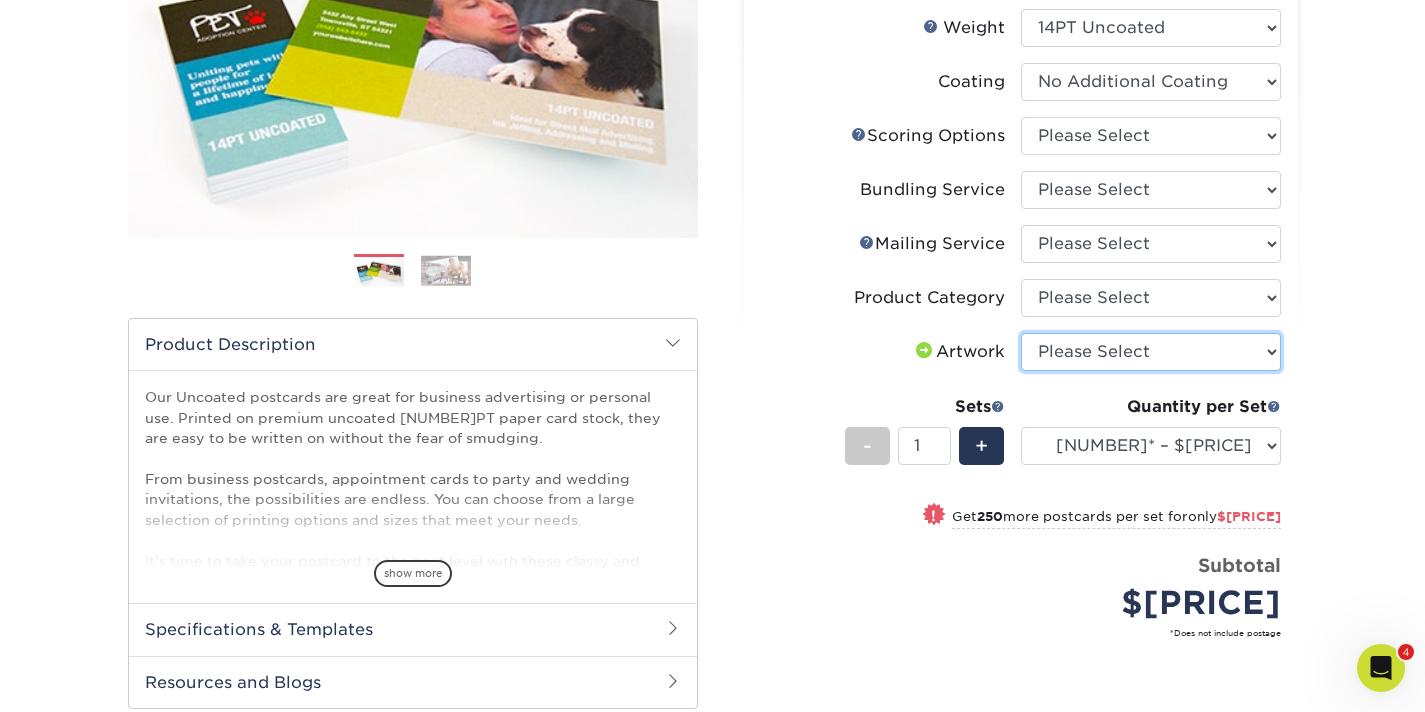 select on "upload" 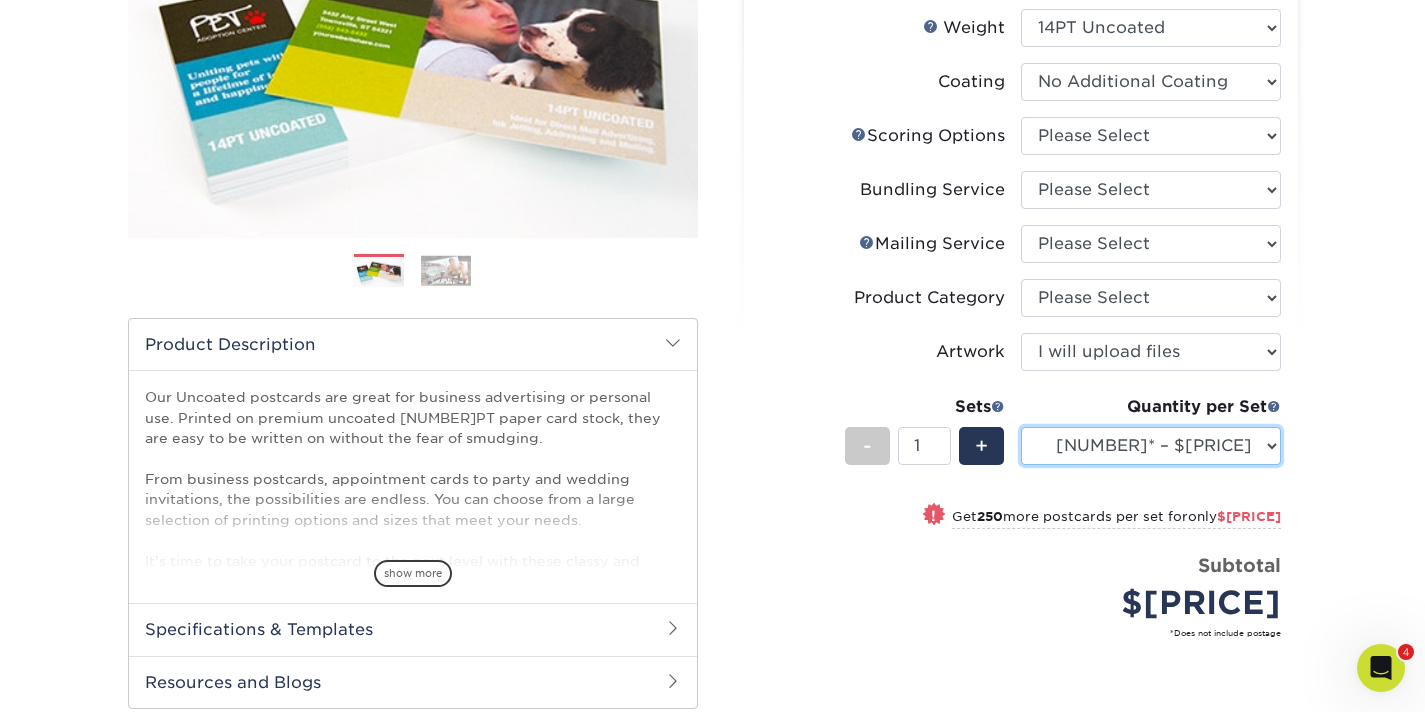 click on "250* – $171.00 500 – $213.00 1000 – $299.00 1500 – $349.00 2000 – $410.00 2500 – $468.00 5000 – $602.00 10000 – $1155.00 15000 – $1690.00 20000 – $2196.00 25000 – $2636.00 30000 – $3131.00 35000 – $3568.00 40000 – $4042.00 45000 – $4470.00 50000 – $4872.00" at bounding box center (1151, 446) 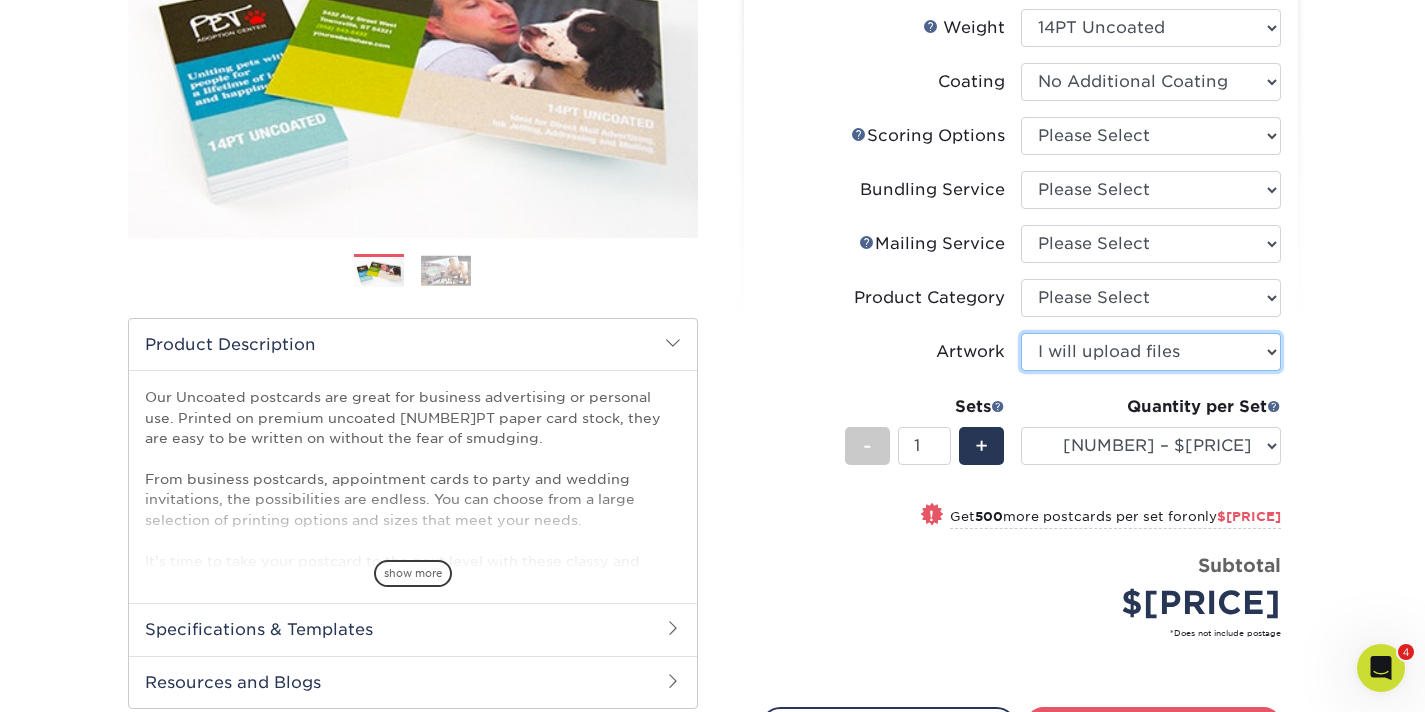 click on "Please Select I will upload files I need a design - $150" at bounding box center [1151, 352] 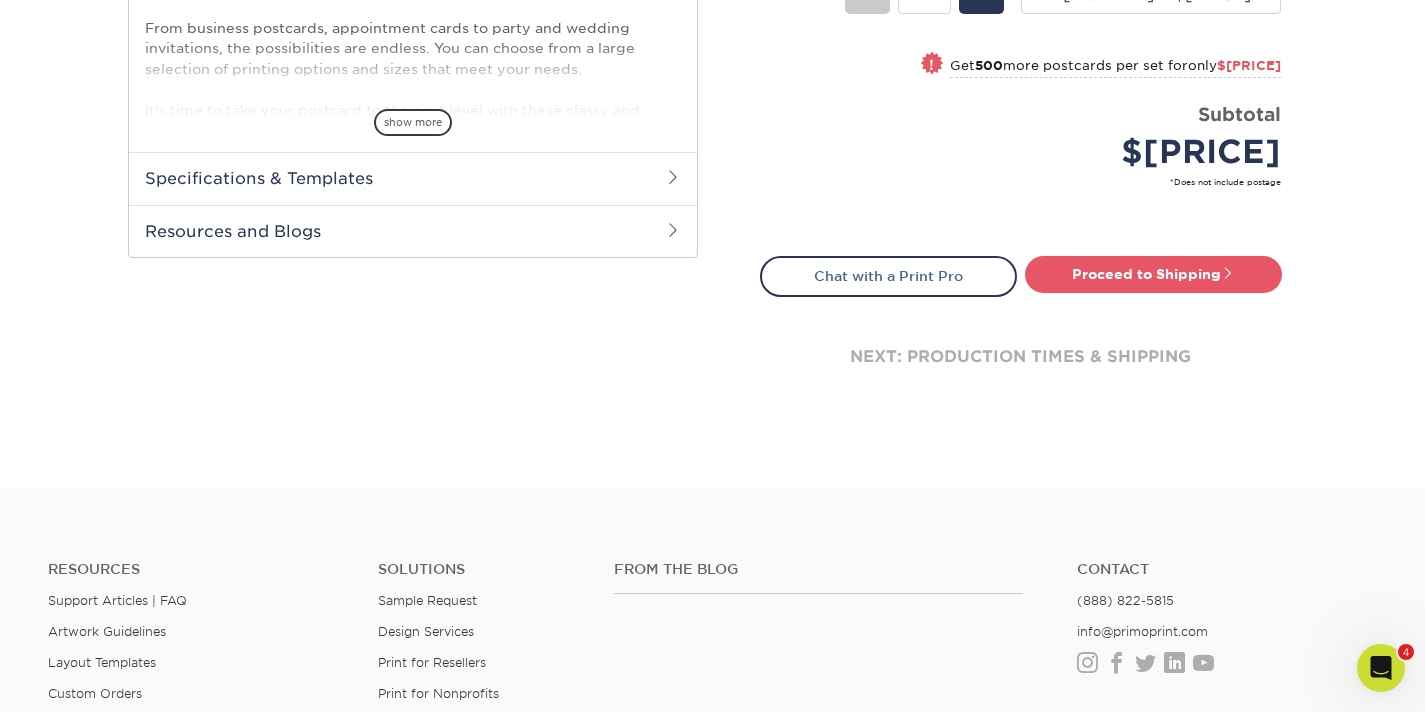 scroll, scrollTop: 958, scrollLeft: 0, axis: vertical 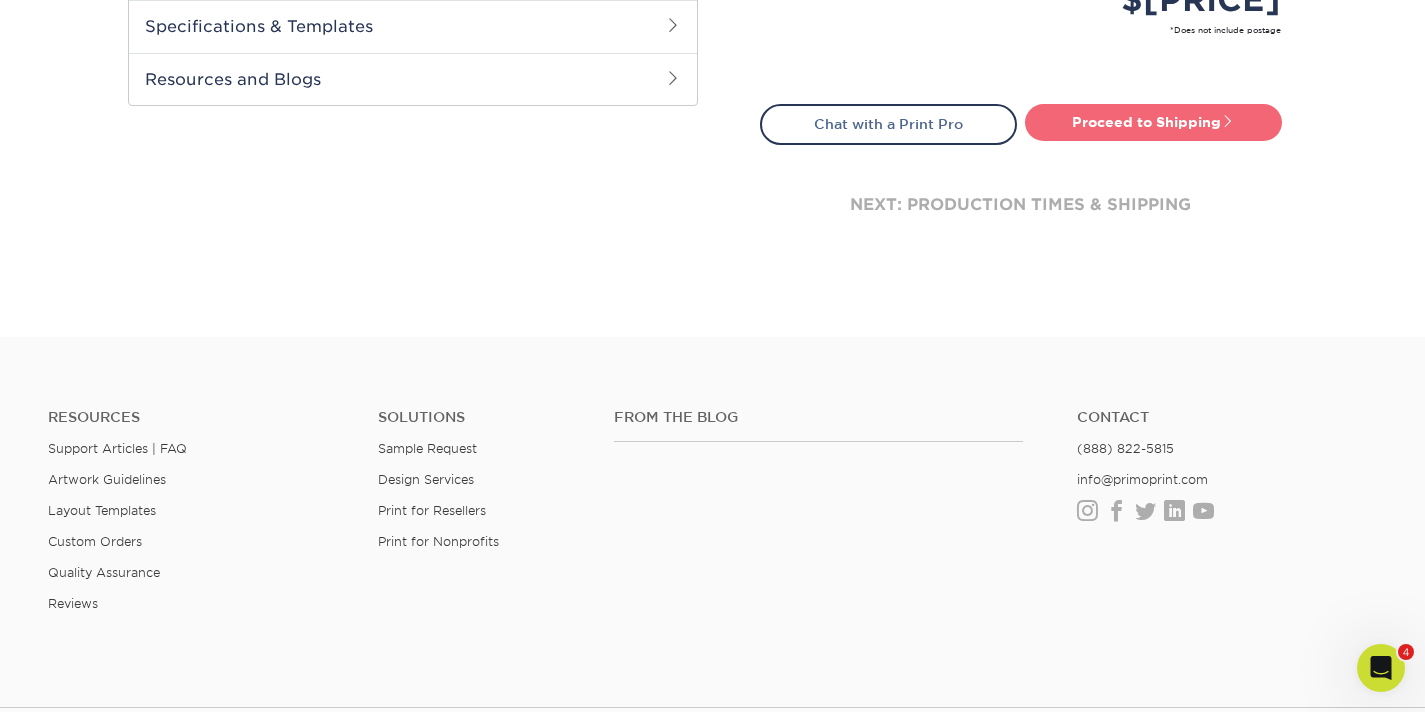 click on "Proceed to Shipping" at bounding box center [1153, 122] 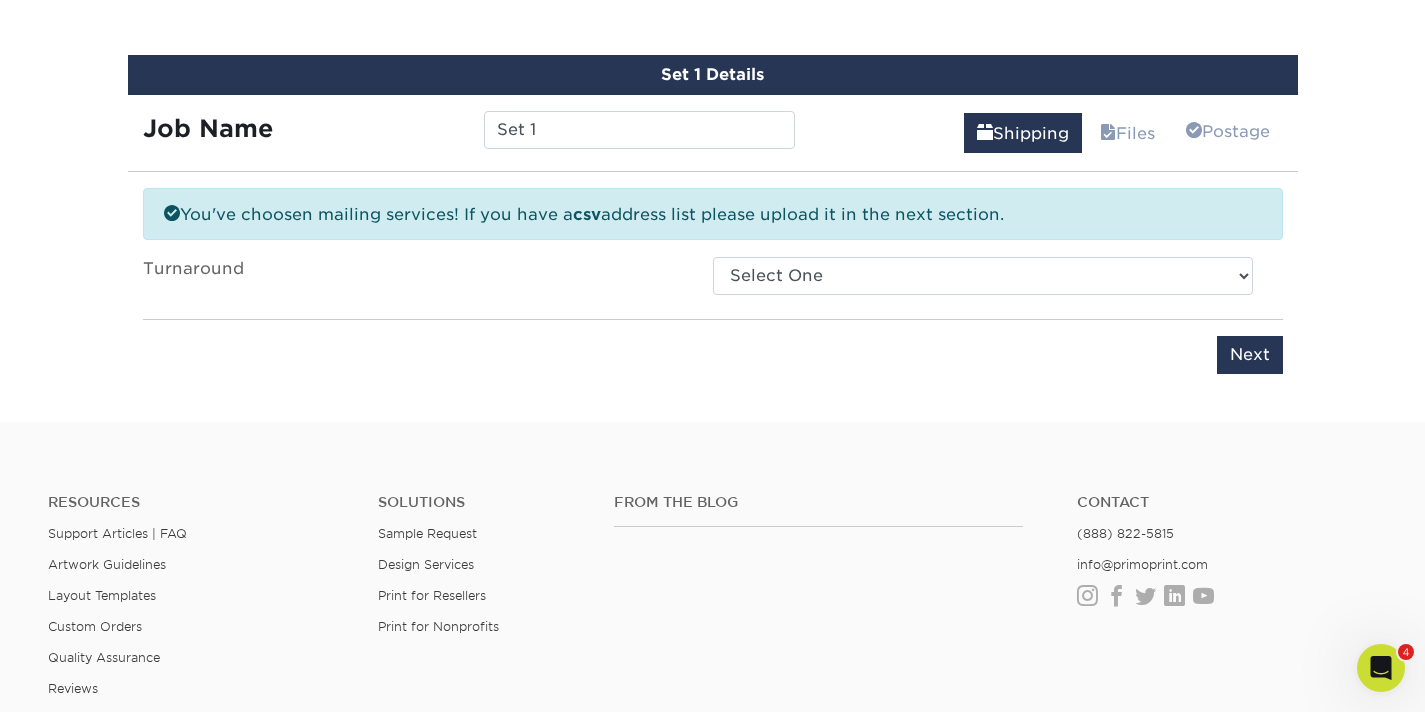 scroll, scrollTop: 1116, scrollLeft: 0, axis: vertical 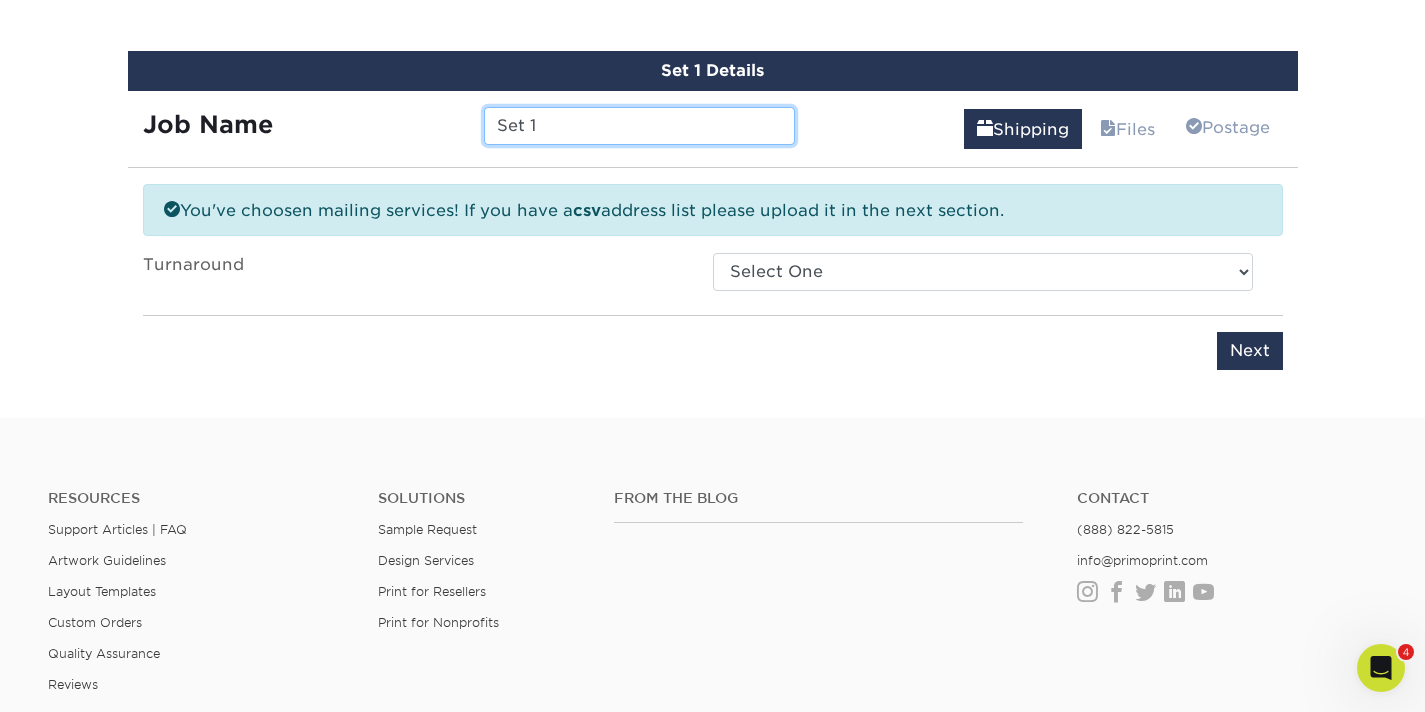 drag, startPoint x: 643, startPoint y: 118, endPoint x: 439, endPoint y: 133, distance: 204.55072 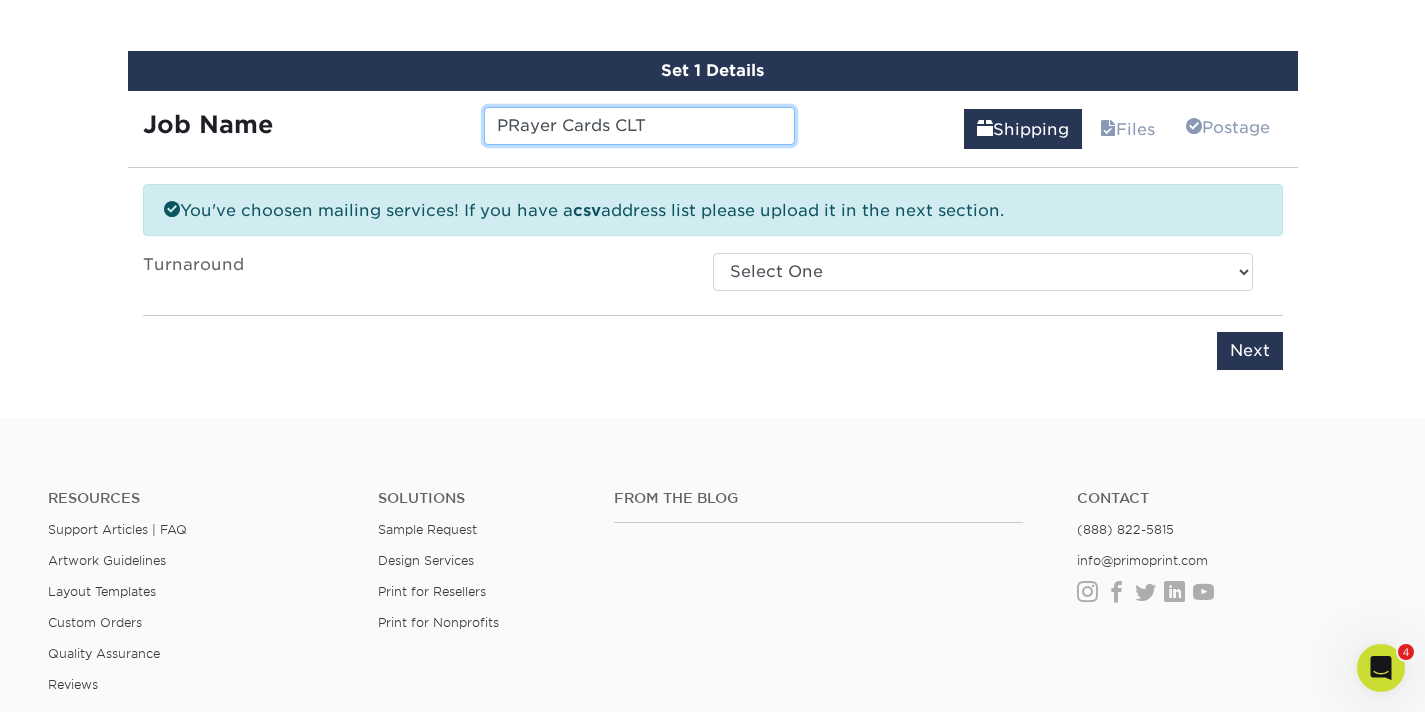 type on "PRayer Cards CLT" 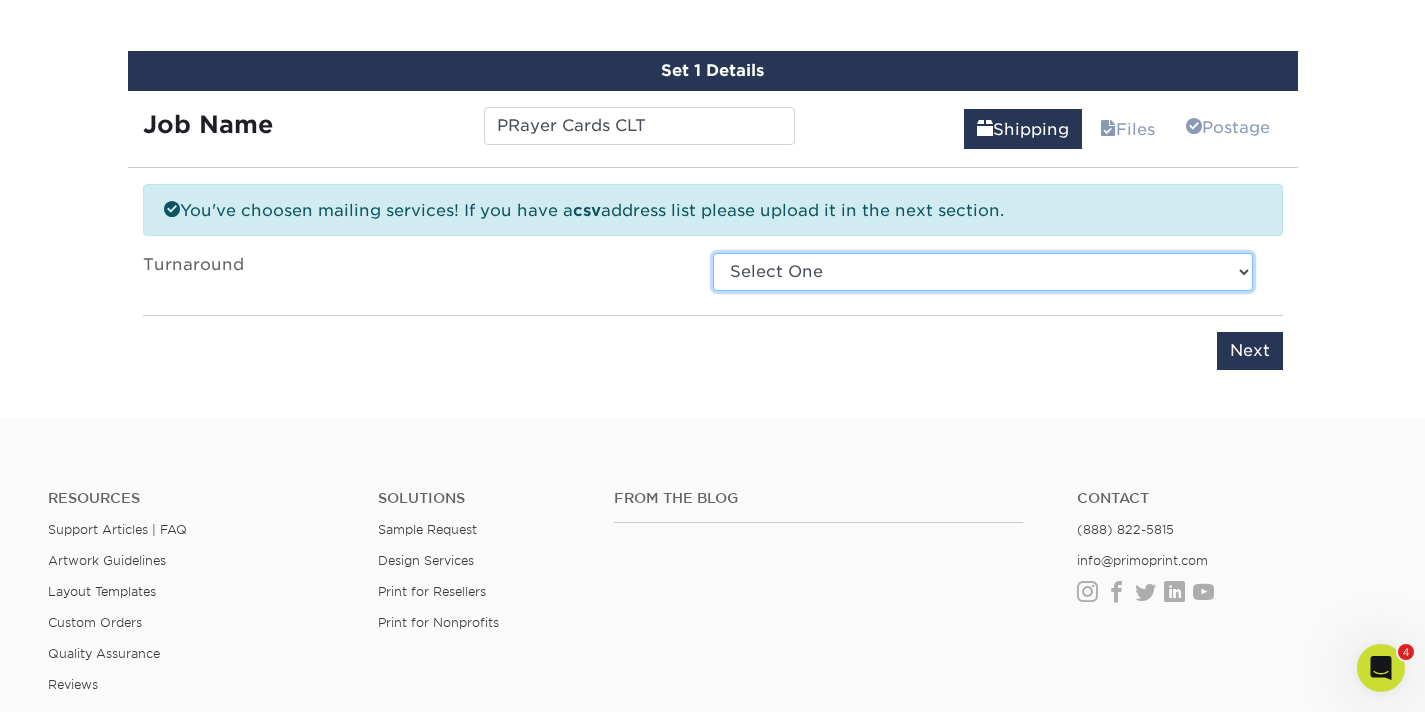 click on "Select One 2-4 Business Days 2 Day Next Business Day" at bounding box center [983, 272] 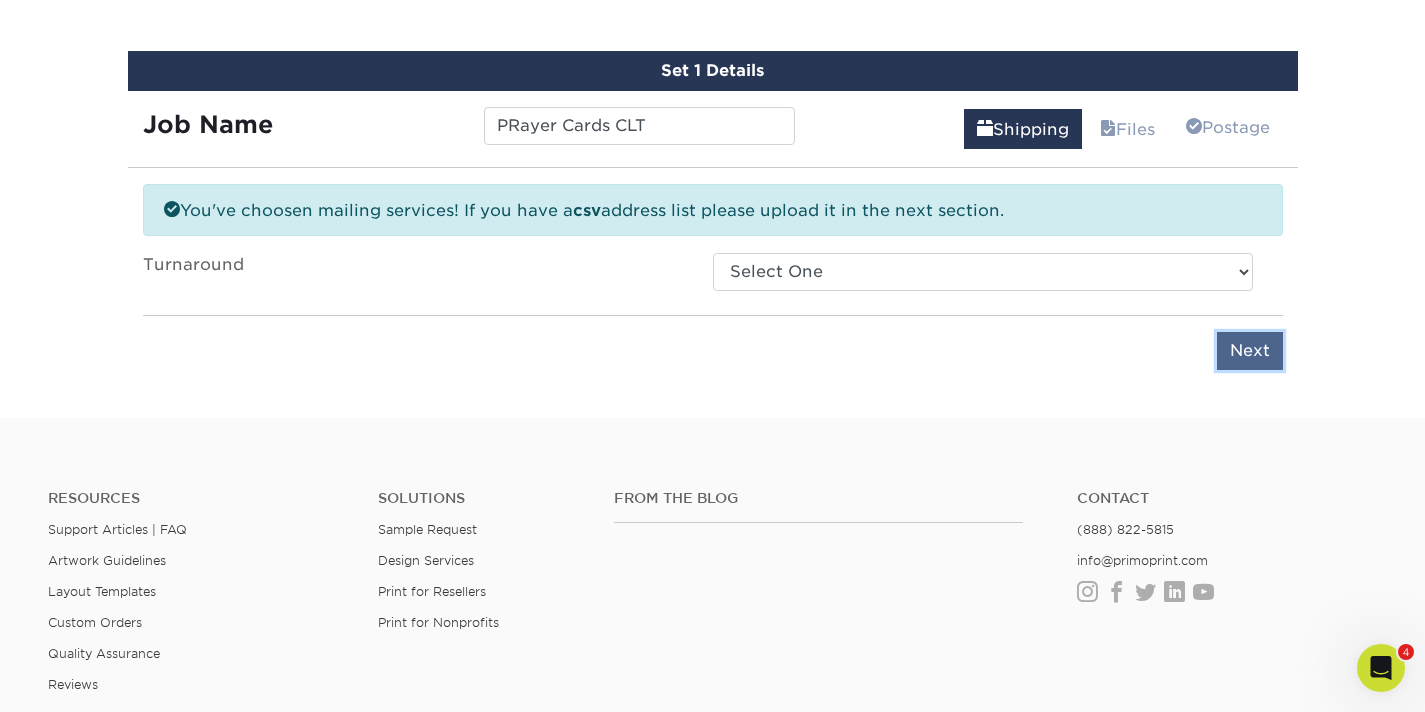click on "Next" at bounding box center [1250, 351] 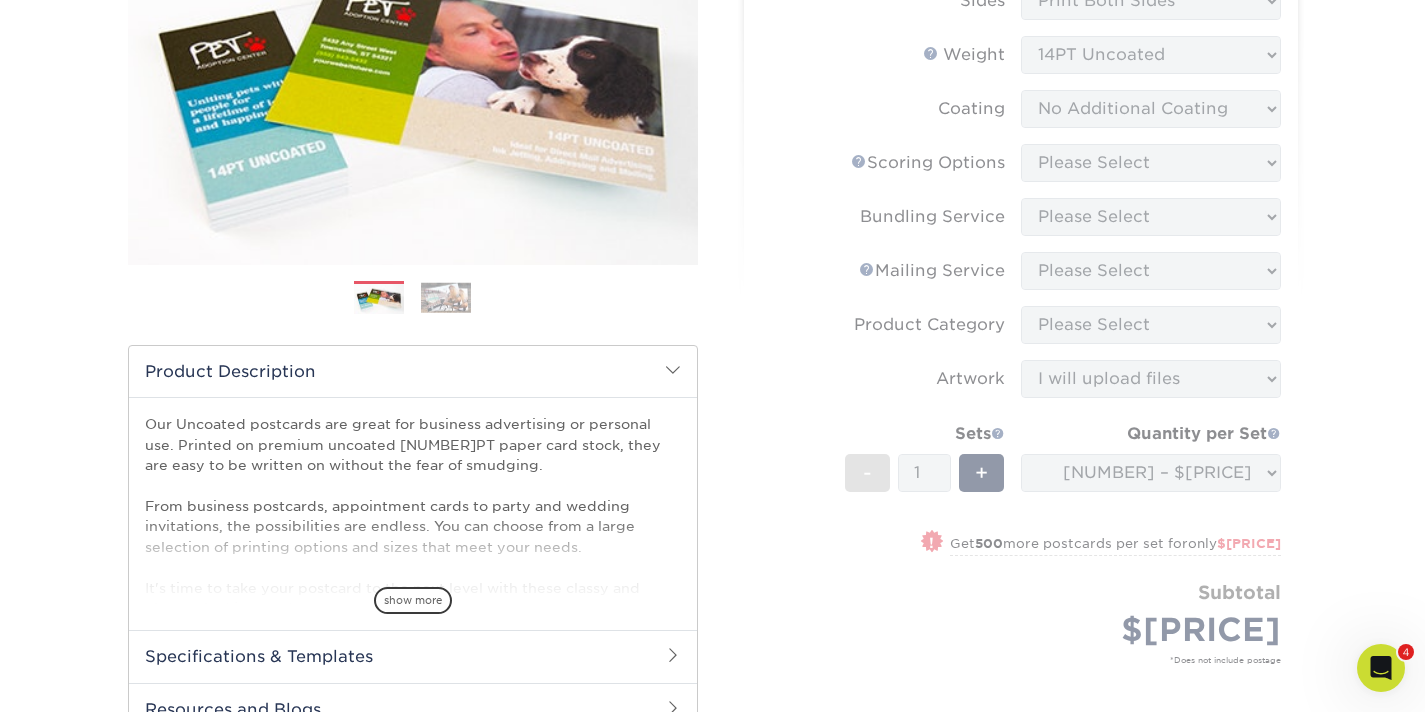 scroll, scrollTop: 326, scrollLeft: 0, axis: vertical 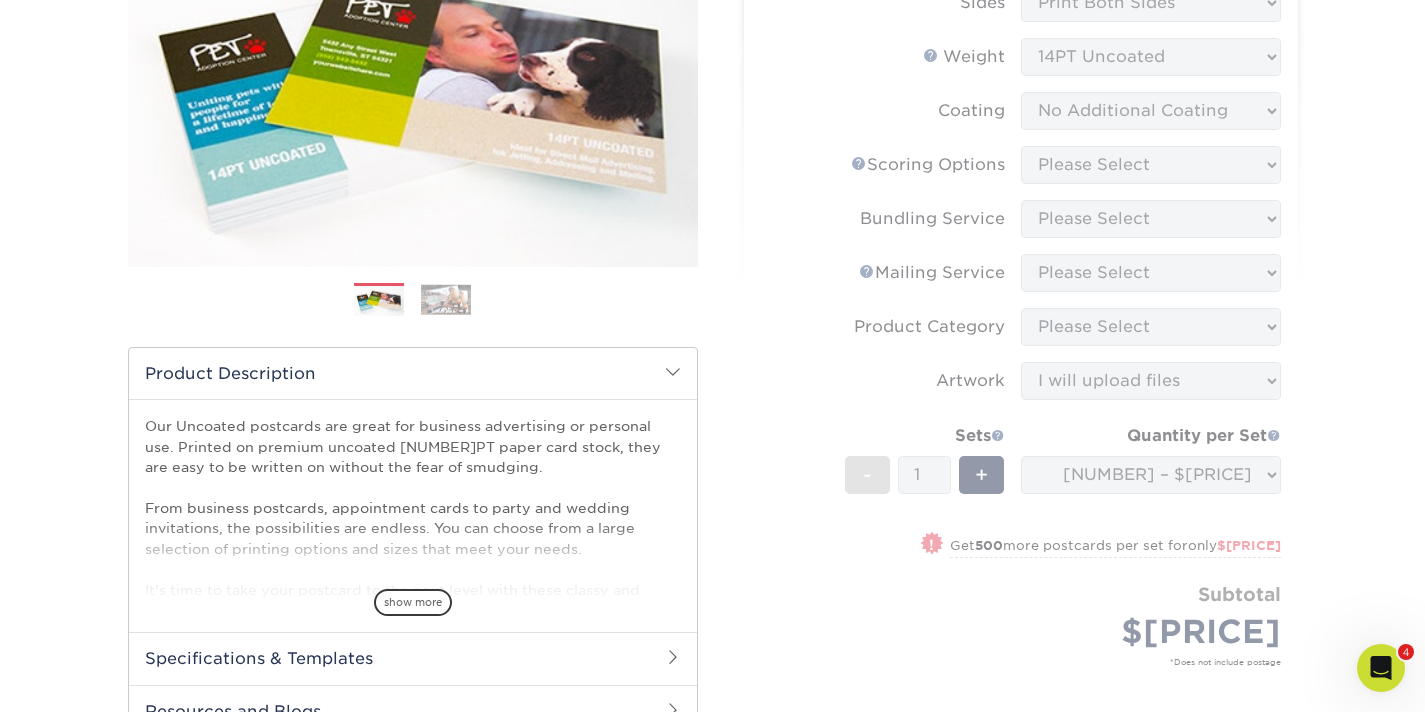 click on "Sizes Help Sizes
Please Select
1.5" x 7"
2" x 8" 2.12" x 5.5" 2.75" x 4.25" 2.75" x 8.5" 3" x 4" 4" x 4"" at bounding box center [1021, 321] 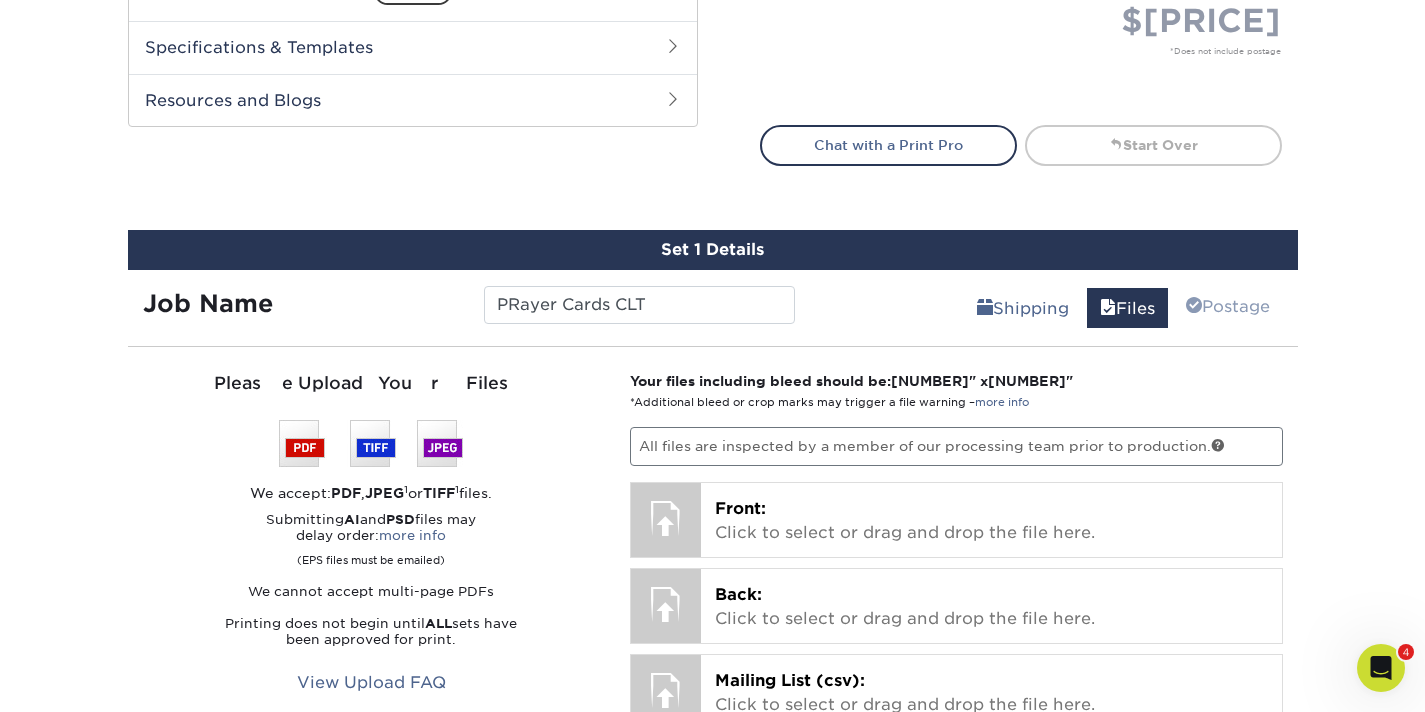scroll, scrollTop: 997, scrollLeft: 0, axis: vertical 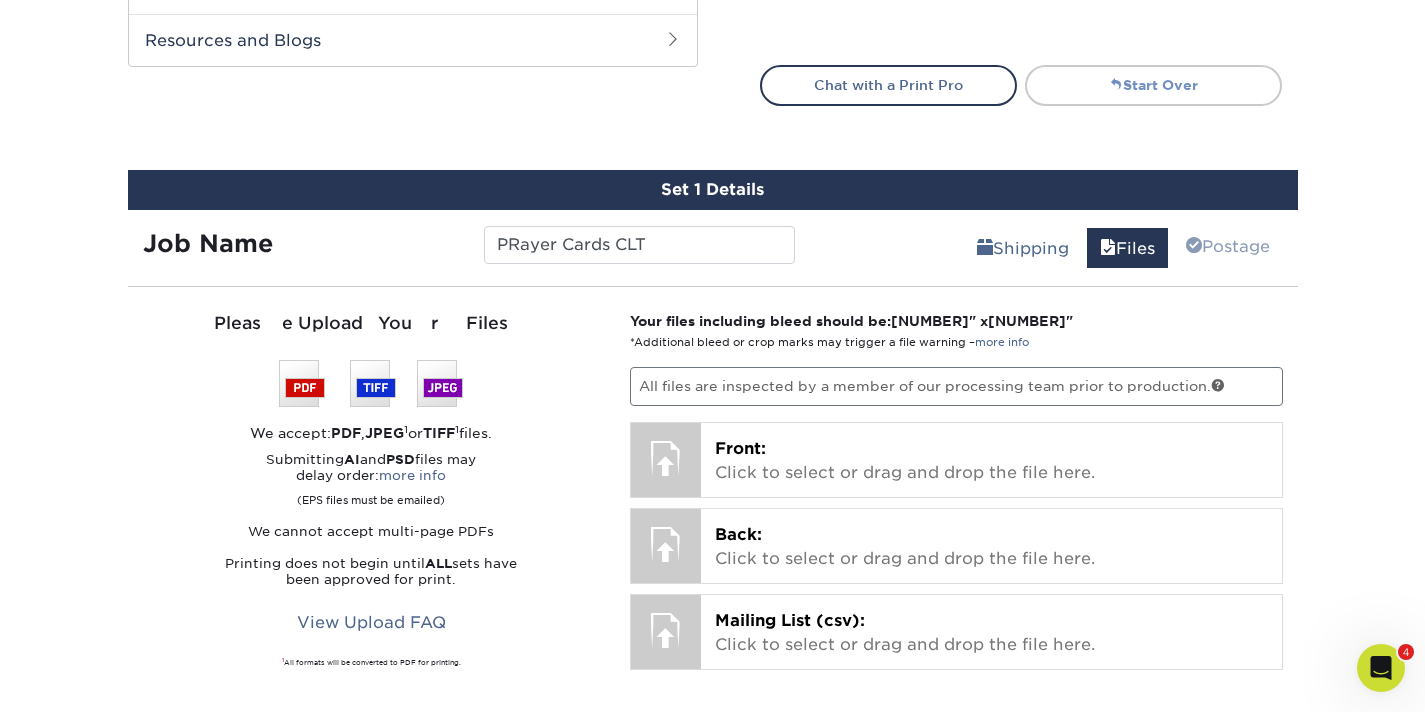 click on "Start Over" at bounding box center (1153, 85) 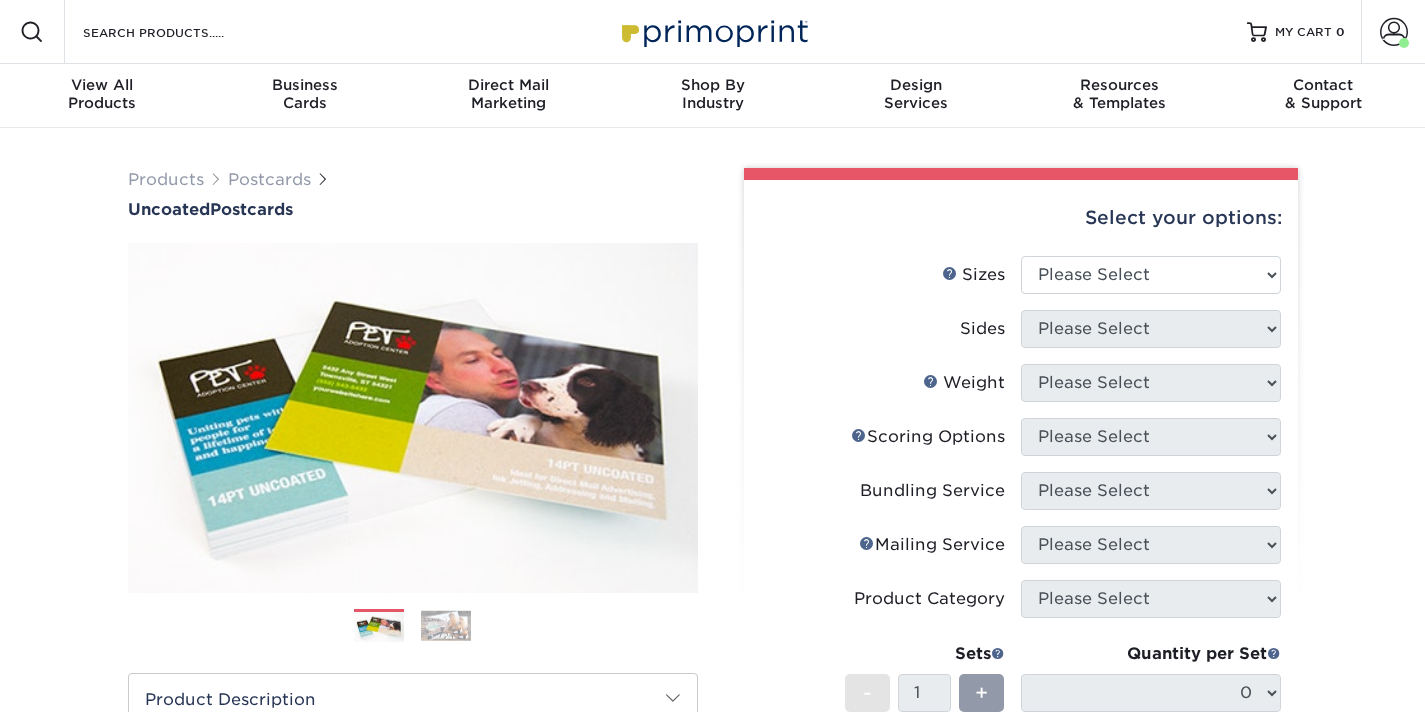 scroll, scrollTop: 0, scrollLeft: 0, axis: both 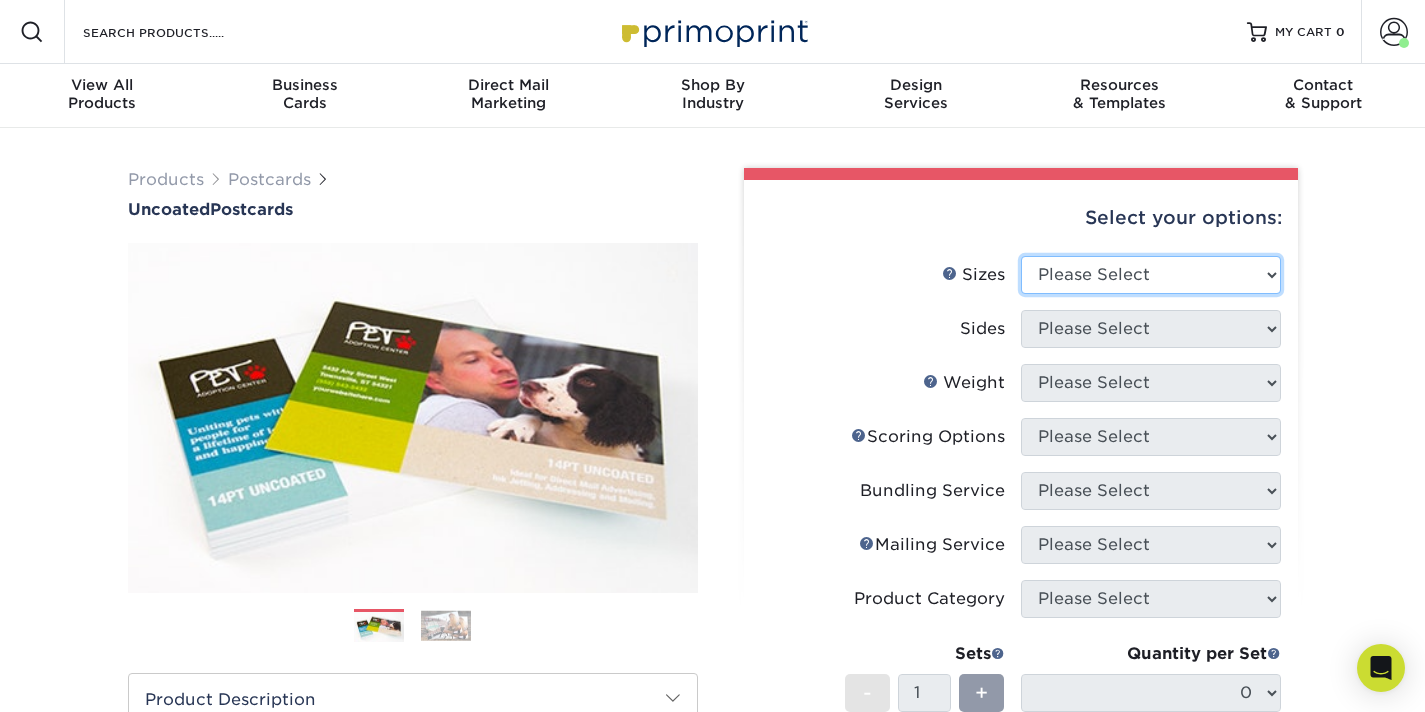 click on "Please Select
1.5" x 7"
2" x 8"
2.12" x 5.5"
2.75" x 4.25"
2.75" x 8.5"
3" x 4"
3.5" x 3.5"
3.5" x 8.5"
4" x 4"" at bounding box center [1151, 275] 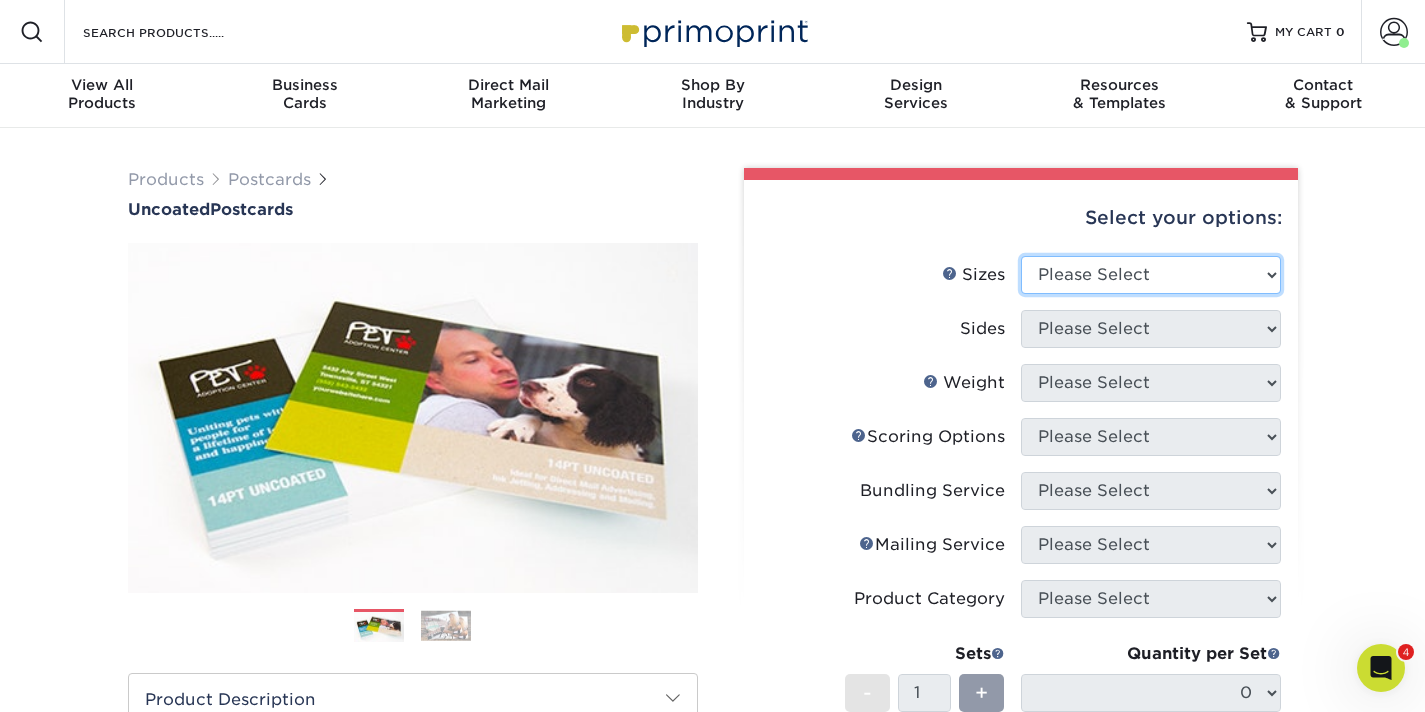 scroll, scrollTop: 0, scrollLeft: 0, axis: both 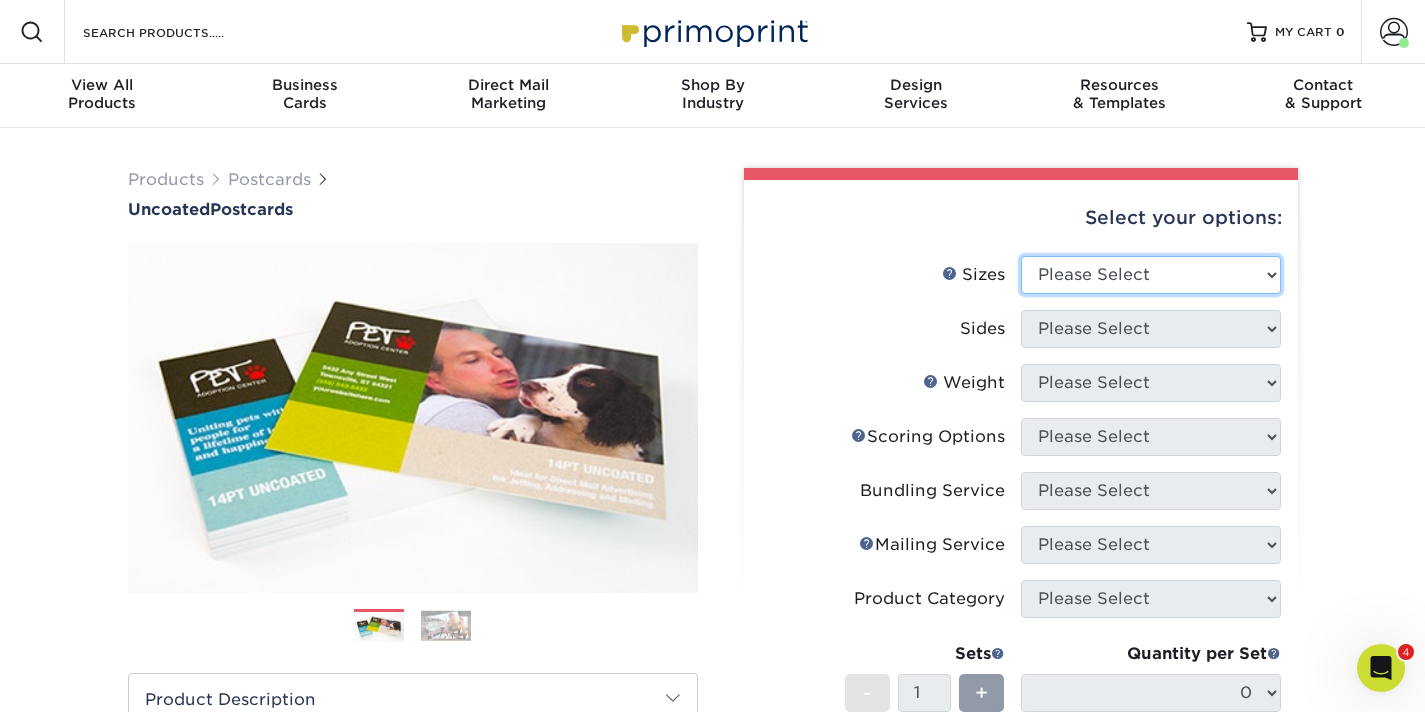 select on "4.00x6.00" 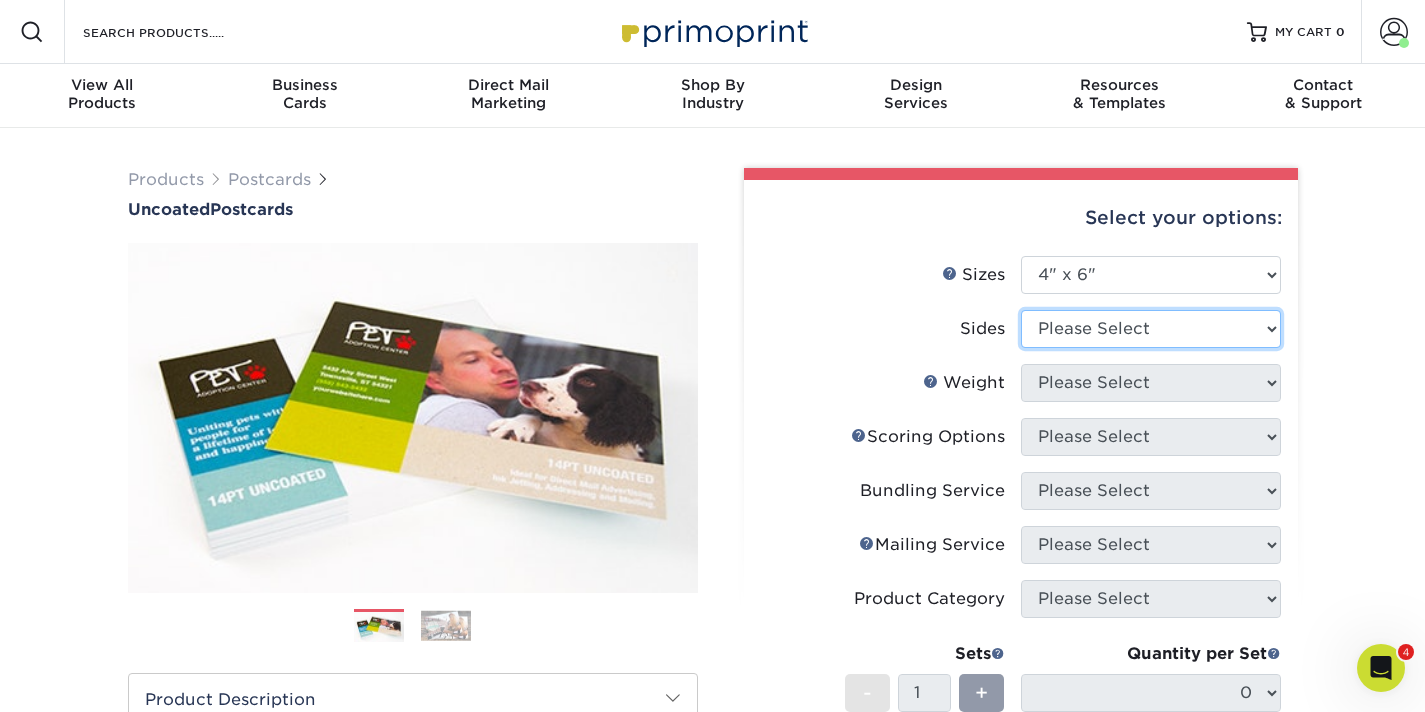 click on "Please Select Print Both Sides Print Front Only" at bounding box center [1151, 329] 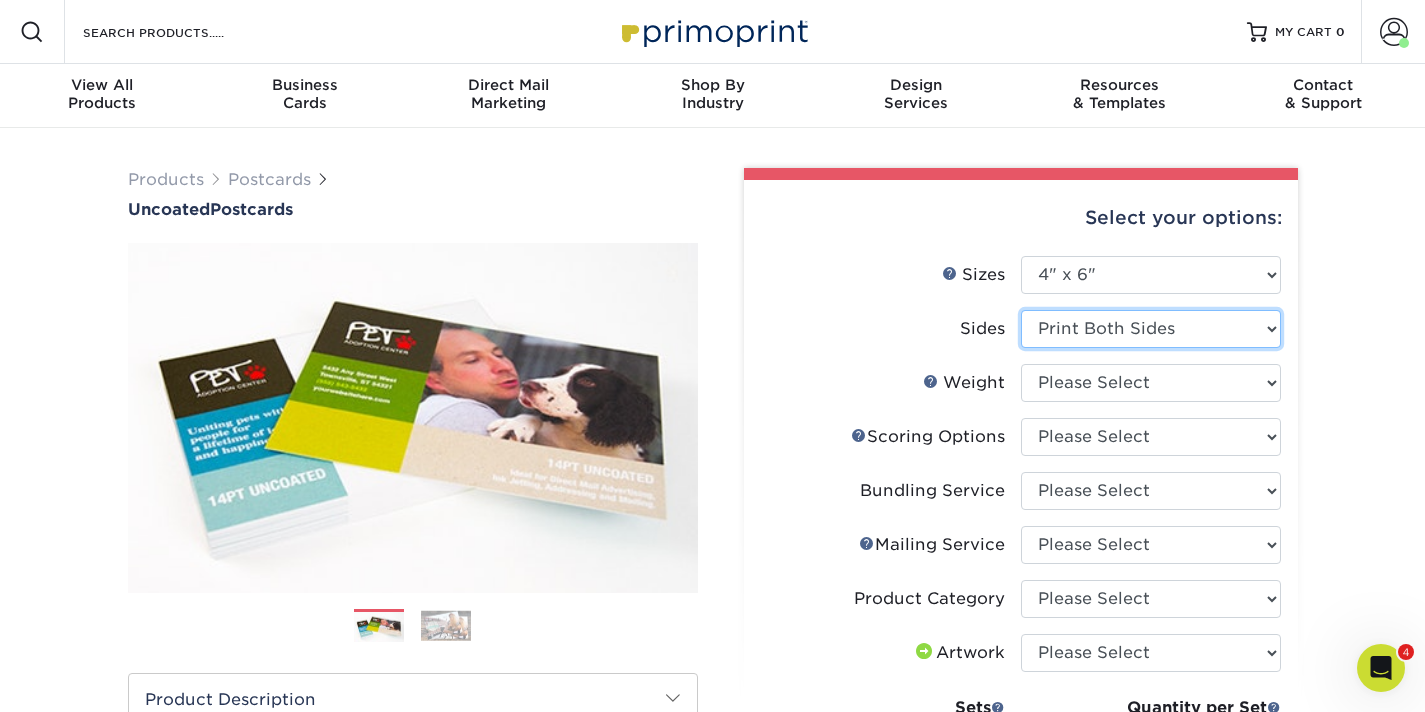 click on "Please Select Print Both Sides Print Front Only" at bounding box center [1151, 329] 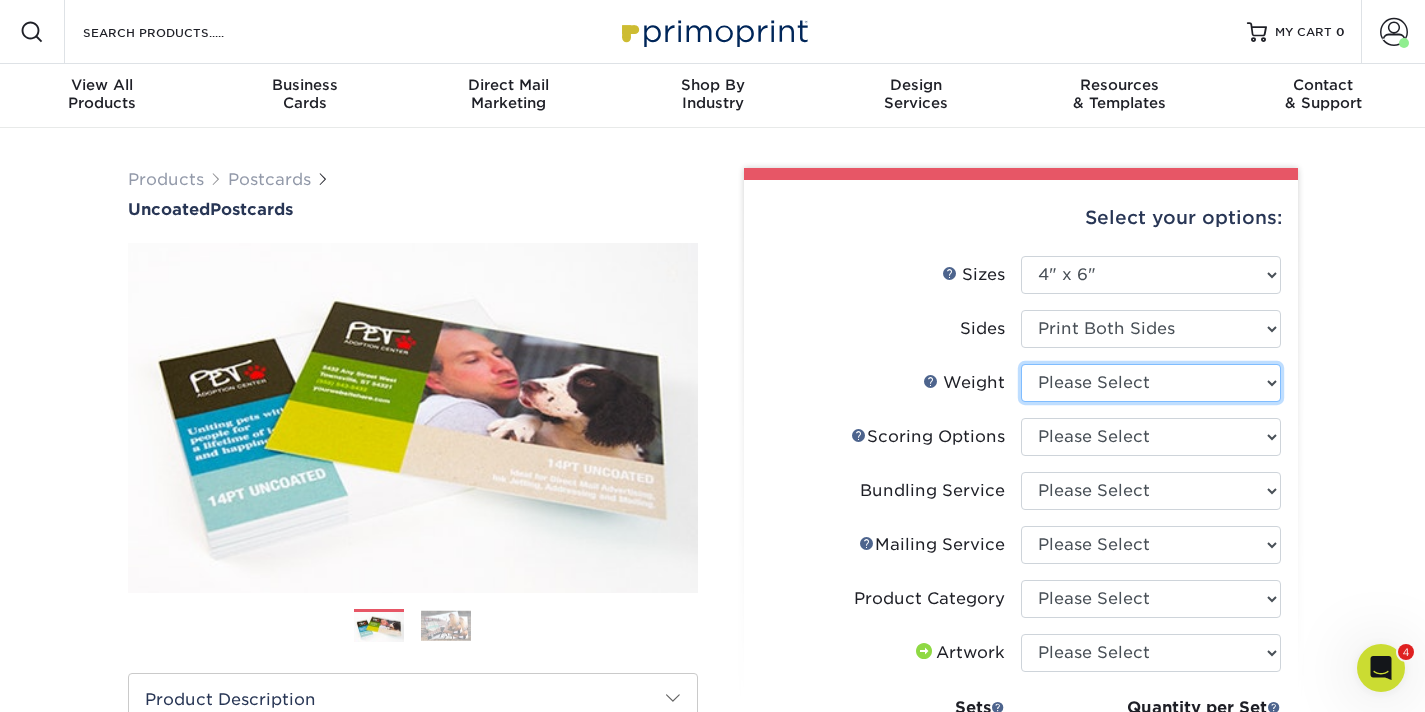 click on "Please Select 14PT Uncoated" at bounding box center (1151, 383) 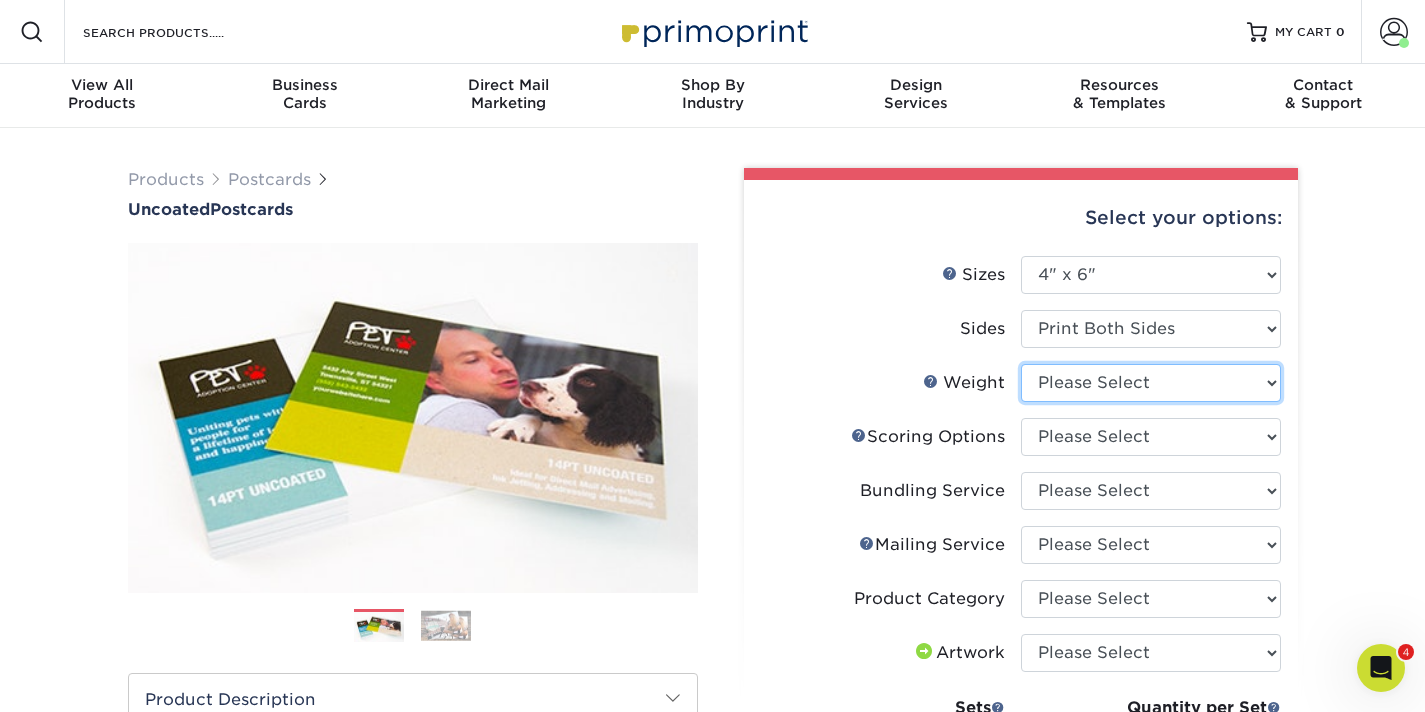 select on "14PT Uncoated" 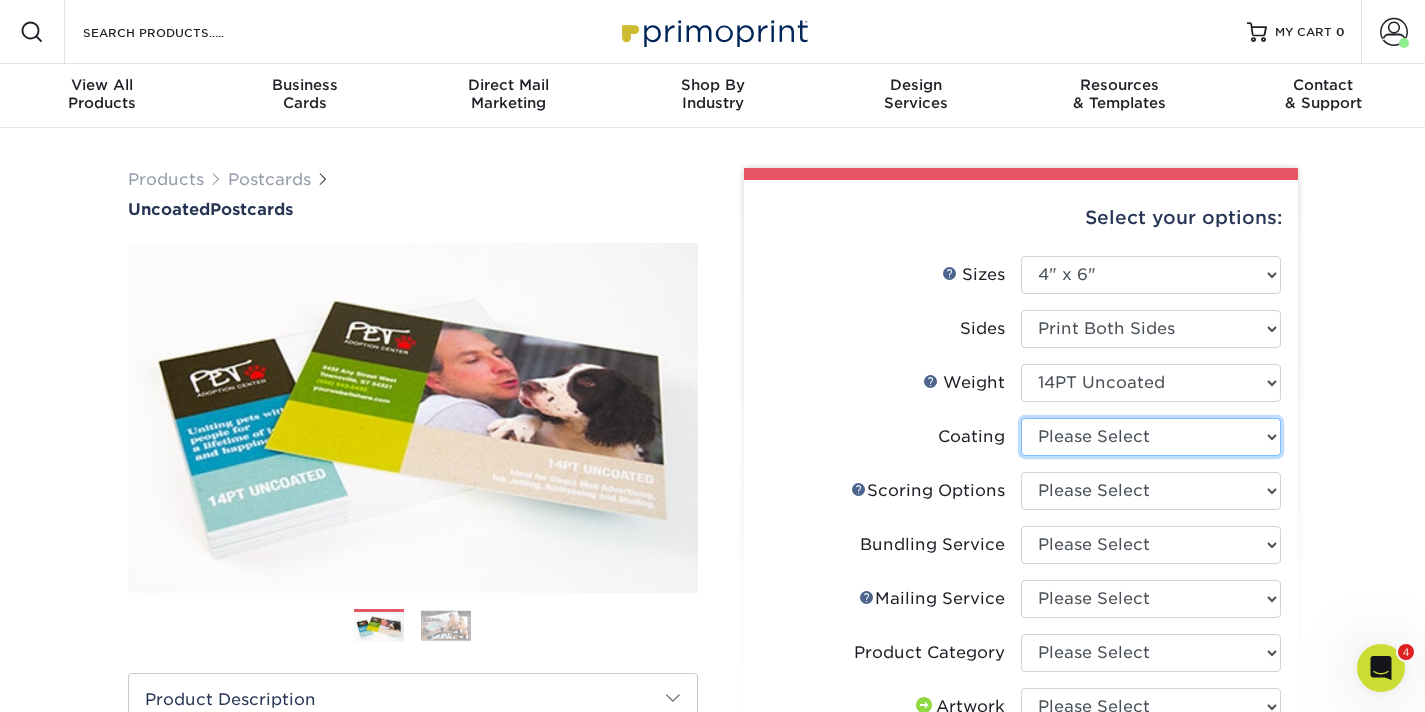 click at bounding box center (1151, 437) 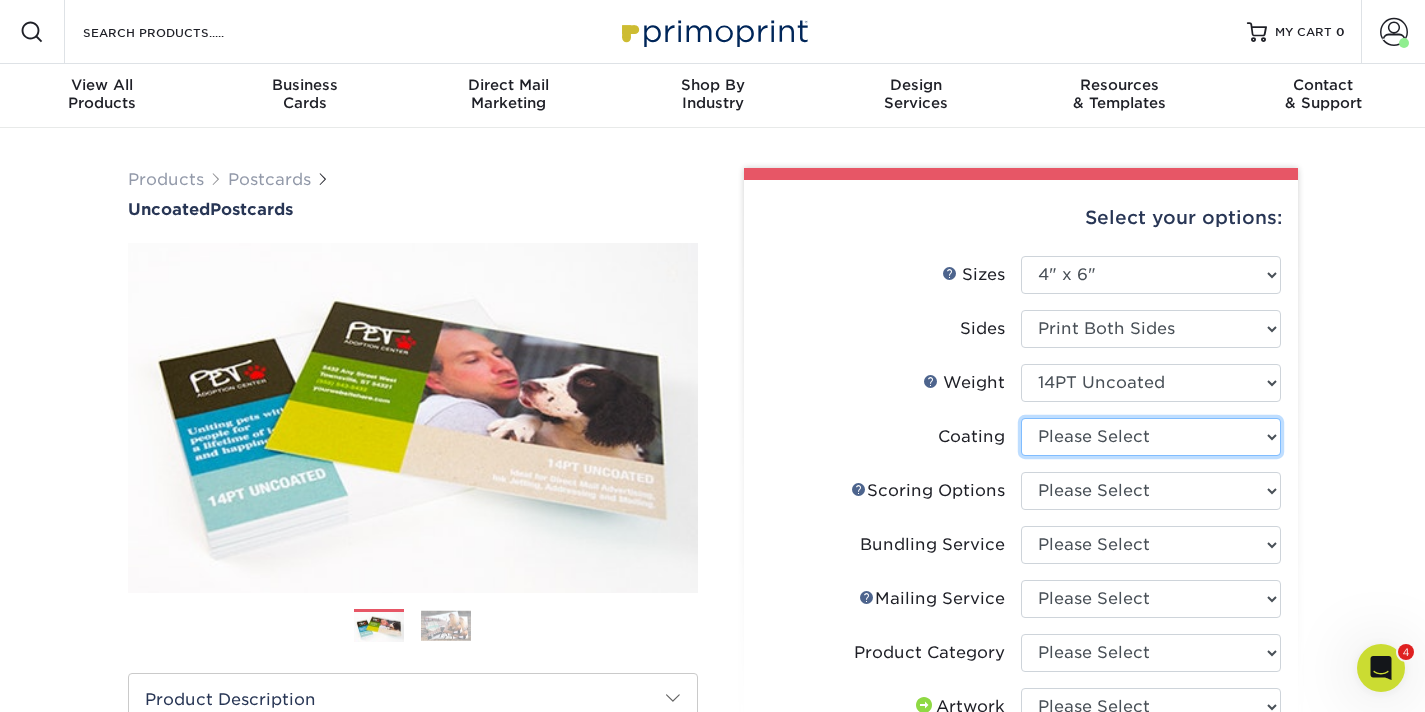 select on "3e7618de-abca-4bda-9f97-8b9129e913d8" 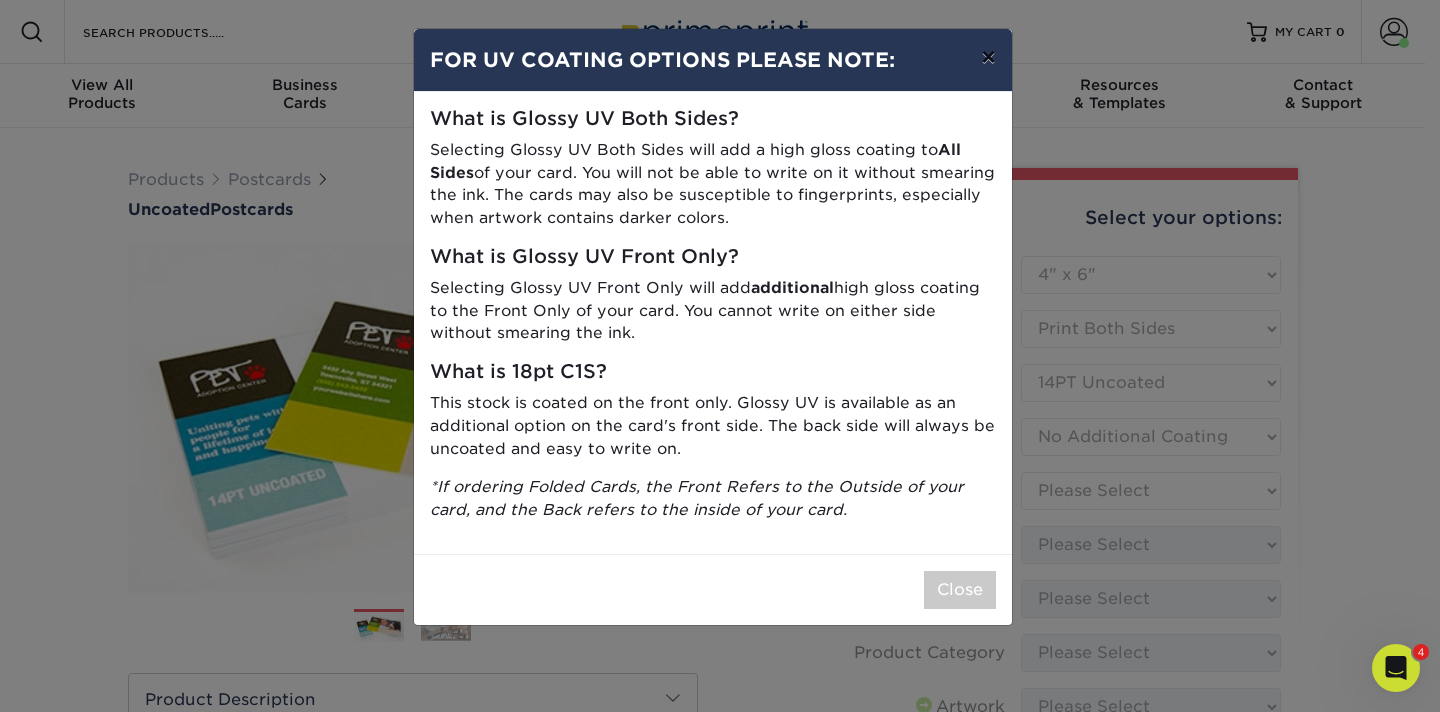 click on "×" at bounding box center (988, 57) 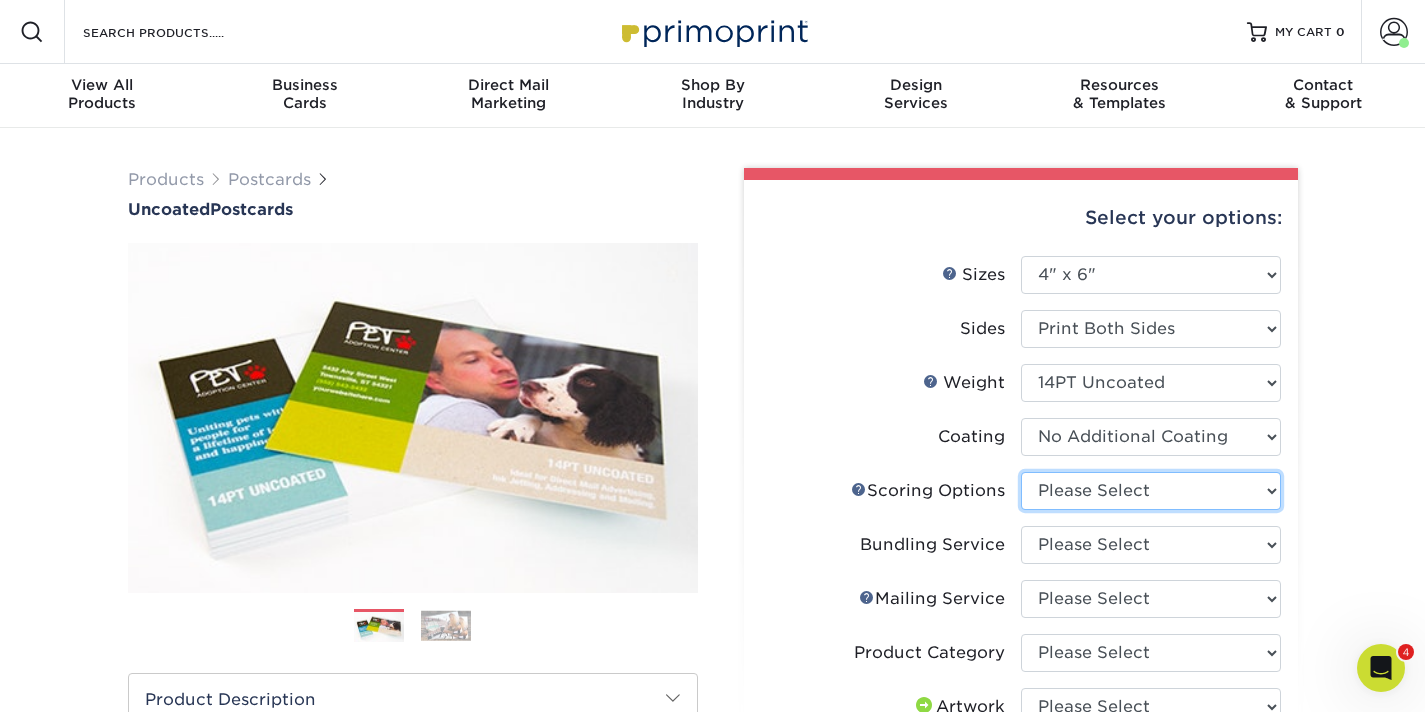 click on "Please Select No Scoring One Score" at bounding box center [1151, 491] 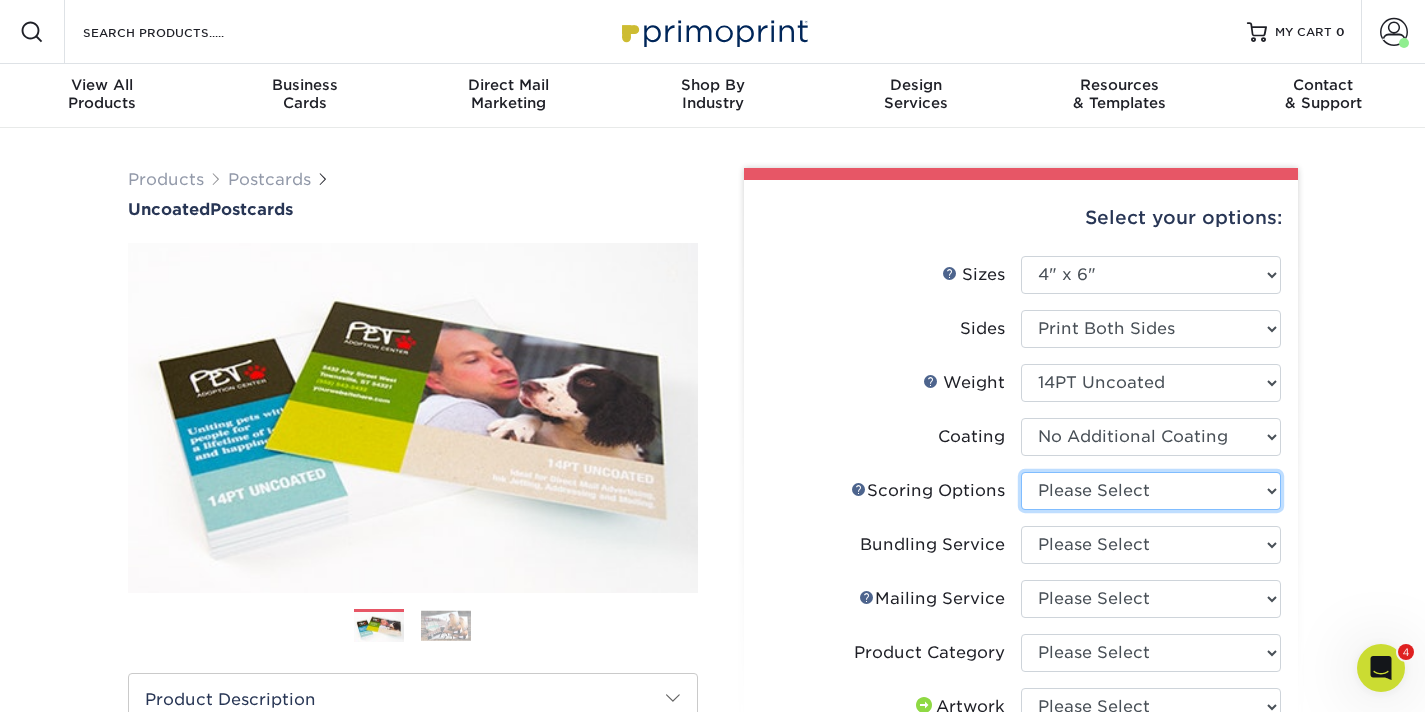 select on "16ebe401-5398-422d-8cb0-f3adbb82deb5" 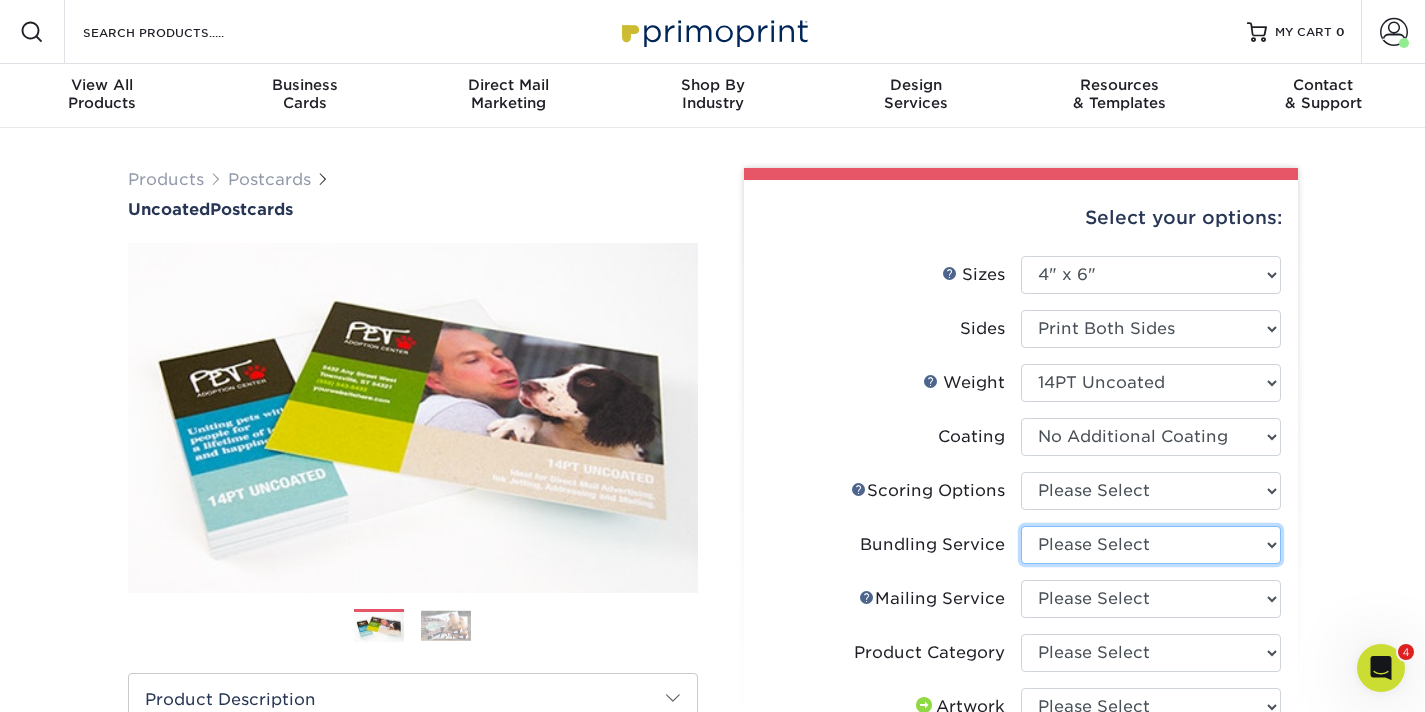 click on "Please Select No Bundling Services Yes, Bundles of 50 (+2 Days) Yes, Bundles of 100 (+2 Days)" at bounding box center [1151, 545] 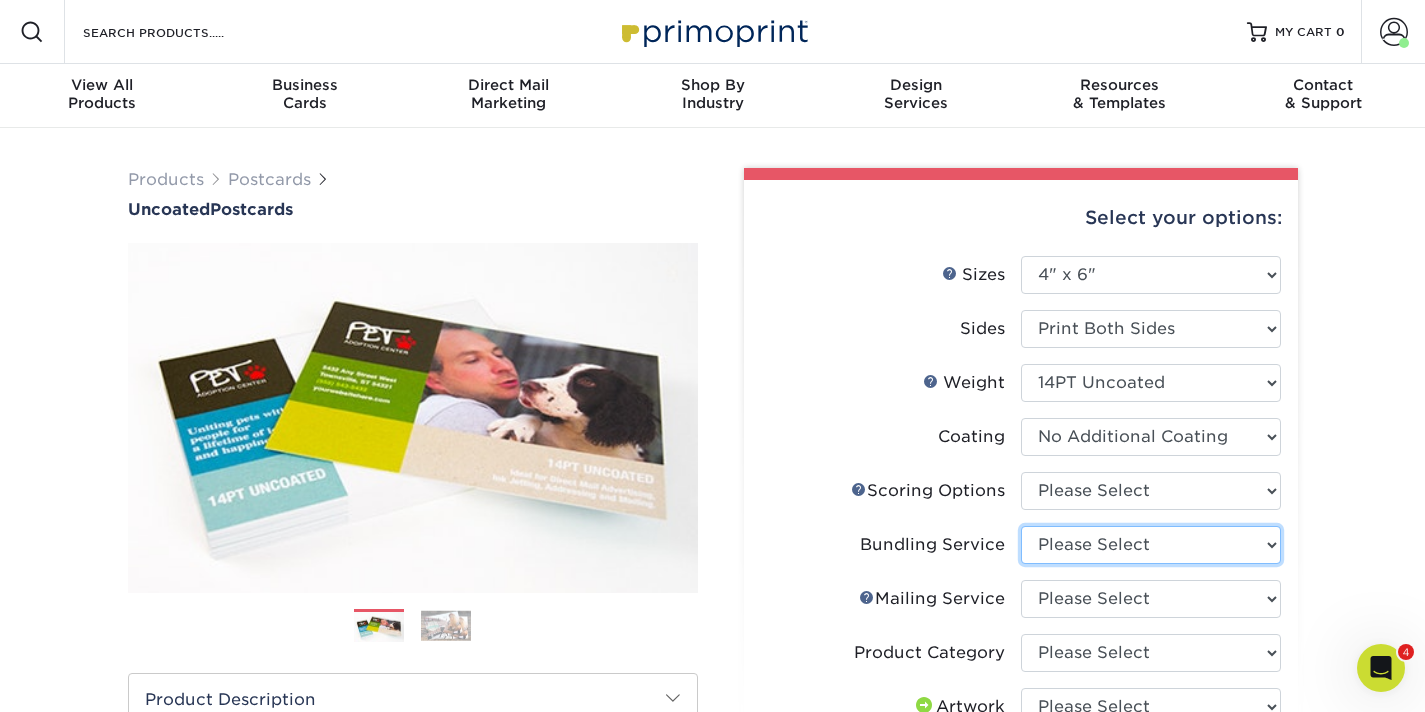 select on "58689abb-25c0-461c-a4c3-a80b627d6649" 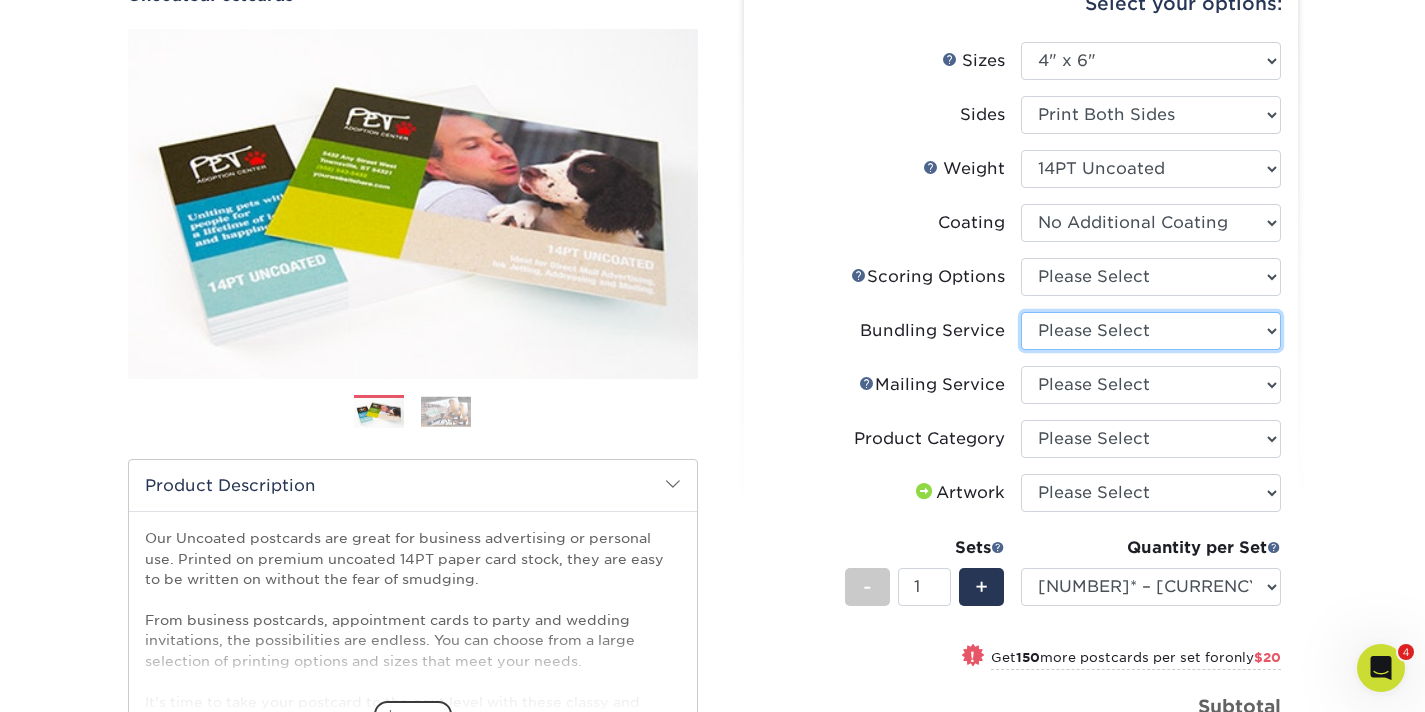 scroll, scrollTop: 234, scrollLeft: 0, axis: vertical 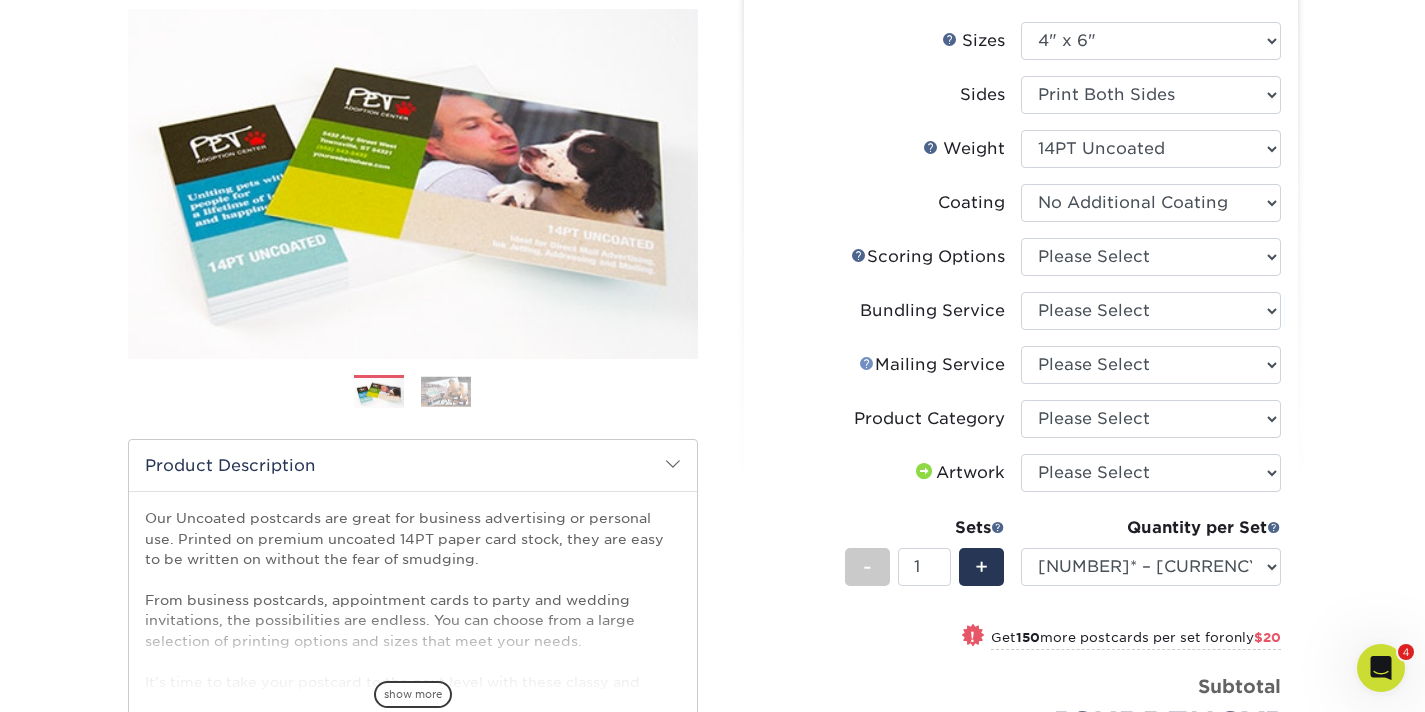 click on "Mailing Service Help" at bounding box center (867, 363) 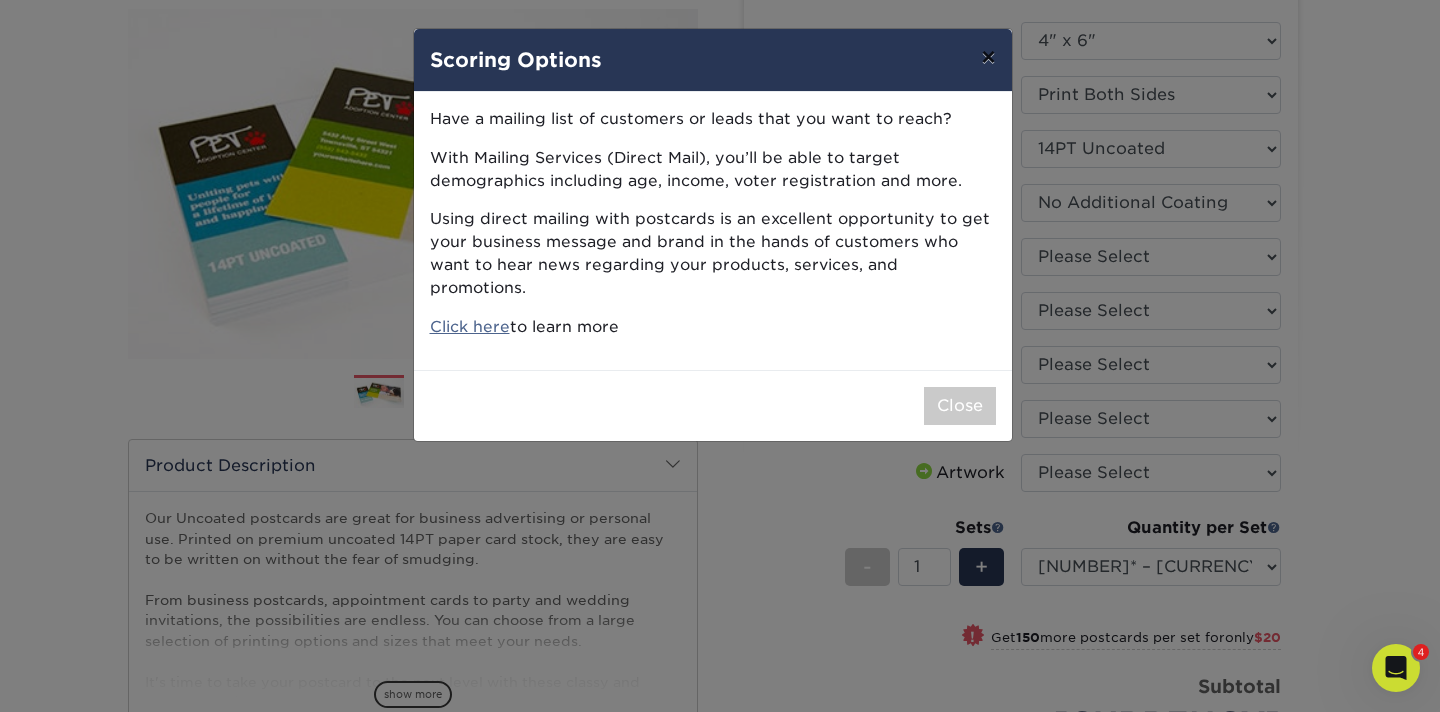 click on "×" at bounding box center (988, 57) 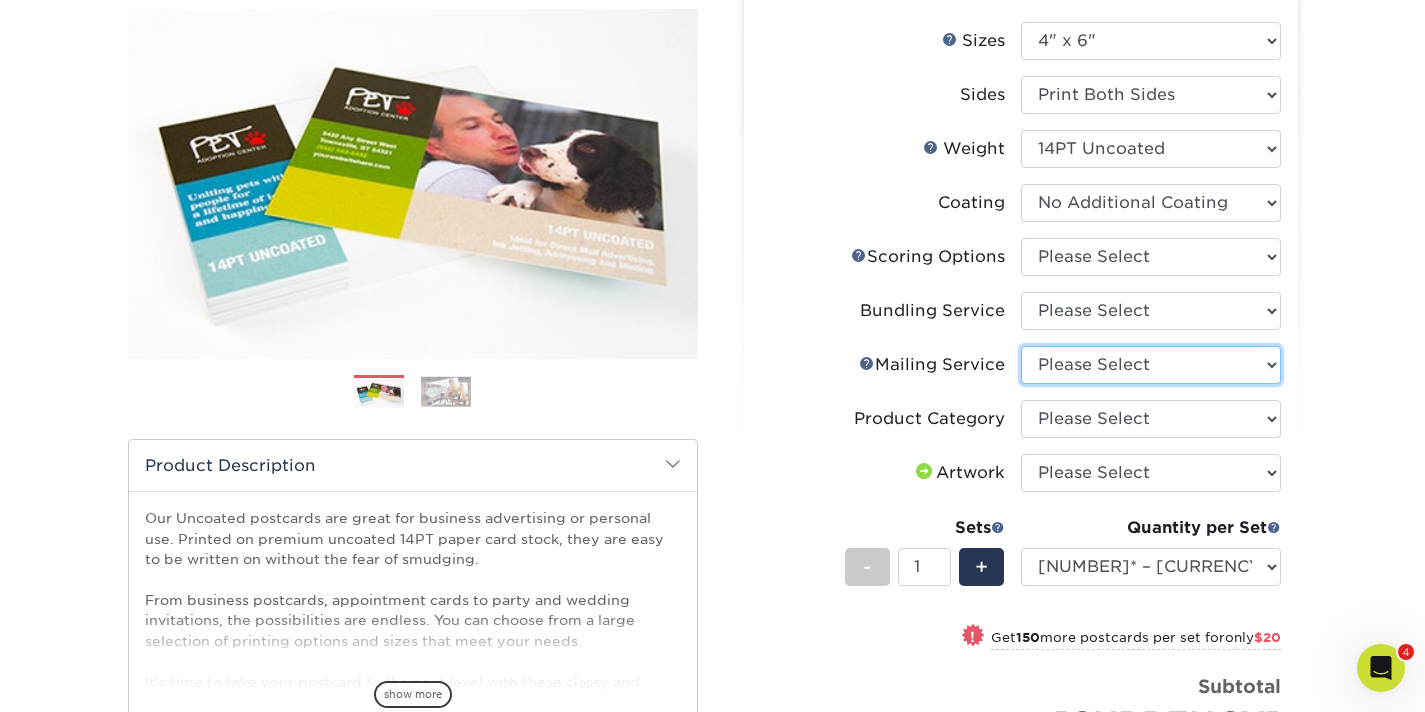 click on "Please Select No Direct Mailing Service No, I will mail/stamp/imprint Direct Mailing from FL Direct Mailing from OH Direct Mailing from CA Direct Mailing from NJ Direct Mailing from TX" at bounding box center (1151, 365) 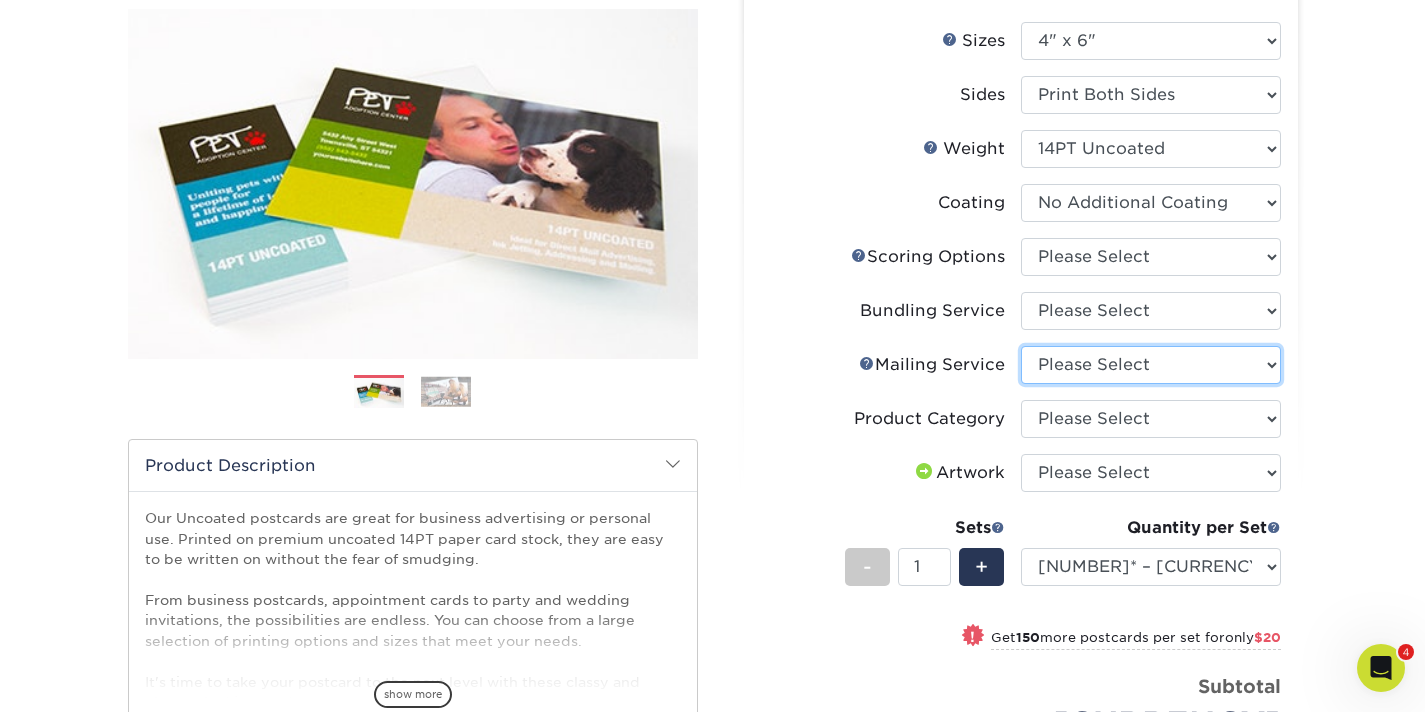 select on "3e5e9bdd-d78a-4c28-a41d-fe1407925ca6" 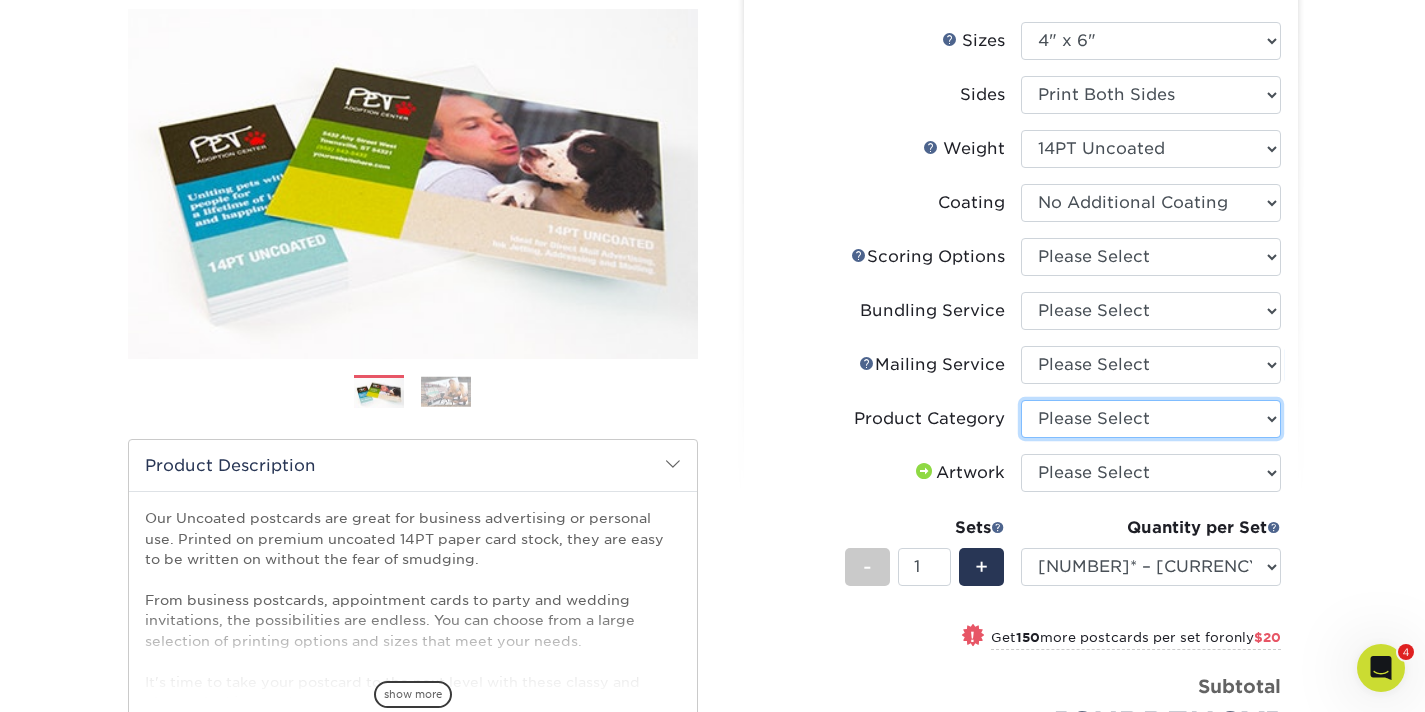 click on "Please Select Postcards" at bounding box center [1151, 419] 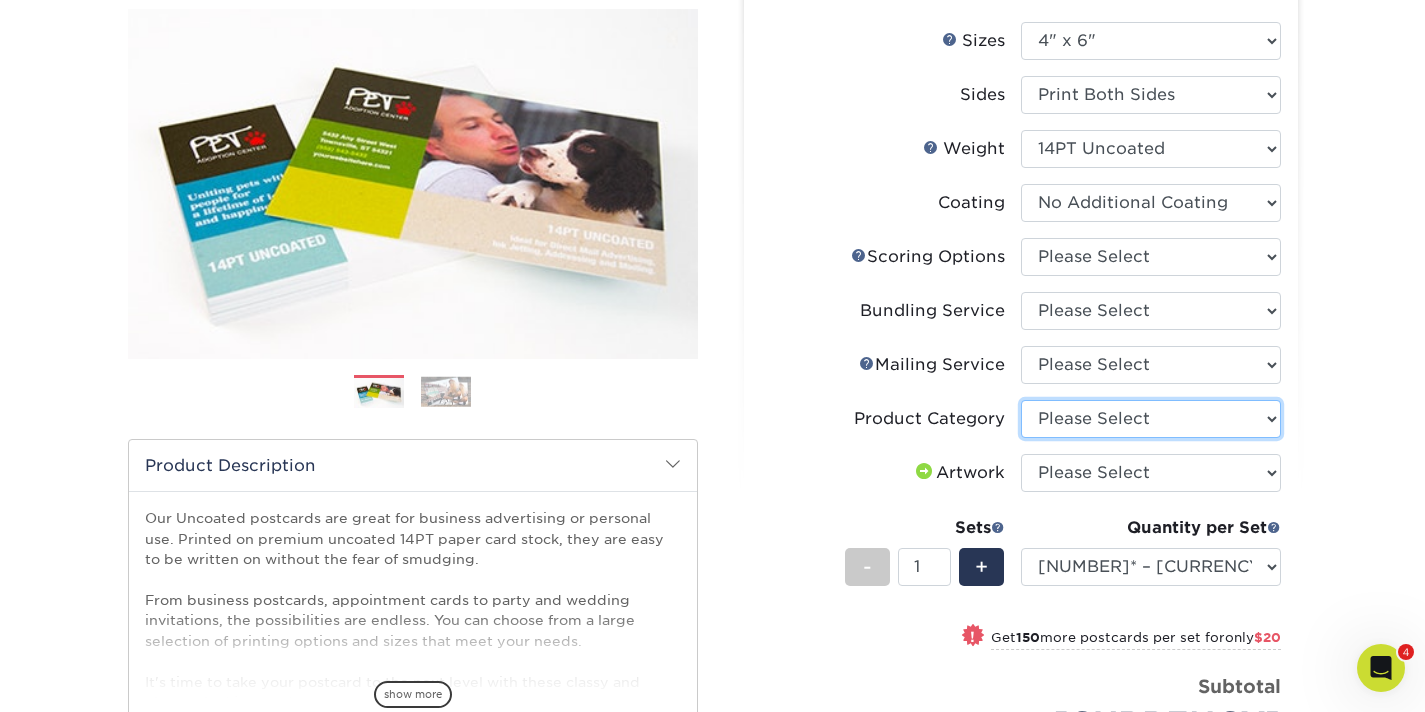 select on "9b7272e0-d6c8-4c3c-8e97-d3a1bcdab858" 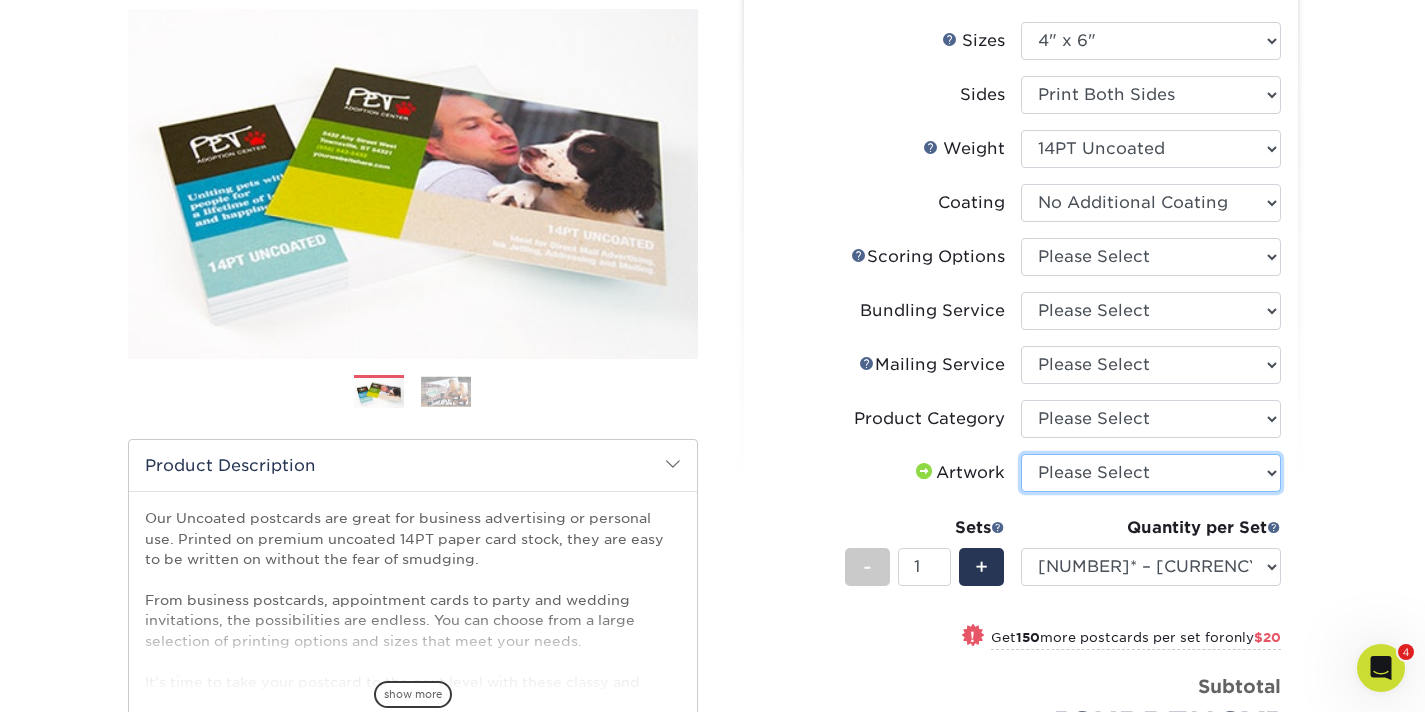 click on "Please Select I will upload files I need a design - $150" at bounding box center [1151, 473] 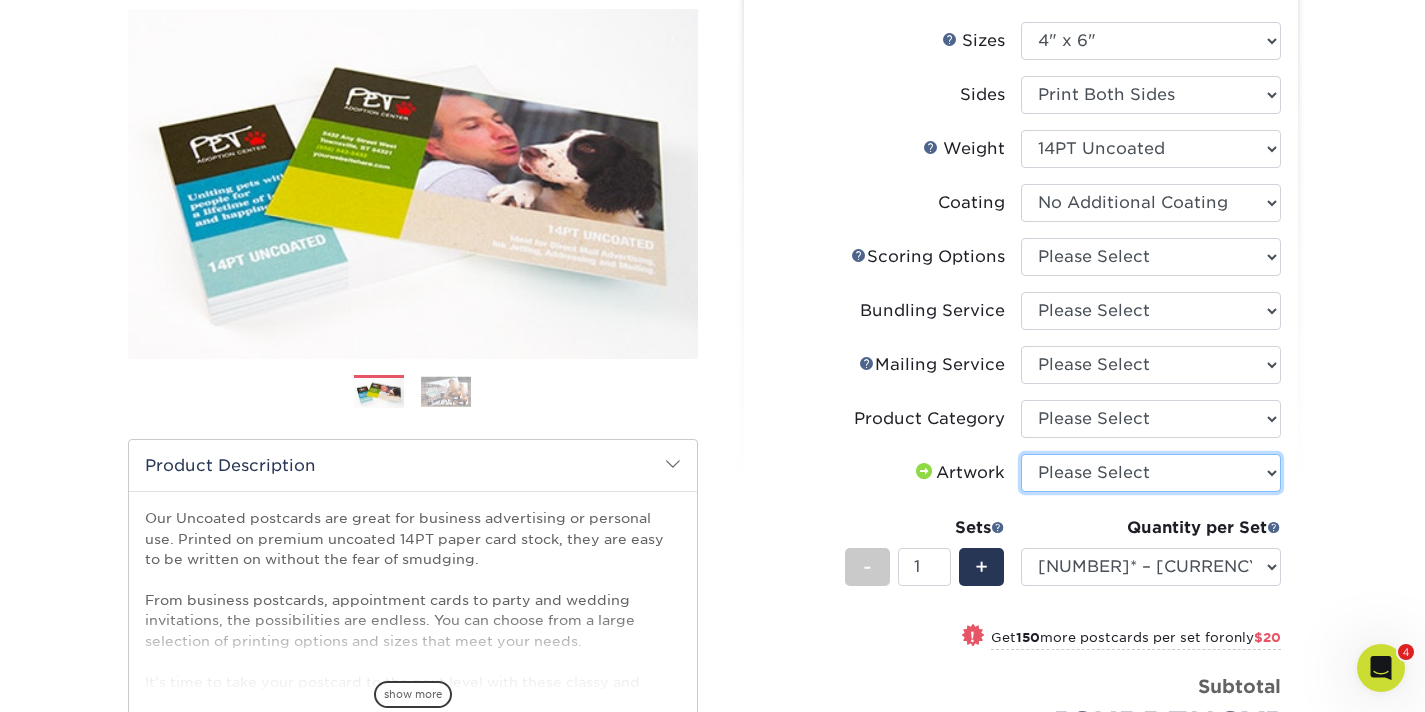select on "upload" 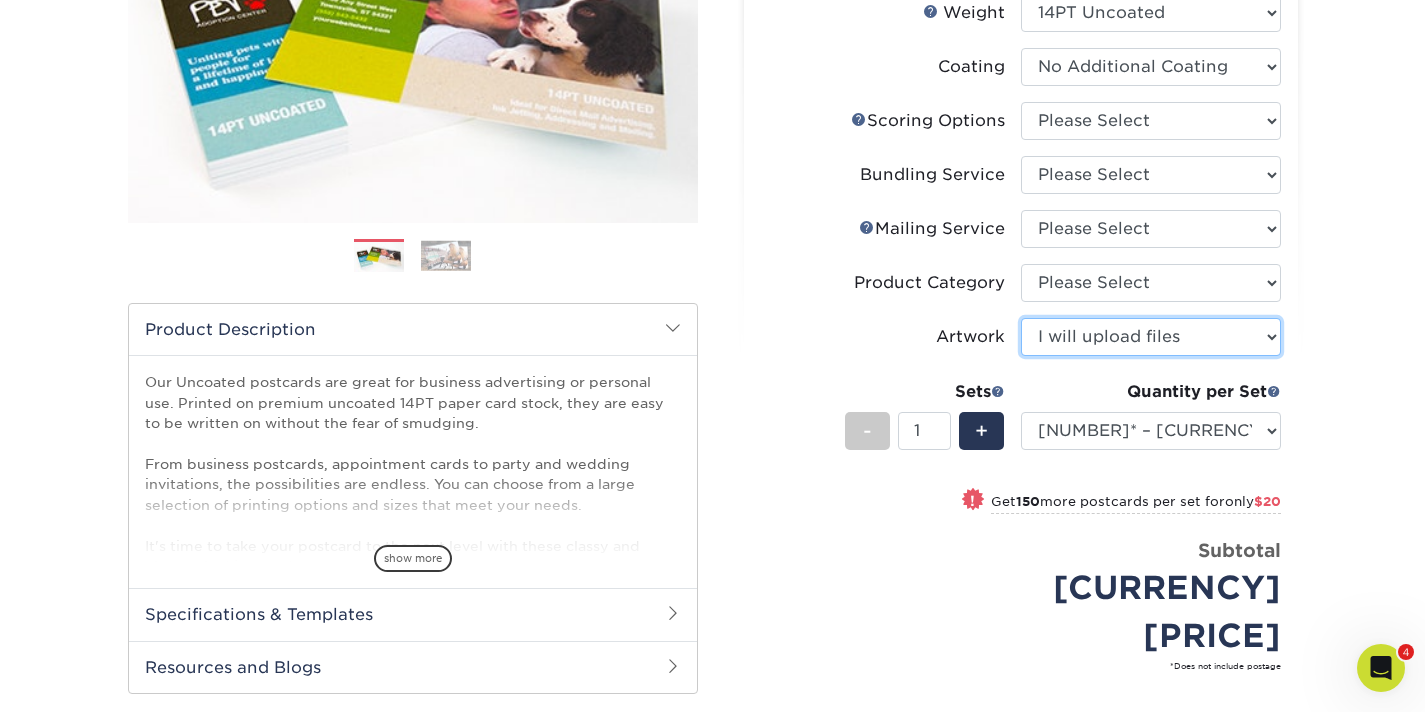 scroll, scrollTop: 462, scrollLeft: 0, axis: vertical 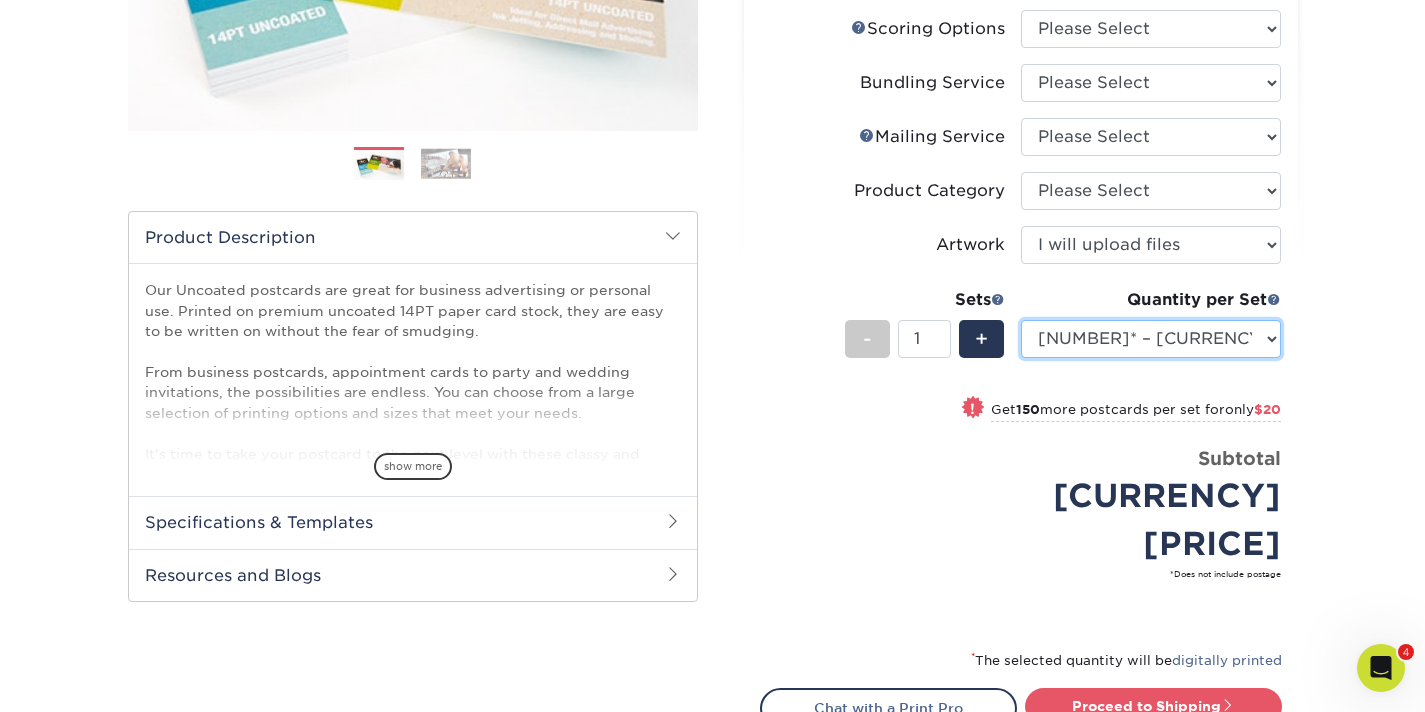 click on "100* – $76.00 250* – $96.00 500 – $103.00 750 – $111.00 1000 – $119.00 1500 – $150.00 2000 – $197.00 2500 – $244.00 3000 – $266.00 4000 – $300.00 5000 – $333.00 10000 – $656.00 15000 – $991.00 20000 – $1301.00 25000 – $1590.00 30000 – $1887.00 35000 – $2178.00 40000 – $2463.00 45000 – $2741.00 50000 – $3012.00" at bounding box center (1151, 339) 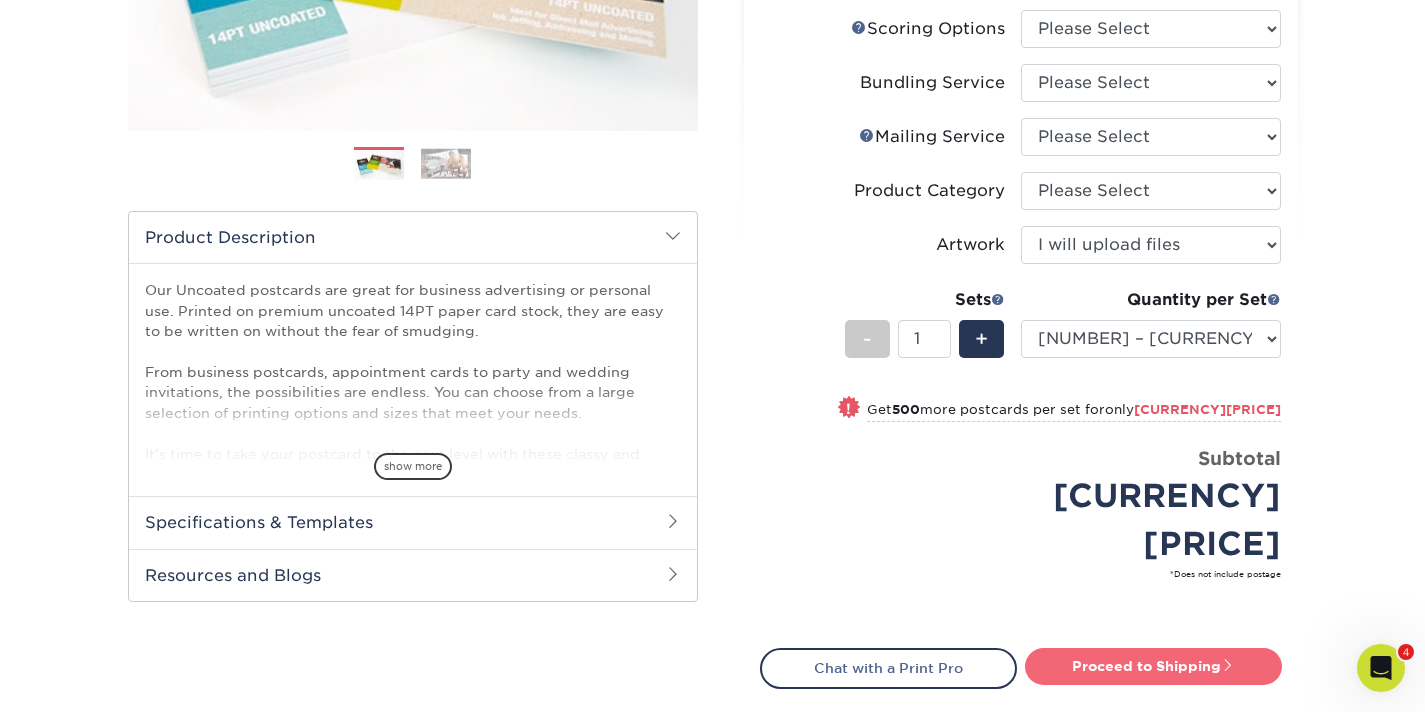 click on "Proceed to Shipping" at bounding box center (1153, 666) 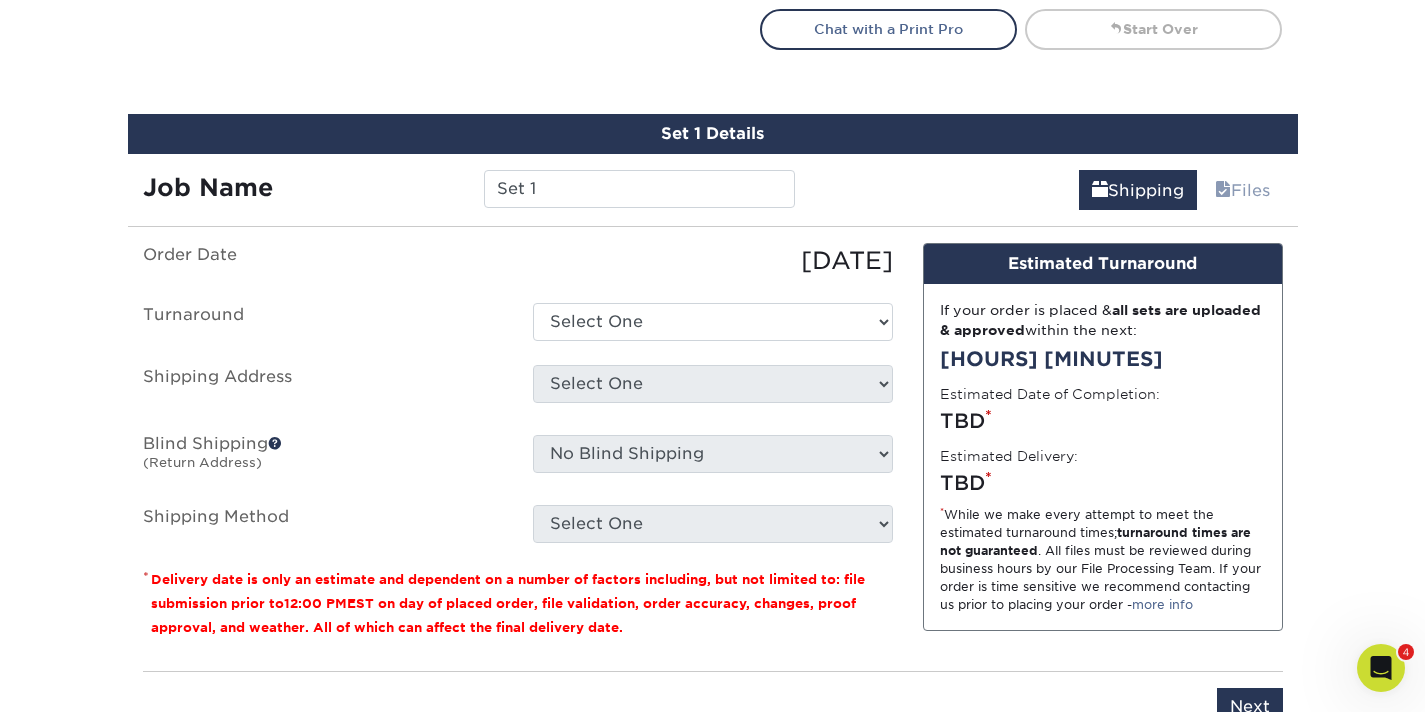 scroll, scrollTop: 1116, scrollLeft: 0, axis: vertical 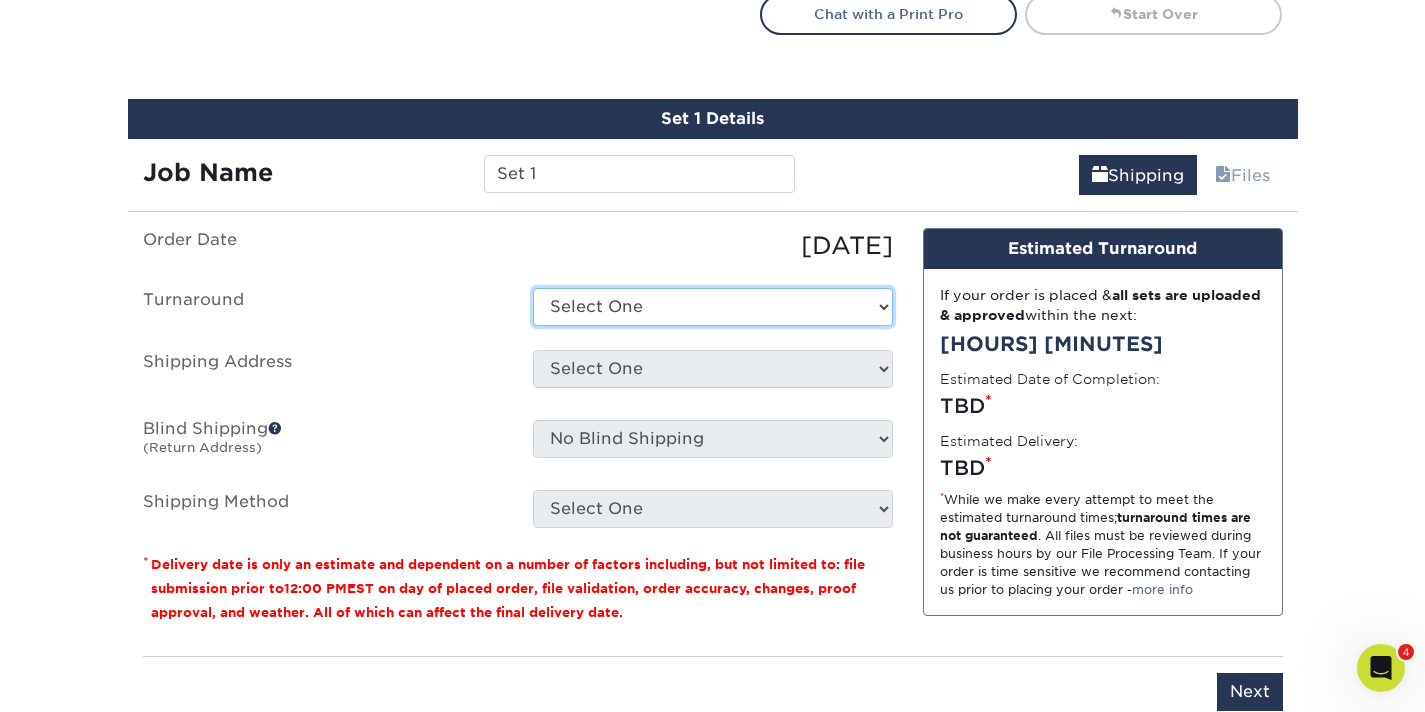 click on "Select One 2-4 Business Days 2 Day Next Business Day" at bounding box center [713, 307] 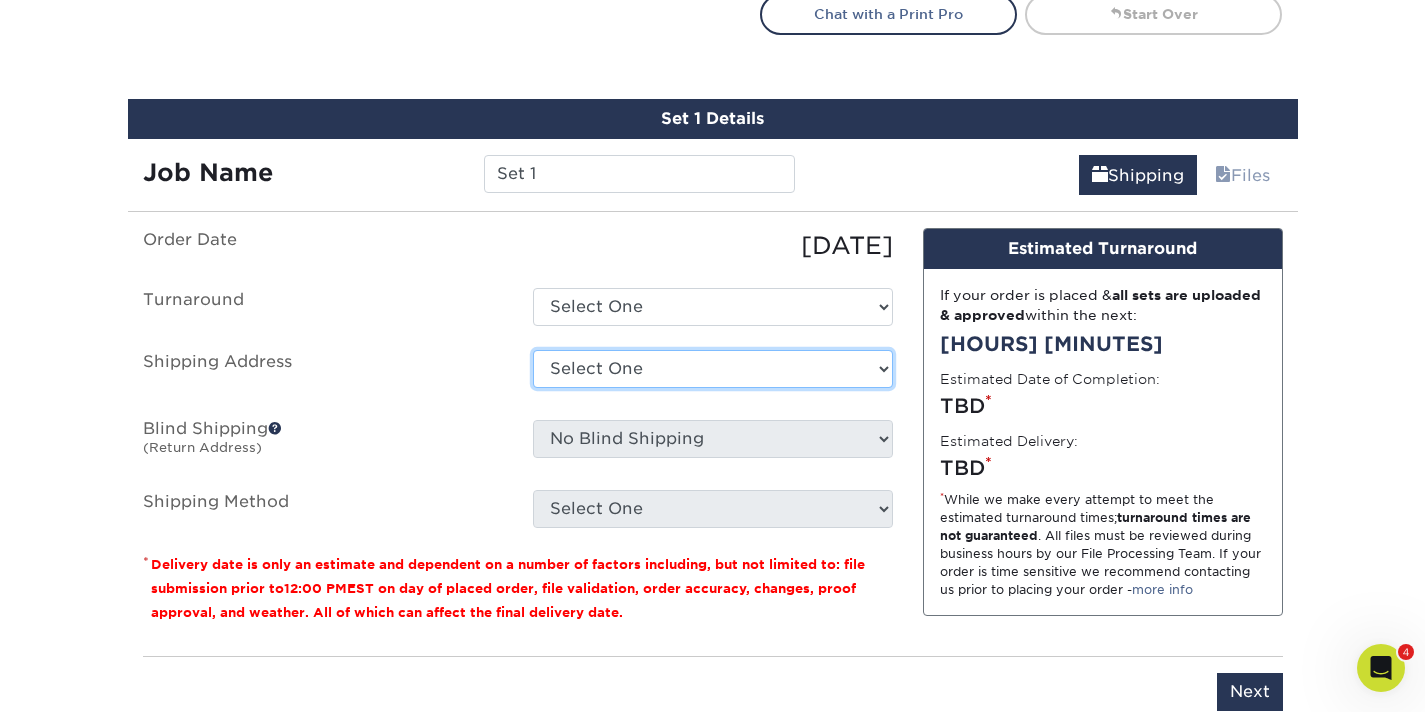 click on "Select One
BWI
CLT Ministry Center
Destiny Church
Join a Group Cards
Karen's home
Union Church Charlotte
Union Church CWI
+ Add New Address" at bounding box center [713, 369] 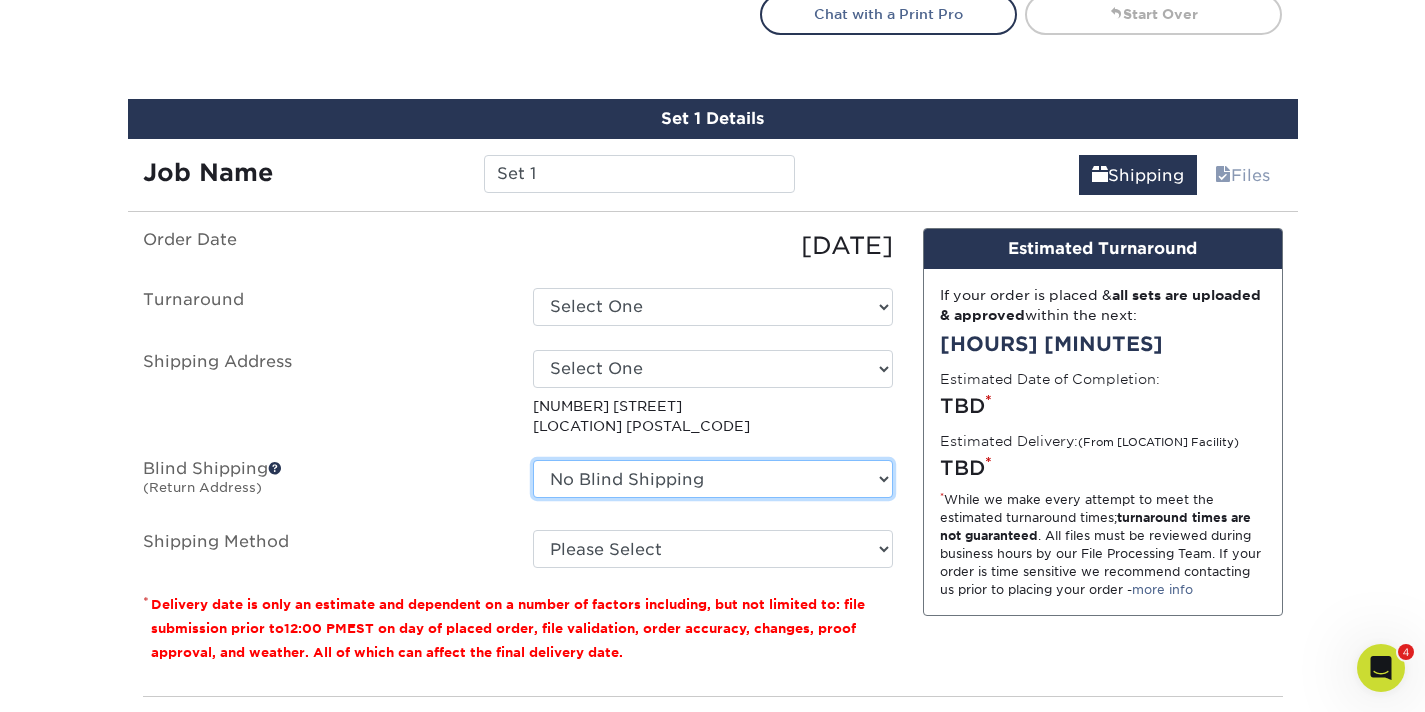 click on "No Blind Shipping
BWI
CLT Ministry Center
Destiny Church
Join a Group Cards
Karen's home
Union Church Charlotte
Union Church CWI
+ Add New Address" at bounding box center [713, 479] 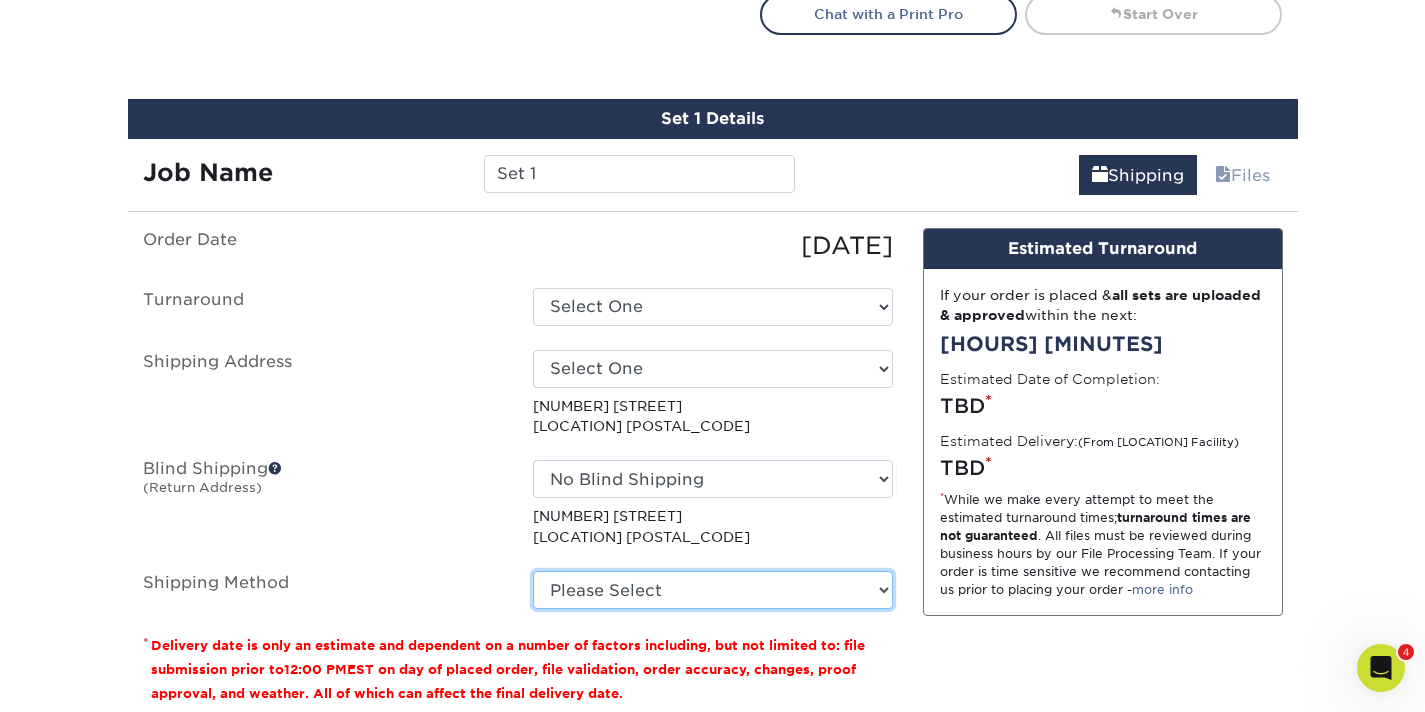 click on "Please Select Ground Shipping (+$42.18) 3 Day Shipping Service (+$81.94) 2 Day Air Shipping (+$112.26) Next Day Shipping by 5pm (+$163.52) Next Day Shipping by 12 noon (+$183.04) Next Day Air Early A.M. (+$972.34)" at bounding box center (713, 590) 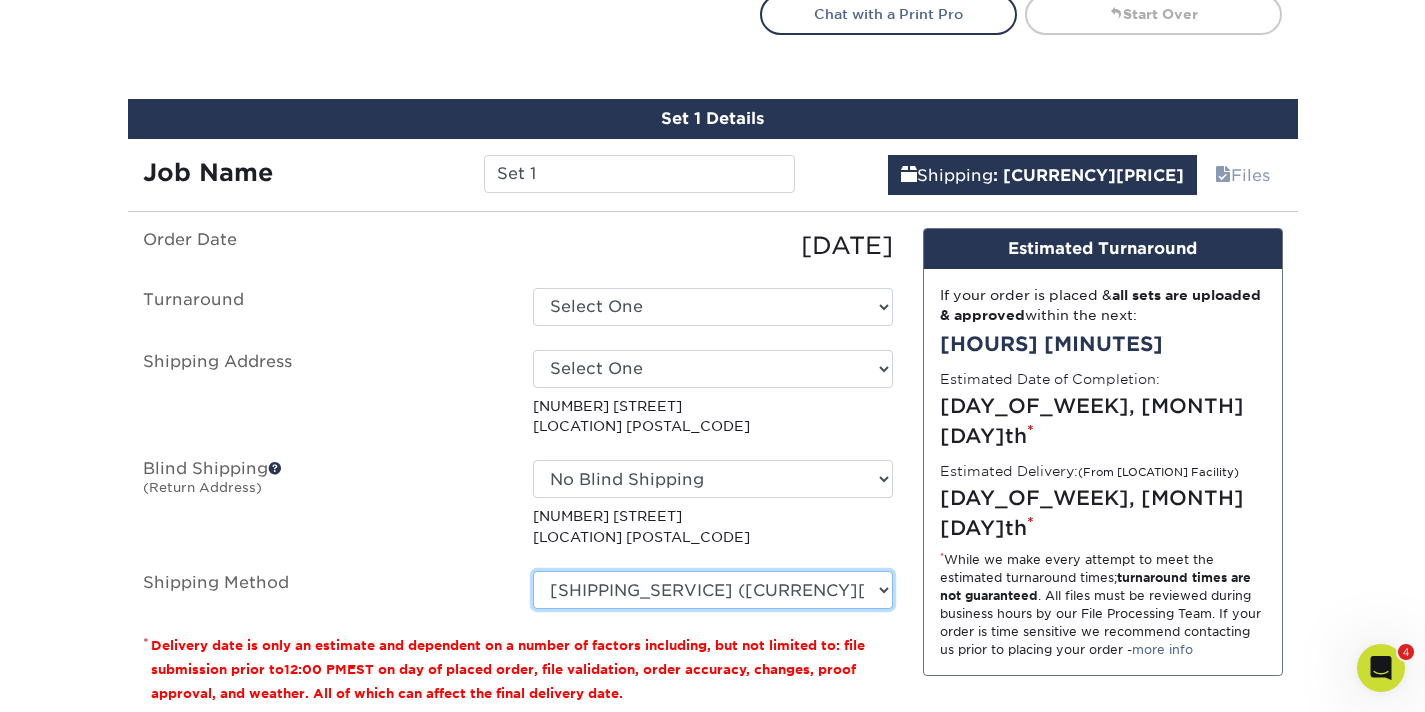 click on "Please Select Ground Shipping (+$42.18) 3 Day Shipping Service (+$81.94) 2 Day Air Shipping (+$112.26) Next Day Shipping by 5pm (+$163.52) Next Day Shipping by 12 noon (+$183.04) Next Day Air Early A.M. (+$972.34)" at bounding box center [713, 590] 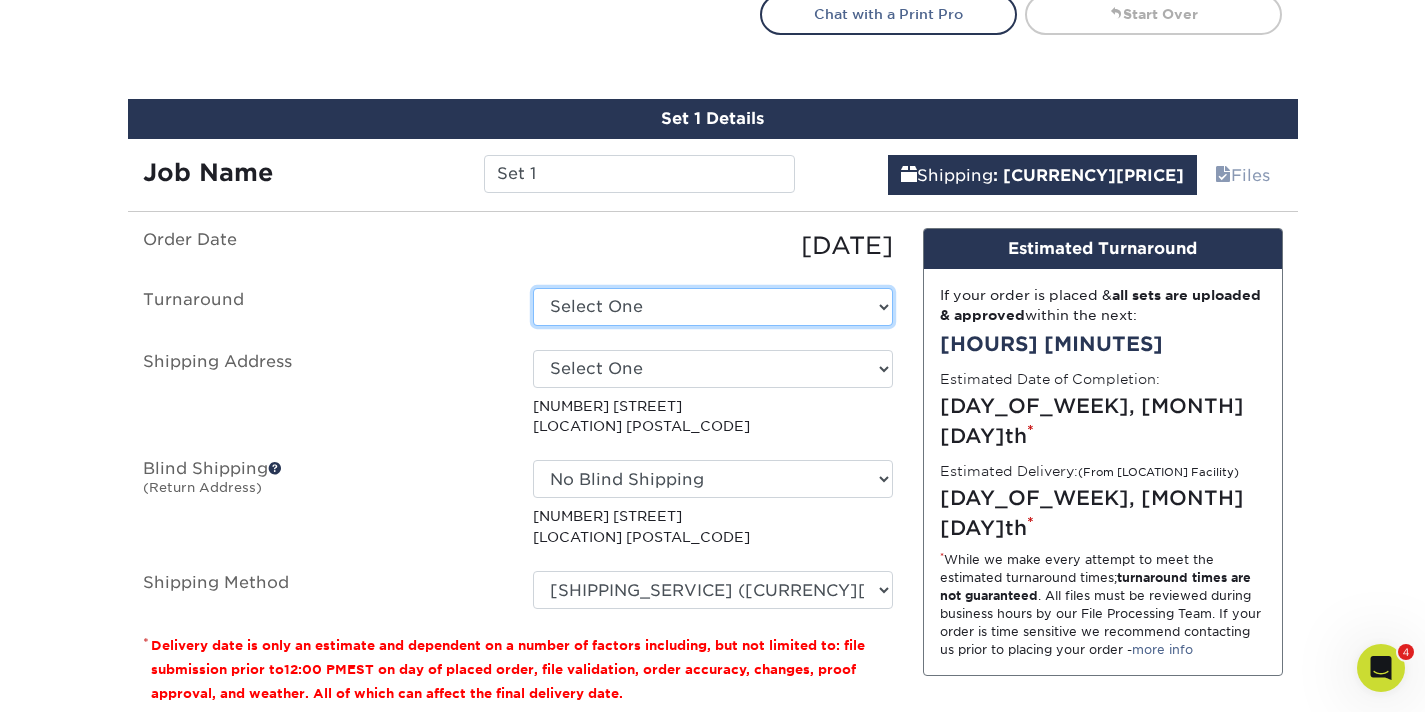 click on "Select One 2-4 Business Days 2 Day Next Business Day" at bounding box center (713, 307) 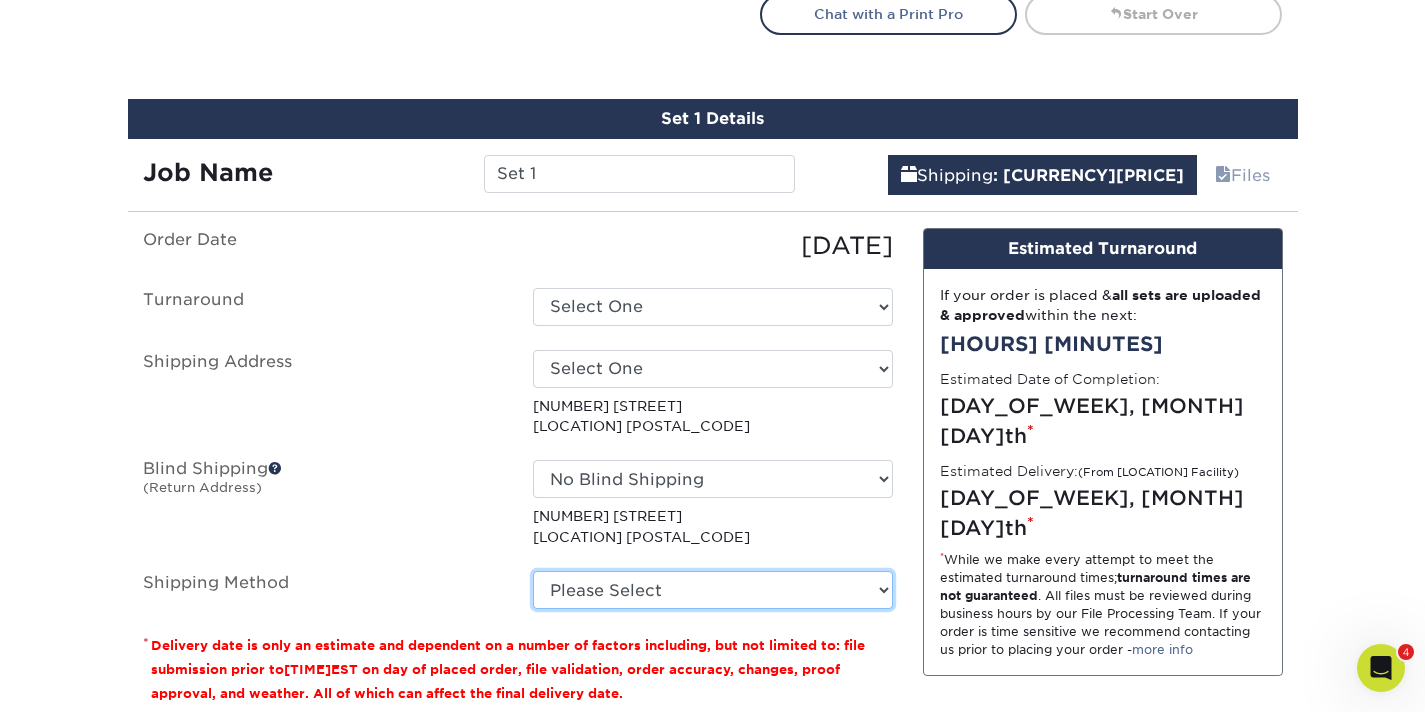 click on "Please Select Ground Shipping (+$42.18) 3 Day Shipping Service (+$81.94) 2 Day Air Shipping (+$112.26) Next Day Shipping by 5pm (+$163.52) Next Day Shipping by 12 noon (+$183.04) Next Day Air Early A.M. (+$972.34)" at bounding box center [713, 590] 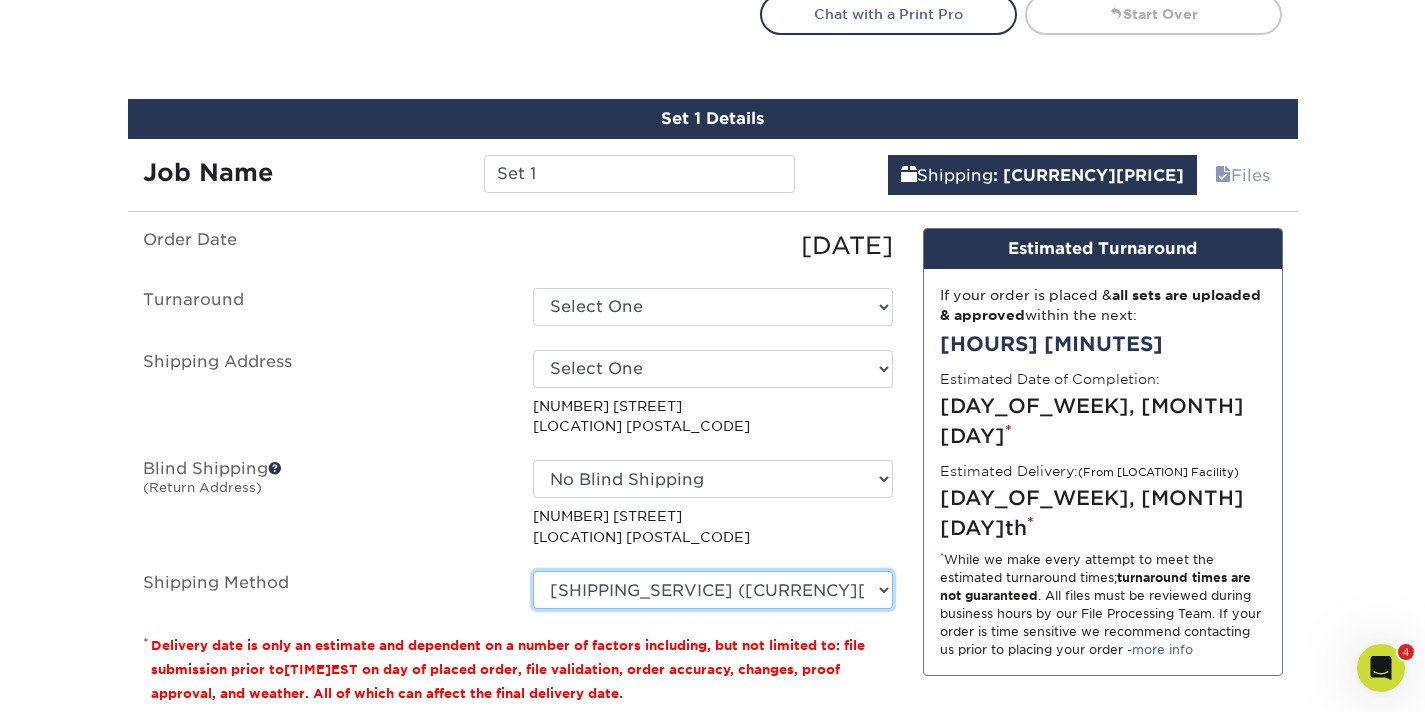 click on "Please Select Ground Shipping (+$42.18) 3 Day Shipping Service (+$81.94) 2 Day Air Shipping (+$112.26) Next Day Shipping by 5pm (+$163.52) Next Day Shipping by 12 noon (+$183.04) Next Day Air Early A.M. (+$972.34)" at bounding box center (713, 590) 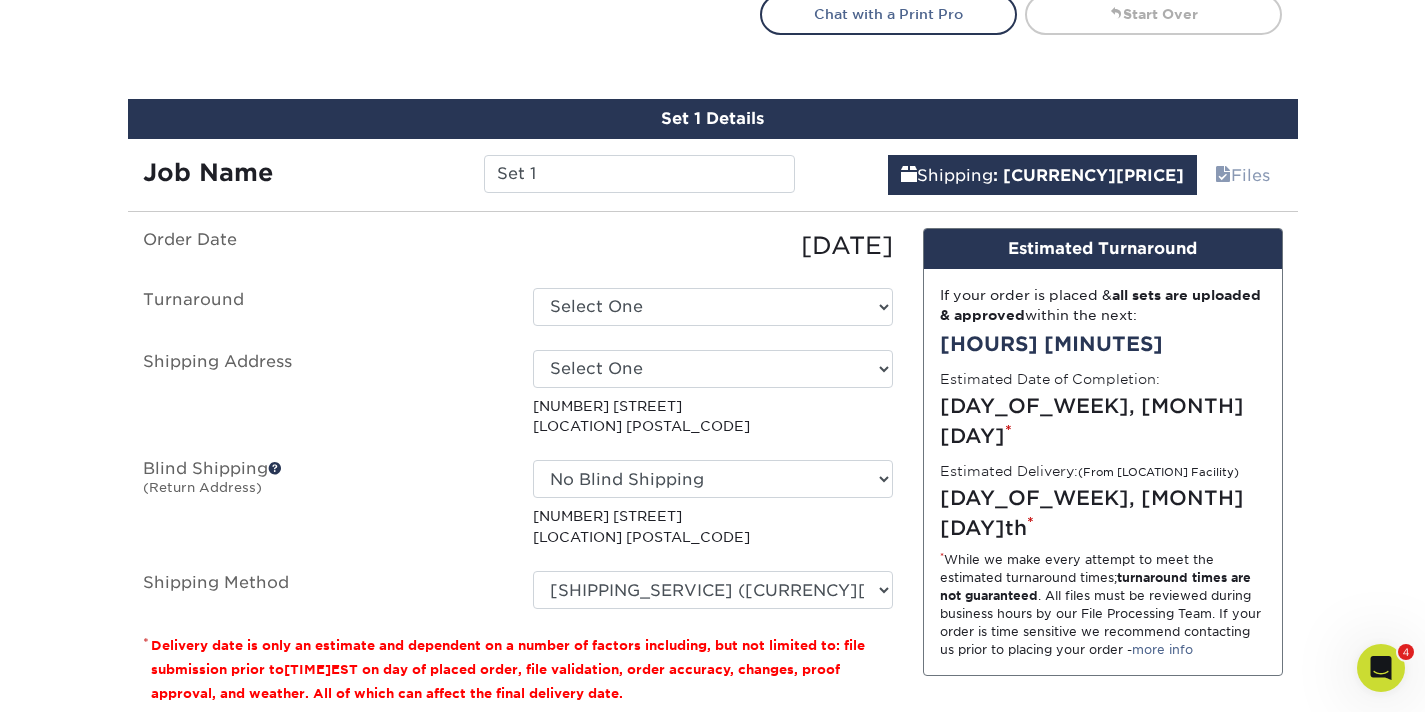 click on "Design  Estimated Turnaround
If your order is placed &  all sets are uploaded & approved  within the next:
20 hours 20 minutes
Estimated Date of Completion:
Wednesday, Aug 6th  *
Estimated Delivery:  (From Florida Facility)
Friday, Aug 8th  *
*  While we make every attempt to meet the estimated turnaround times;  turnaround times are not guaranteed . All files must be reviewed during business hours by our File Processing Team. If your order is time sensitive we recommend contacting us prior to placing your order -  more info
Production turnaround times begin when the design files are approved and uploaded. Design Services typically take an additional 2-3 days which is dependent on a timely response to proofs that are sent during the design process." at bounding box center (1103, 475) 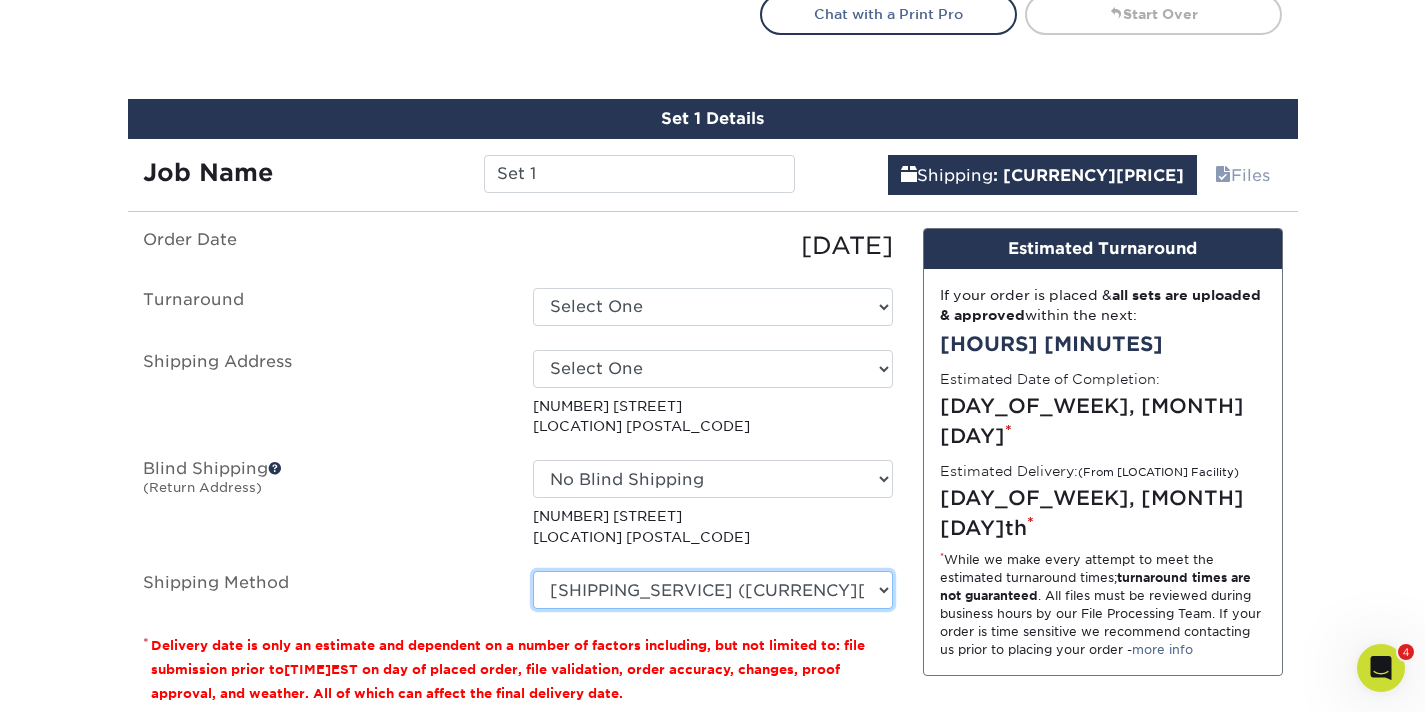 click on "Please Select Ground Shipping (+$42.18) 3 Day Shipping Service (+$81.94) 2 Day Air Shipping (+$112.26) Next Day Shipping by 5pm (+$163.52) Next Day Shipping by 12 noon (+$183.04) Next Day Air Early A.M. (+$972.34)" at bounding box center (713, 590) 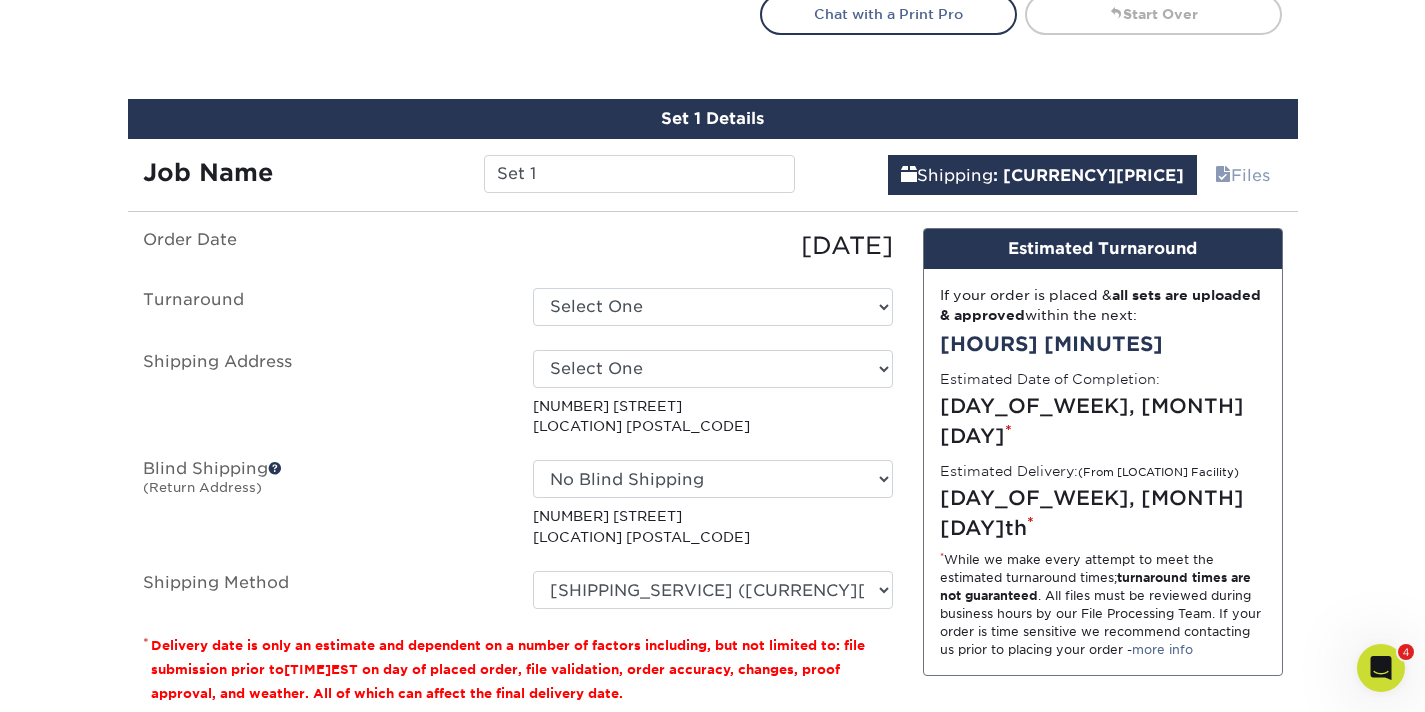 click on "Design  Estimated Turnaround
If your order is placed &  all sets are uploaded & approved  within the next:
20 hours 20 minutes
Estimated Date of Completion:
Wednesday, Aug 6th  *
Estimated Delivery:  (From Florida Facility)
Friday, Aug 8th  *
*  While we make every attempt to meet the estimated turnaround times;  turnaround times are not guaranteed . All files must be reviewed during business hours by our File Processing Team. If your order is time sensitive we recommend contacting us prior to placing your order -  more info
Production turnaround times begin when the design files are approved and uploaded. Design Services typically take an additional 2-3 days which is dependent on a timely response to proofs that are sent during the design process." at bounding box center (1103, 475) 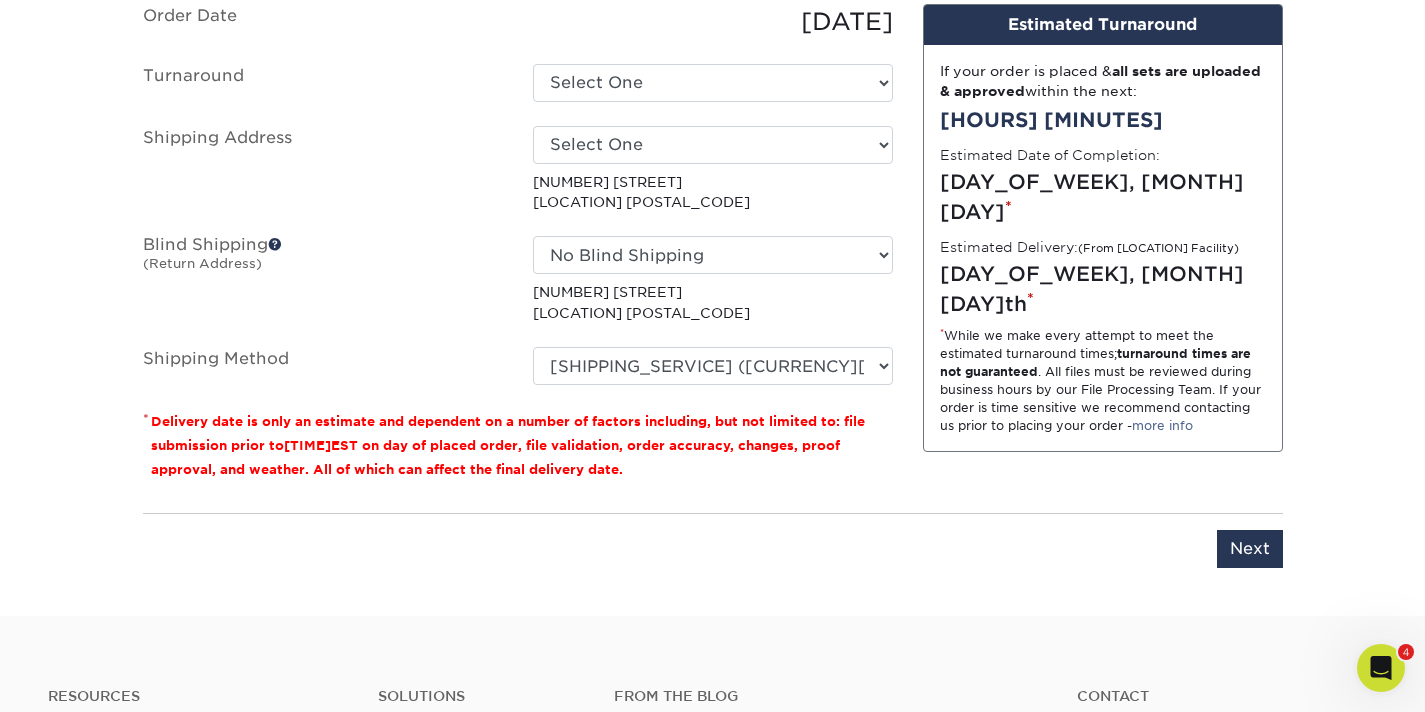 scroll, scrollTop: 1444, scrollLeft: 0, axis: vertical 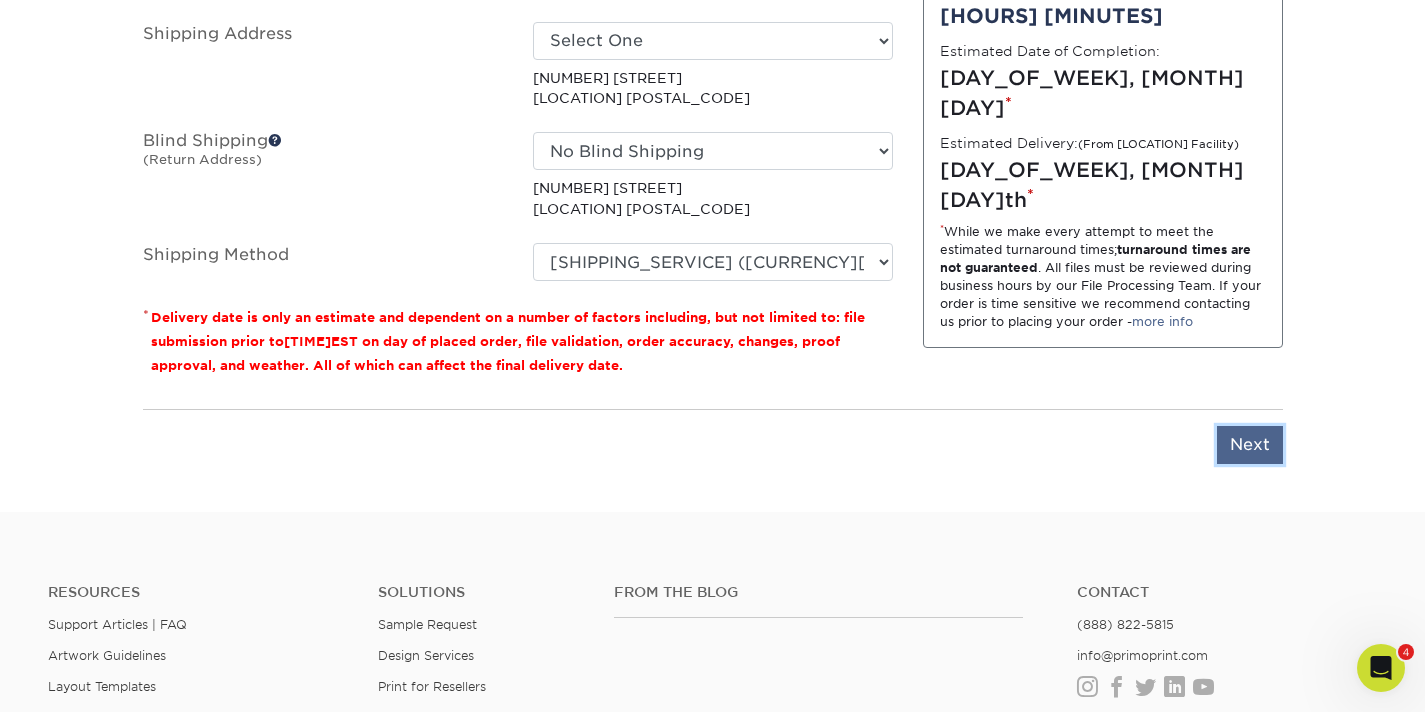 click on "Next" at bounding box center [1250, 445] 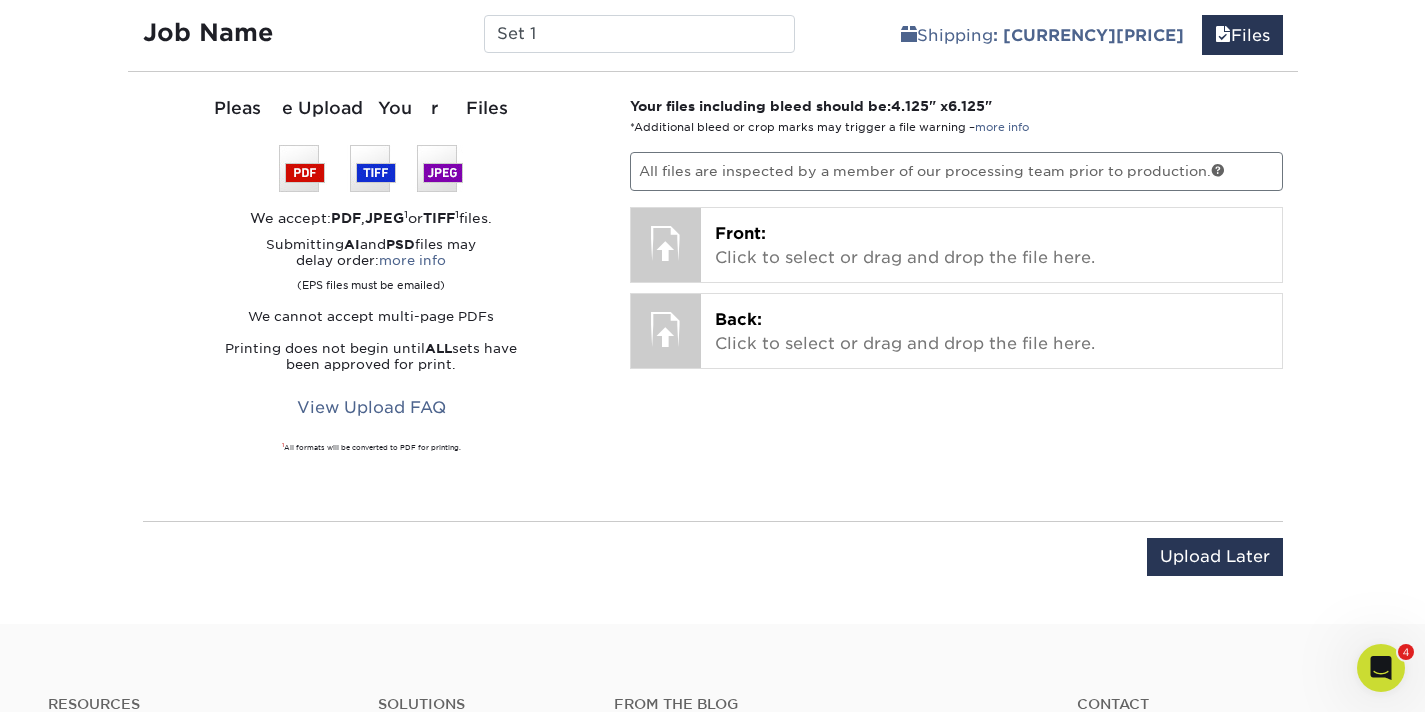 scroll, scrollTop: 1256, scrollLeft: 0, axis: vertical 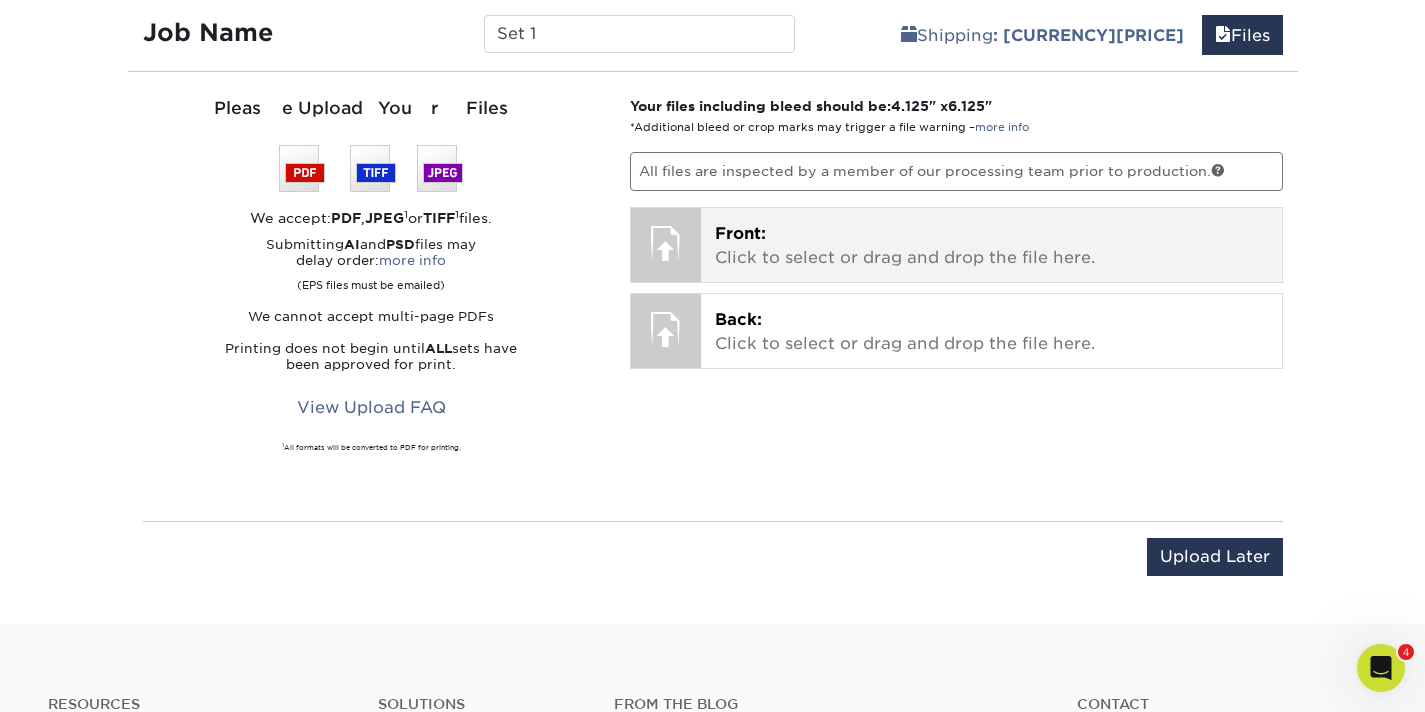 click on "Front: Click to select or drag and drop the file here." at bounding box center (991, 246) 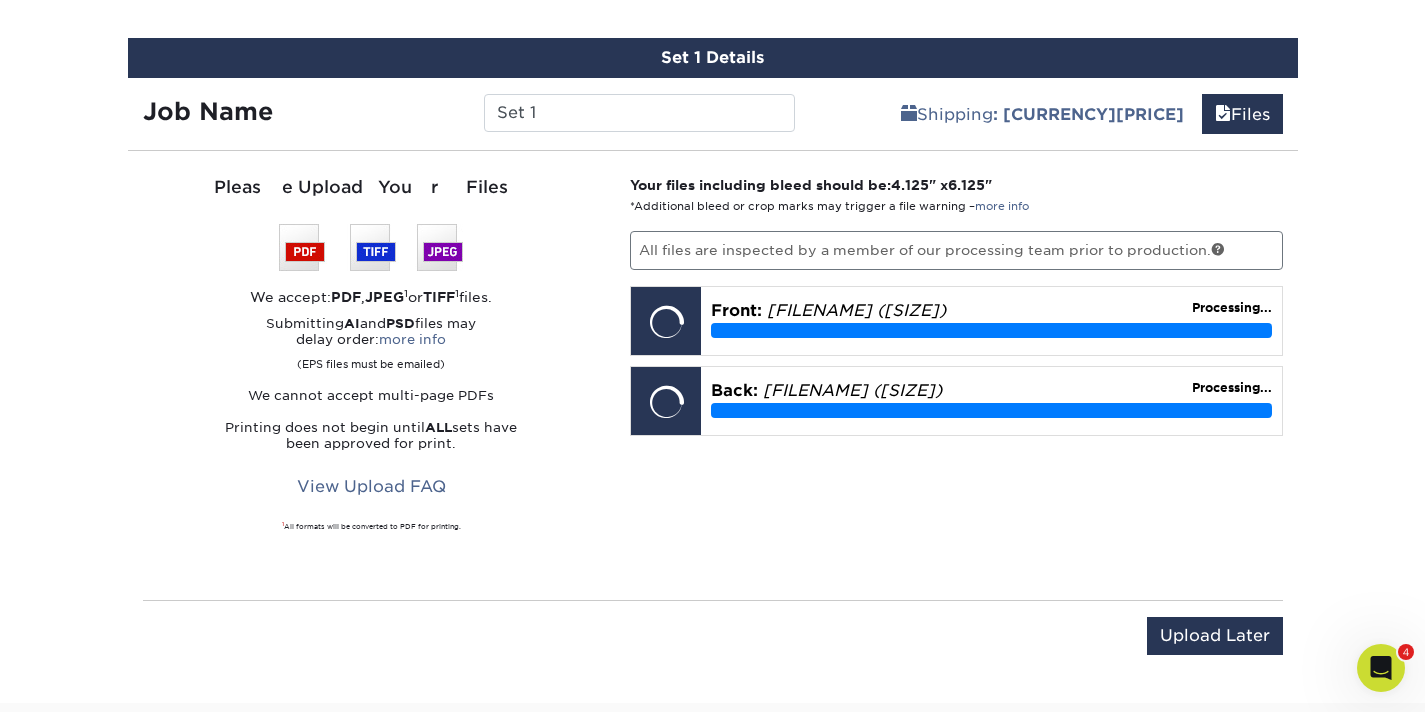 scroll, scrollTop: 1185, scrollLeft: 0, axis: vertical 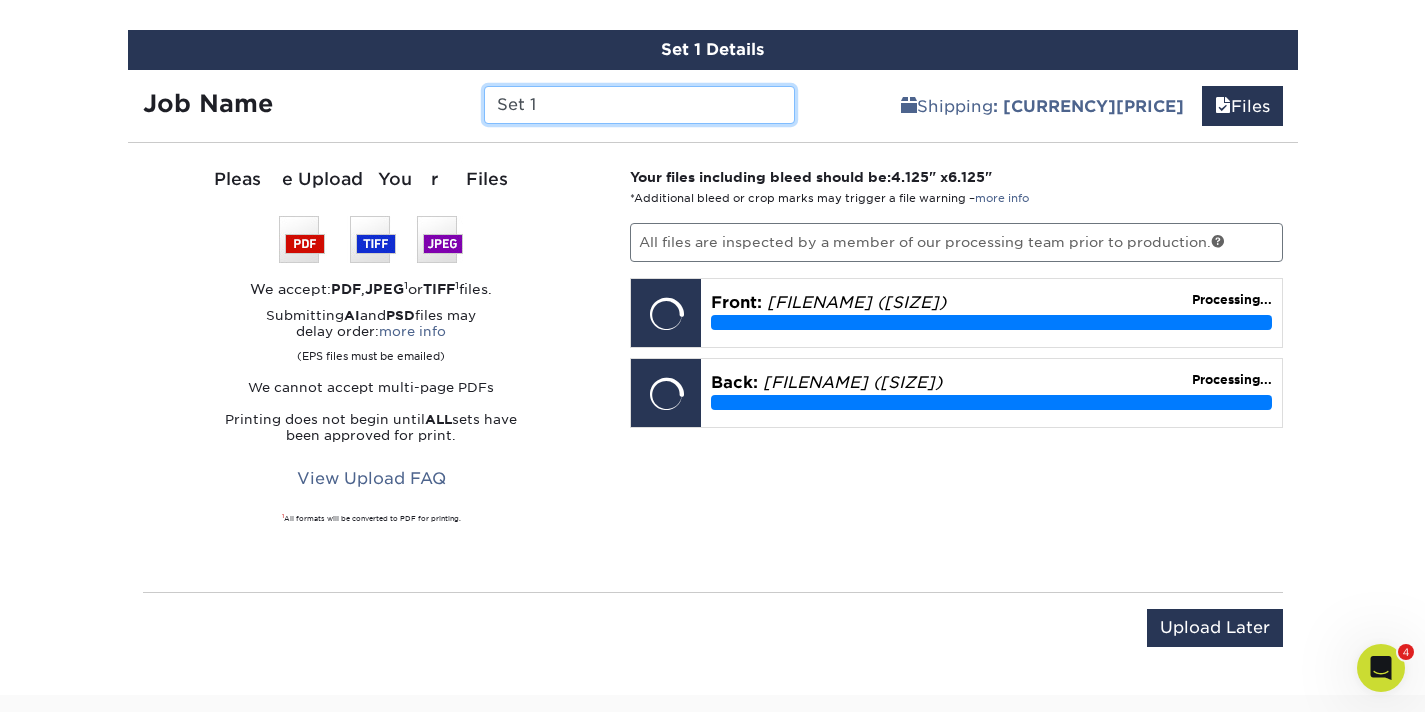 drag, startPoint x: 553, startPoint y: 59, endPoint x: 472, endPoint y: 49, distance: 81.61495 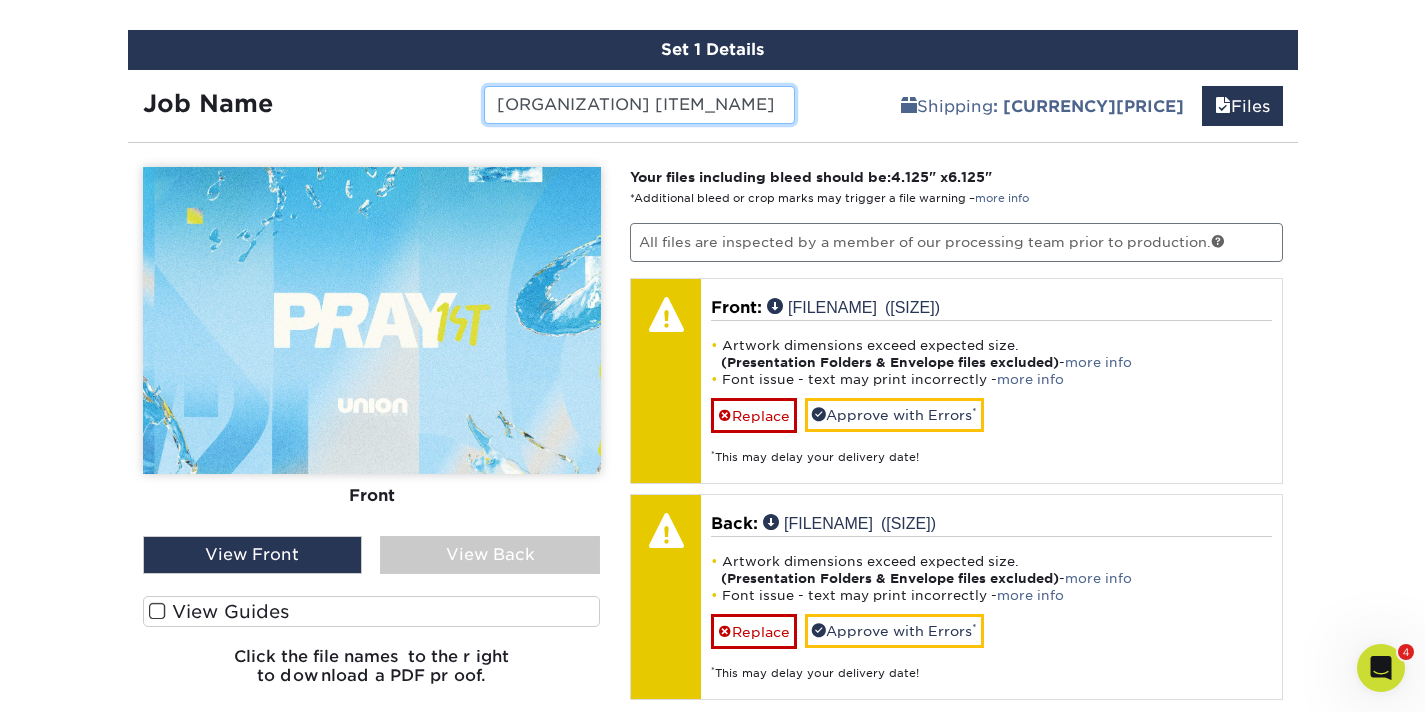 type on "CLT Prayer card" 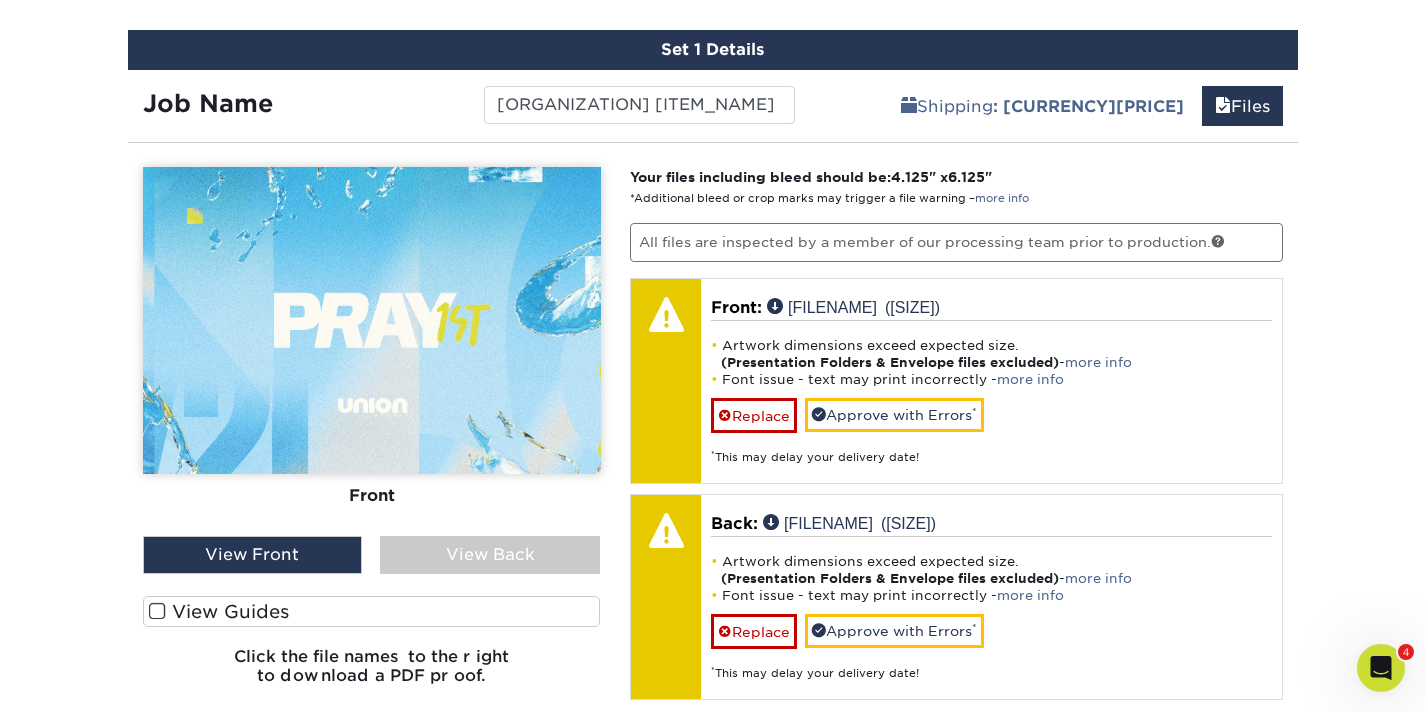 click on "View Back" at bounding box center (490, 555) 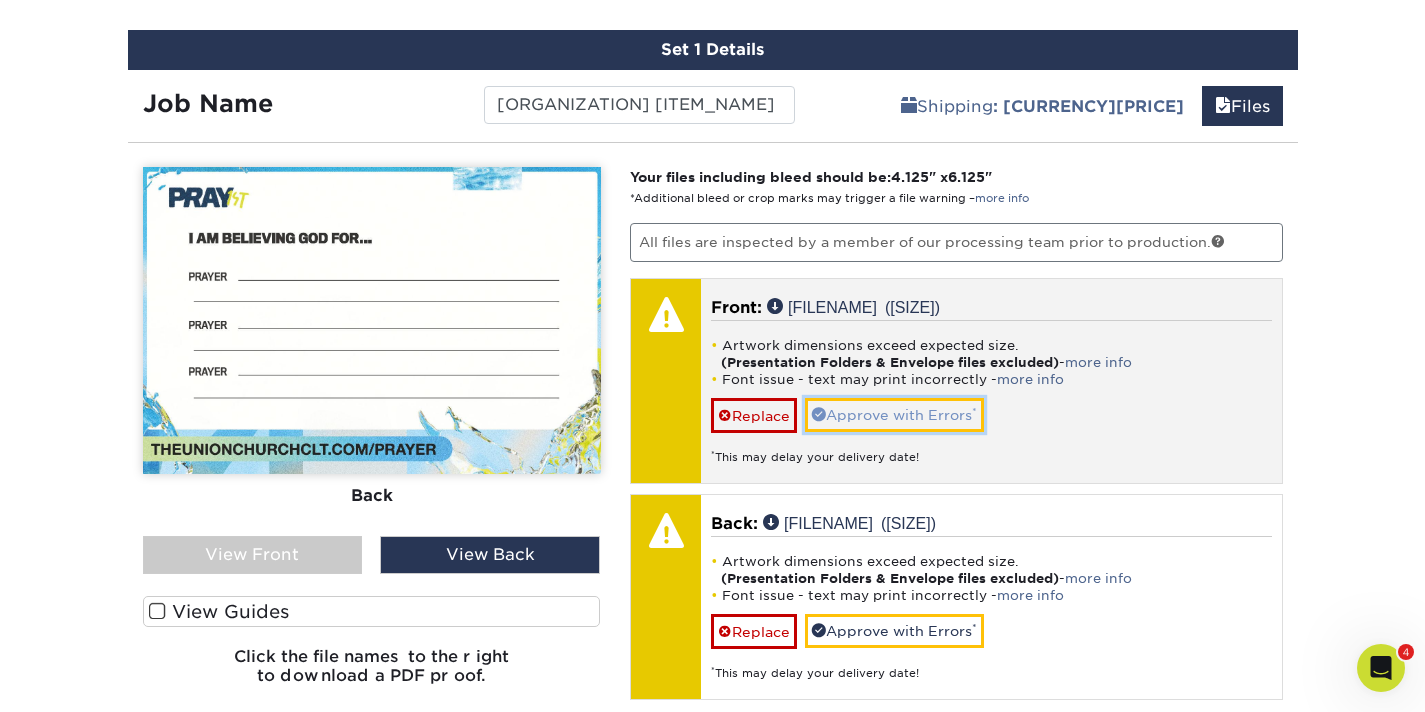 click on "Approve with Errors *" at bounding box center [894, 415] 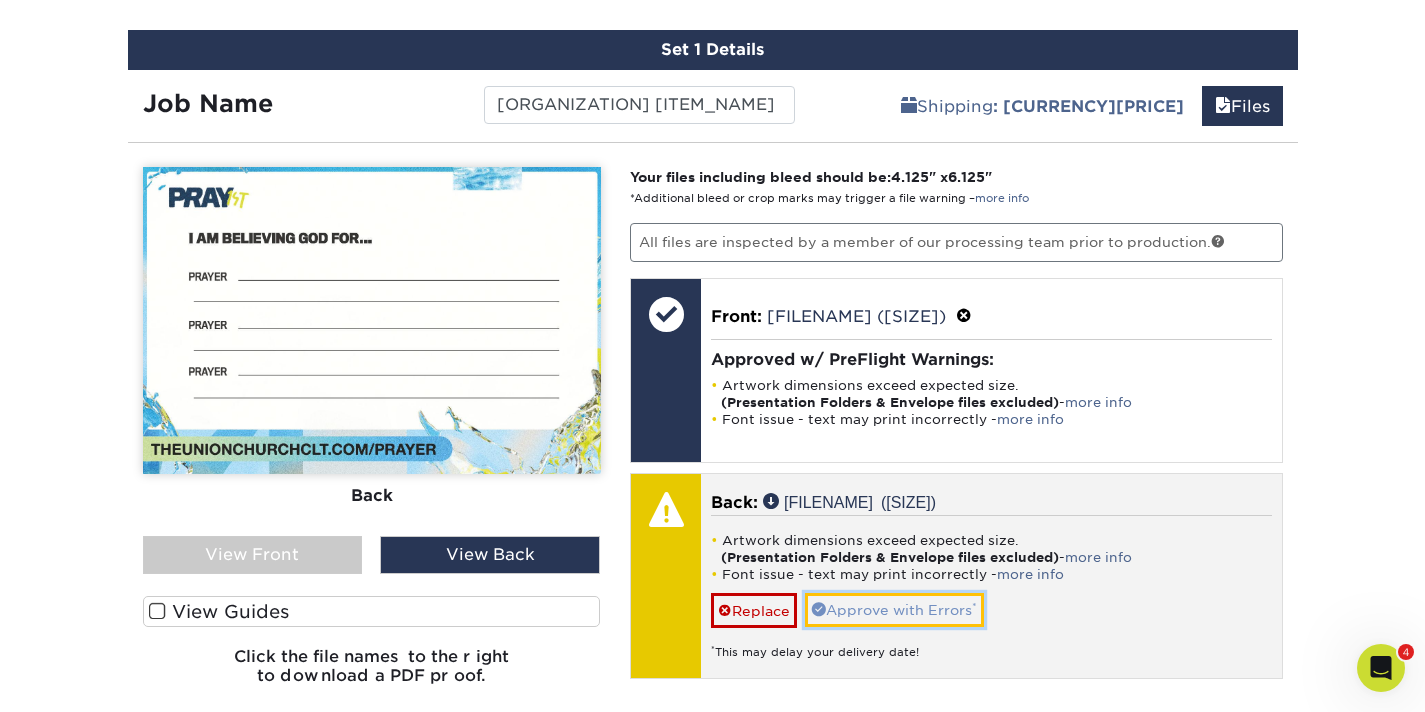 click on "Approve with Errors *" at bounding box center (894, 610) 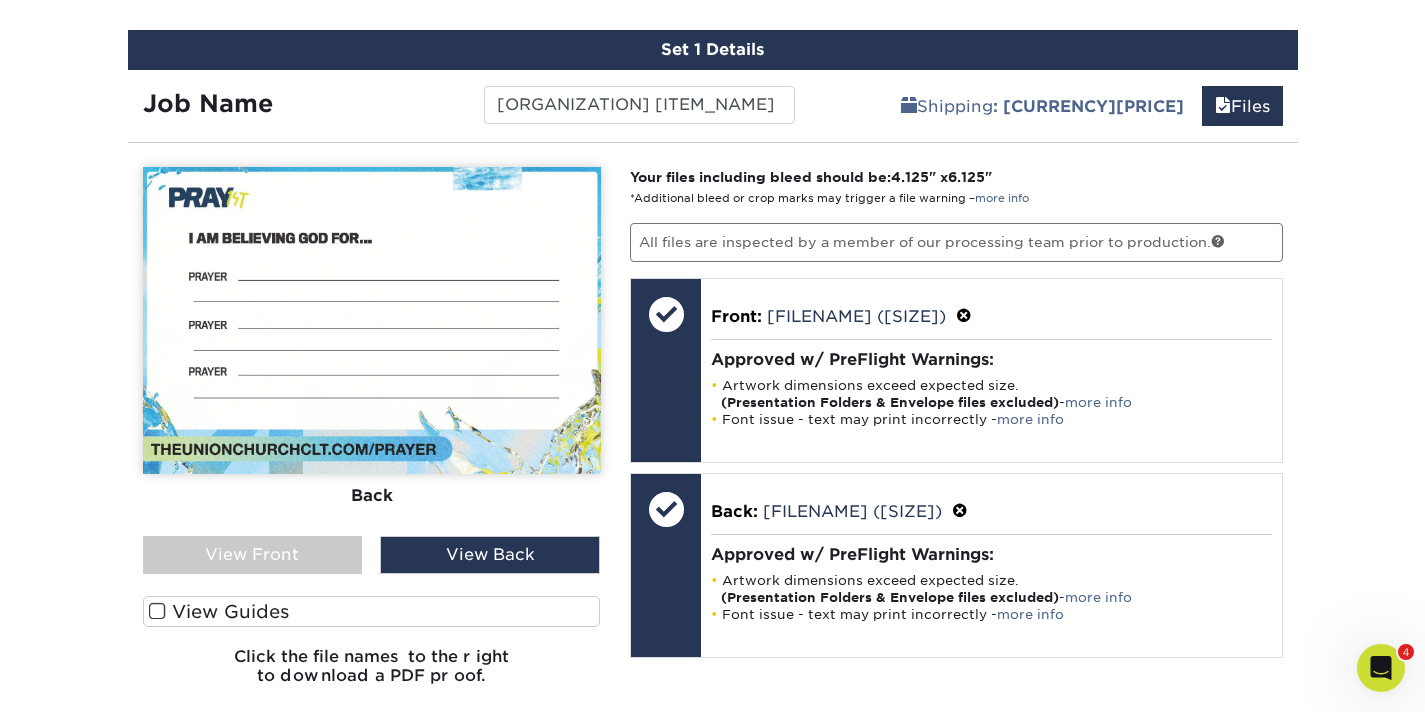 click on "View Front" at bounding box center [253, 555] 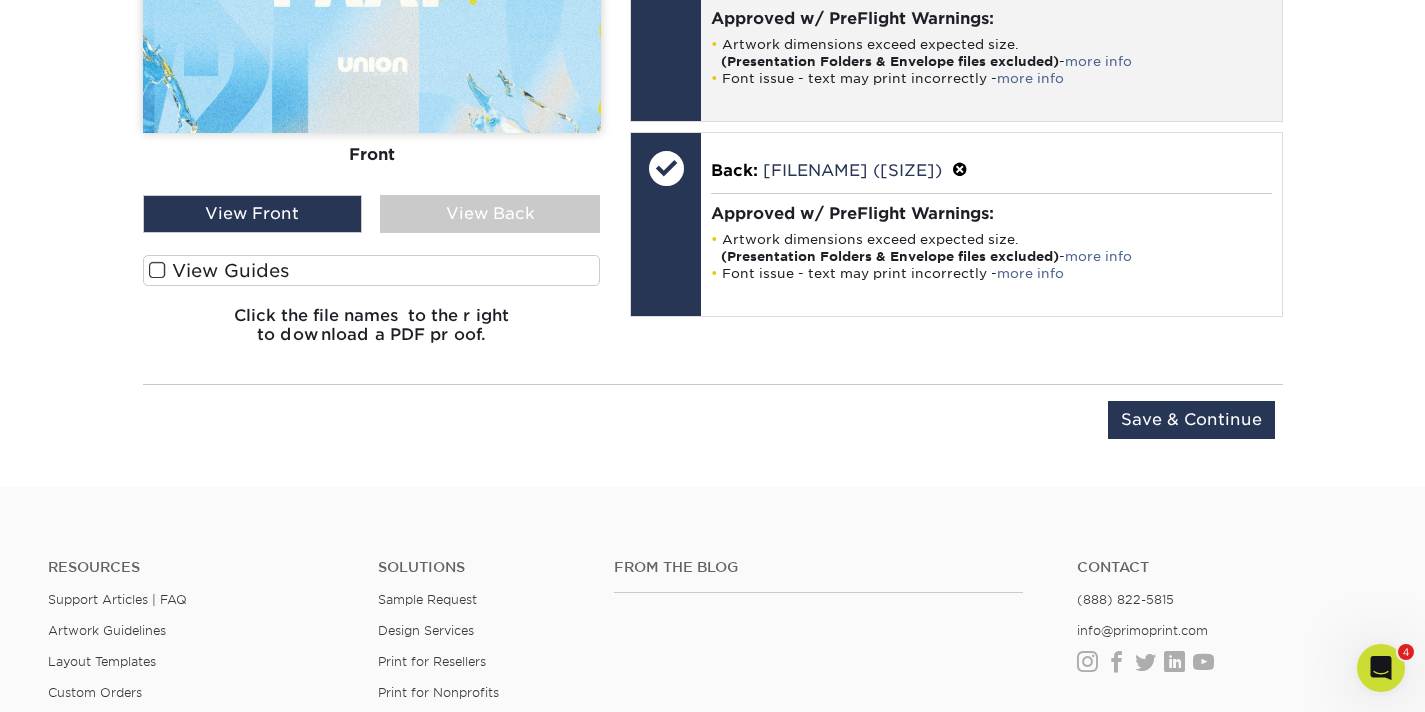 scroll, scrollTop: 1527, scrollLeft: 0, axis: vertical 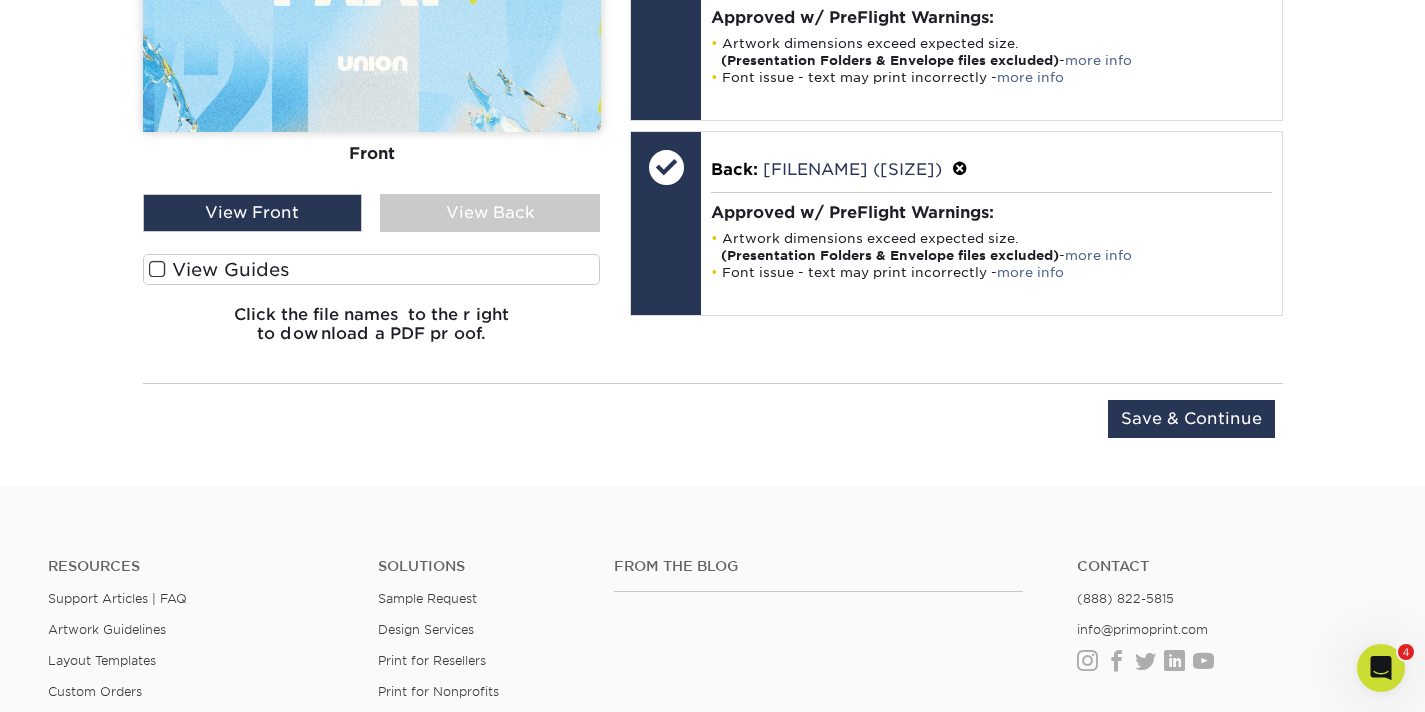 click on "View Guides" at bounding box center [372, 269] 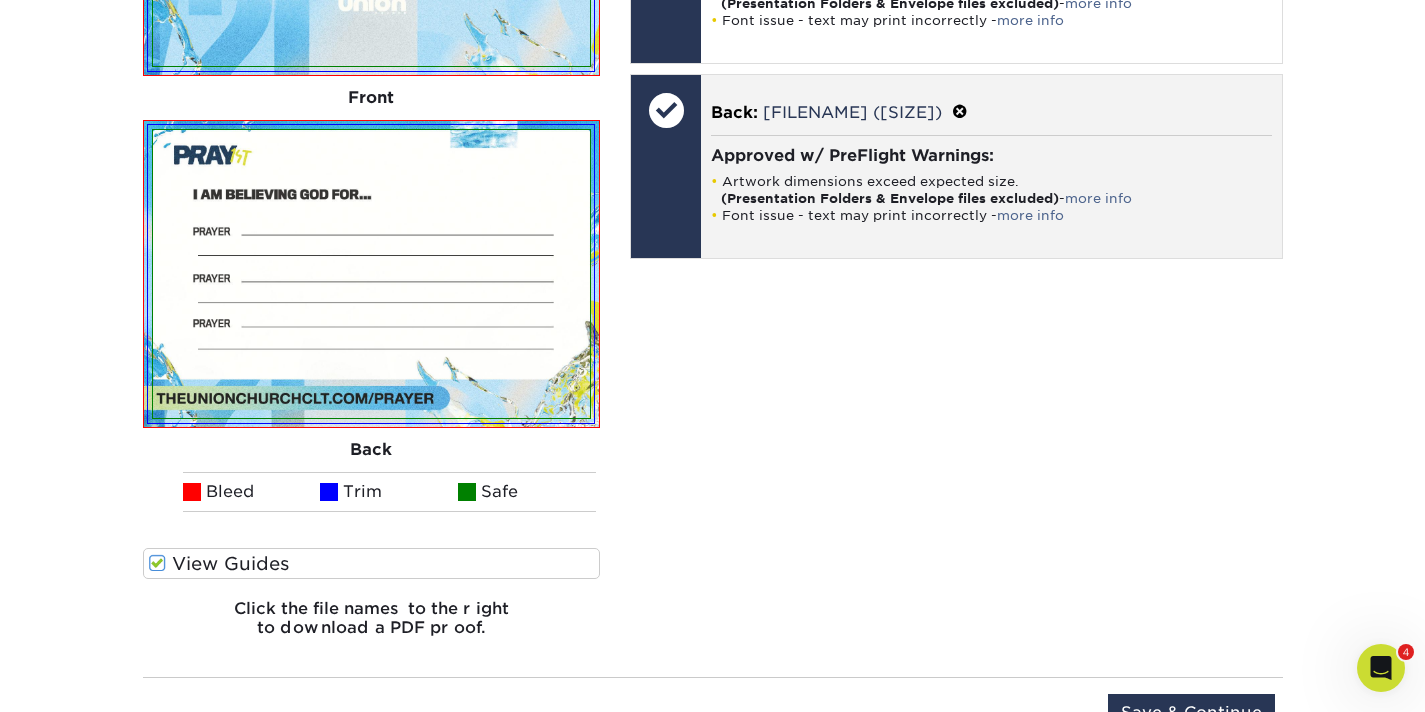 scroll, scrollTop: 1332, scrollLeft: 0, axis: vertical 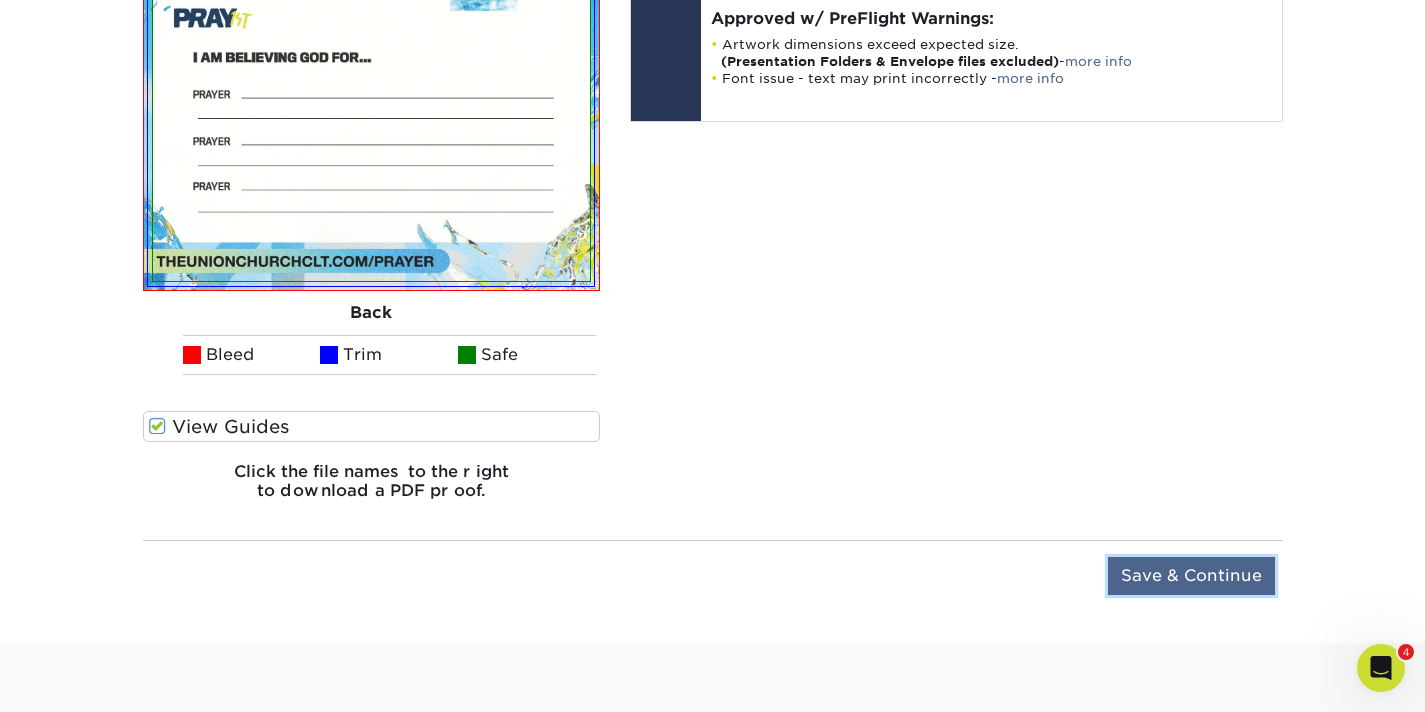 click on "Save & Continue" at bounding box center (1191, 576) 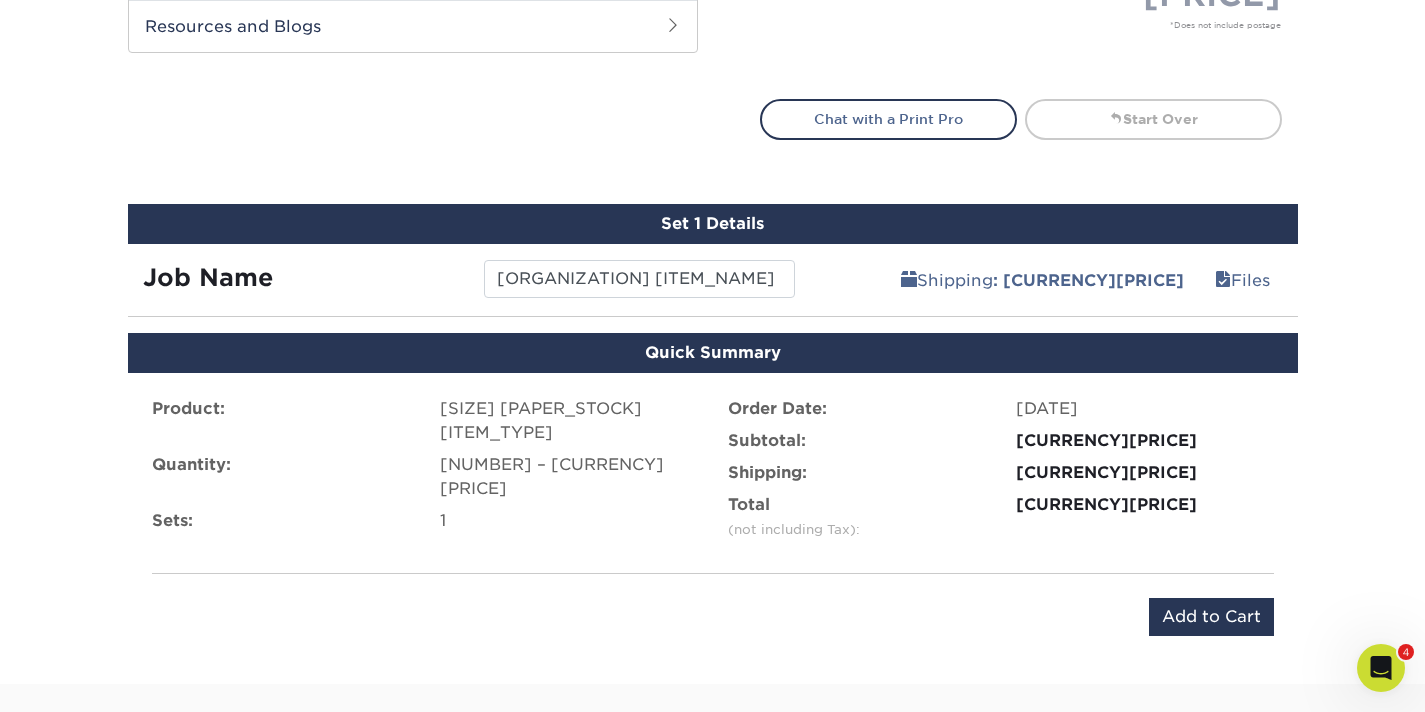 scroll, scrollTop: 1014, scrollLeft: 0, axis: vertical 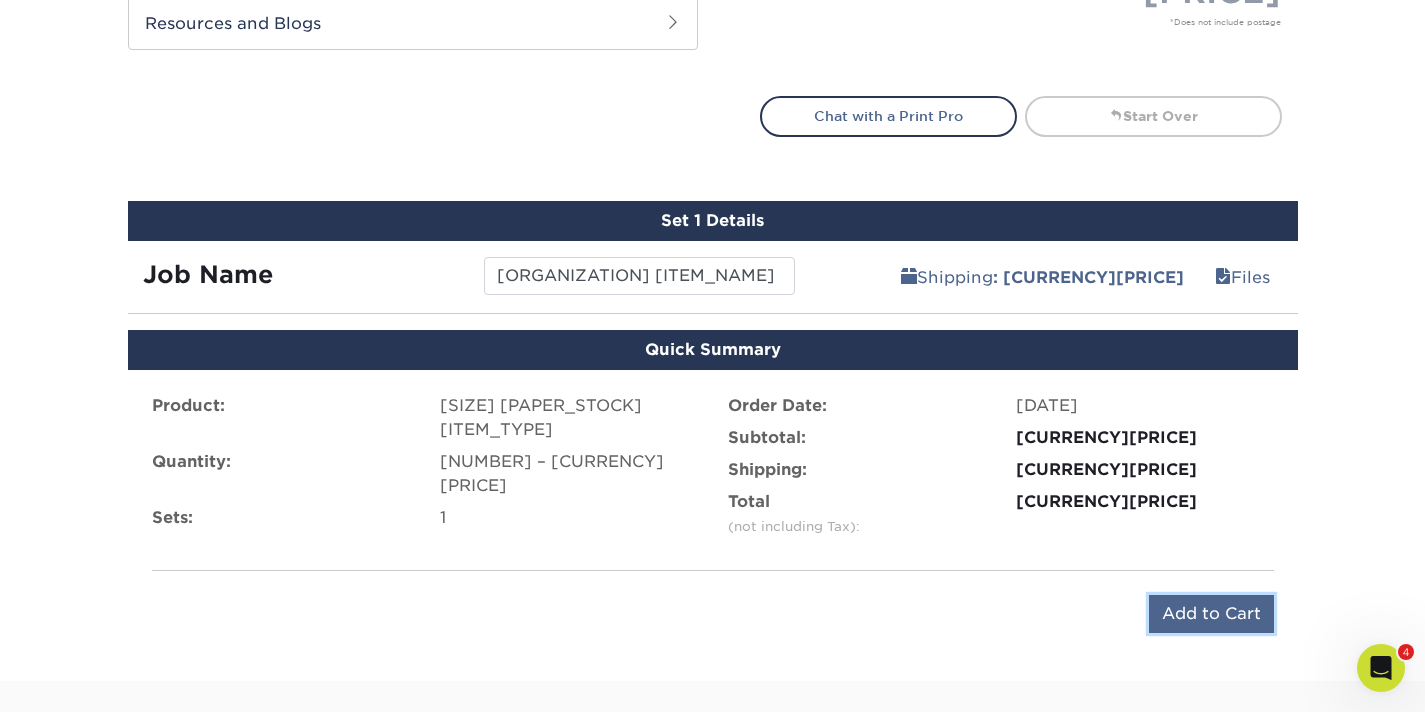 click on "Add to Cart" at bounding box center (1211, 614) 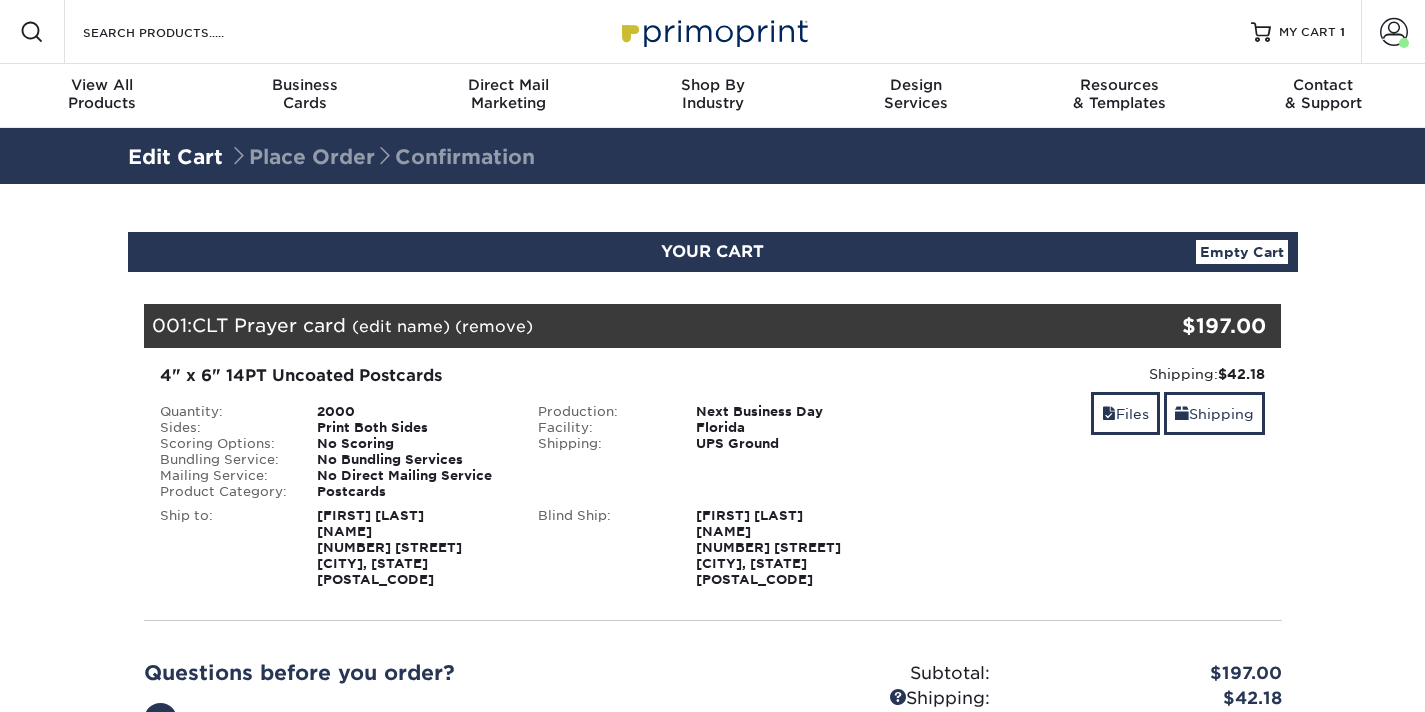 scroll, scrollTop: 0, scrollLeft: 0, axis: both 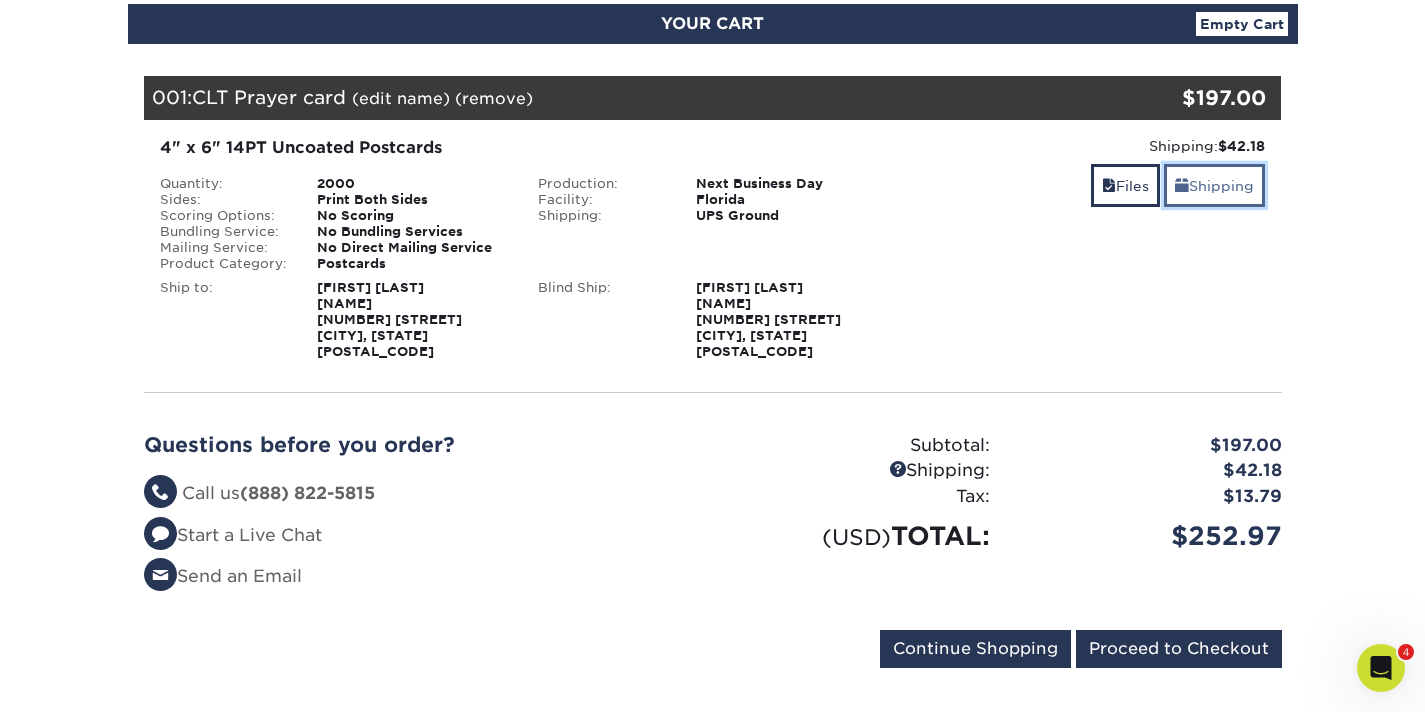 click on "Shipping" at bounding box center (1214, 185) 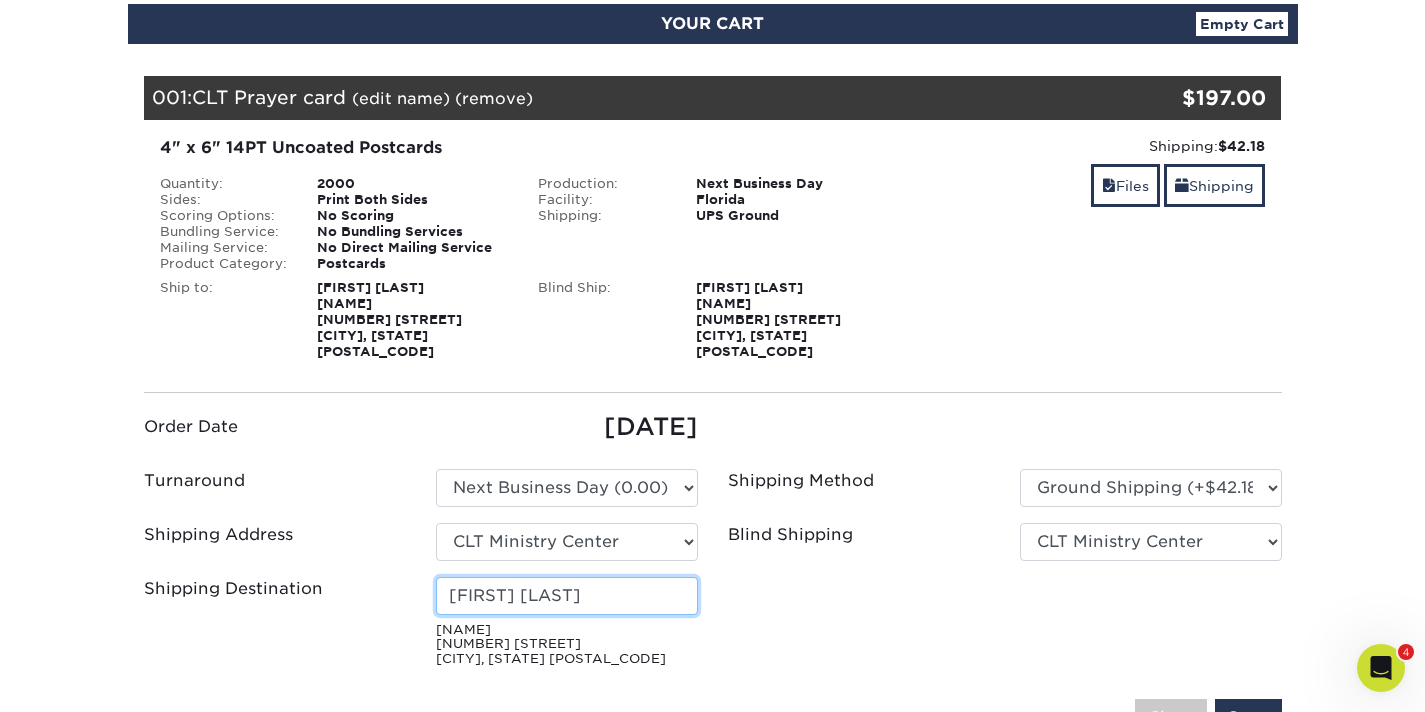 drag, startPoint x: 575, startPoint y: 575, endPoint x: 393, endPoint y: 572, distance: 182.02472 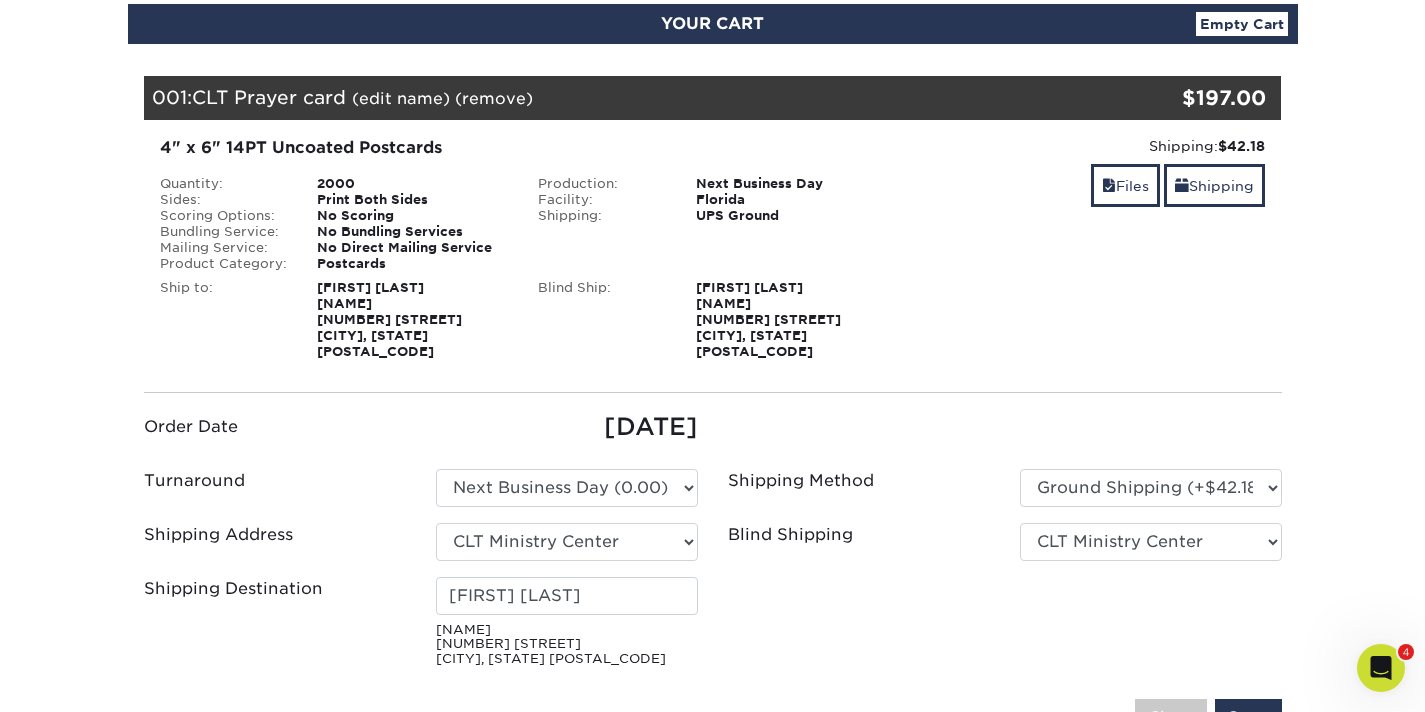 click on "Order Date
08/03/2025
Turnaround Please Select Select One" at bounding box center (713, 542) 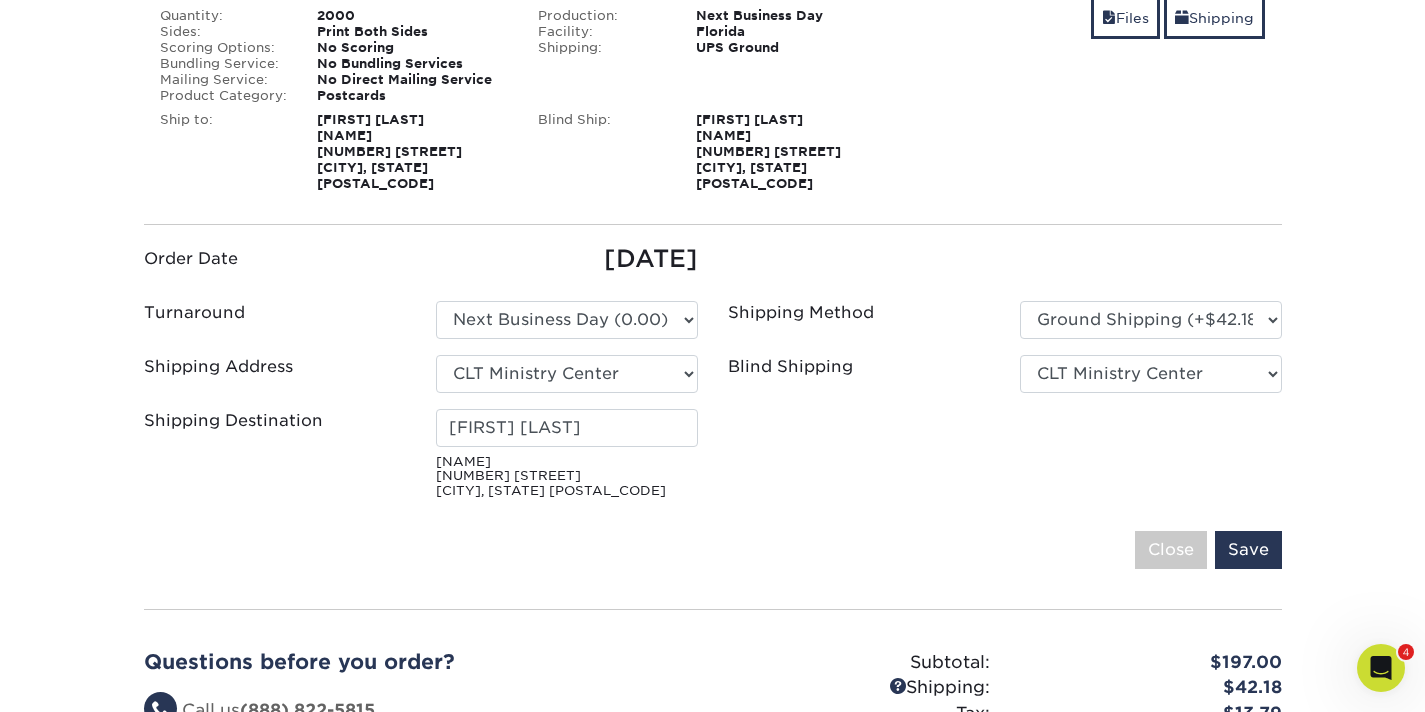 scroll, scrollTop: 413, scrollLeft: 0, axis: vertical 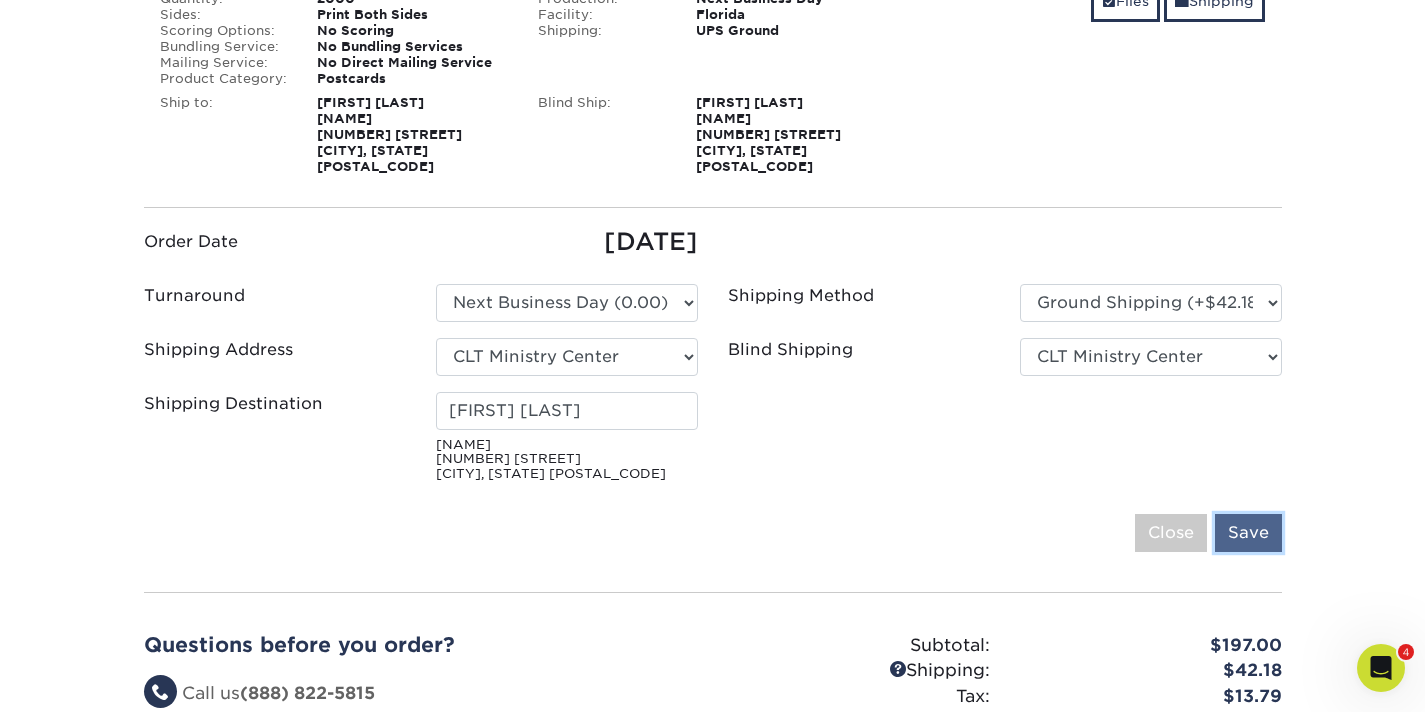 click on "Save" at bounding box center [1248, 533] 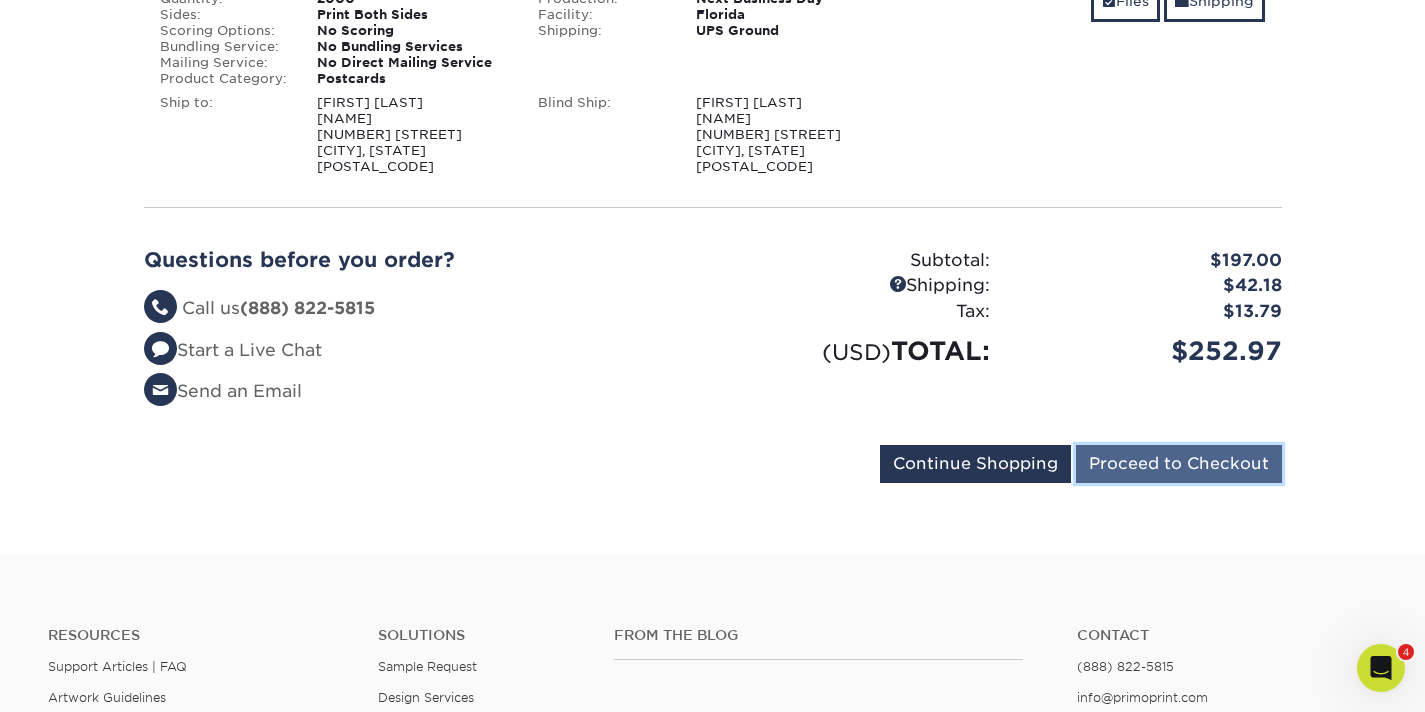 click on "Proceed to Checkout" at bounding box center (1179, 464) 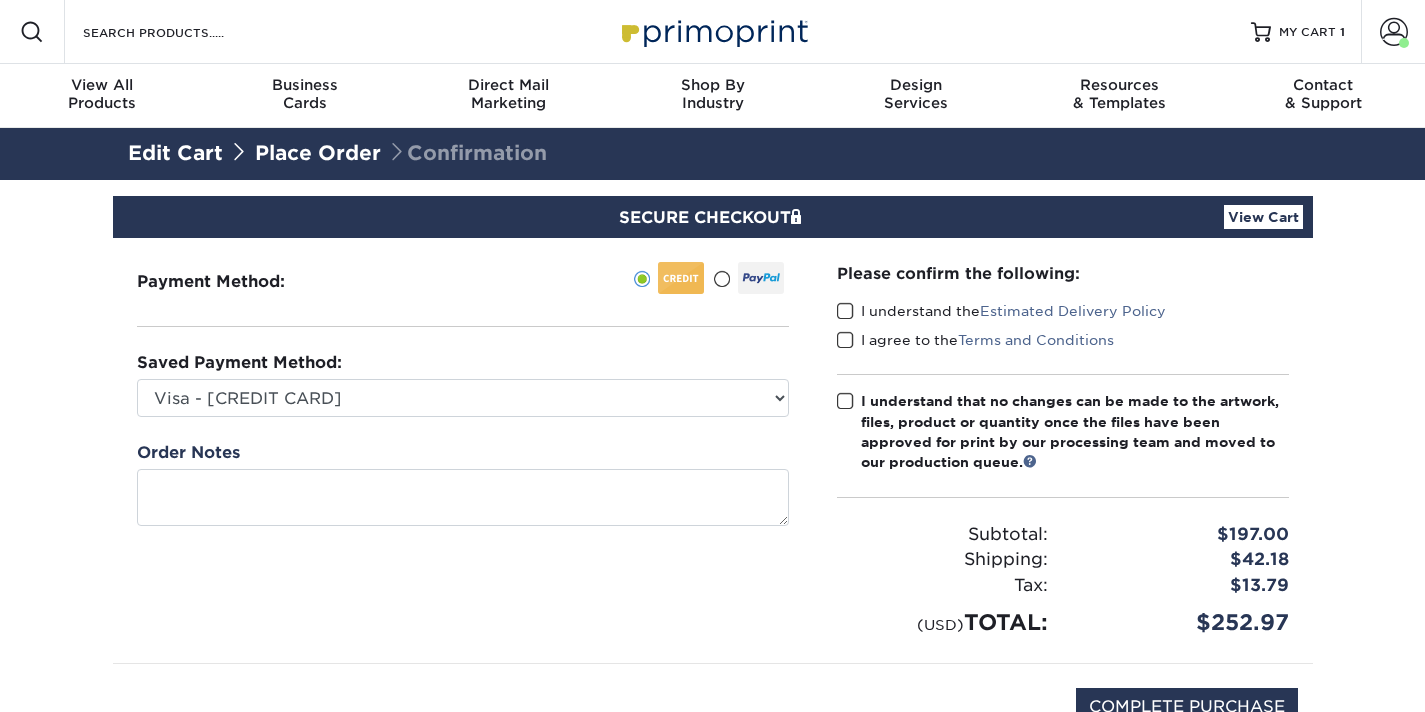scroll, scrollTop: 0, scrollLeft: 0, axis: both 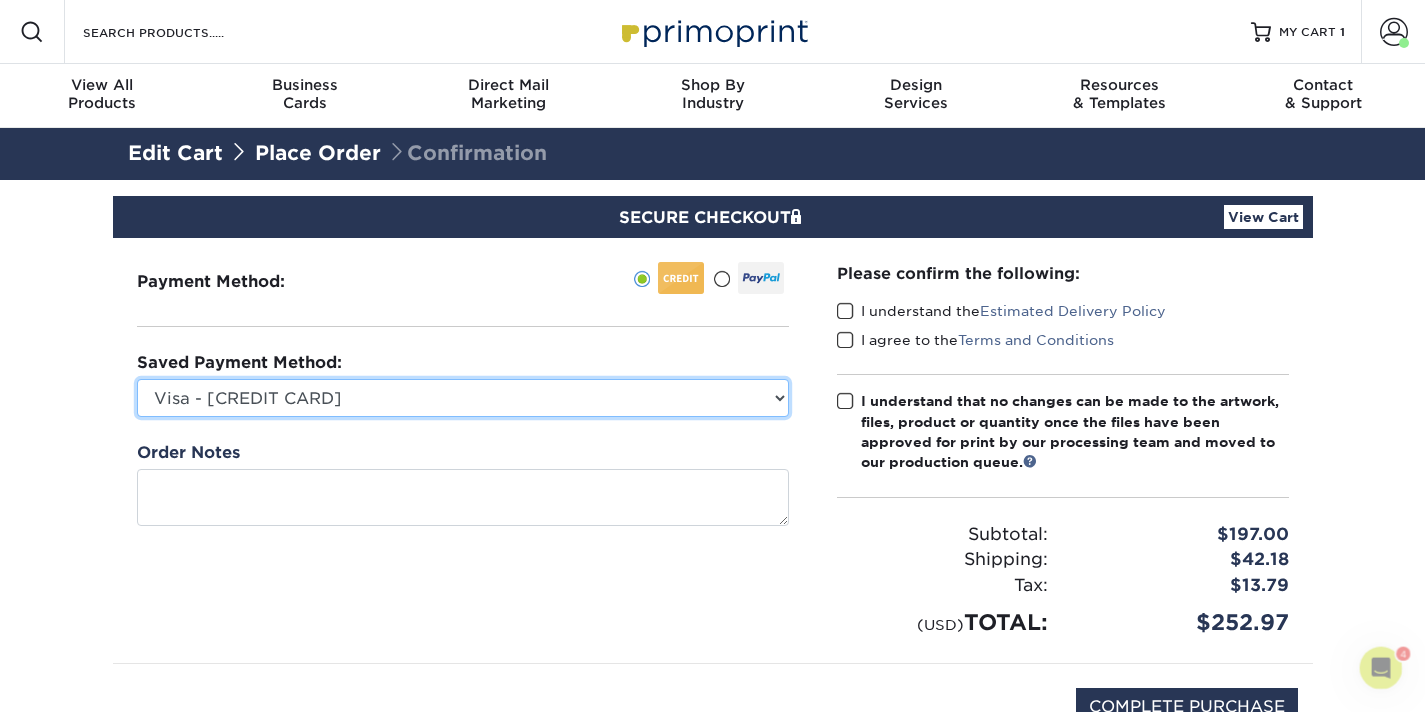 click on "Visa - [CREDIT CARD] Visa - [CREDIT CARD] Visa - [CREDIT CARD] Visa - [CREDIT CARD] Visa - [CREDIT CARD] New Credit Card" at bounding box center [463, 398] 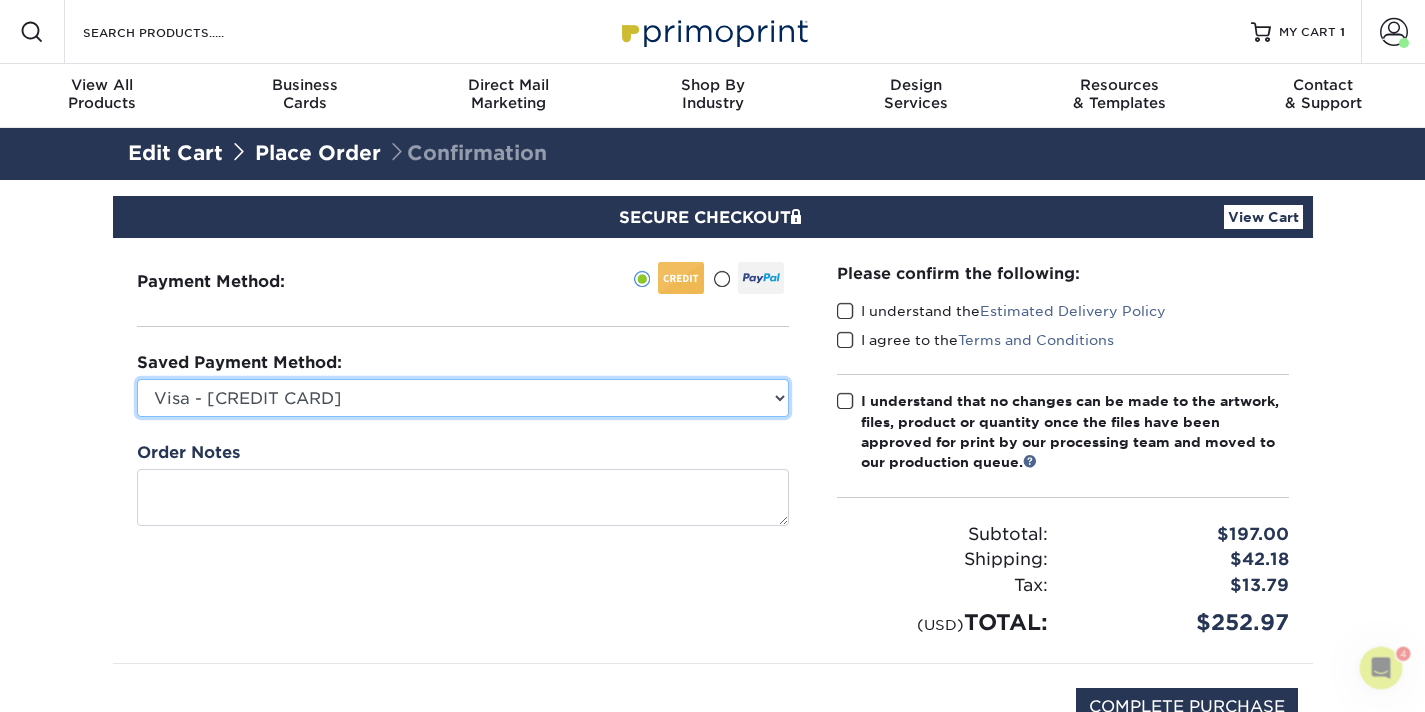 select on "[NUMBER]" 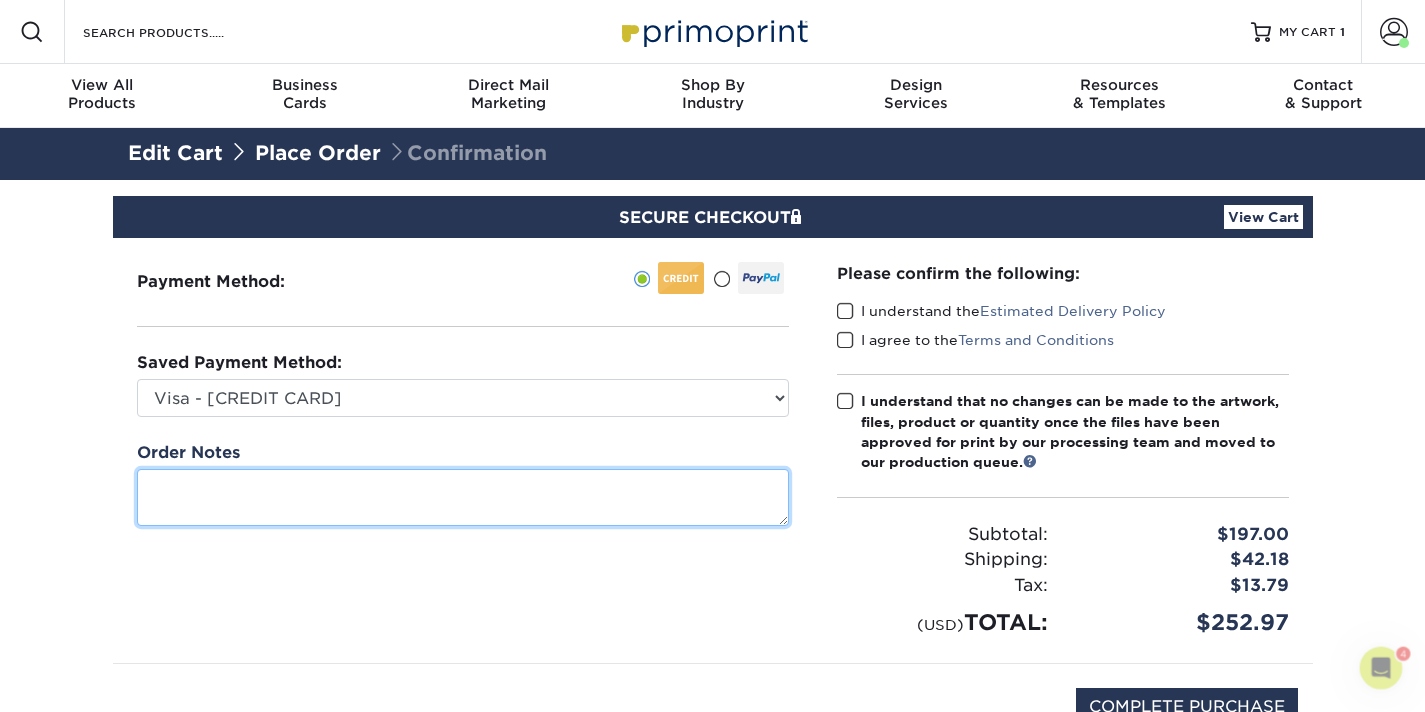 click at bounding box center [463, 497] 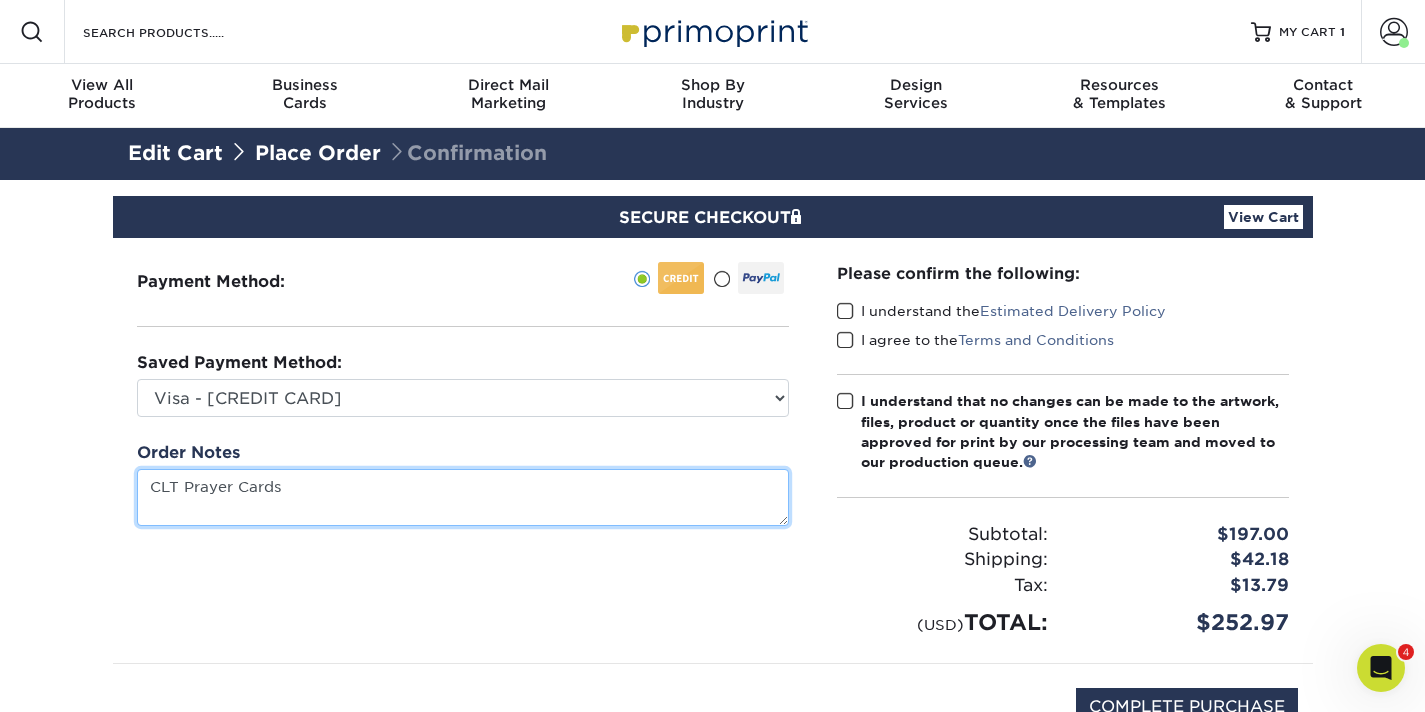 type on "CLT Prayer Cards" 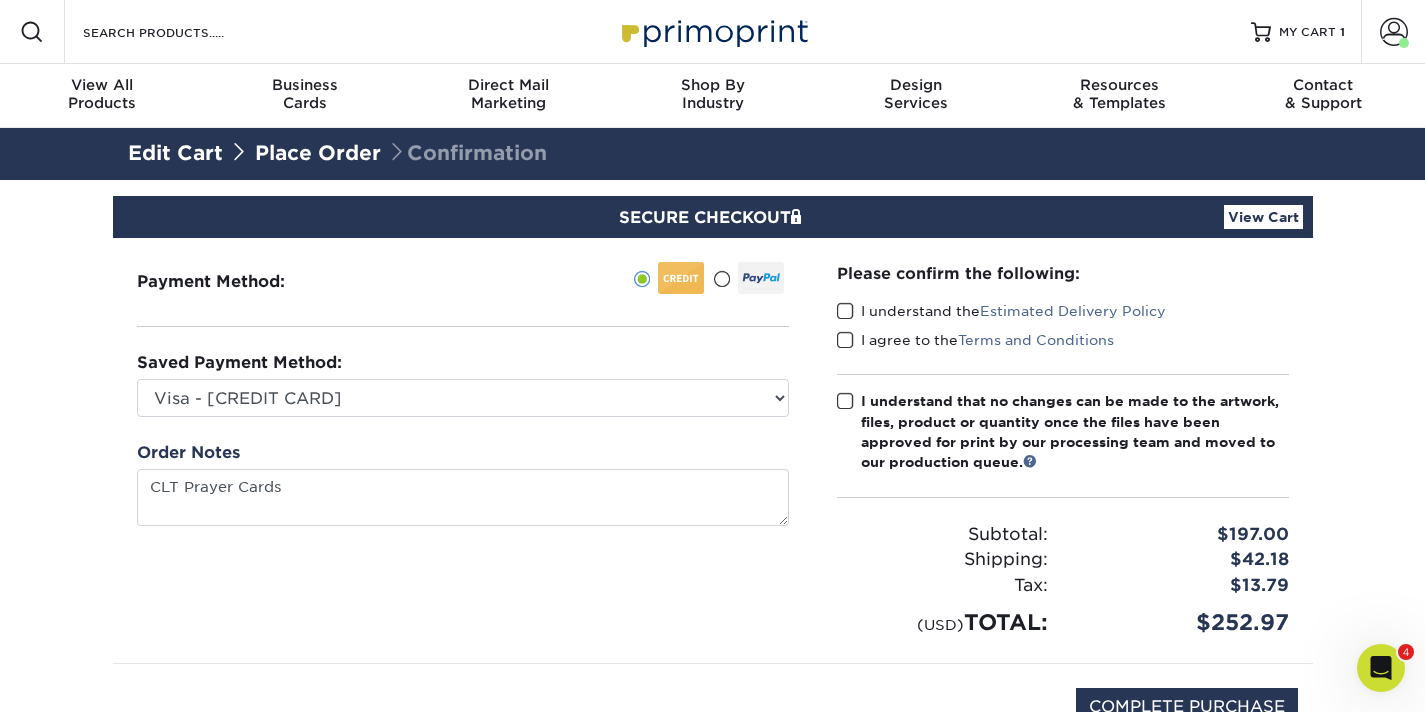 click at bounding box center [845, 311] 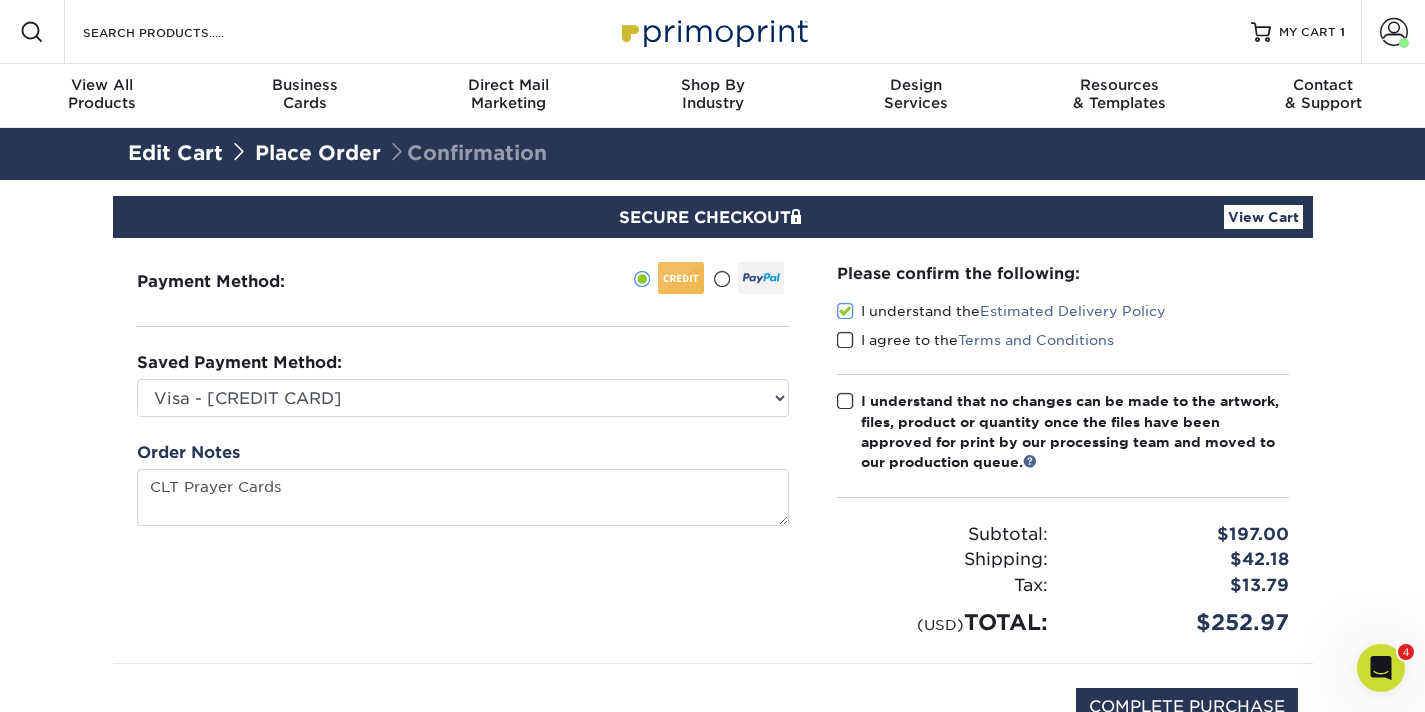 click at bounding box center [845, 340] 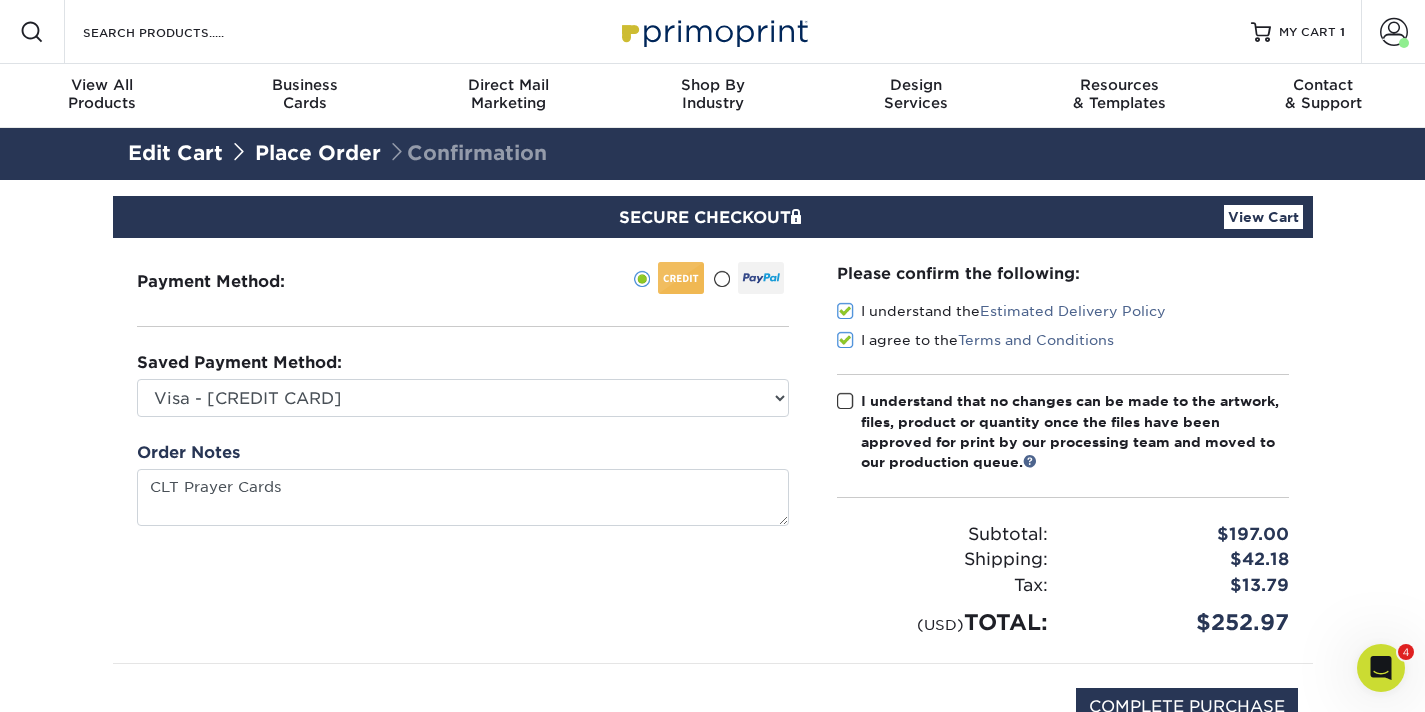 click at bounding box center (845, 401) 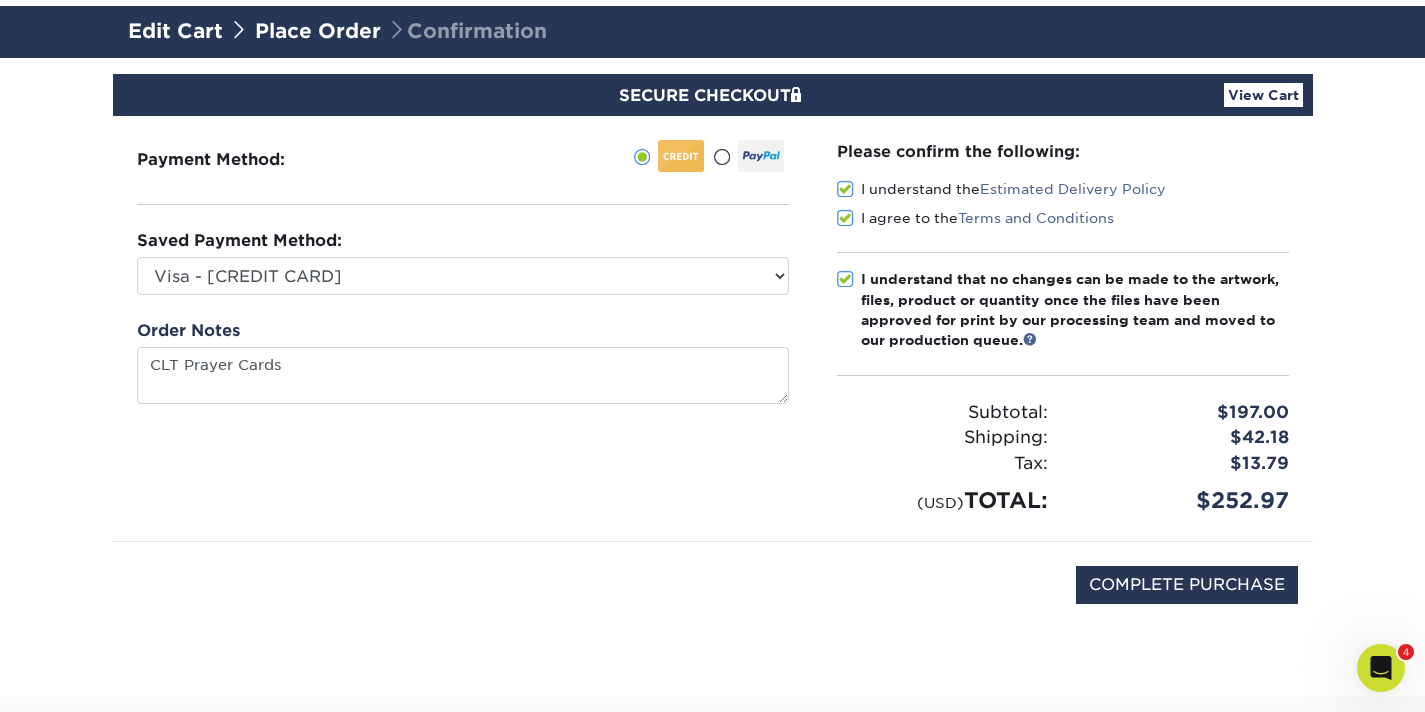 scroll, scrollTop: 156, scrollLeft: 0, axis: vertical 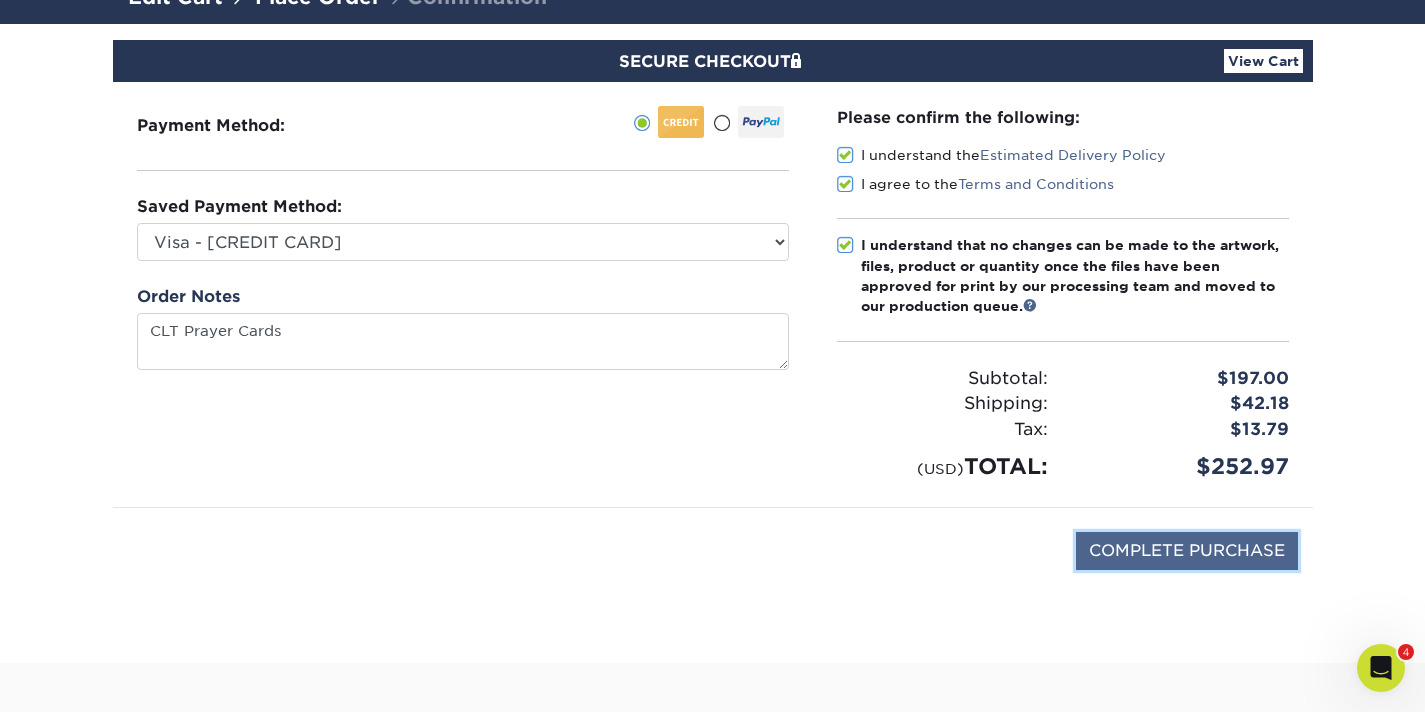 click on "COMPLETE PURCHASE" at bounding box center [1187, 551] 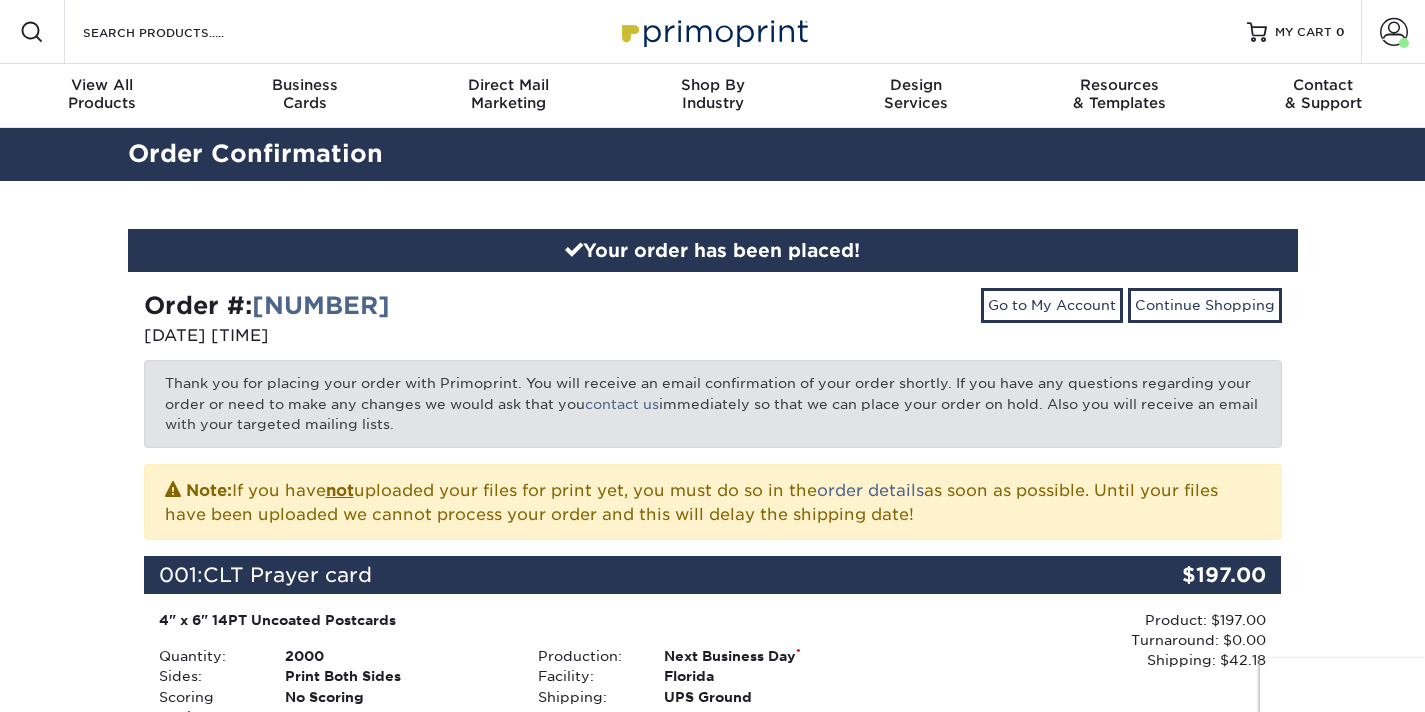 scroll, scrollTop: 0, scrollLeft: 0, axis: both 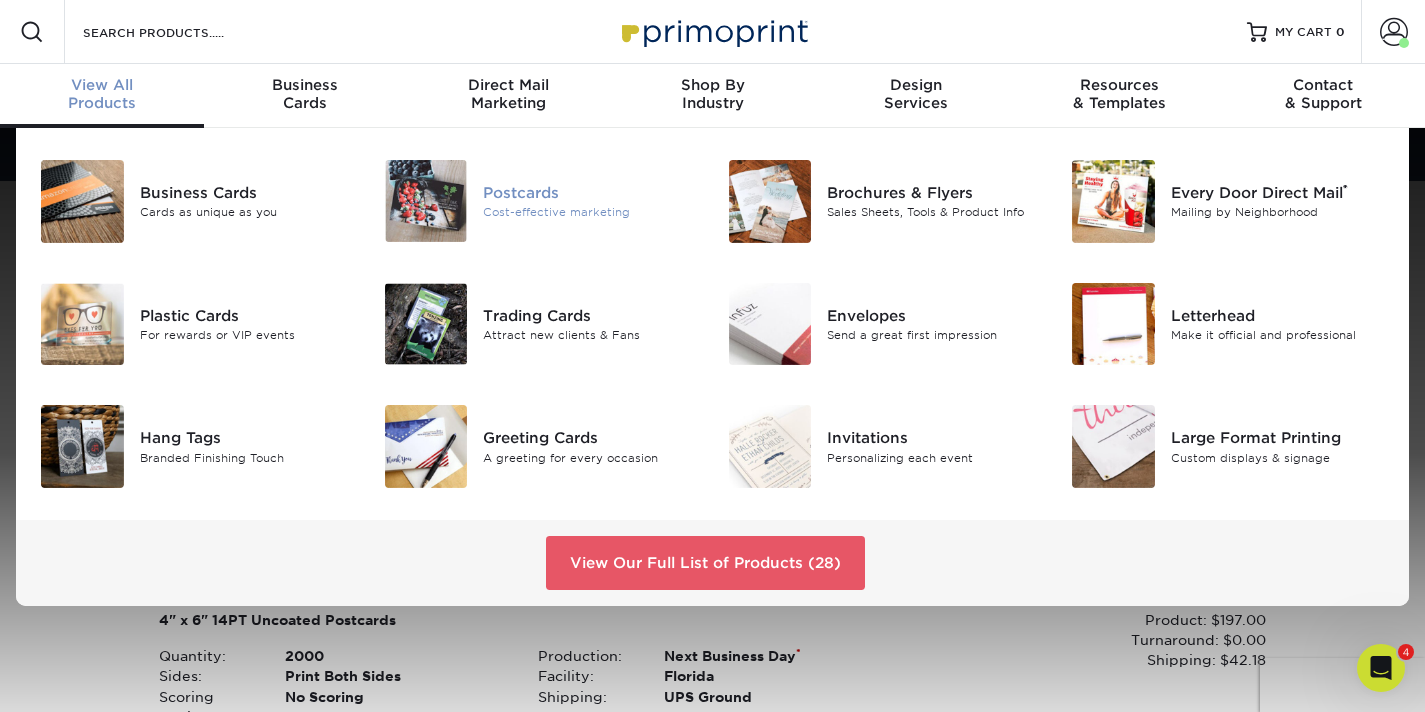 click at bounding box center (426, 201) 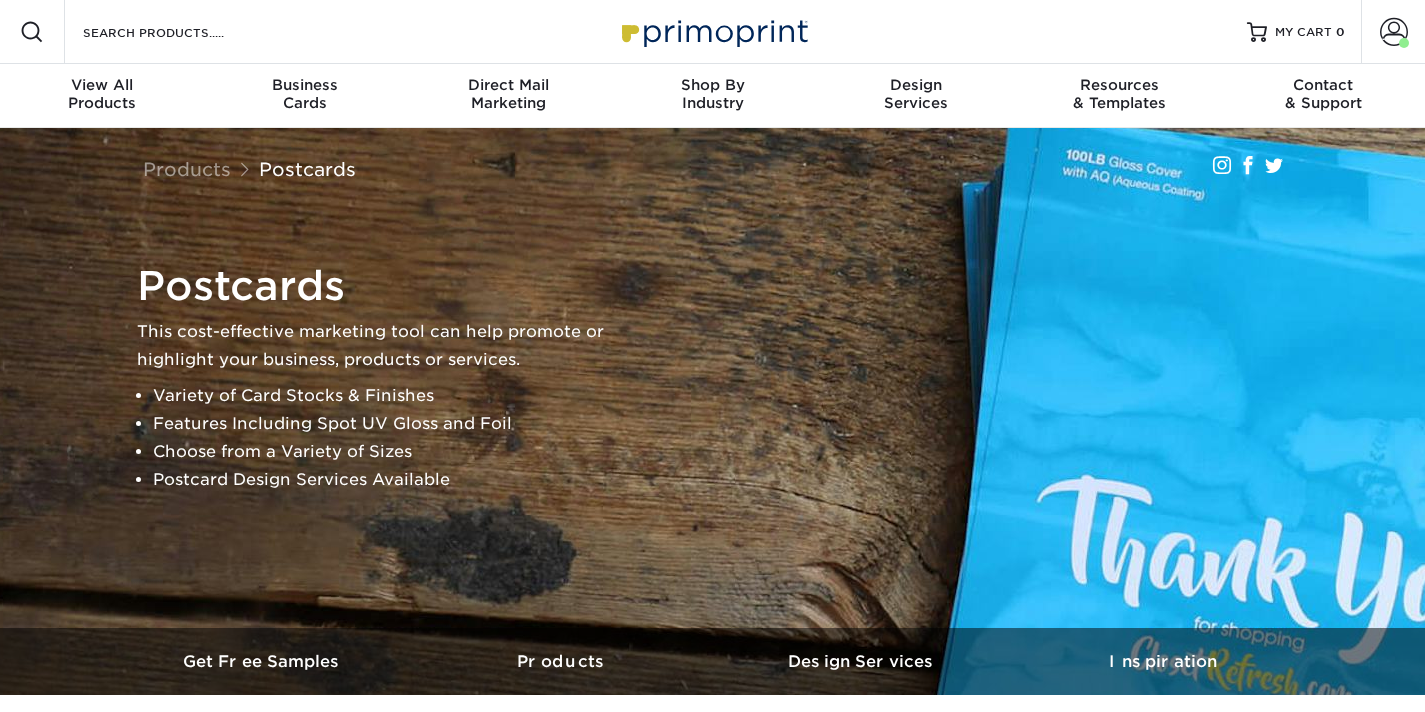 scroll, scrollTop: 0, scrollLeft: 0, axis: both 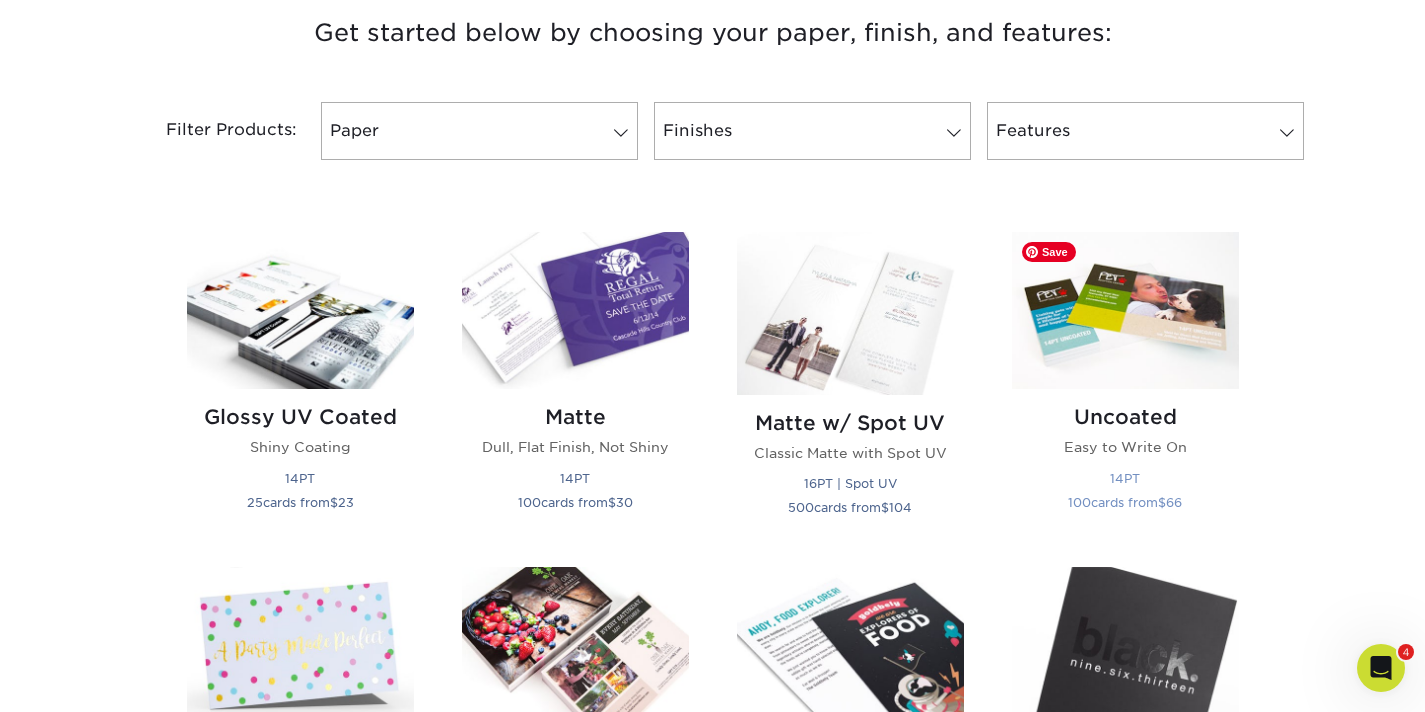 click at bounding box center [1125, 310] 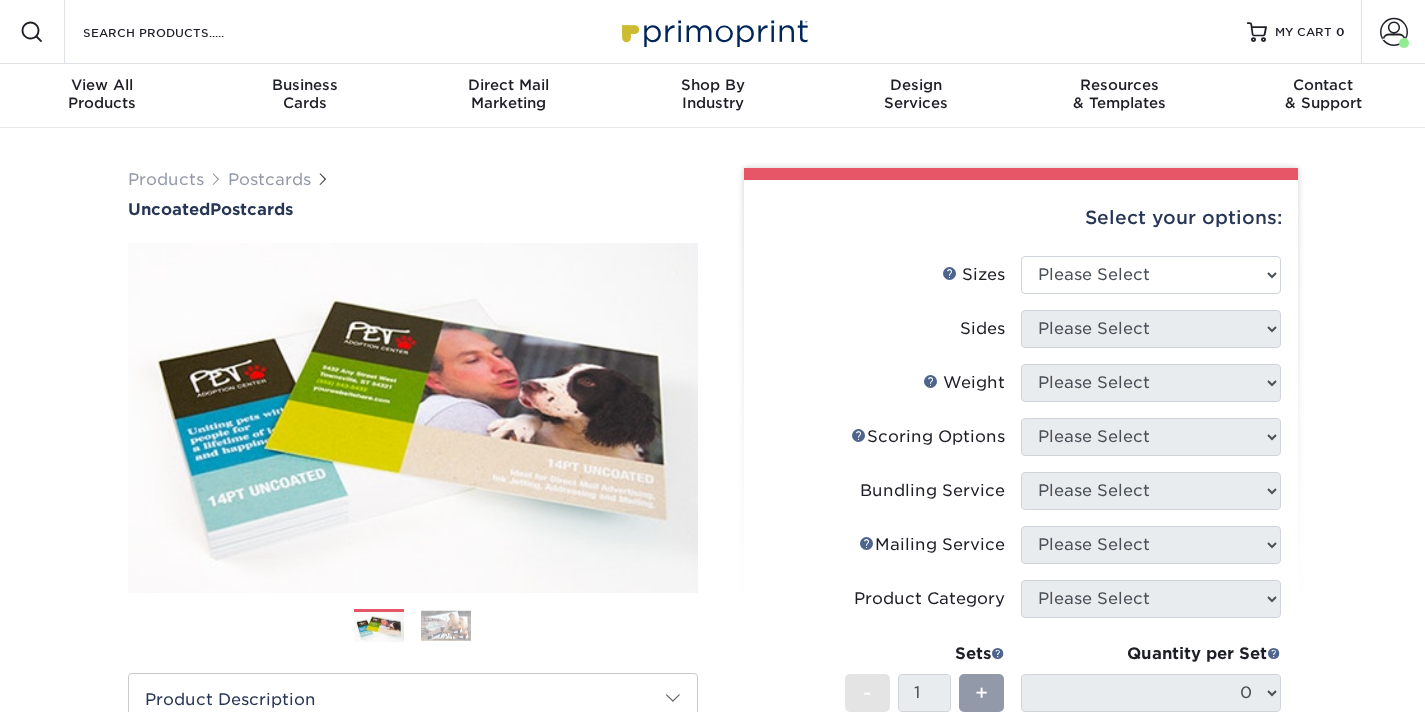 scroll, scrollTop: 0, scrollLeft: 0, axis: both 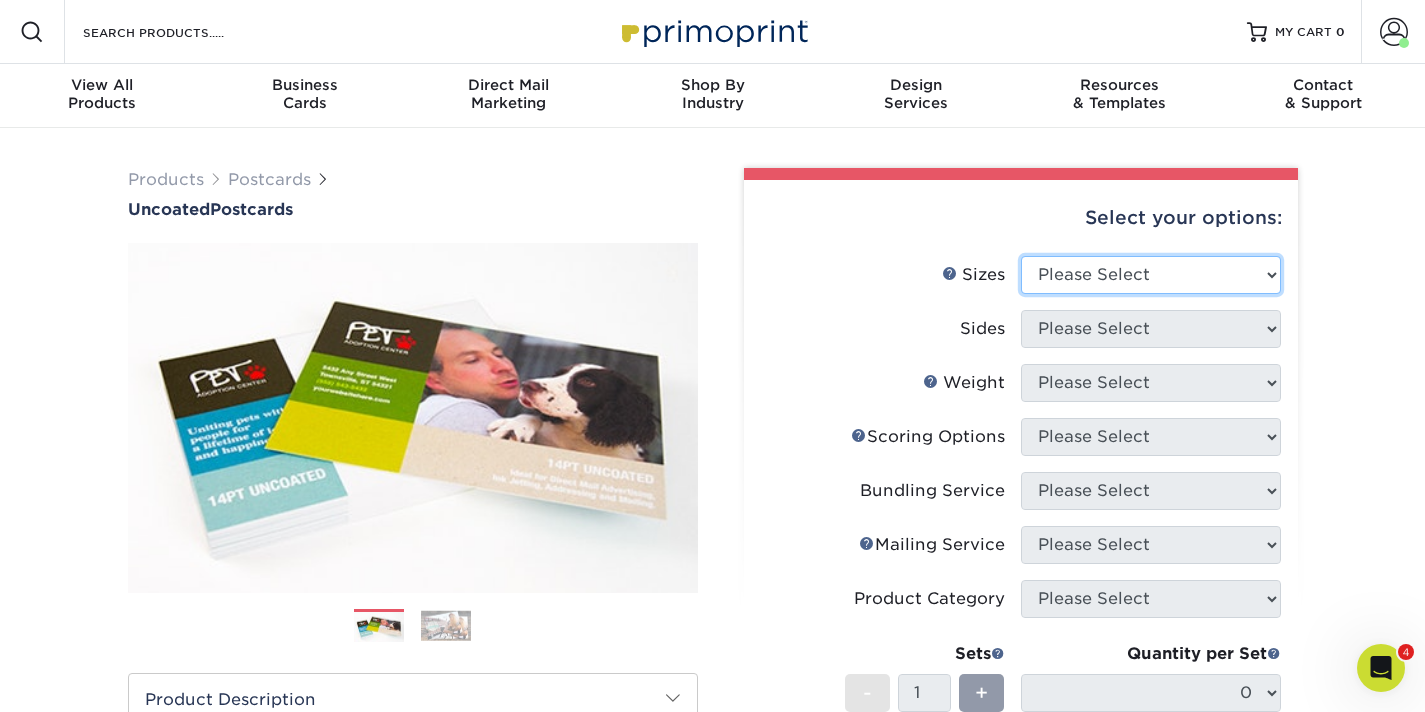 click on "Please Select
1.5" x 7"
2" x 8"
2.12" x 5.5"
2.75" x 4.25"
2.75" x 8.5"
3" x 4"
3.5" x 3.5"
3.5" x 8.5"
4" x 4"" at bounding box center (1151, 275) 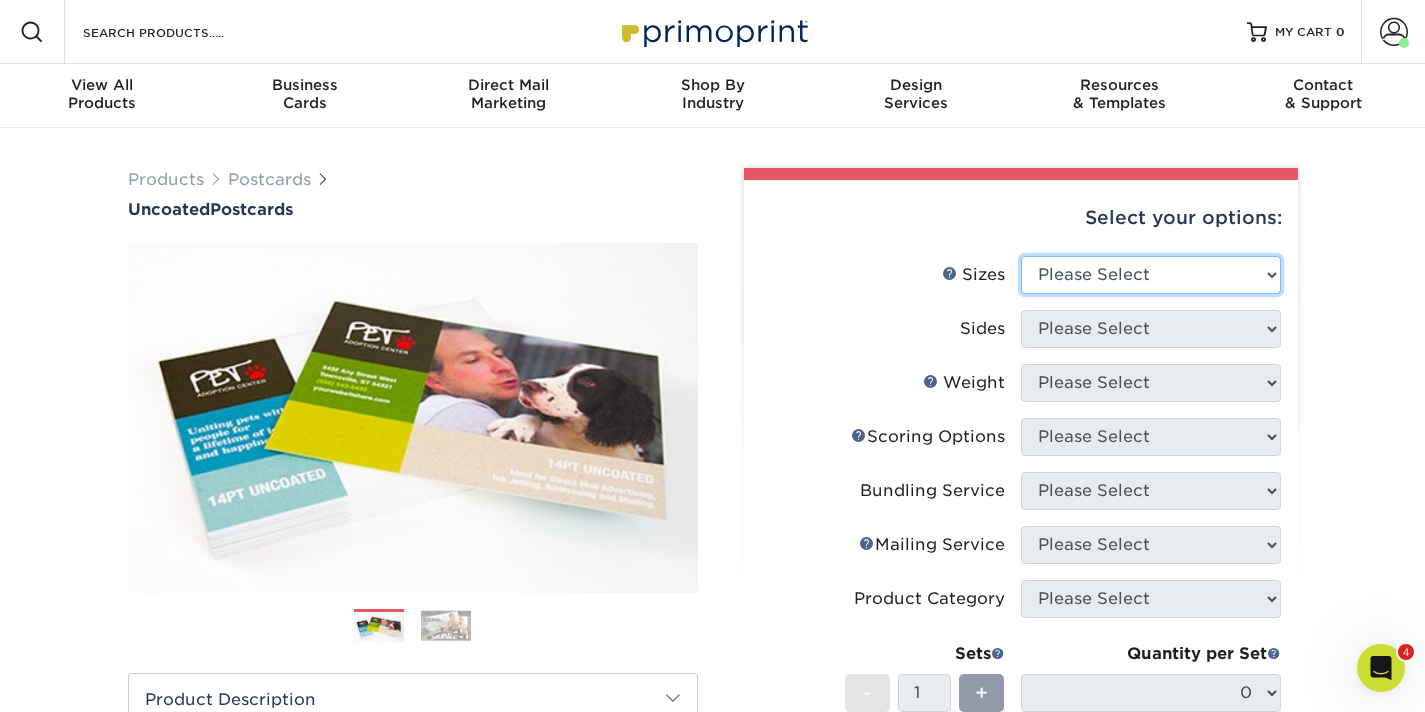select on "4.00x6.00" 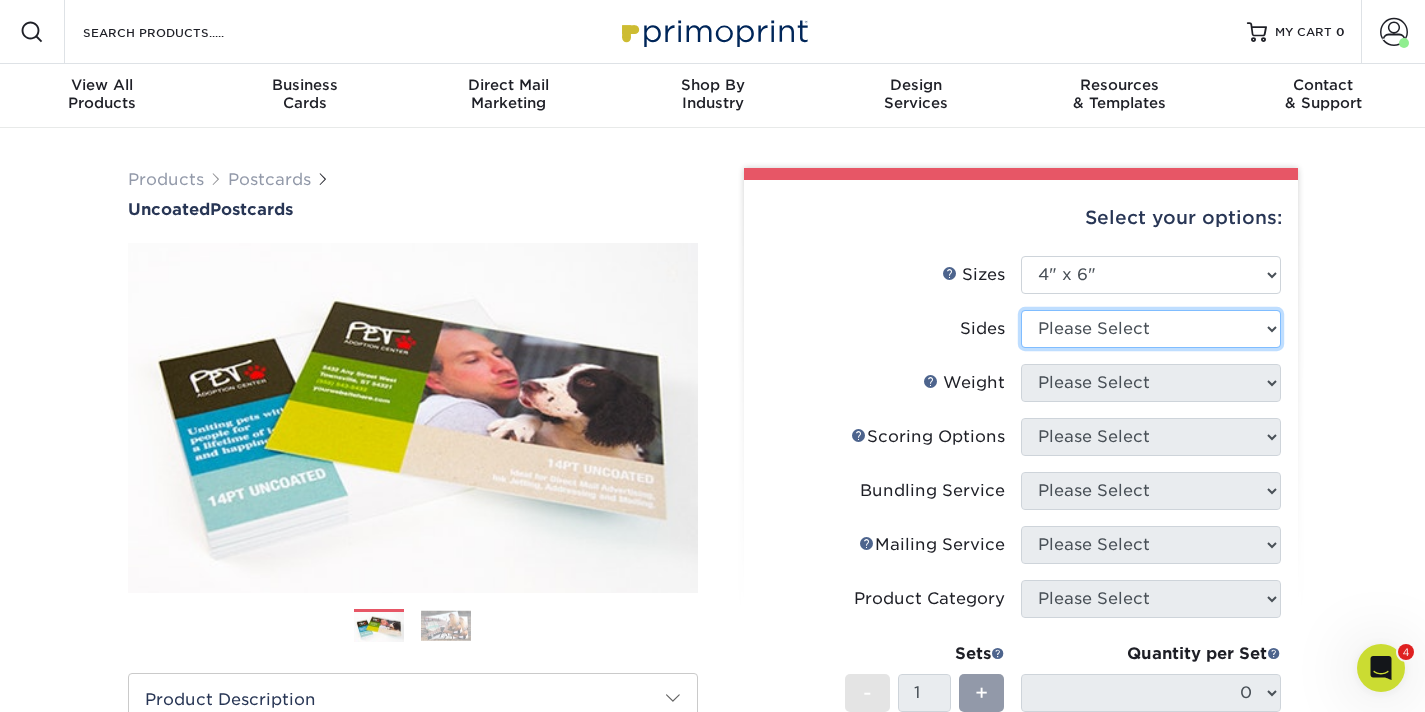 click on "Please Select Print Both Sides Print Front Only" at bounding box center (1151, 329) 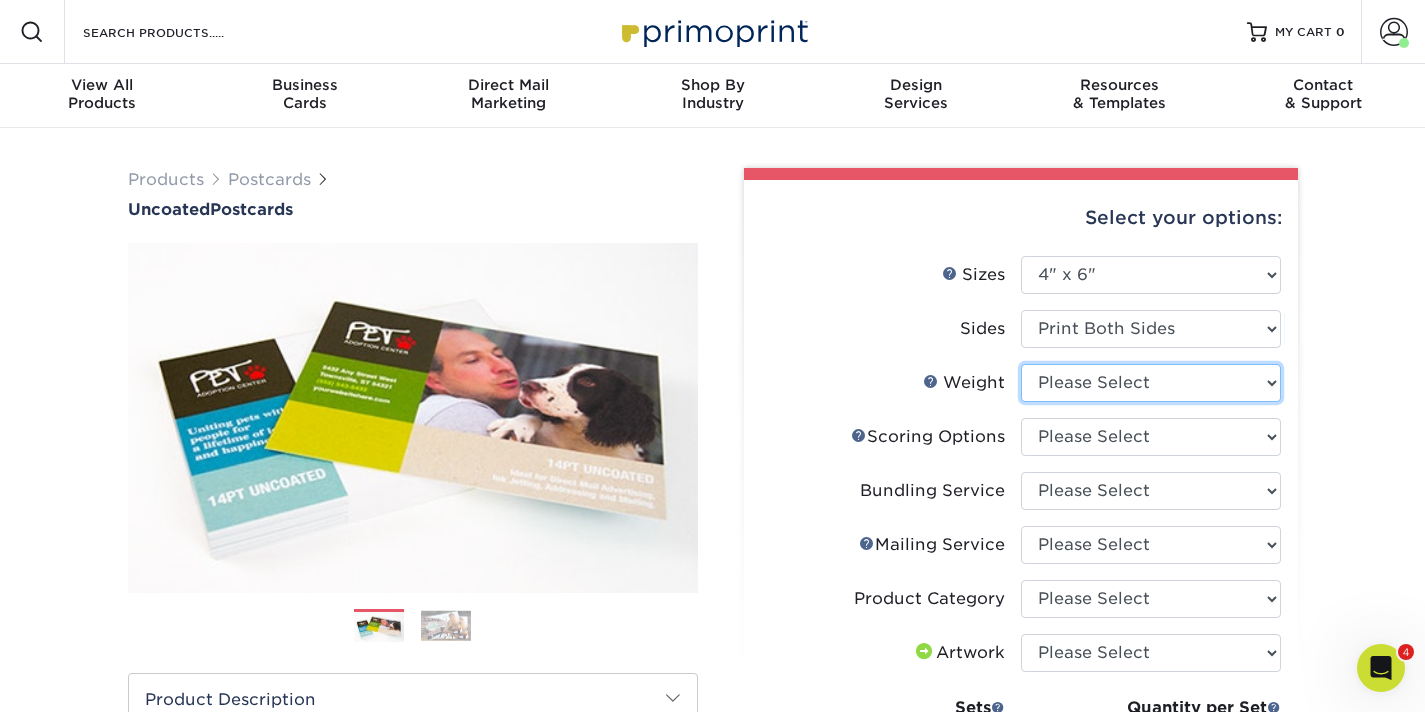 click on "Please Select 14PT Uncoated" at bounding box center (1151, 383) 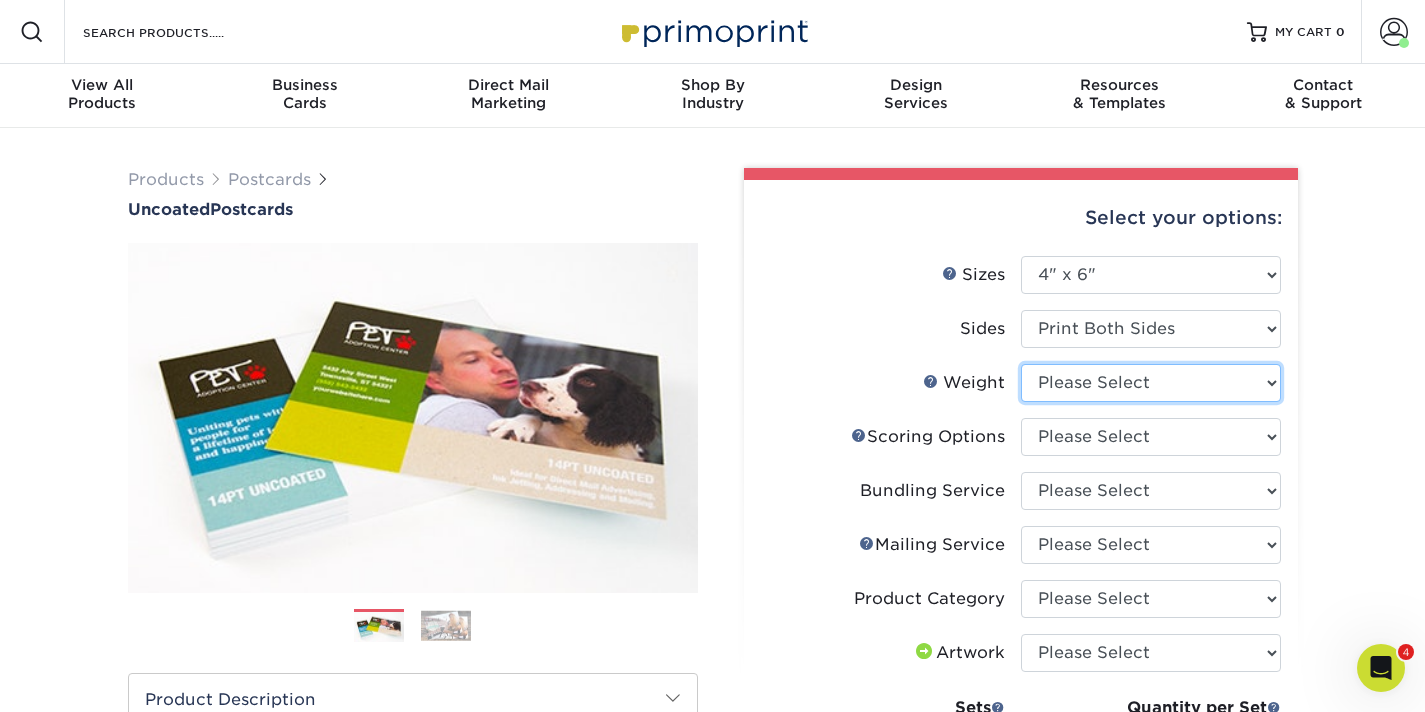 select on "14PT Uncoated" 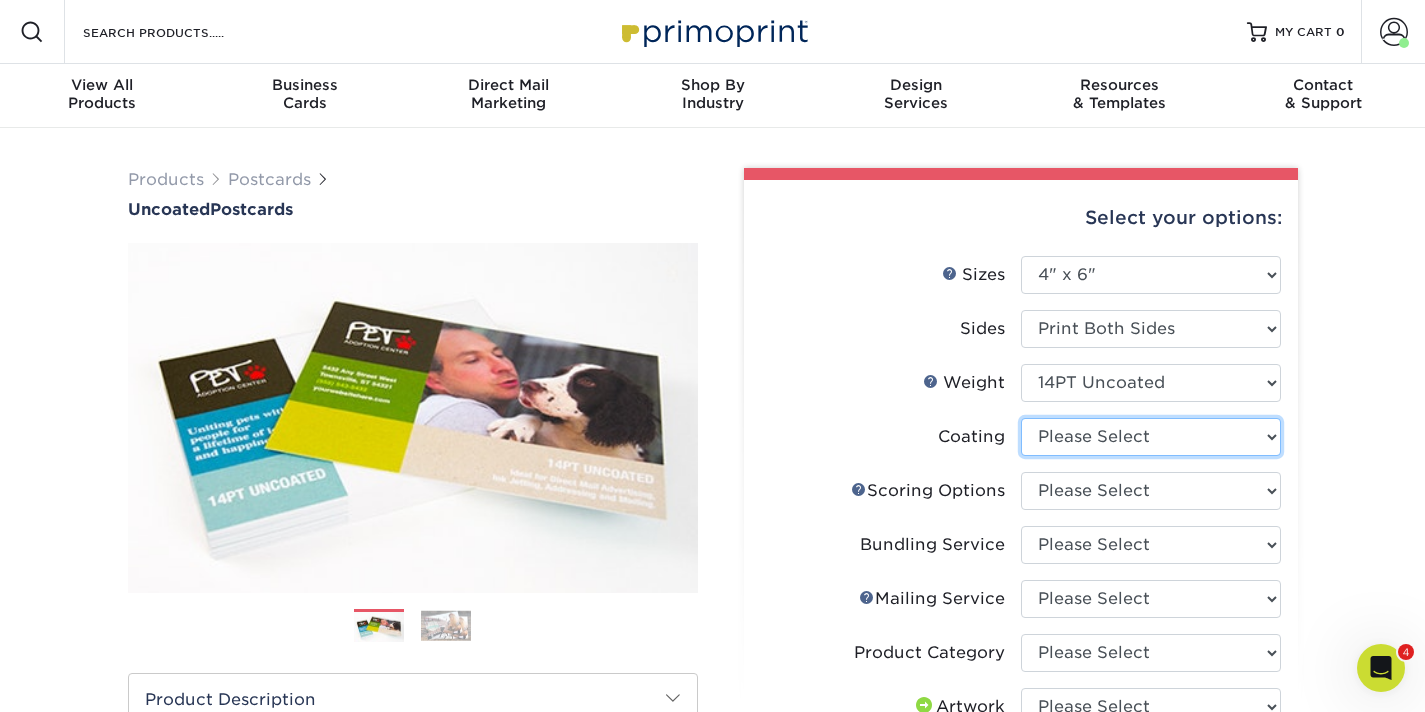 click at bounding box center (1151, 437) 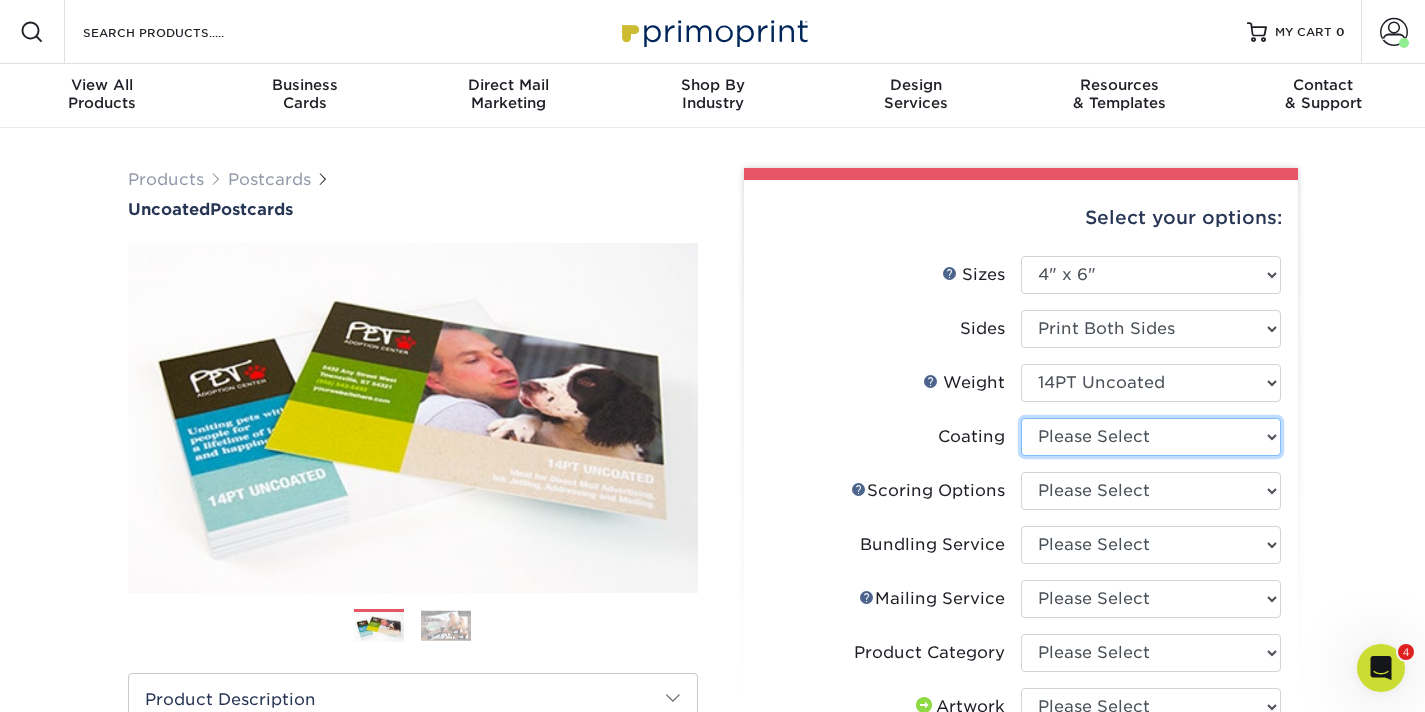 select on "3e7618de-abca-4bda-9f97-8b9129e913d8" 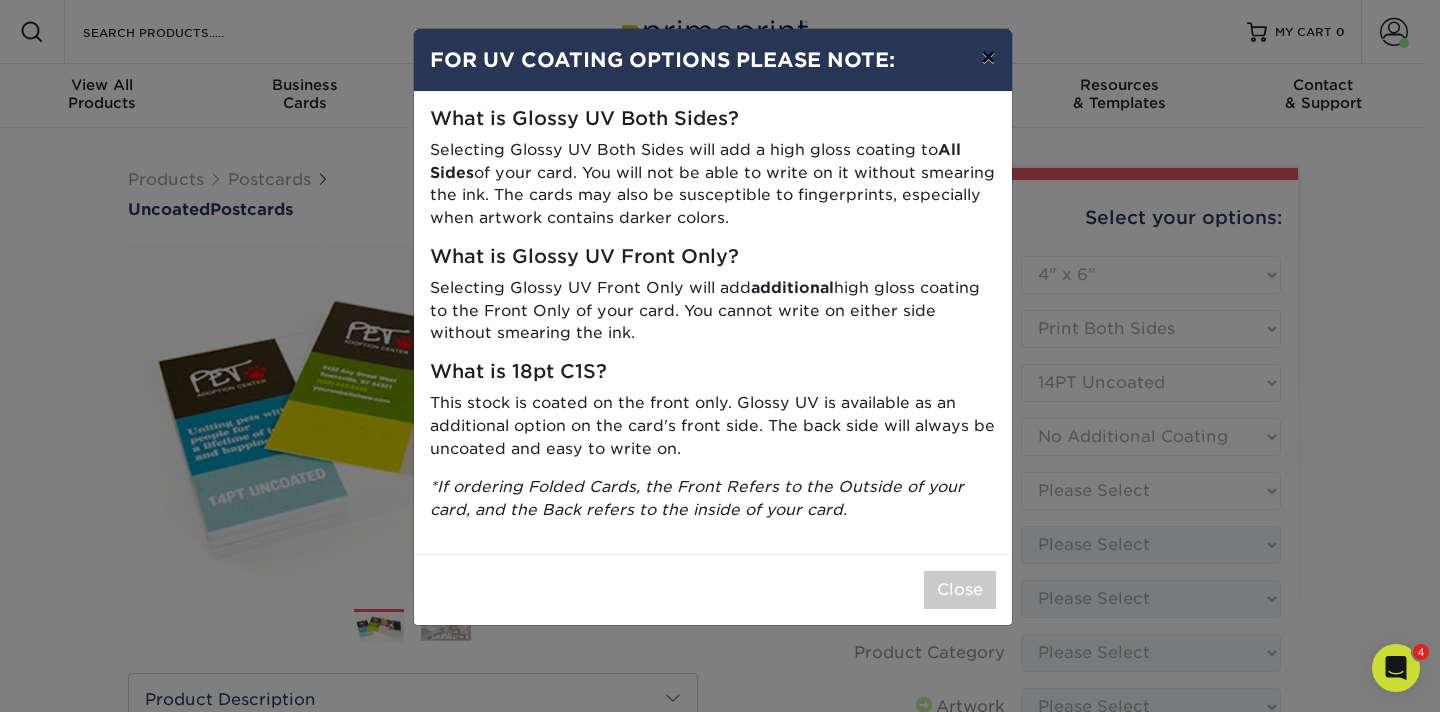 click on "×" at bounding box center [988, 57] 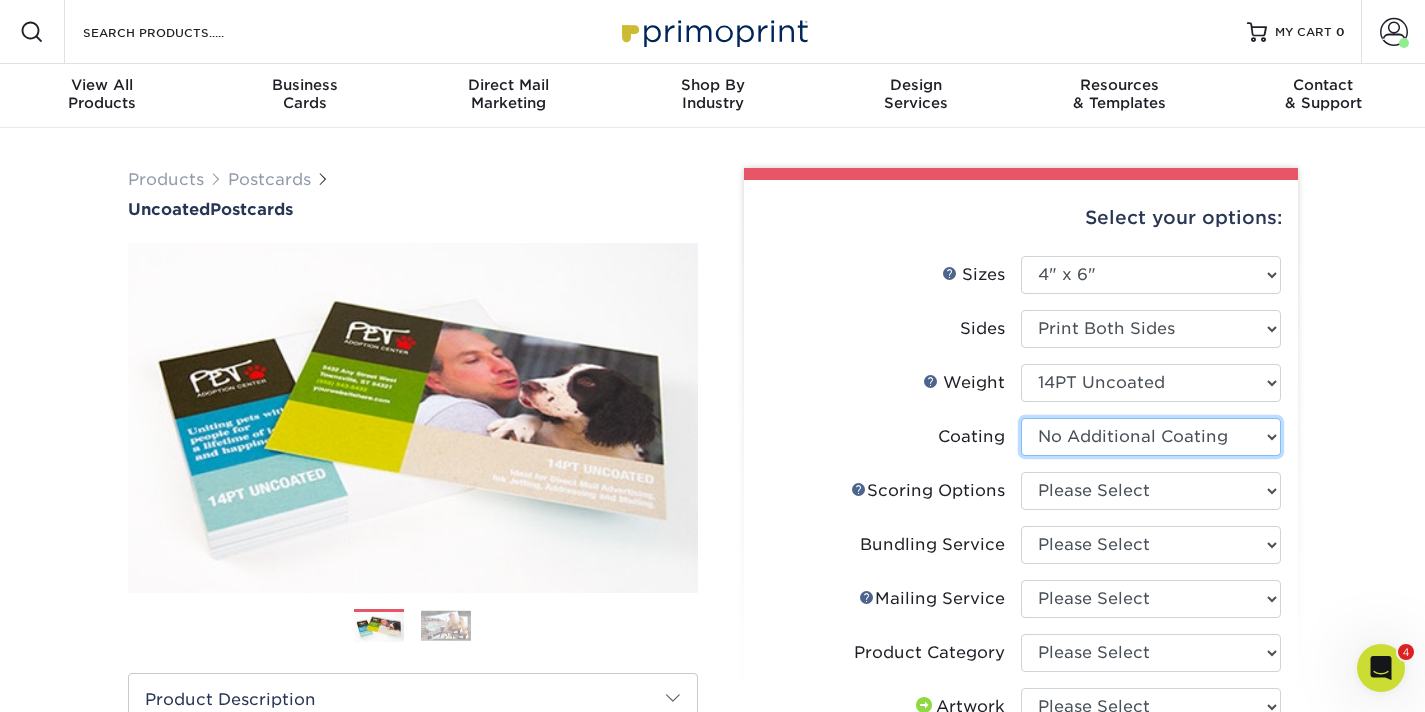 click at bounding box center [1151, 437] 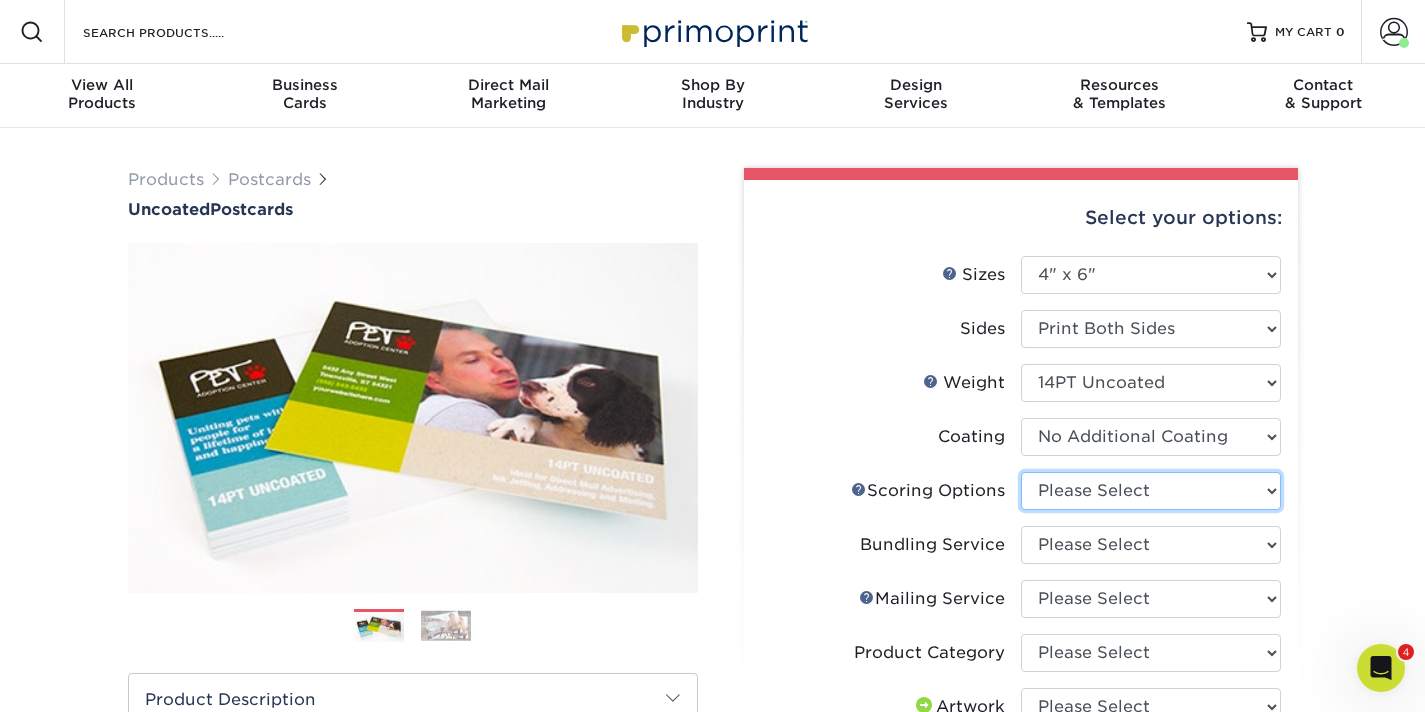 click on "Please Select No Scoring One Score" at bounding box center [1151, 491] 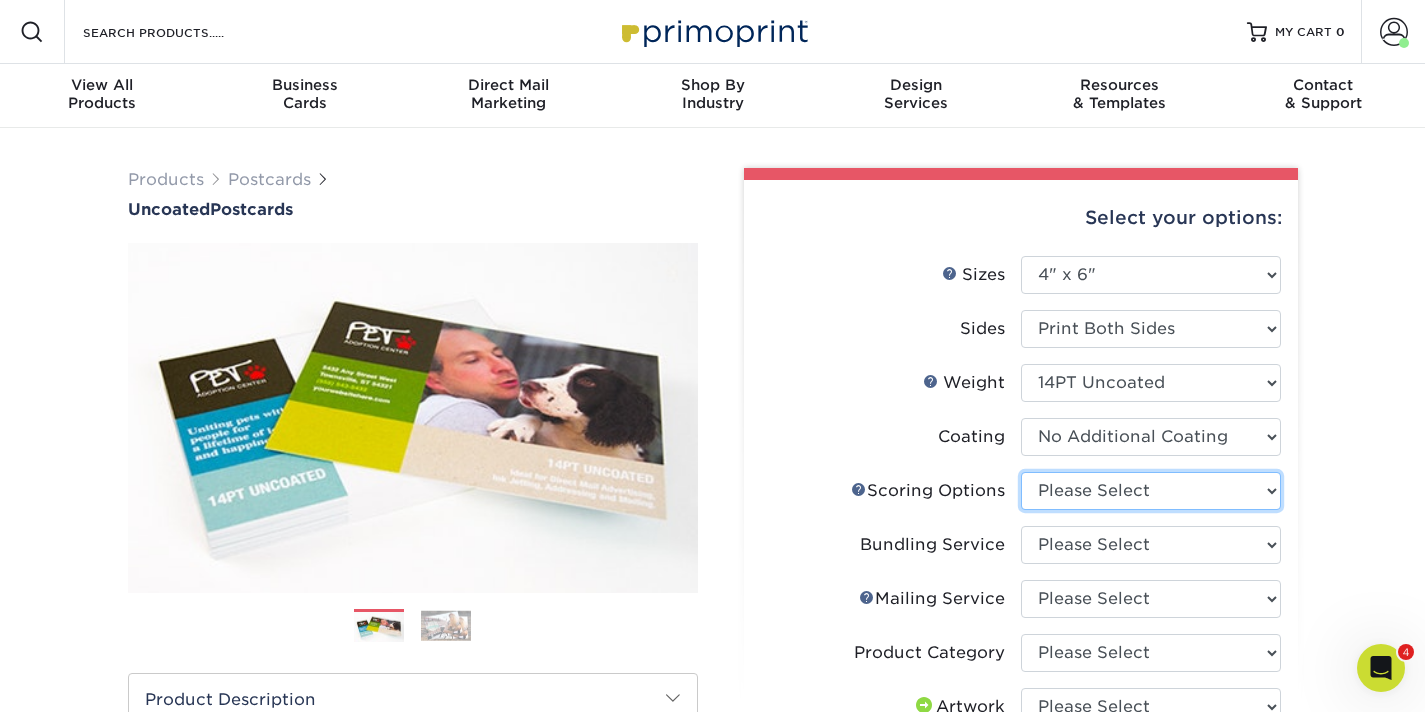 select on "16ebe401-5398-422d-8cb0-f3adbb82deb5" 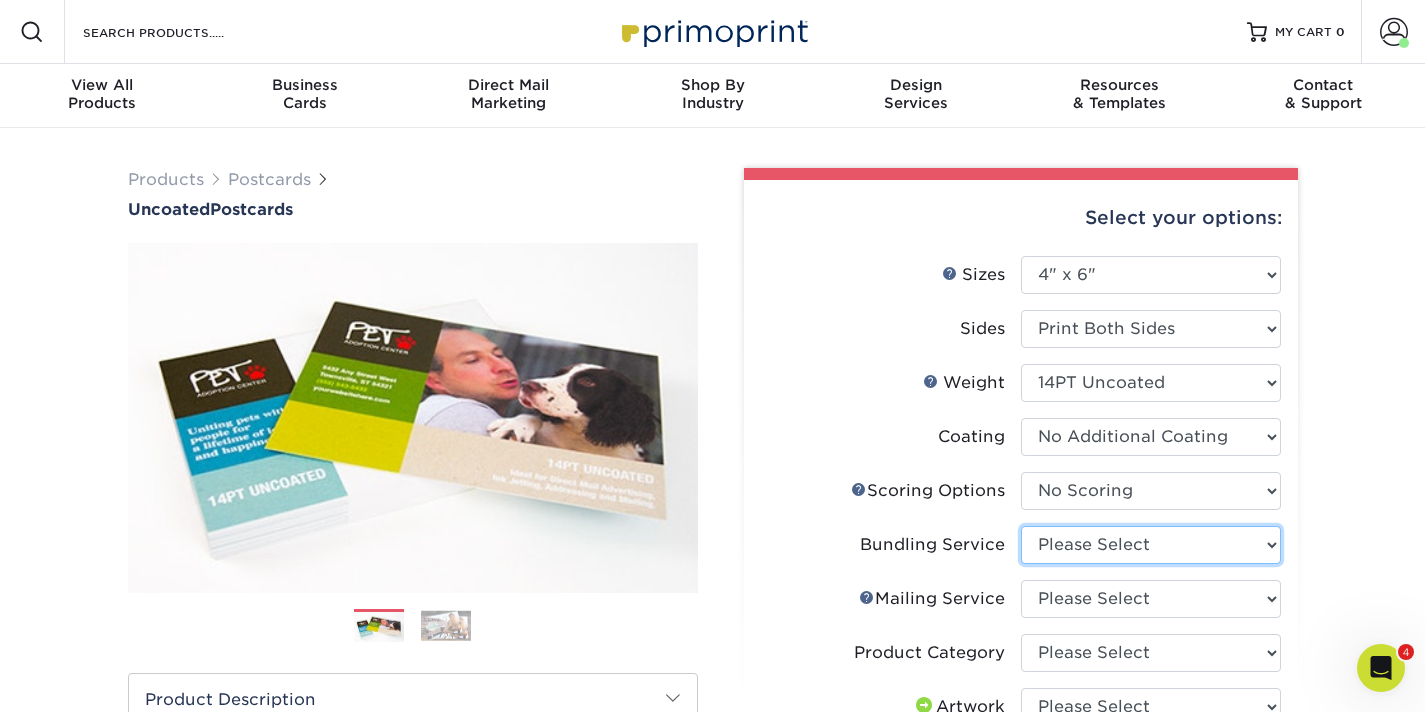 click on "Please Select No Bundling Services Yes, Bundles of 50 (+2 Days) Yes, Bundles of 100 (+2 Days)" at bounding box center (1151, 545) 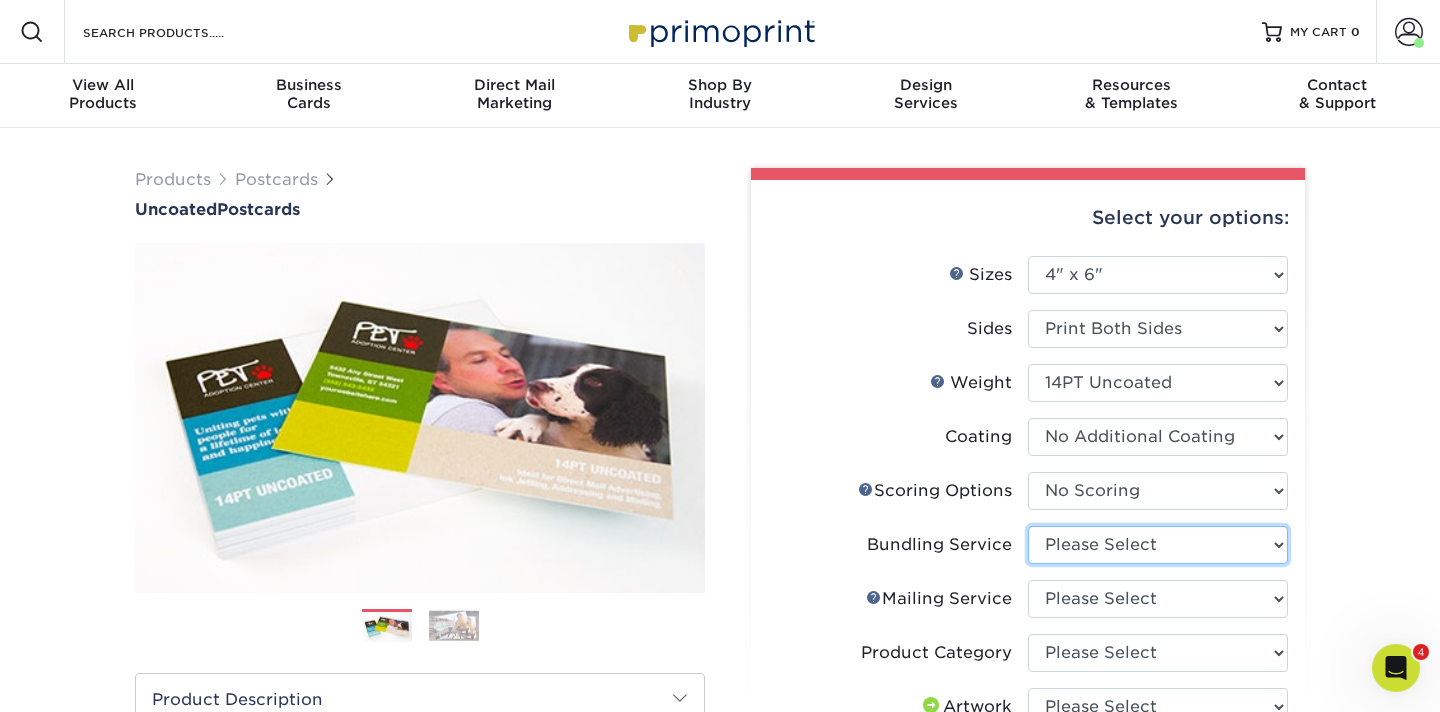 select on "58689abb-25c0-461c-a4c3-a80b627d6649" 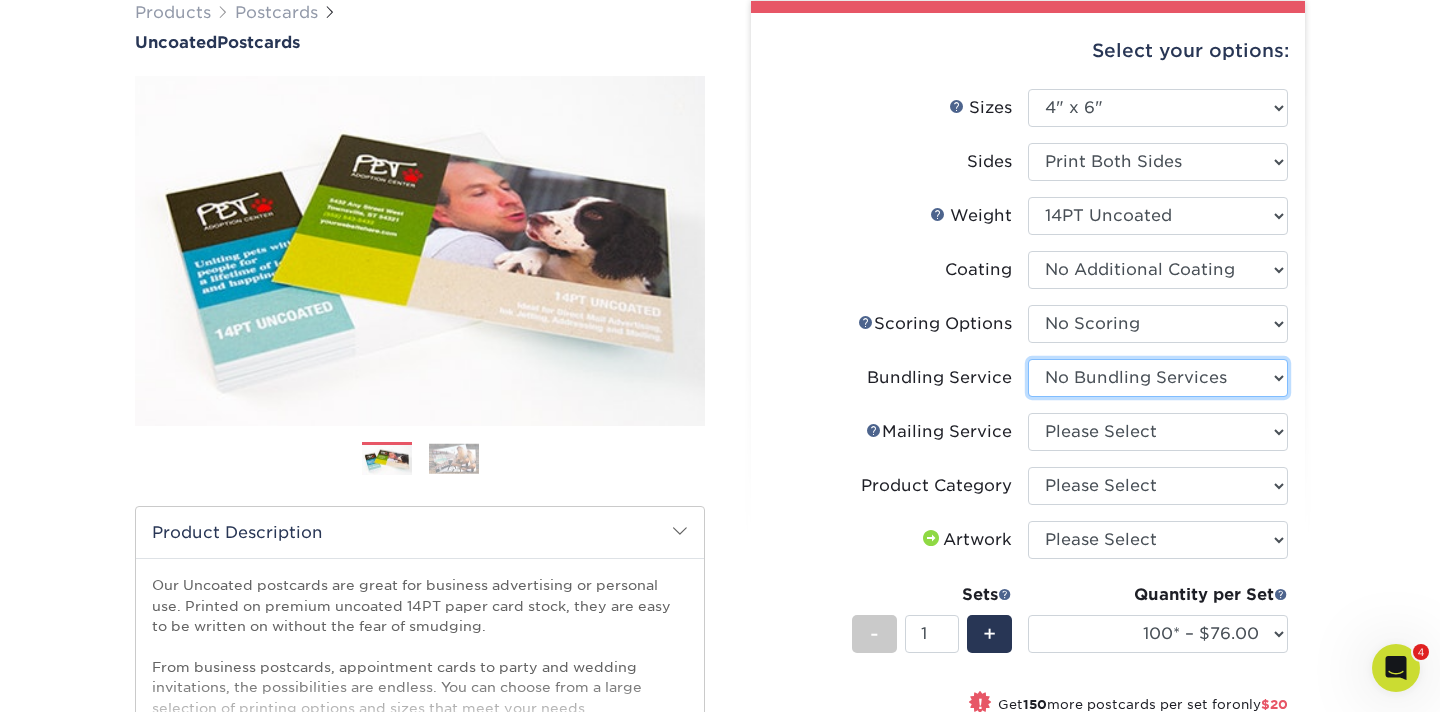 scroll, scrollTop: 191, scrollLeft: 0, axis: vertical 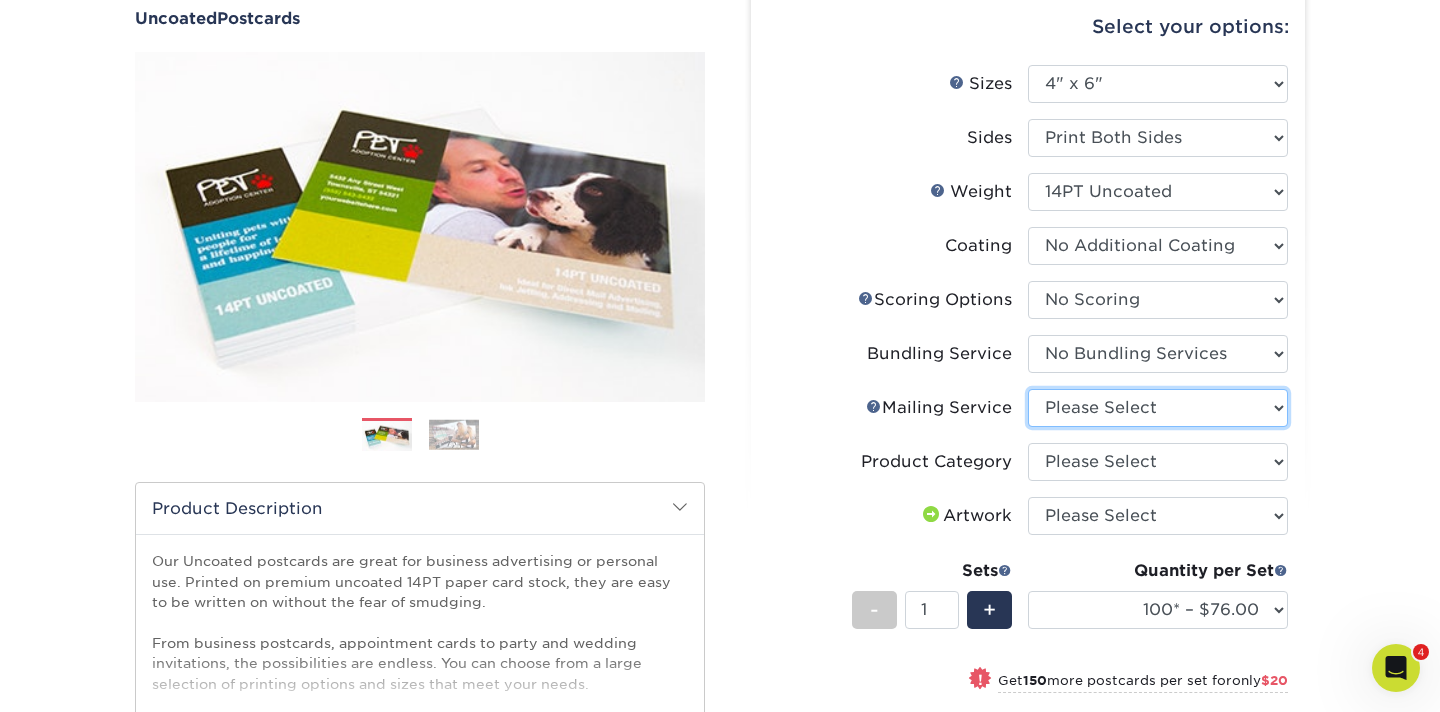 click on "Please Select No Direct Mailing Service No, I will mail/stamp/imprint Direct Mailing from FL Direct Mailing from OH Direct Mailing from CA Direct Mailing from NJ Direct Mailing from TX" at bounding box center [1158, 408] 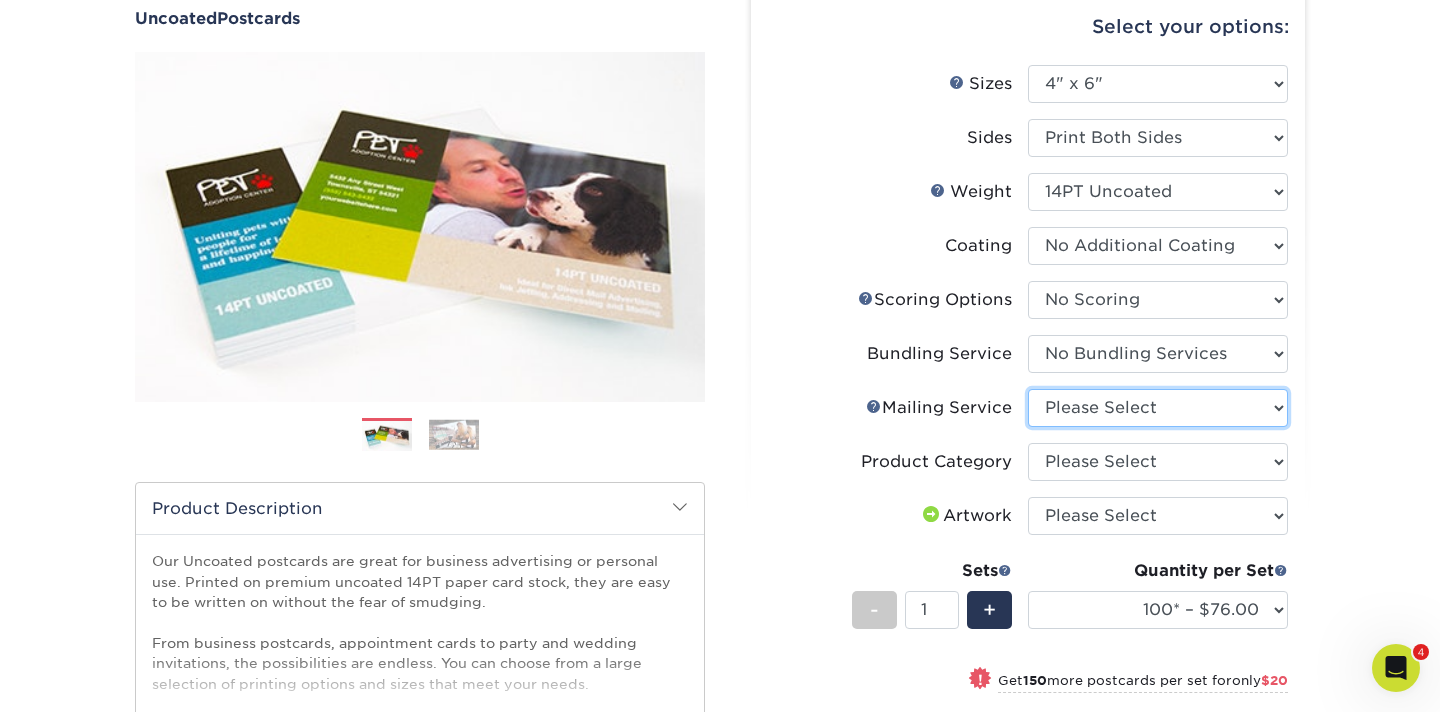 select on "3e5e9bdd-d78a-4c28-a41d-fe1407925ca6" 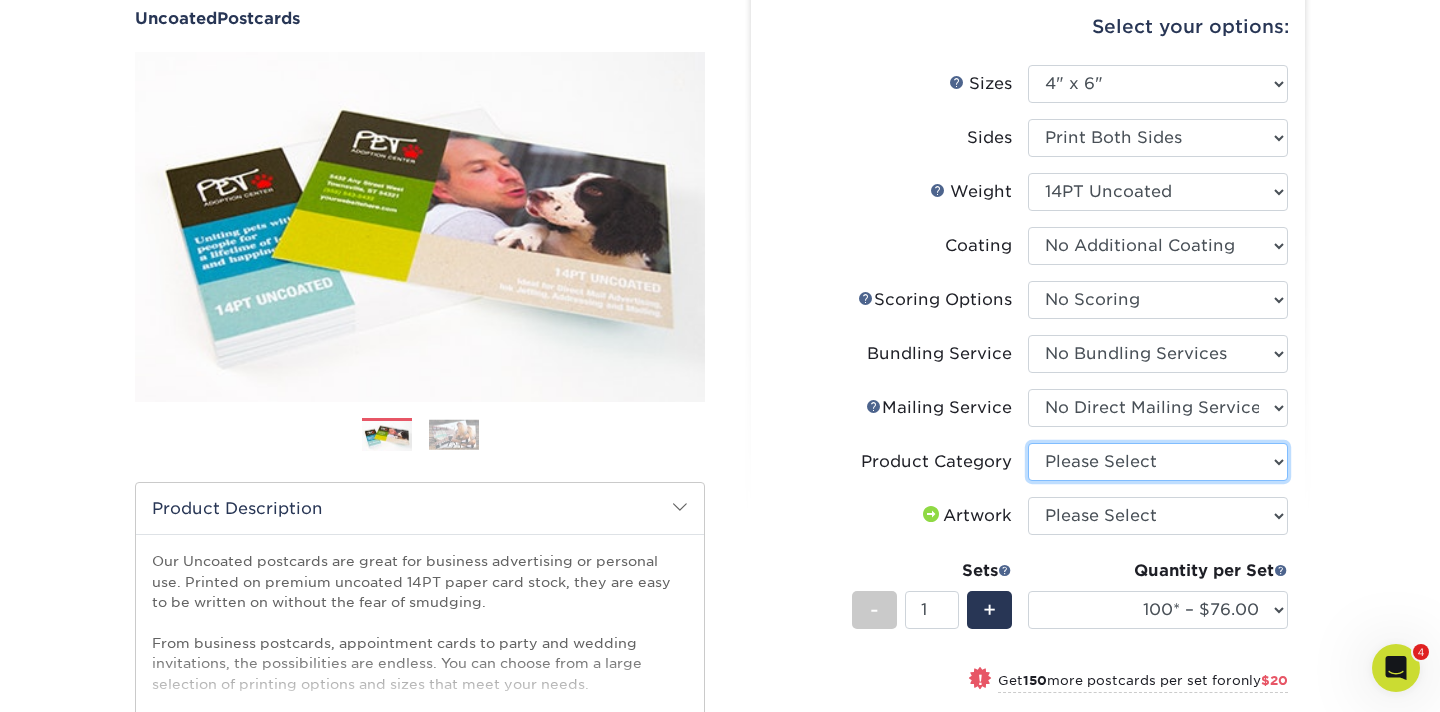 click on "Please Select Postcards" at bounding box center (1158, 462) 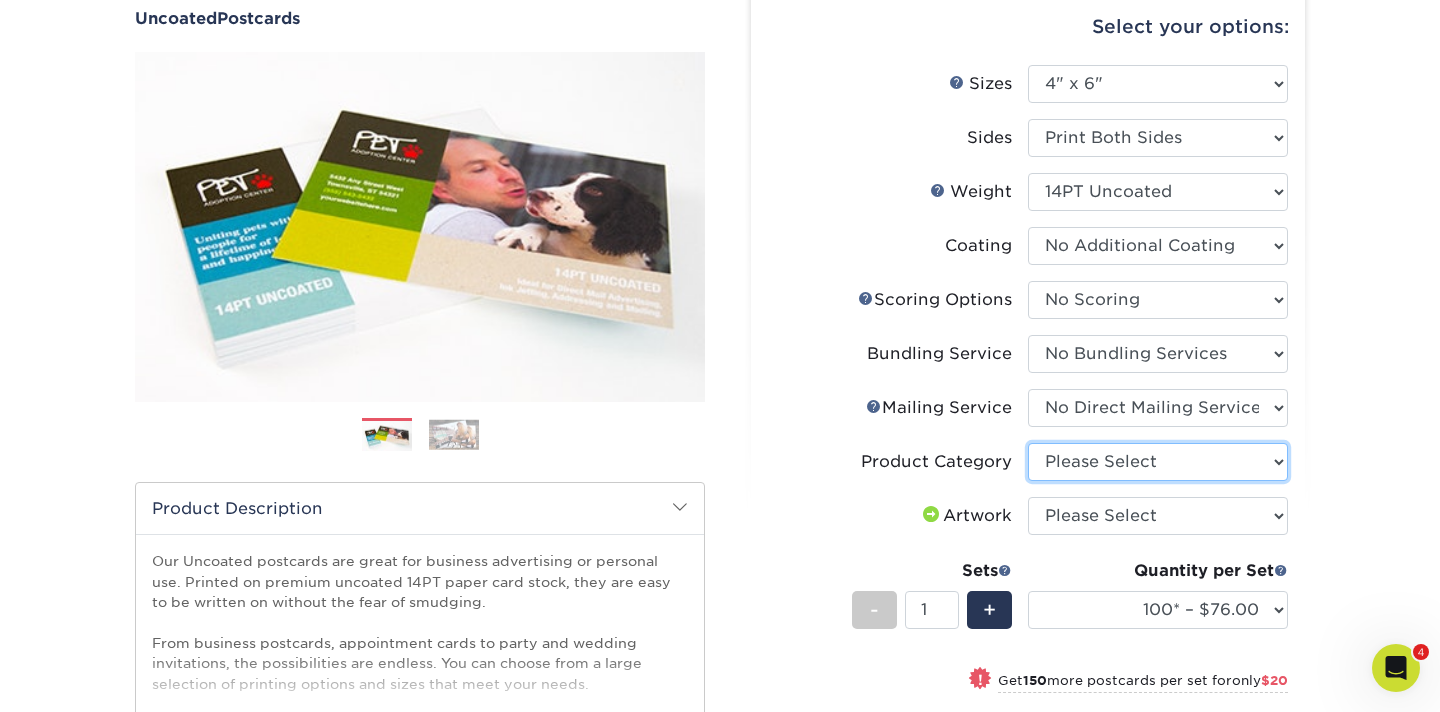 select on "9b7272e0-d6c8-4c3c-8e97-d3a1bcdab858" 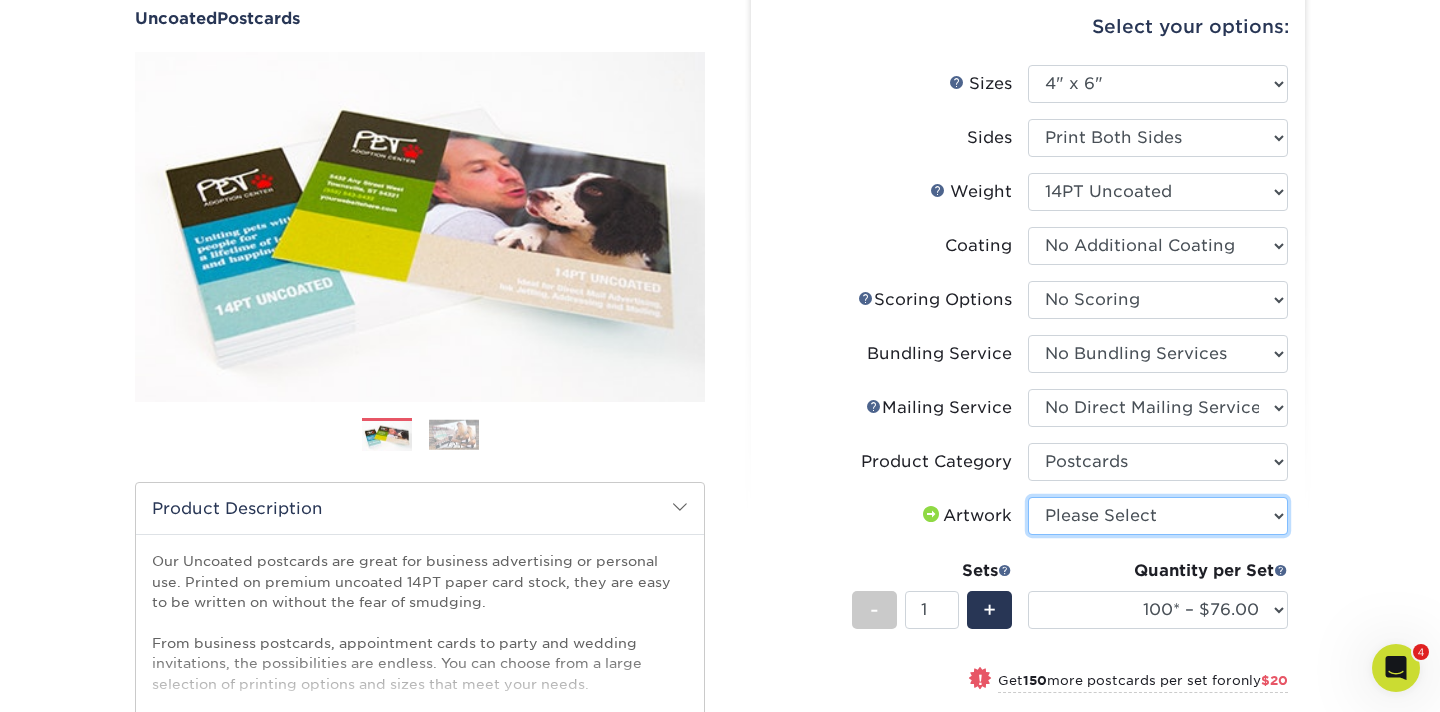 click on "Please Select I will upload files I need a design - $150" at bounding box center (1158, 516) 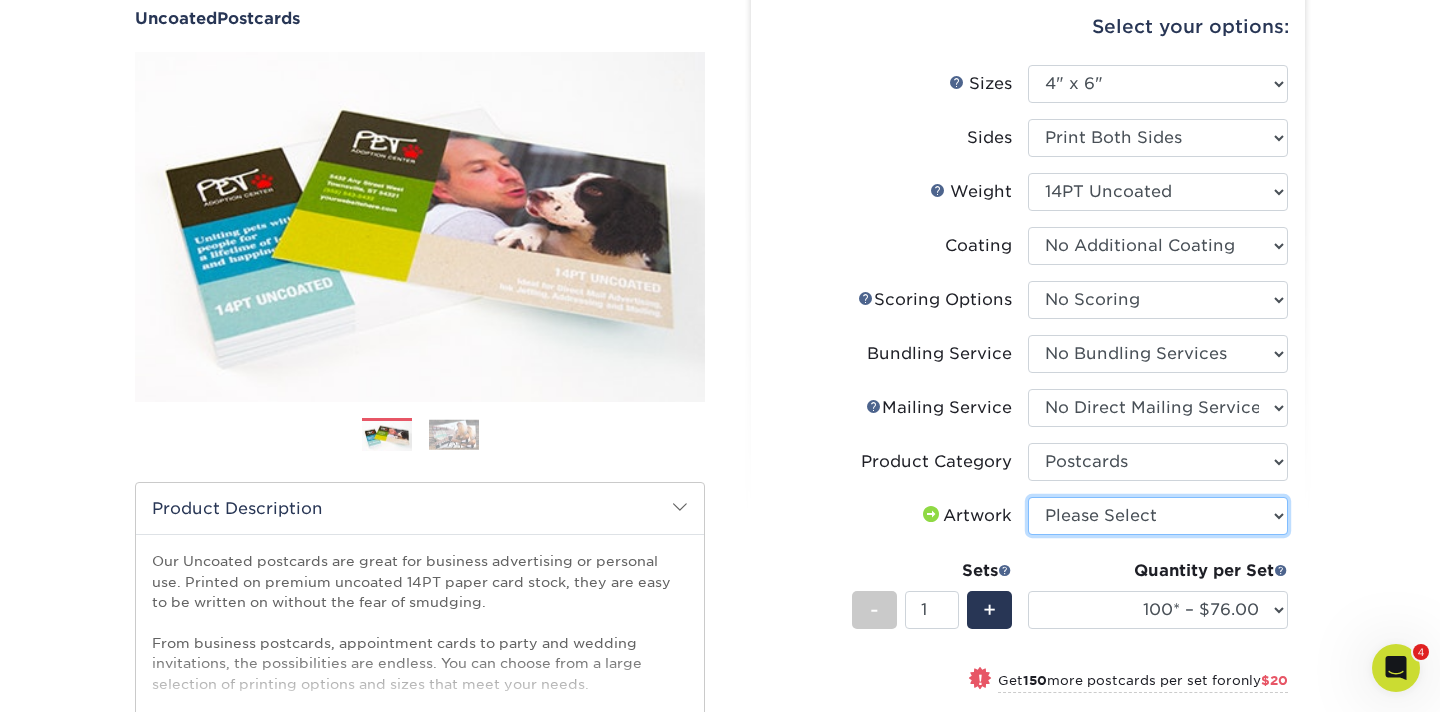 select on "upload" 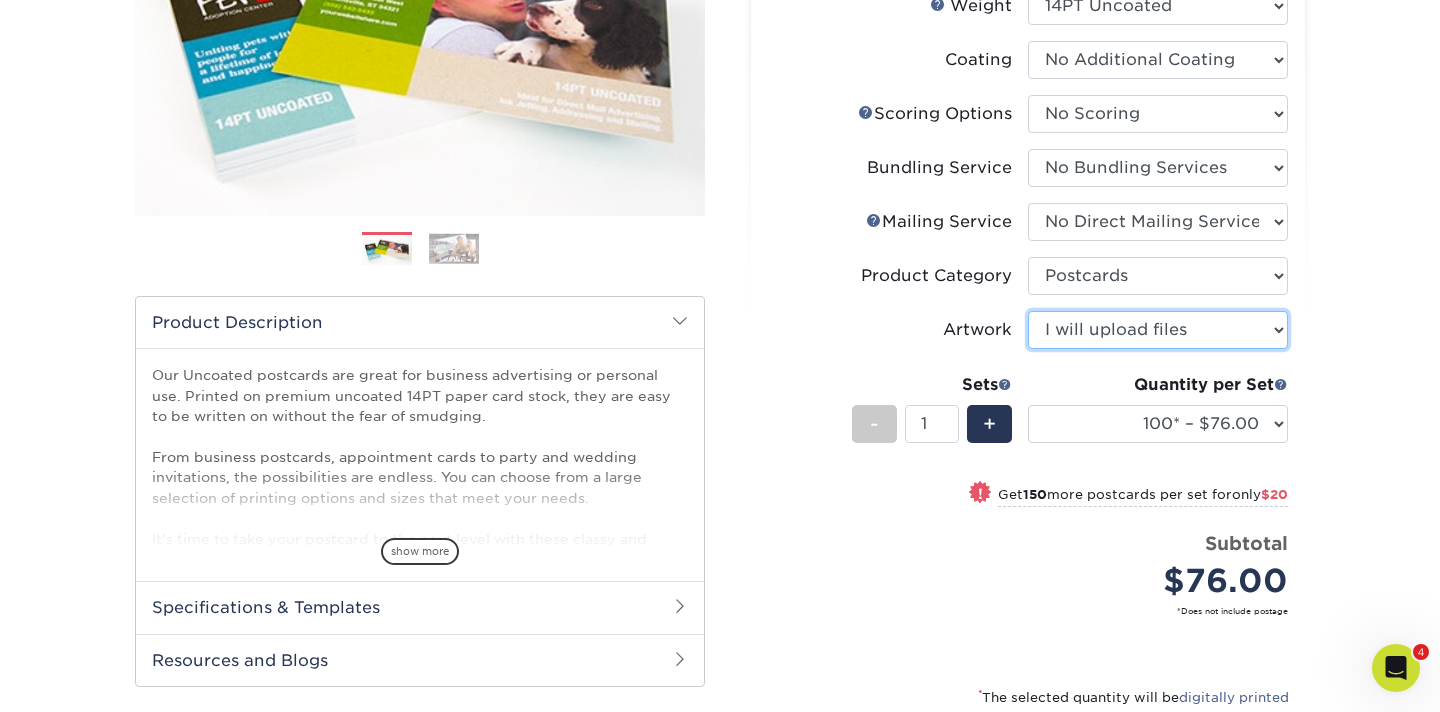 scroll, scrollTop: 383, scrollLeft: 0, axis: vertical 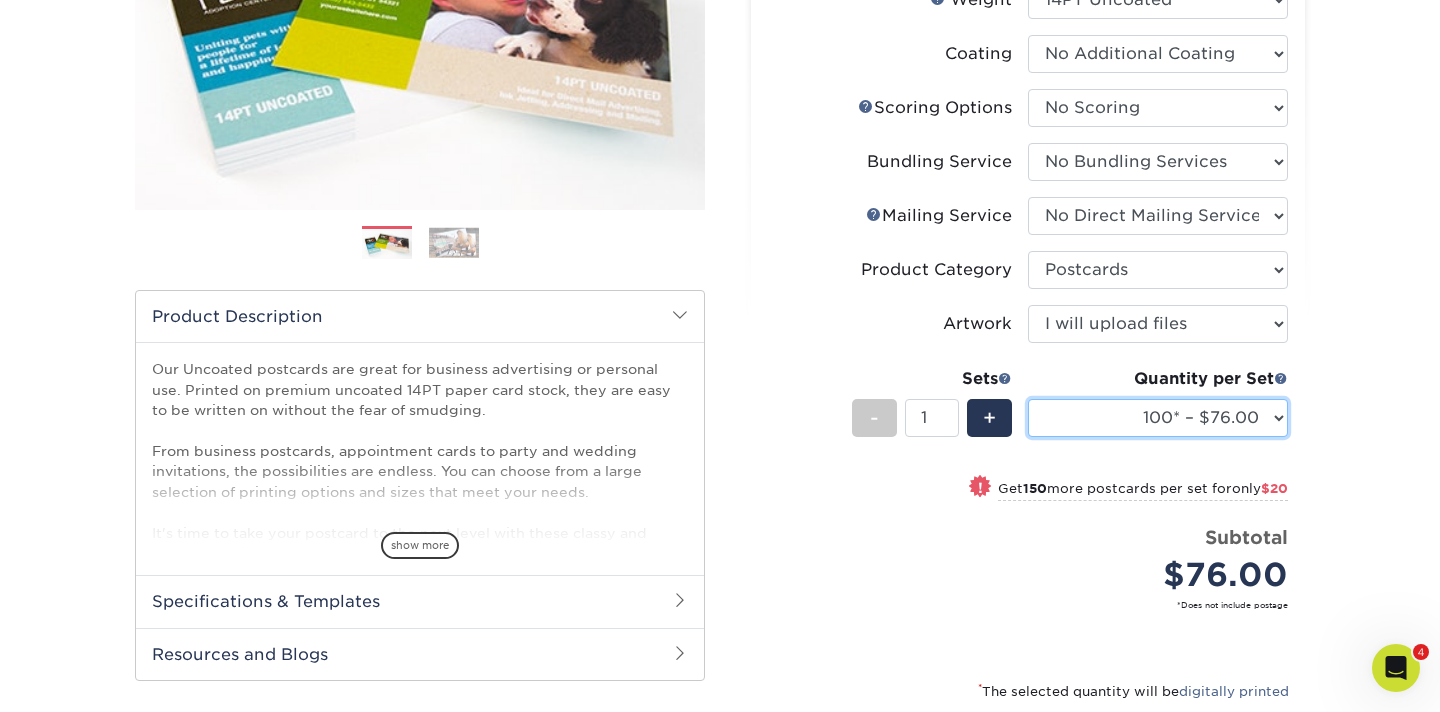 click on "100* – $76.00 250* – $96.00 500 – $103.00 750 – $111.00 1000 – $119.00 1500 – $150.00 2000 – $197.00 2500 – $244.00 3000 – $266.00 4000 – $300.00 5000 – $333.00 10000 – $656.00 15000 – $991.00 20000 – $1301.00 25000 – $1590.00 30000 – $1887.00 35000 – $2178.00 40000 – $2463.00 45000 – $2741.00 50000 – $3012.00" at bounding box center [1158, 418] 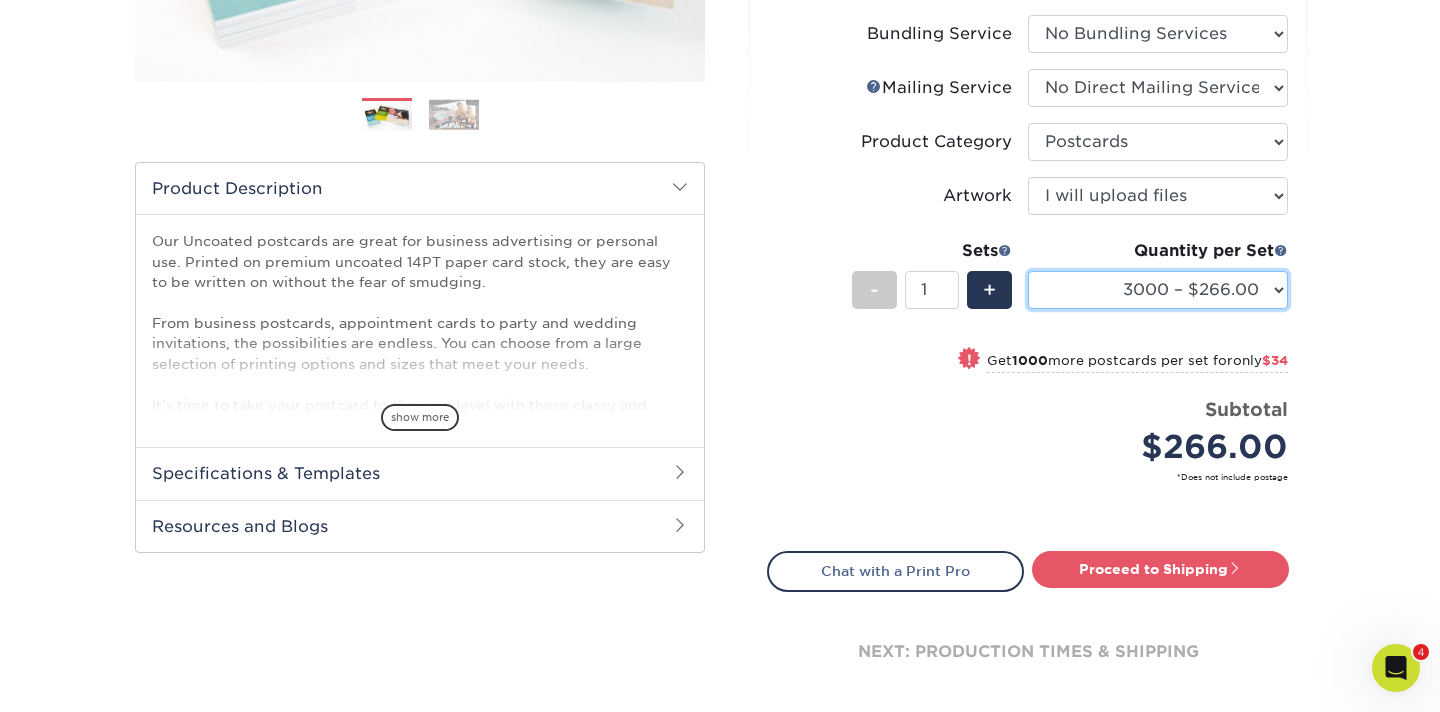 scroll, scrollTop: 550, scrollLeft: 0, axis: vertical 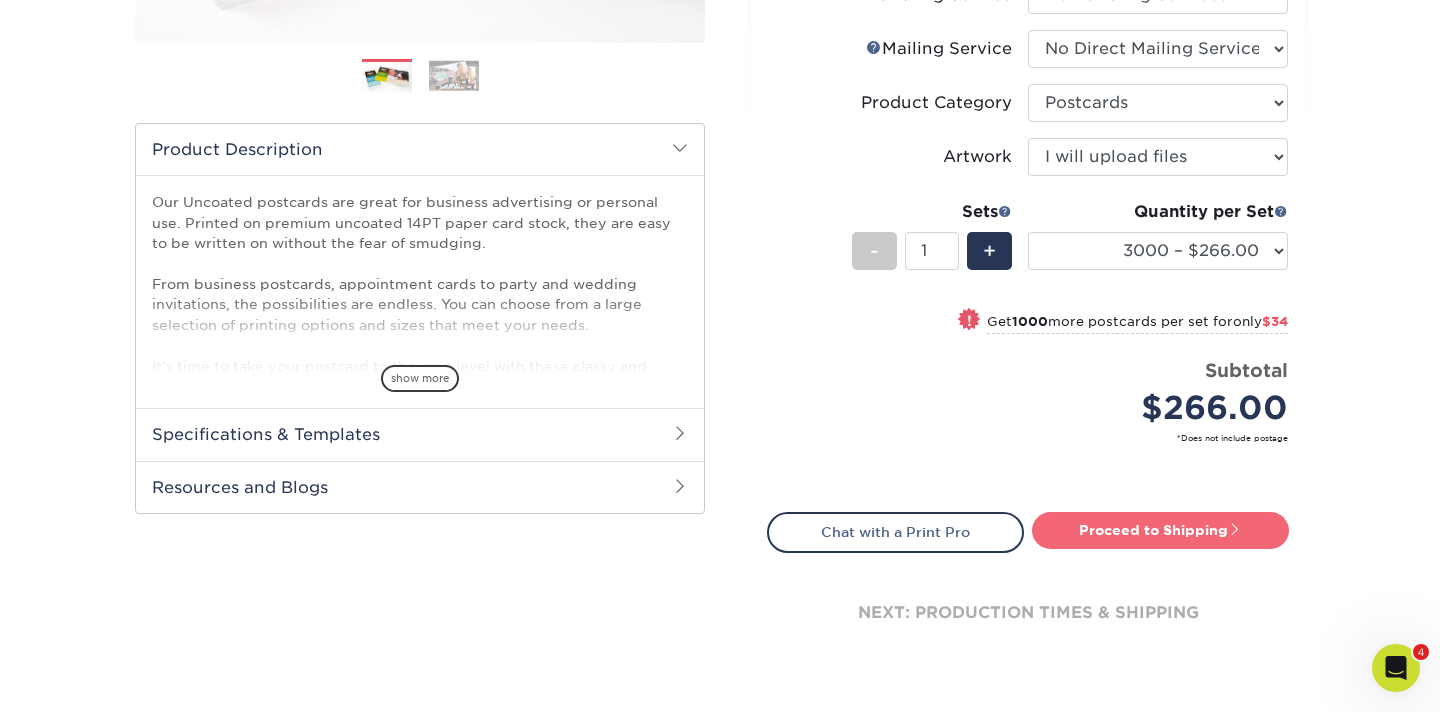click on "Proceed to Shipping" at bounding box center [1160, 530] 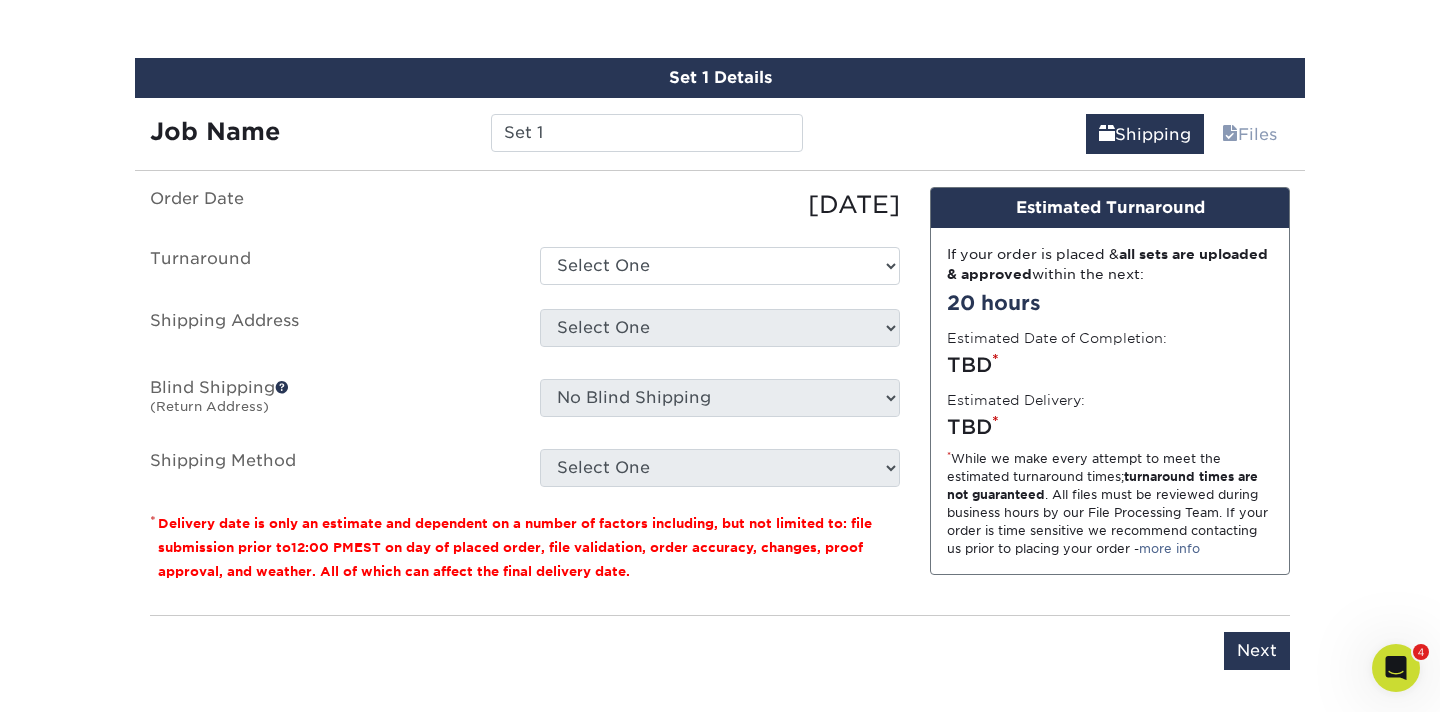 scroll, scrollTop: 1116, scrollLeft: 0, axis: vertical 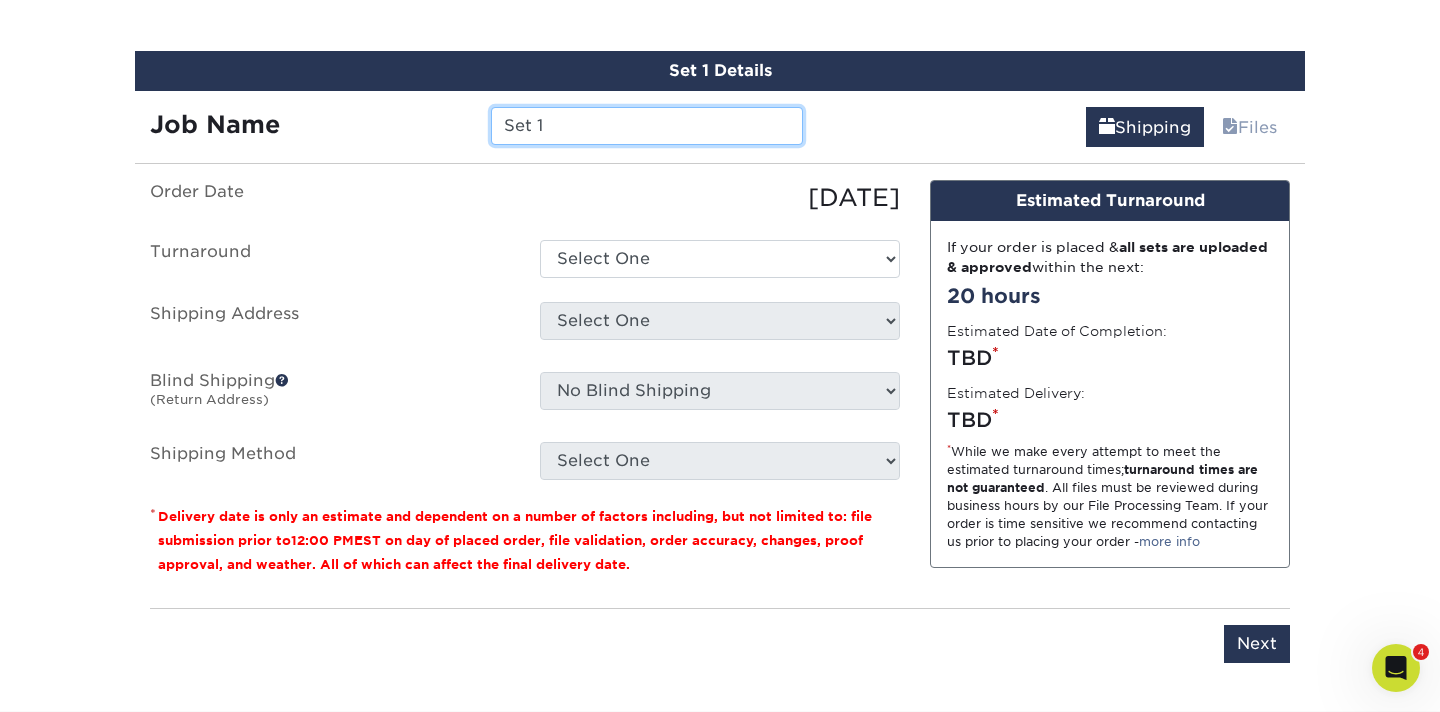 drag, startPoint x: 583, startPoint y: 131, endPoint x: 469, endPoint y: 128, distance: 114.03947 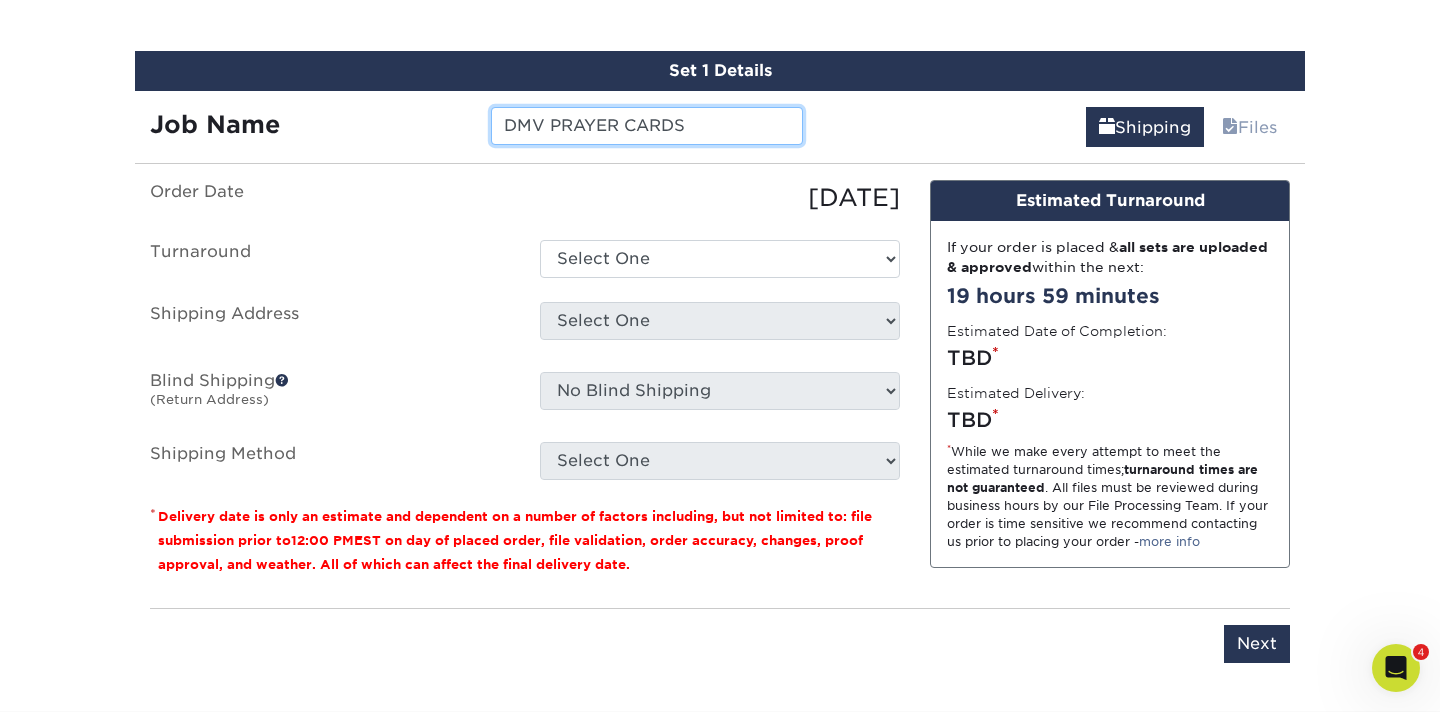 type on "DMV PRAYER CARDS" 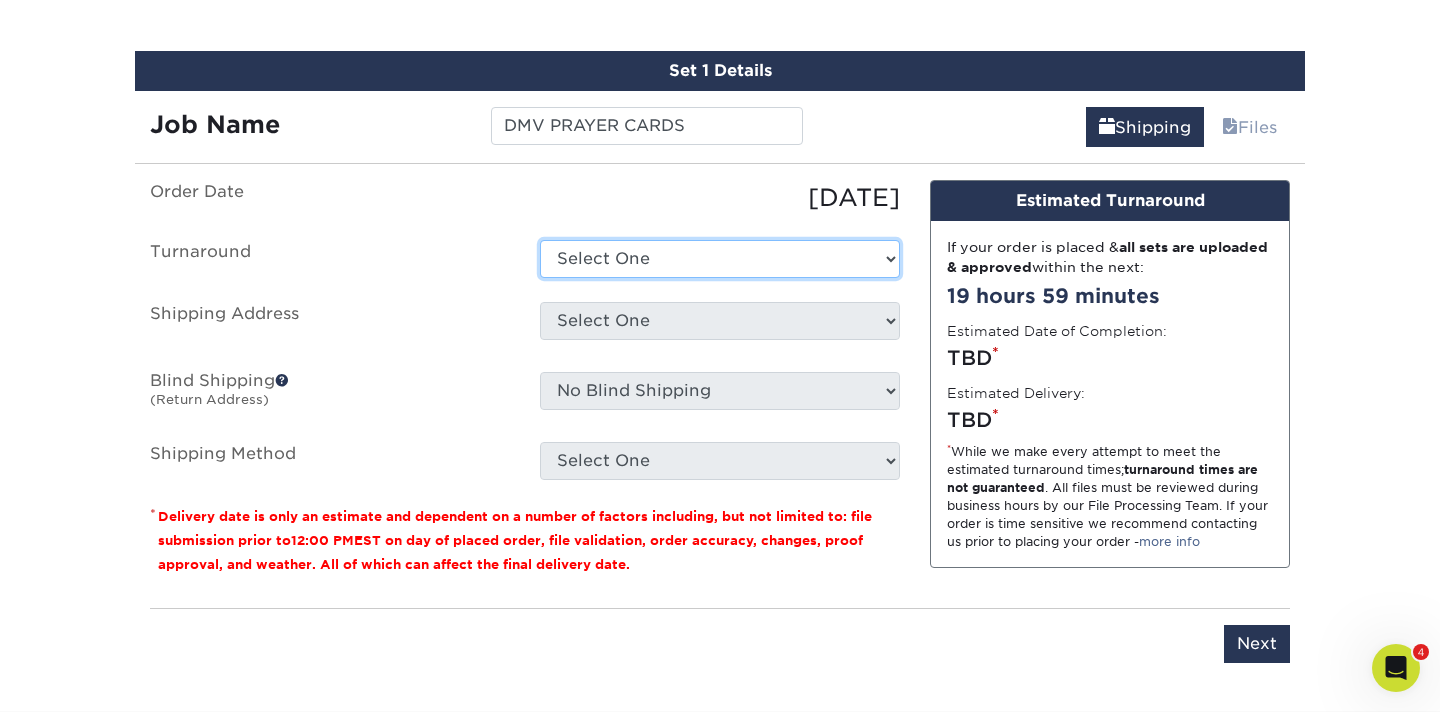 click on "Select One 2-4 Business Days 2 Day Next Business Day" at bounding box center [720, 259] 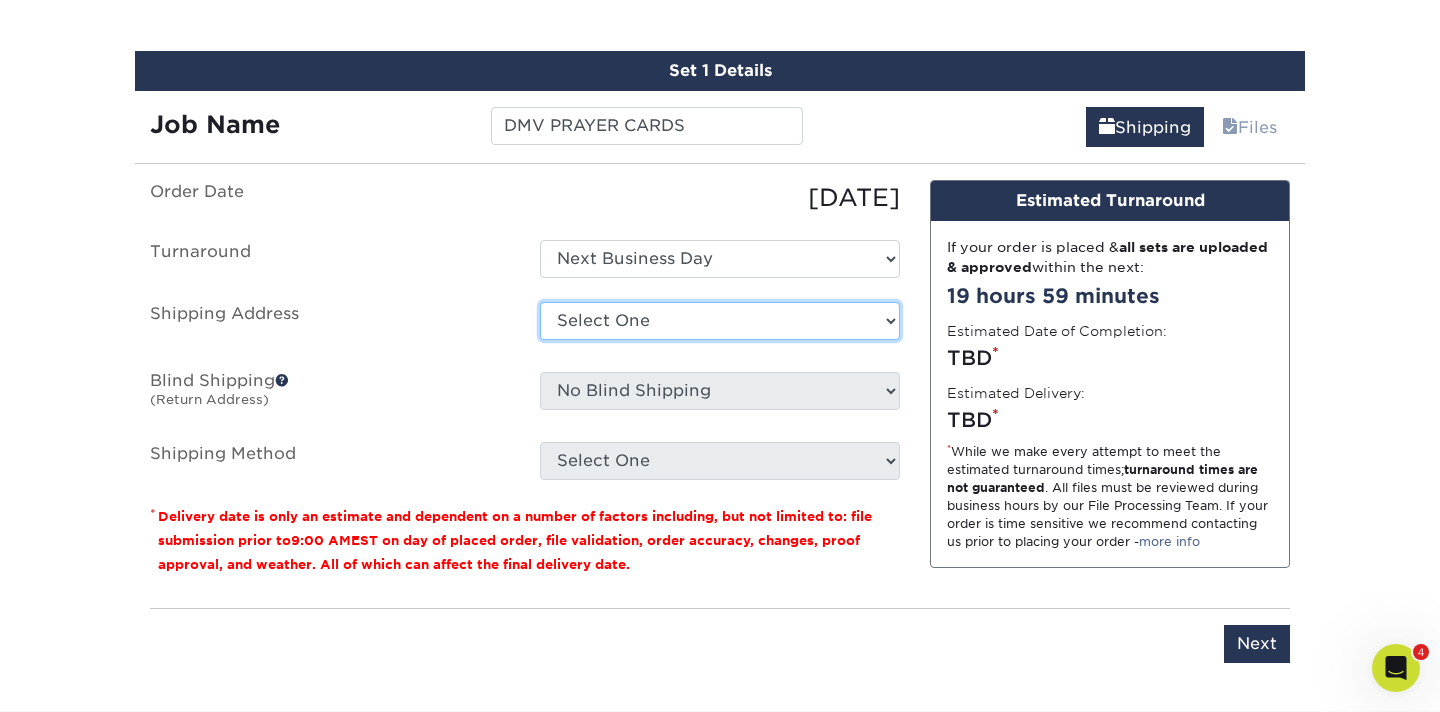 click on "Select One
BWI
CLT Ministry Center
Destiny Church
Join a Group Cards
Karen's home
Union Church Charlotte
Union Church CWI
+ Add New Address" at bounding box center (720, 321) 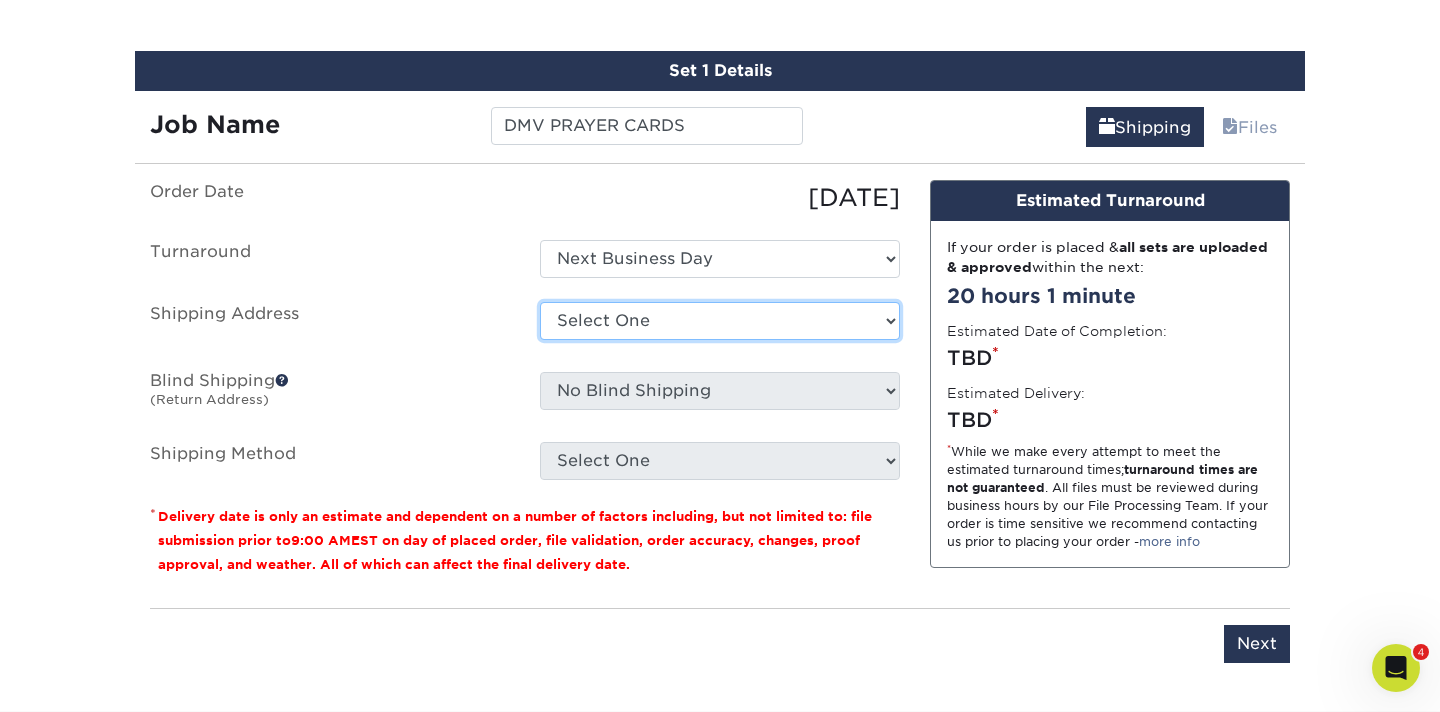 select on "239852" 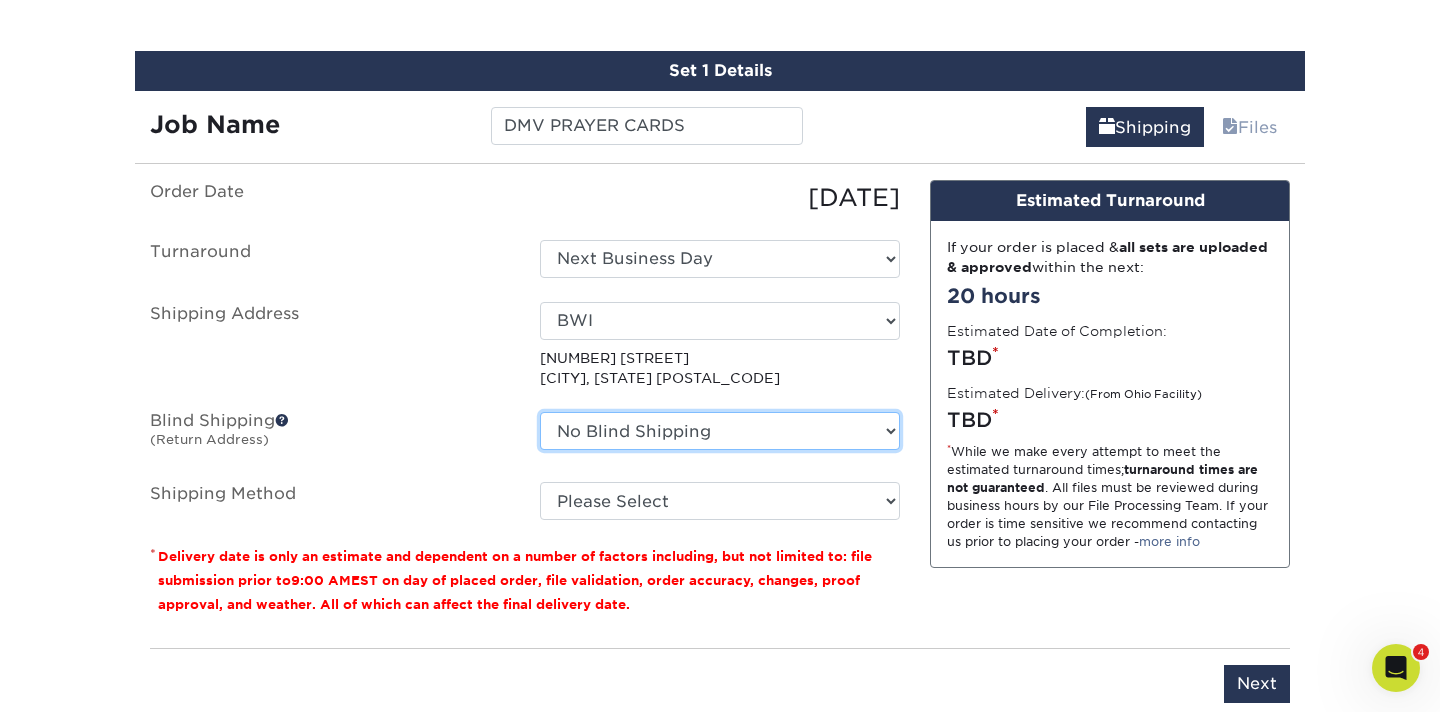 click on "No Blind Shipping
BWI
CLT Ministry Center
Destiny Church
Join a Group Cards
Karen's home
Union Church Charlotte
Union Church CWI
+ Add New Address" at bounding box center [720, 431] 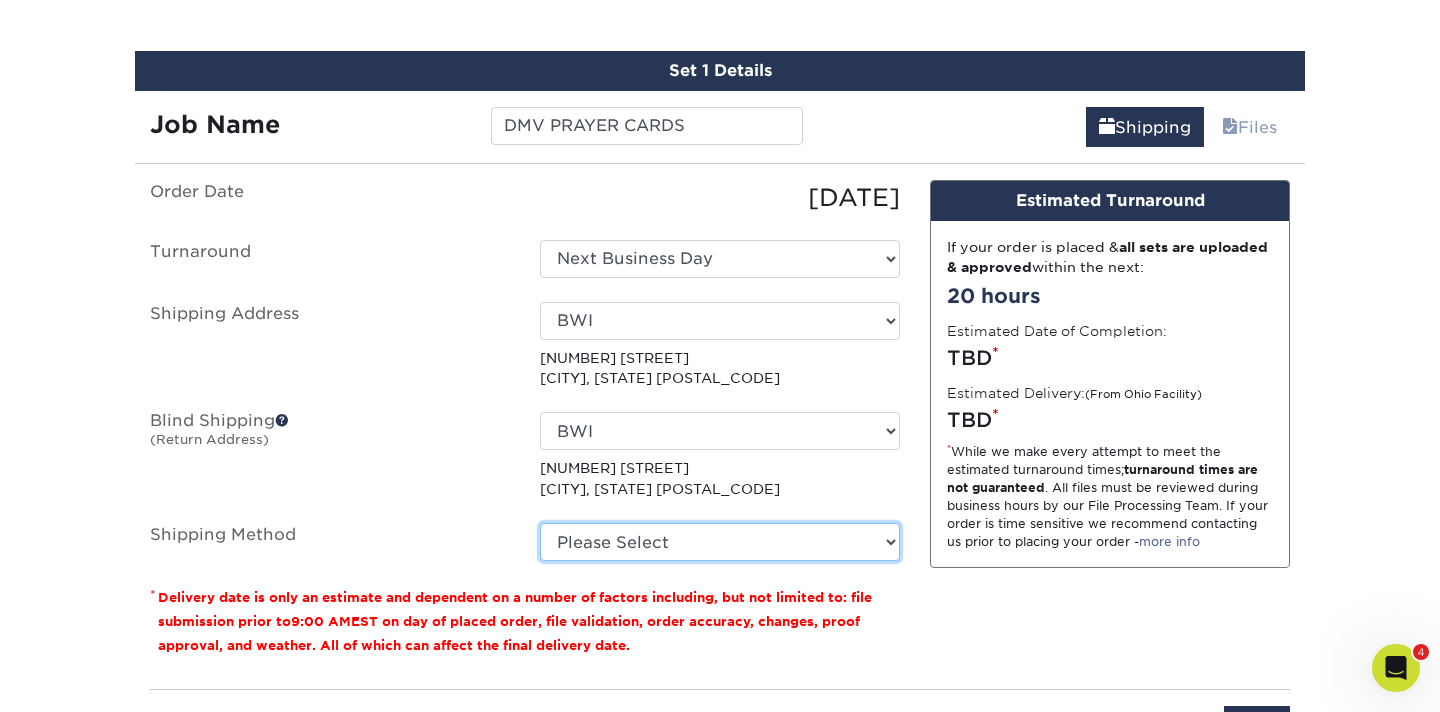 click on "Please Select Ground Shipping (+$23.39) 3 Day Shipping Service (+$41.22) 2 Day Air Shipping (+$49.04) Next Day Shipping by 5pm (+$91.38) Next Day Shipping by 12 noon (+$104.72) Next Day Air Early A.M. (+$547.51)" at bounding box center (720, 542) 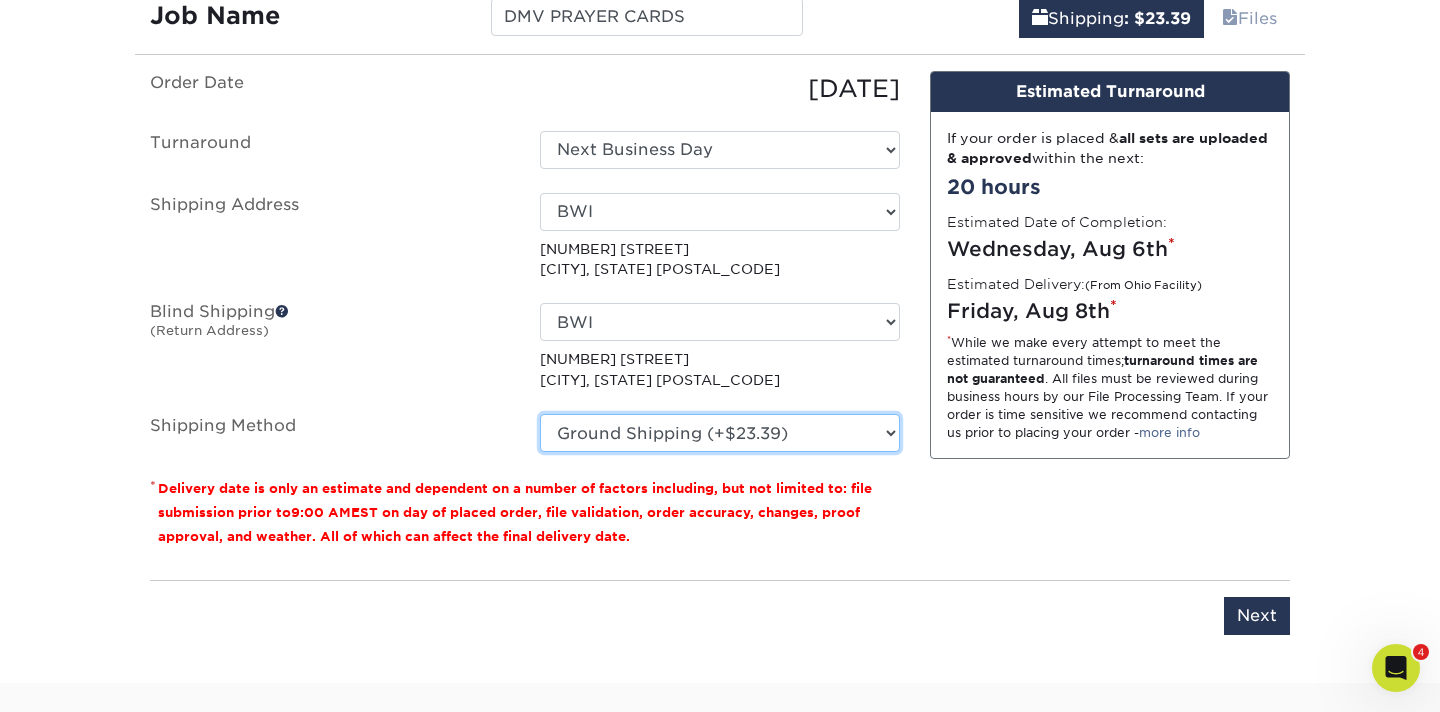 scroll, scrollTop: 1231, scrollLeft: 0, axis: vertical 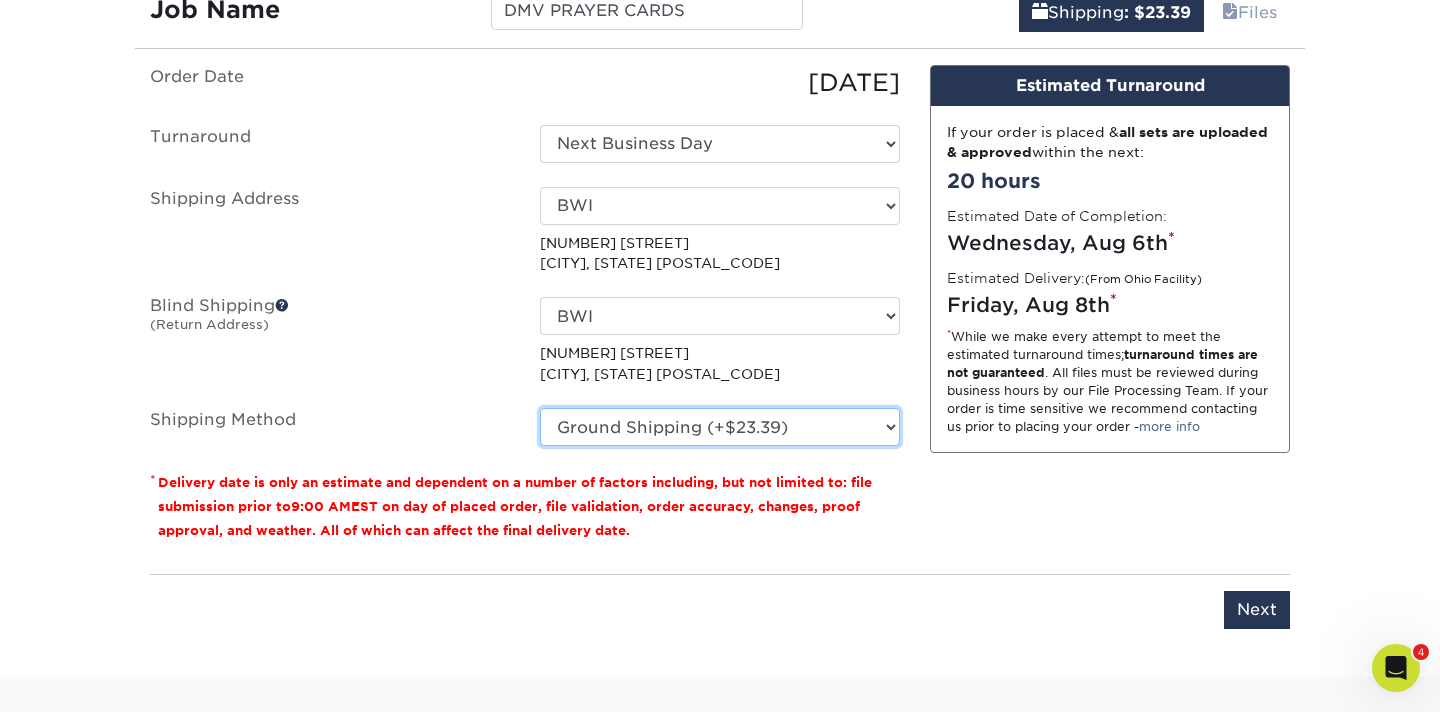 click on "Please Select Ground Shipping (+$23.39) 3 Day Shipping Service (+$41.22) 2 Day Air Shipping (+$49.04) Next Day Shipping by 5pm (+$91.38) Next Day Shipping by 12 noon (+$104.72) Next Day Air Early A.M. (+$547.51)" at bounding box center (720, 427) 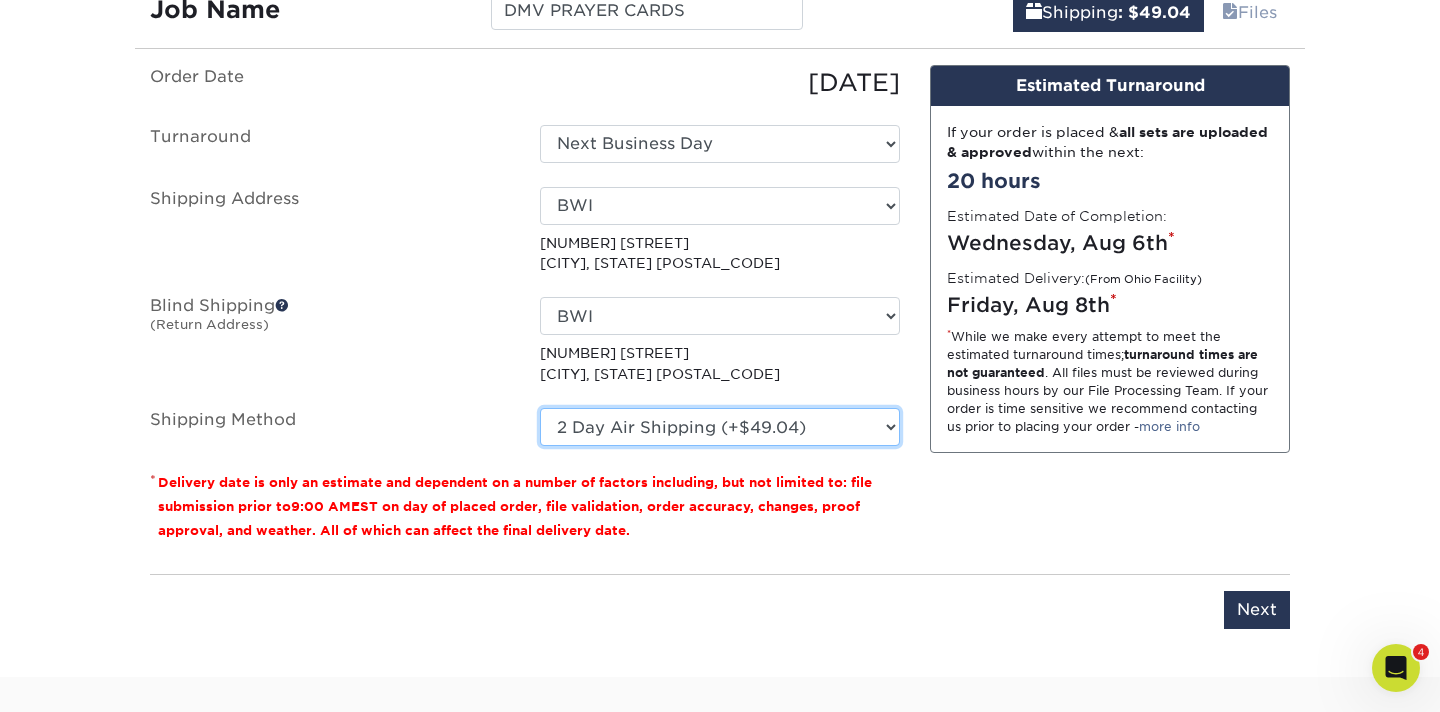 click on "Please Select Ground Shipping (+$23.39) 3 Day Shipping Service (+$41.22) 2 Day Air Shipping (+$49.04) Next Day Shipping by 5pm (+$91.38) Next Day Shipping by 12 noon (+$104.72) Next Day Air Early A.M. (+$547.51)" at bounding box center [720, 427] 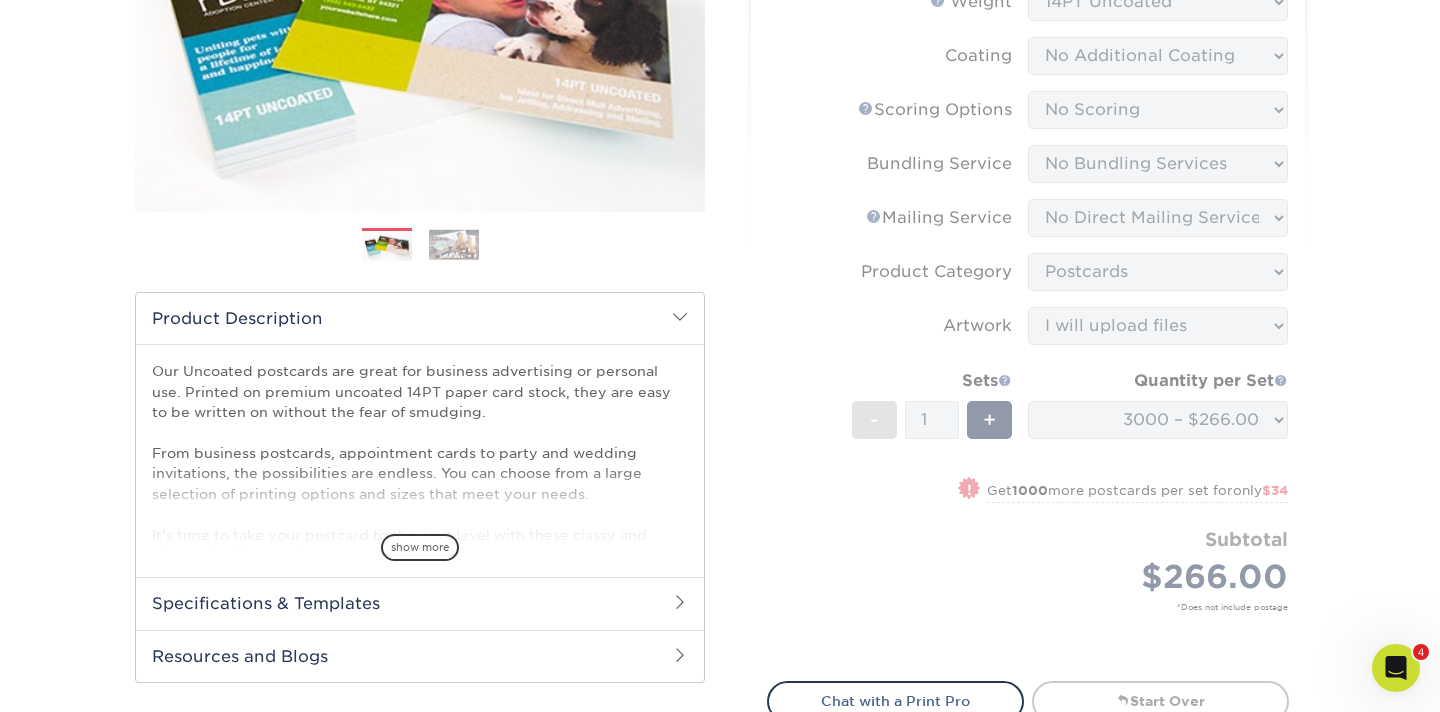 scroll, scrollTop: 371, scrollLeft: 0, axis: vertical 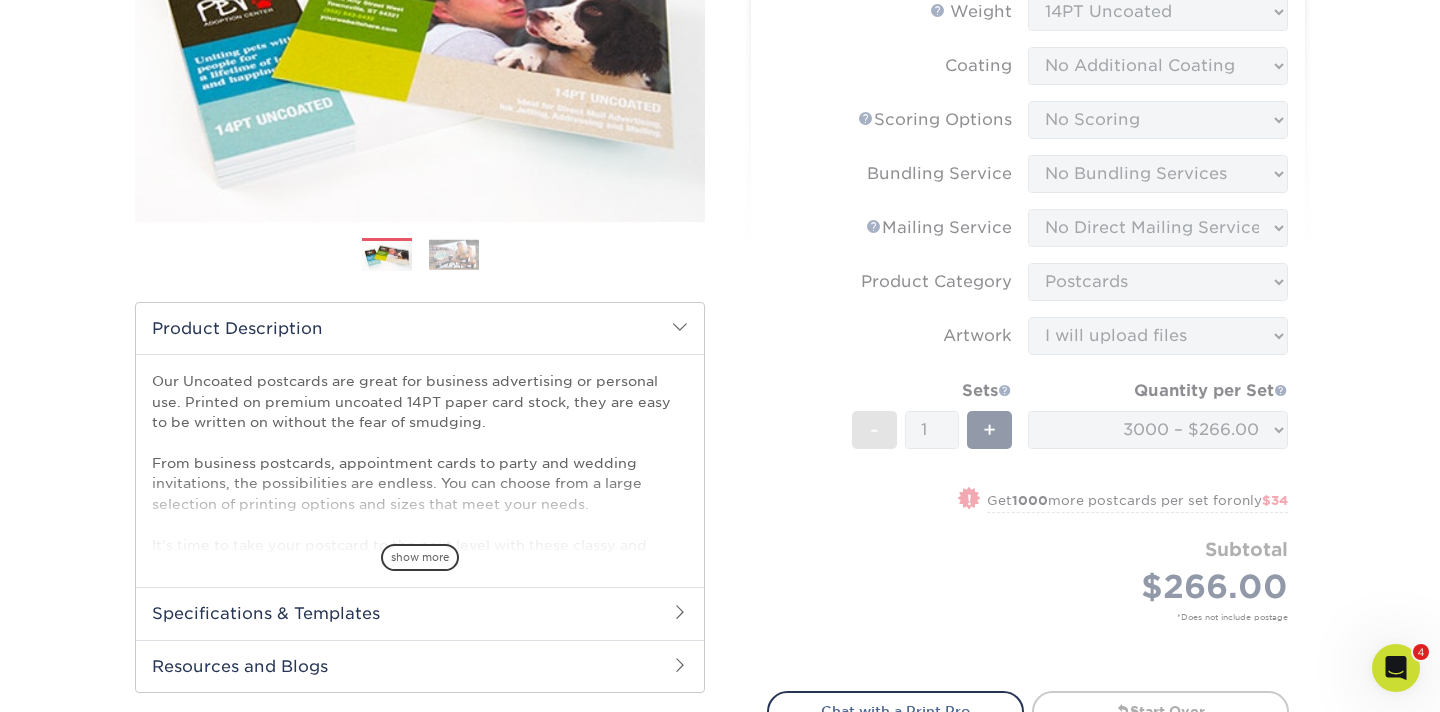 click on "Sizes Help Sizes
Please Select
1.5" x 7"
2" x 8" 2.12" x 5.5" 2.75" x 4.25" 2.75" x 8.5" 3" x 4" 4" x 4"" at bounding box center (1028, 276) 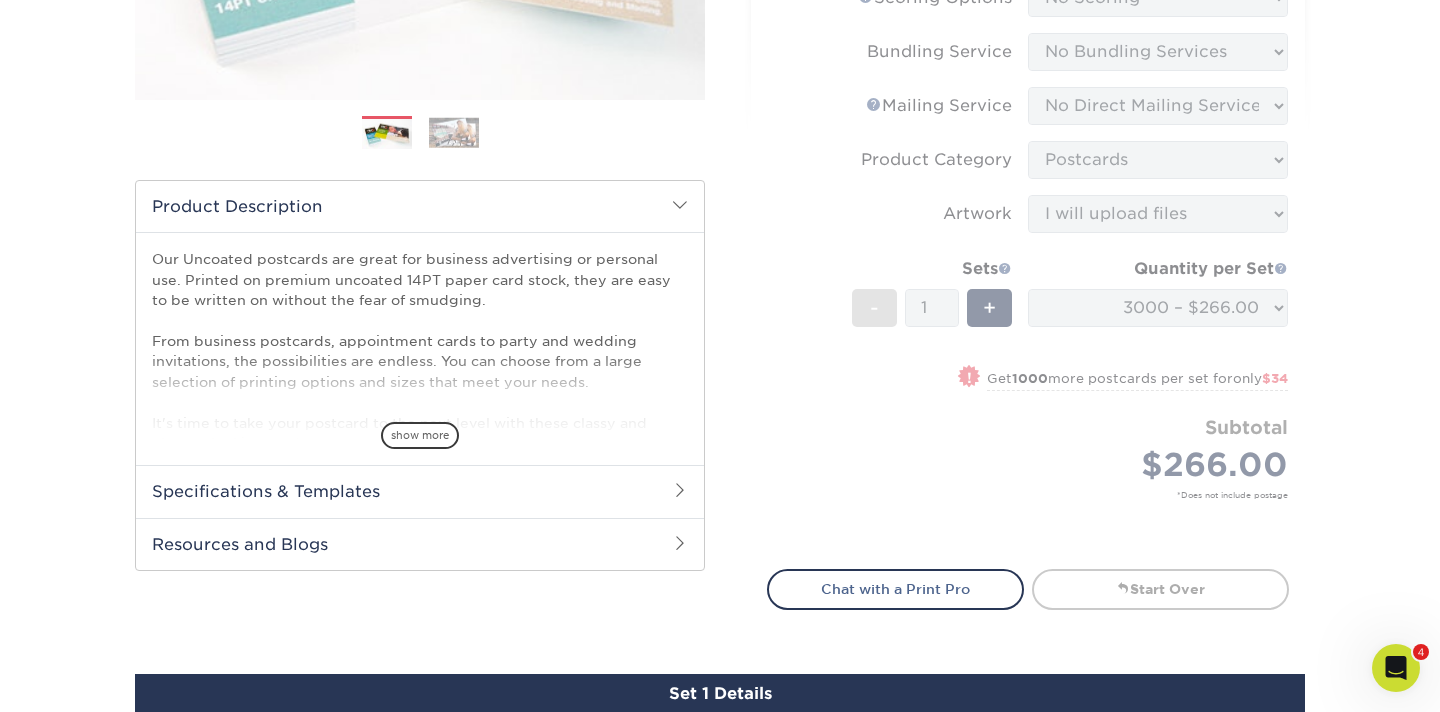 scroll, scrollTop: 498, scrollLeft: 0, axis: vertical 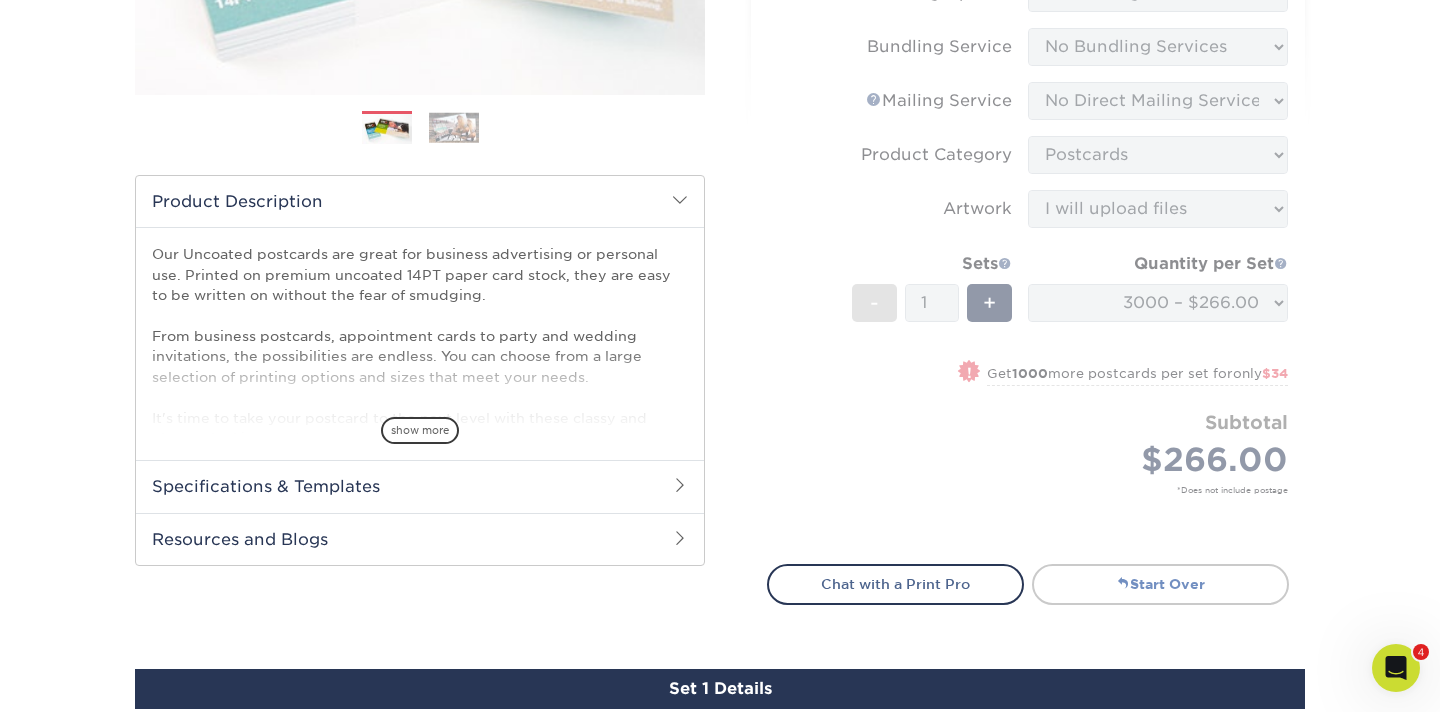 click on "Start Over" at bounding box center [1160, 584] 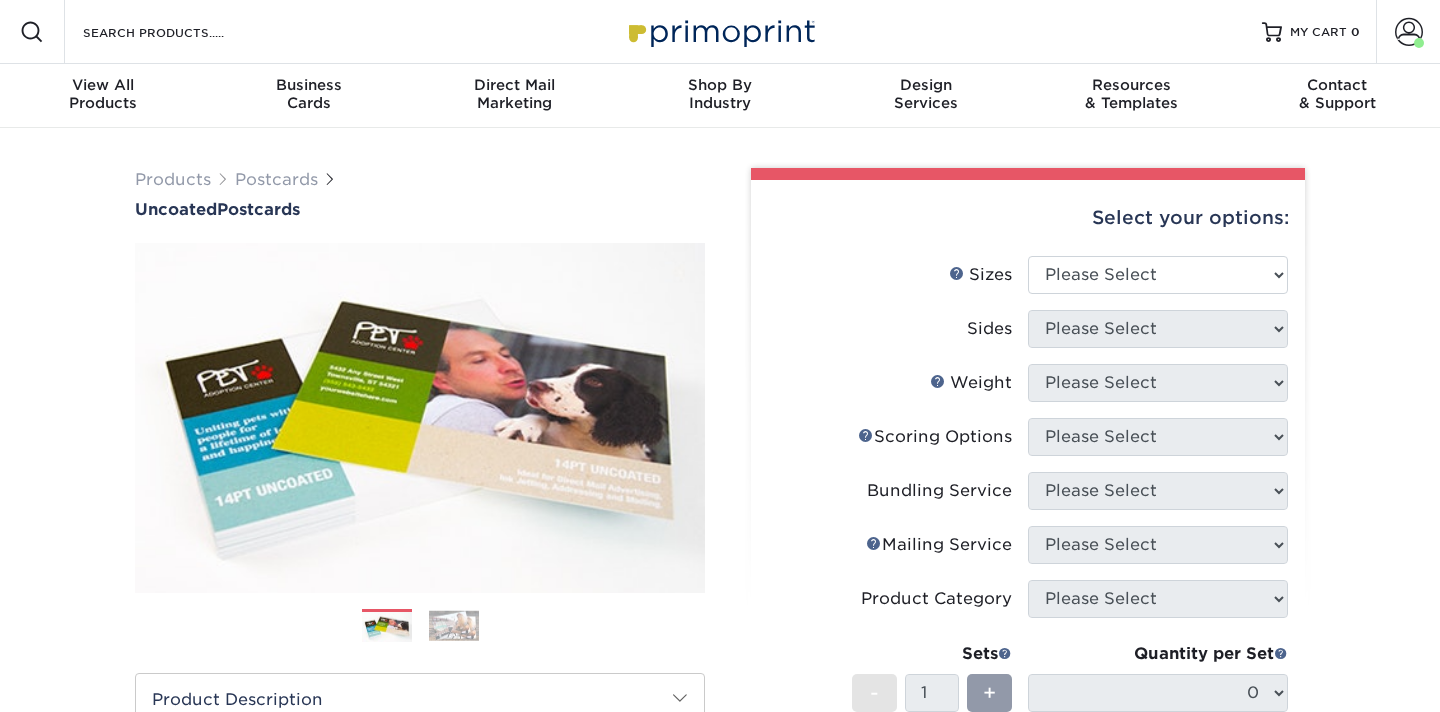 scroll, scrollTop: 0, scrollLeft: 0, axis: both 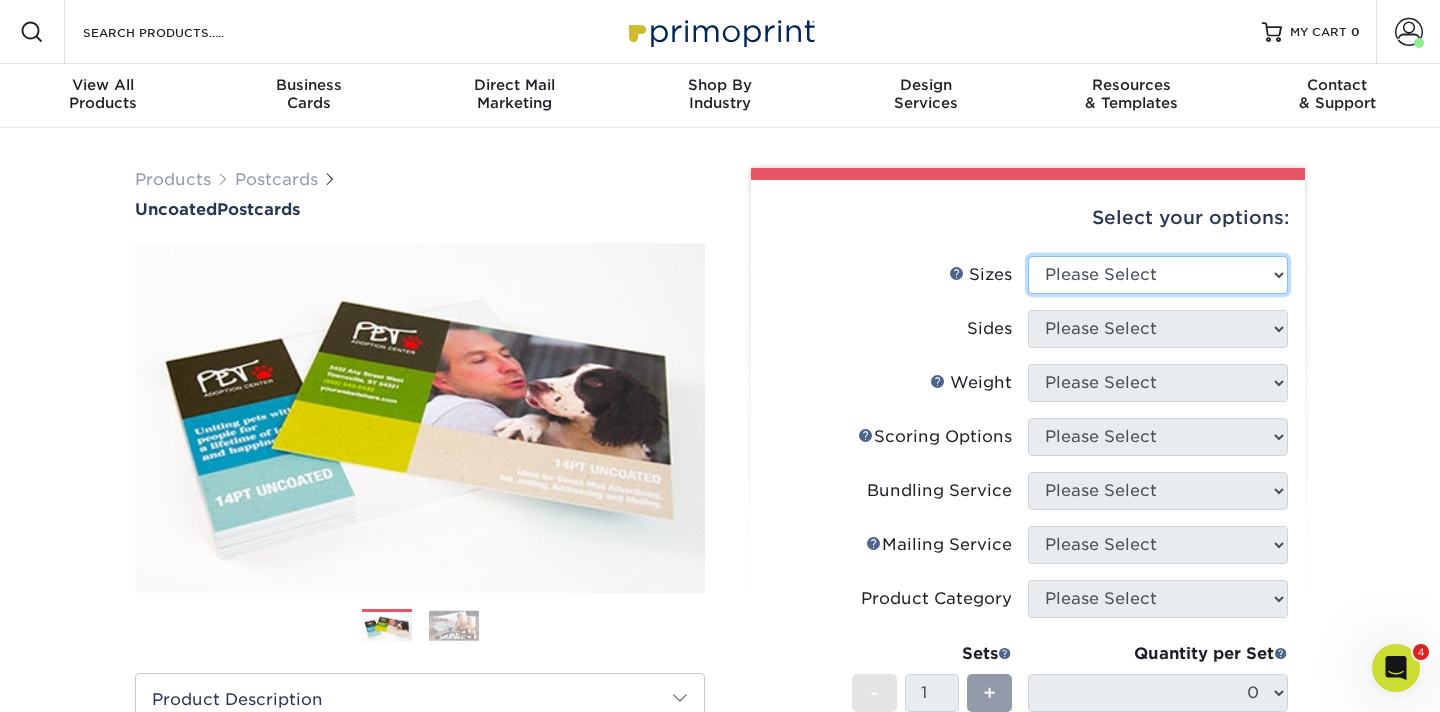 click on "Please Select
1.5" x 7"
2" x 8"
2.12" x 5.5"
2.75" x 4.25"
2.75" x 8.5"
3" x 4"
3.5" x 3.5"
3.5" x 8.5"
4" x 4"" at bounding box center [1158, 275] 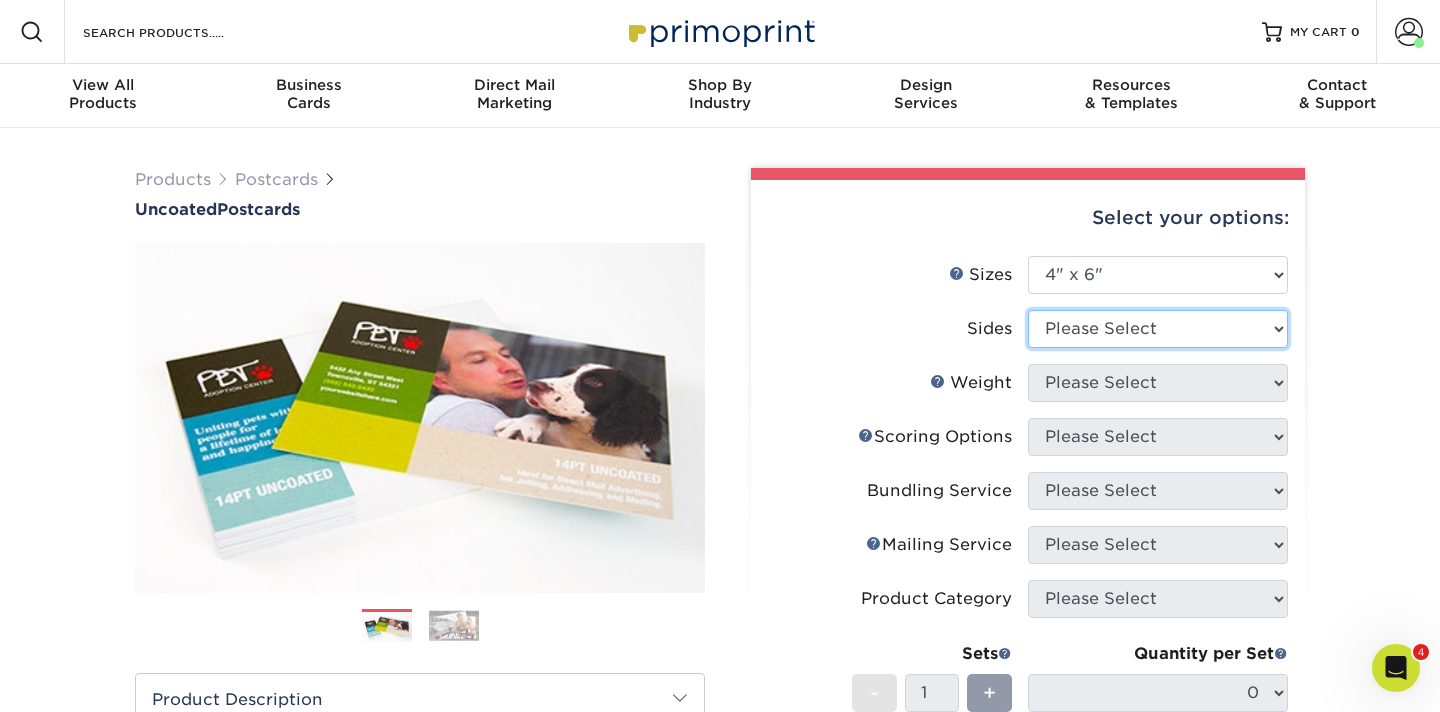 click on "Please Select Print Both Sides Print Front Only" at bounding box center (1158, 329) 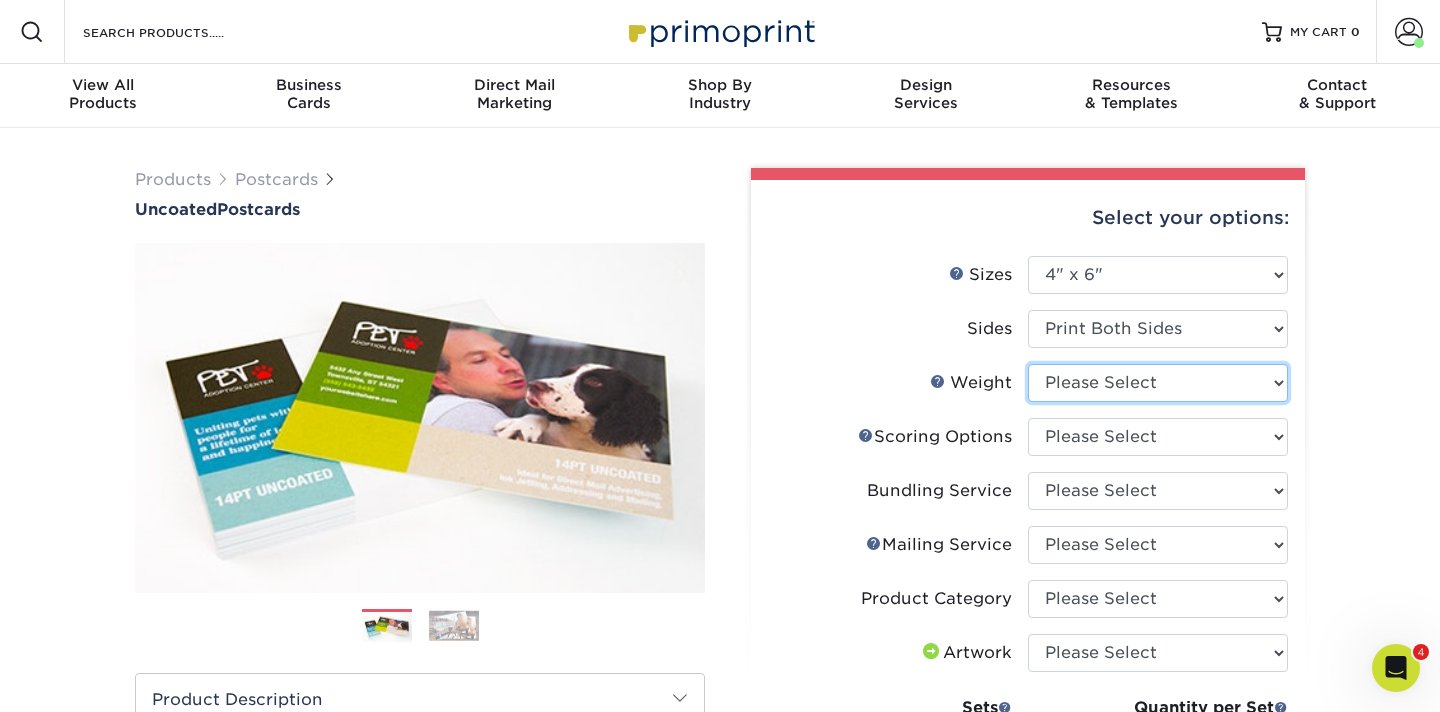 click on "Please Select 14PT Uncoated" at bounding box center [1158, 383] 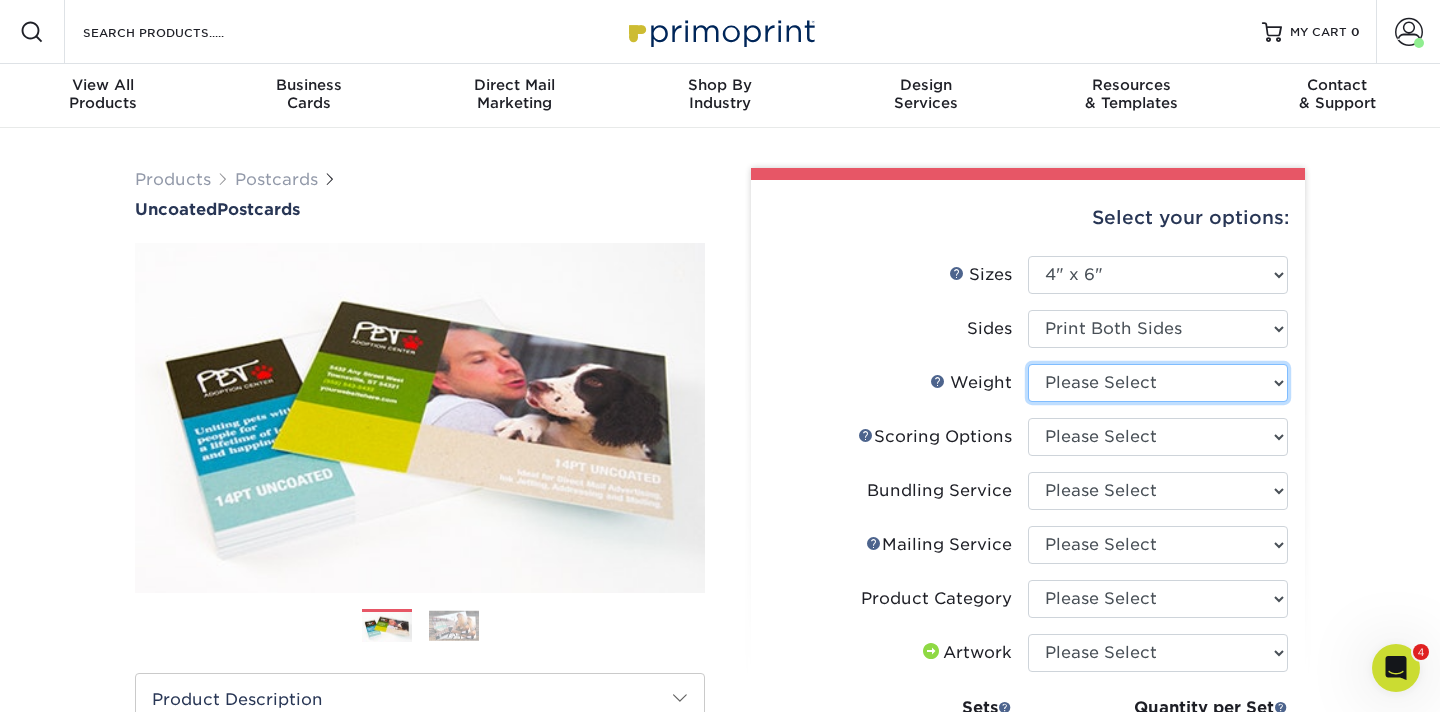select on "14PT Uncoated" 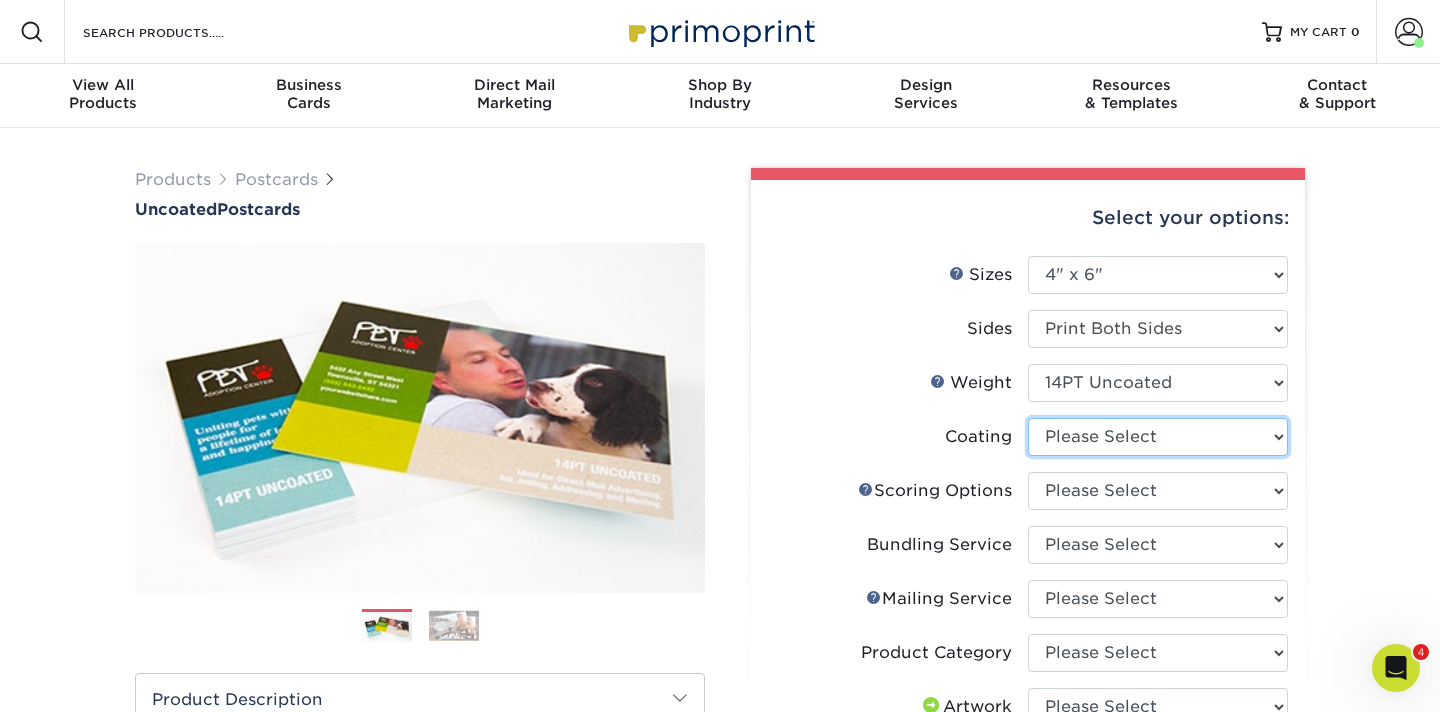 click at bounding box center (1158, 437) 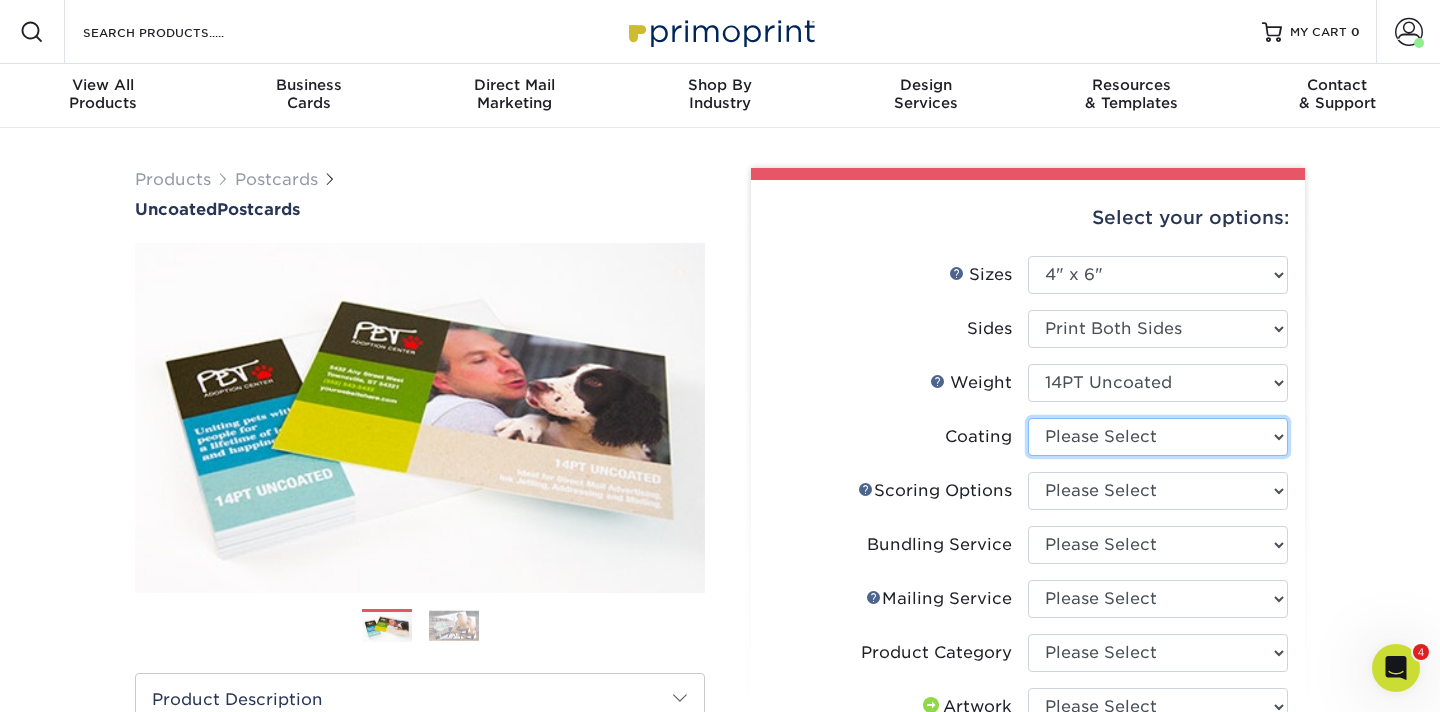 select on "3e7618de-abca-4bda-9f97-8b9129e913d8" 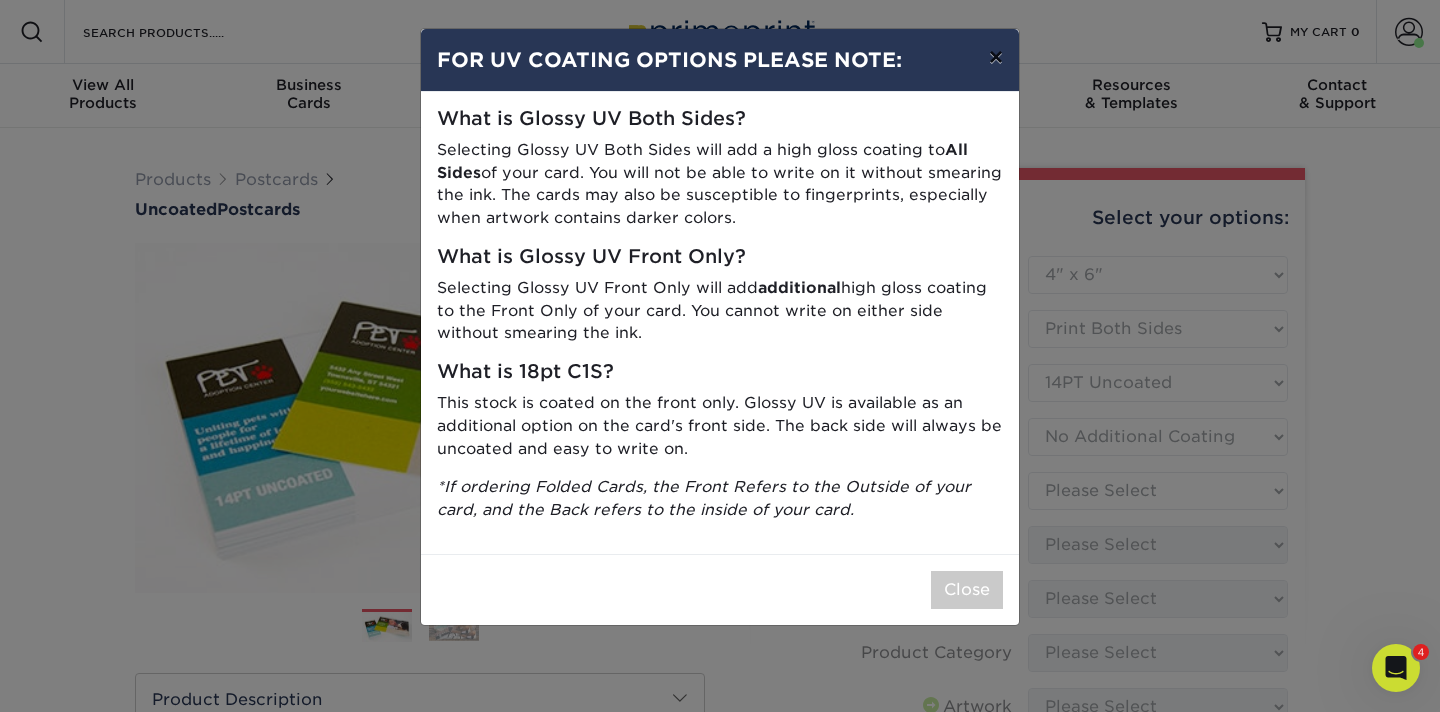 click on "×" at bounding box center [996, 57] 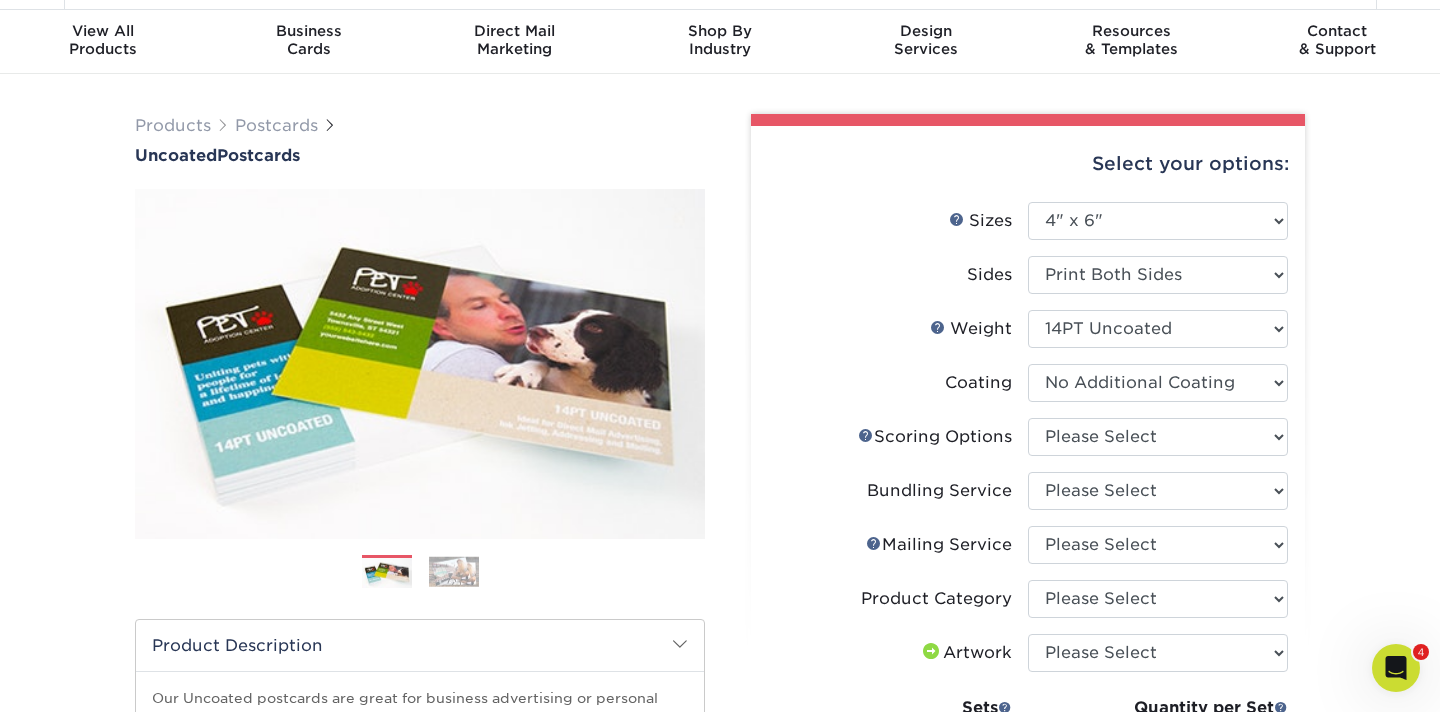 scroll, scrollTop: 67, scrollLeft: 0, axis: vertical 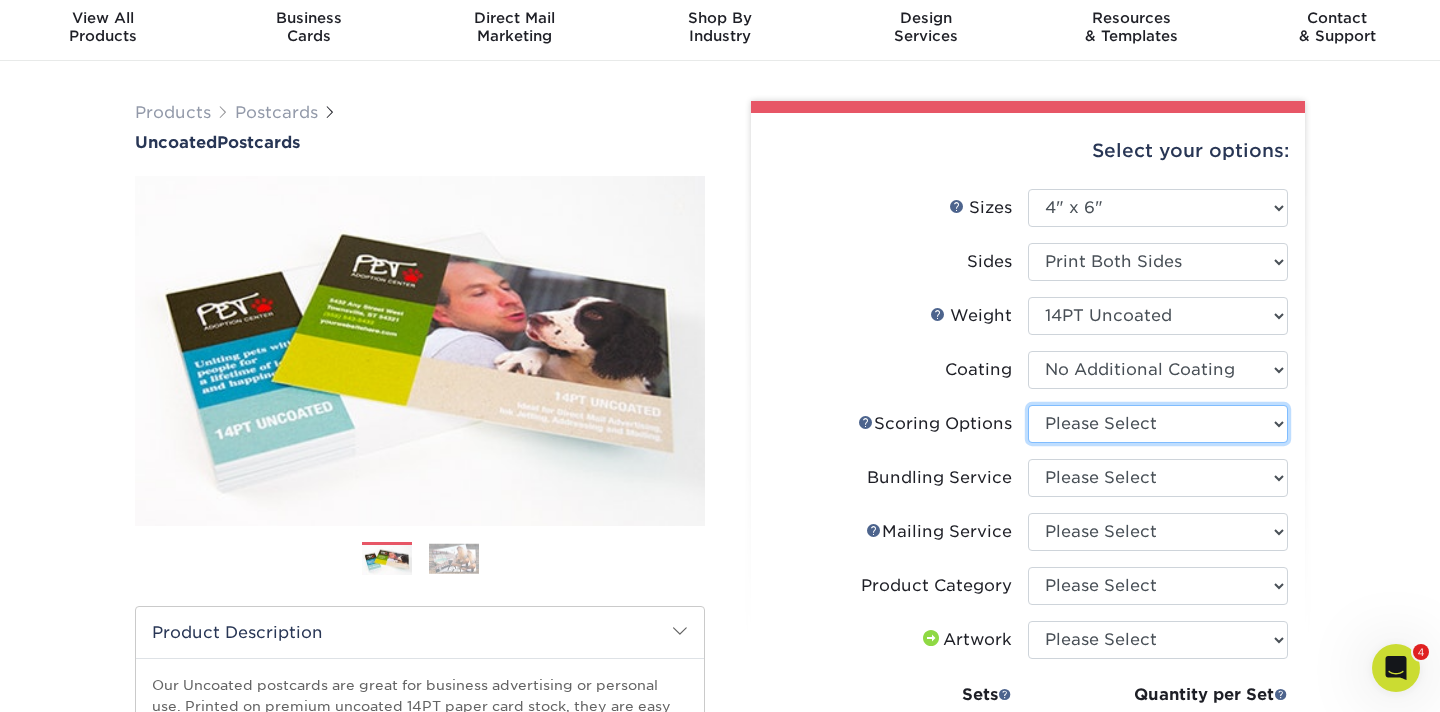 click on "Please Select No Scoring One Score" at bounding box center (1158, 424) 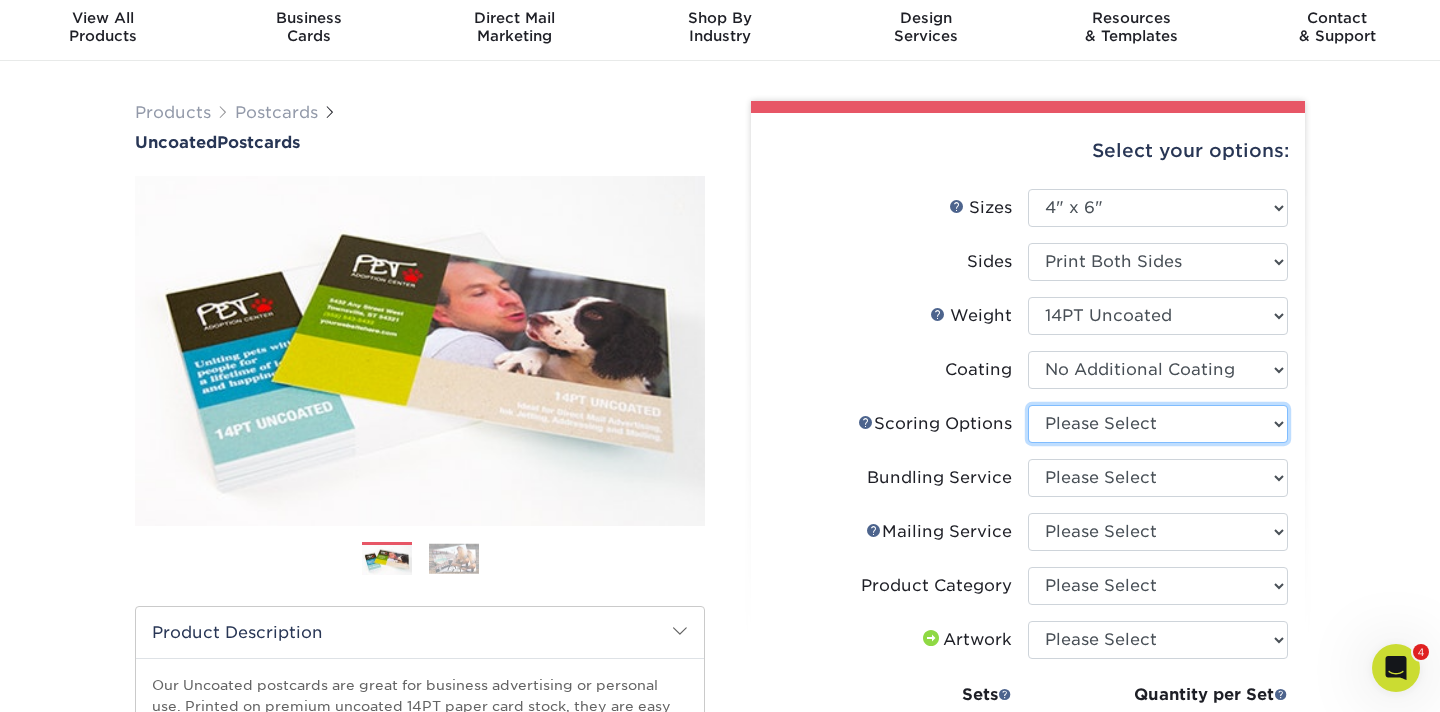 select on "16ebe401-5398-422d-8cb0-f3adbb82deb5" 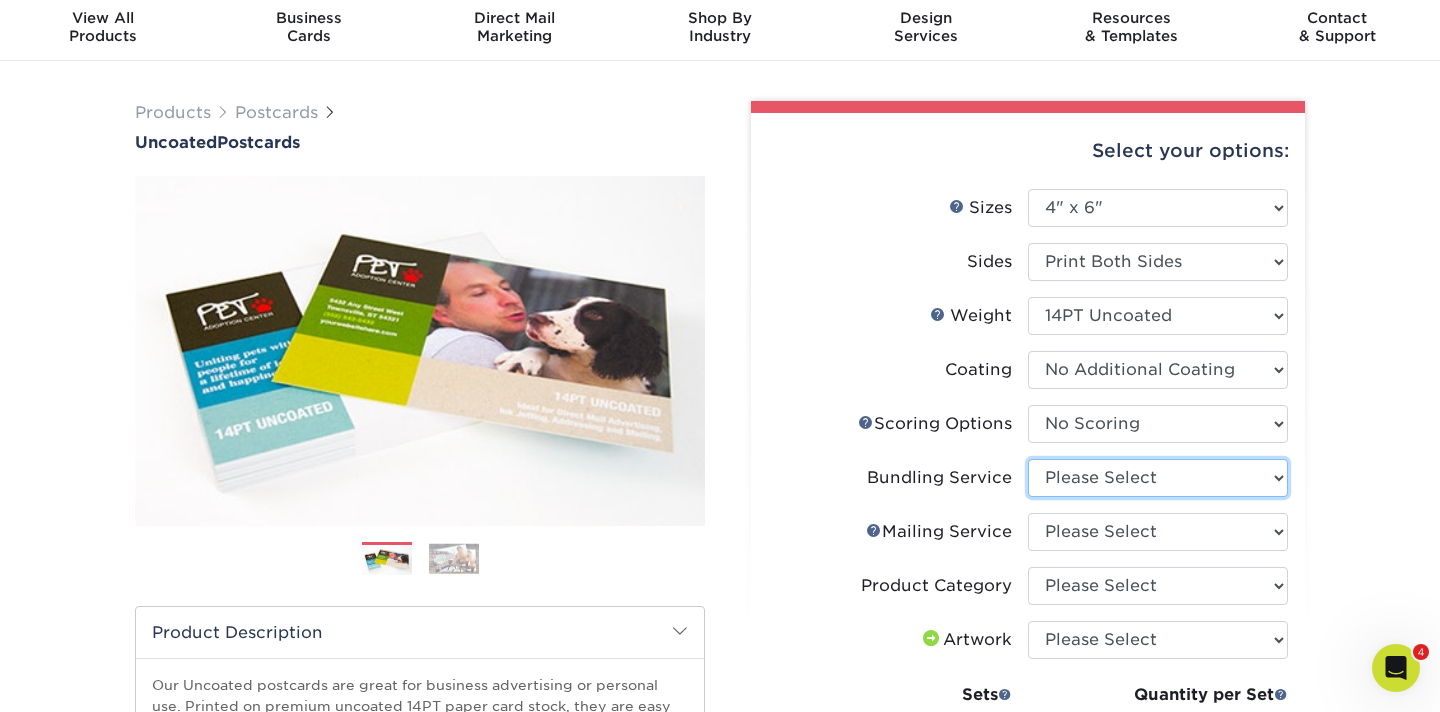 click on "Please Select No Bundling Services Yes, Bundles of 50 (+2 Days) Yes, Bundles of 100 (+2 Days)" at bounding box center [1158, 478] 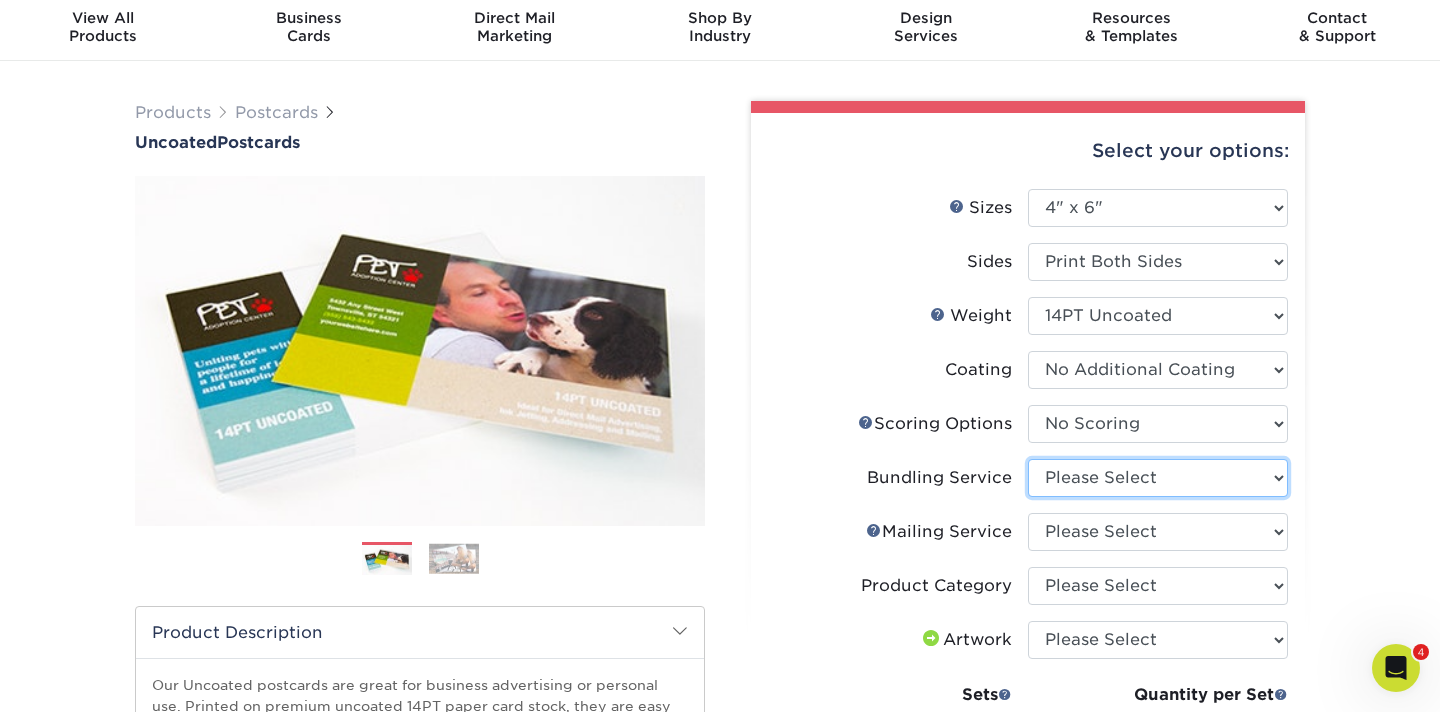 select on "58689abb-25c0-461c-a4c3-a80b627d6649" 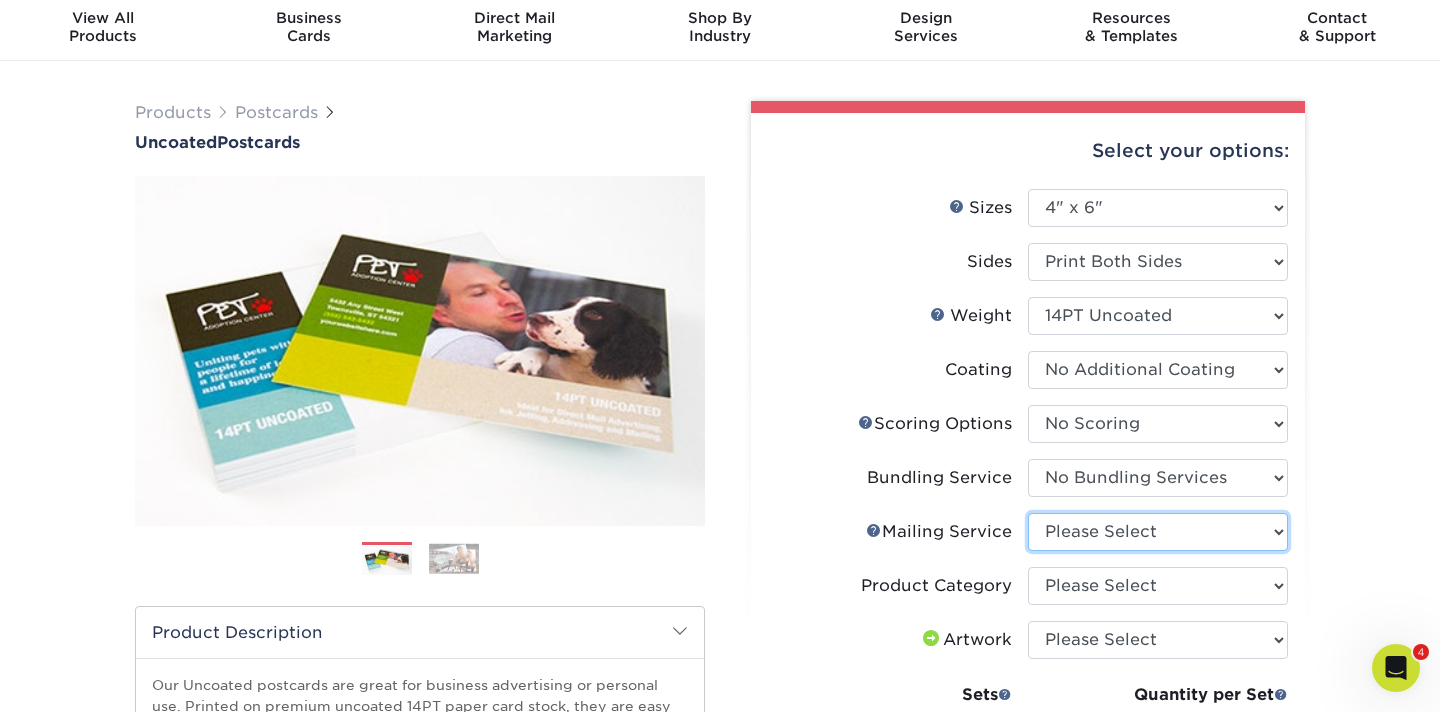 click on "Please Select No Direct Mailing Service No, I will mail/stamp/imprint Direct Mailing from FL Direct Mailing from OH Direct Mailing from CA Direct Mailing from NJ Direct Mailing from TX" at bounding box center [1158, 532] 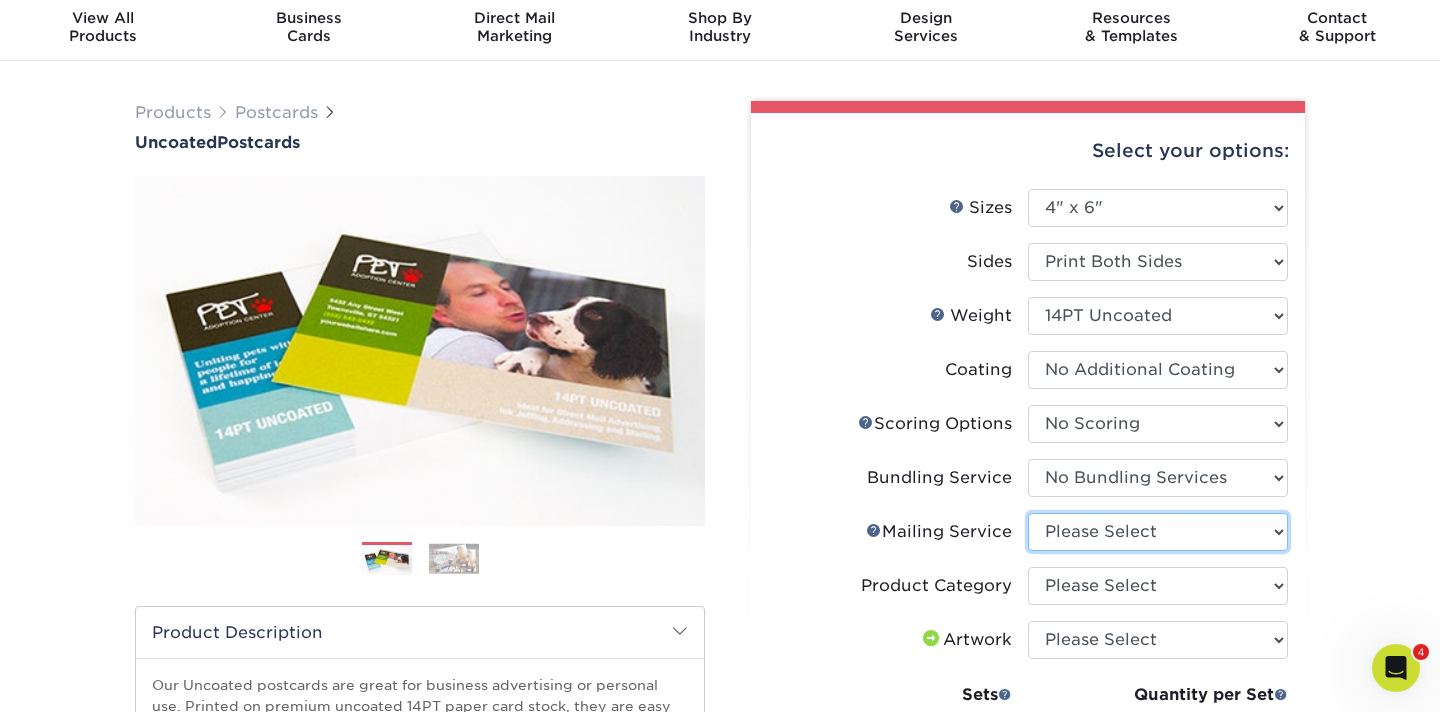 select on "3e5e9bdd-d78a-4c28-a41d-fe1407925ca6" 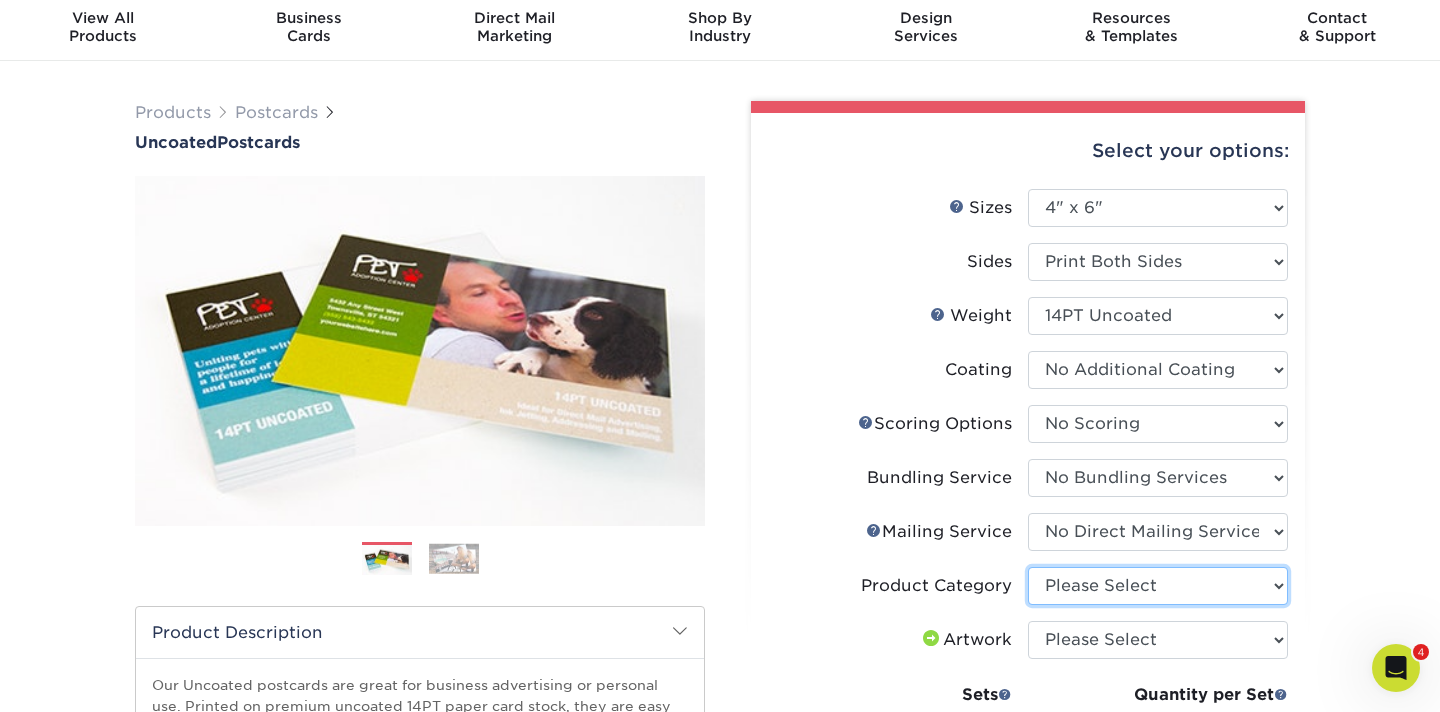 click on "Please Select Postcards" at bounding box center [1158, 586] 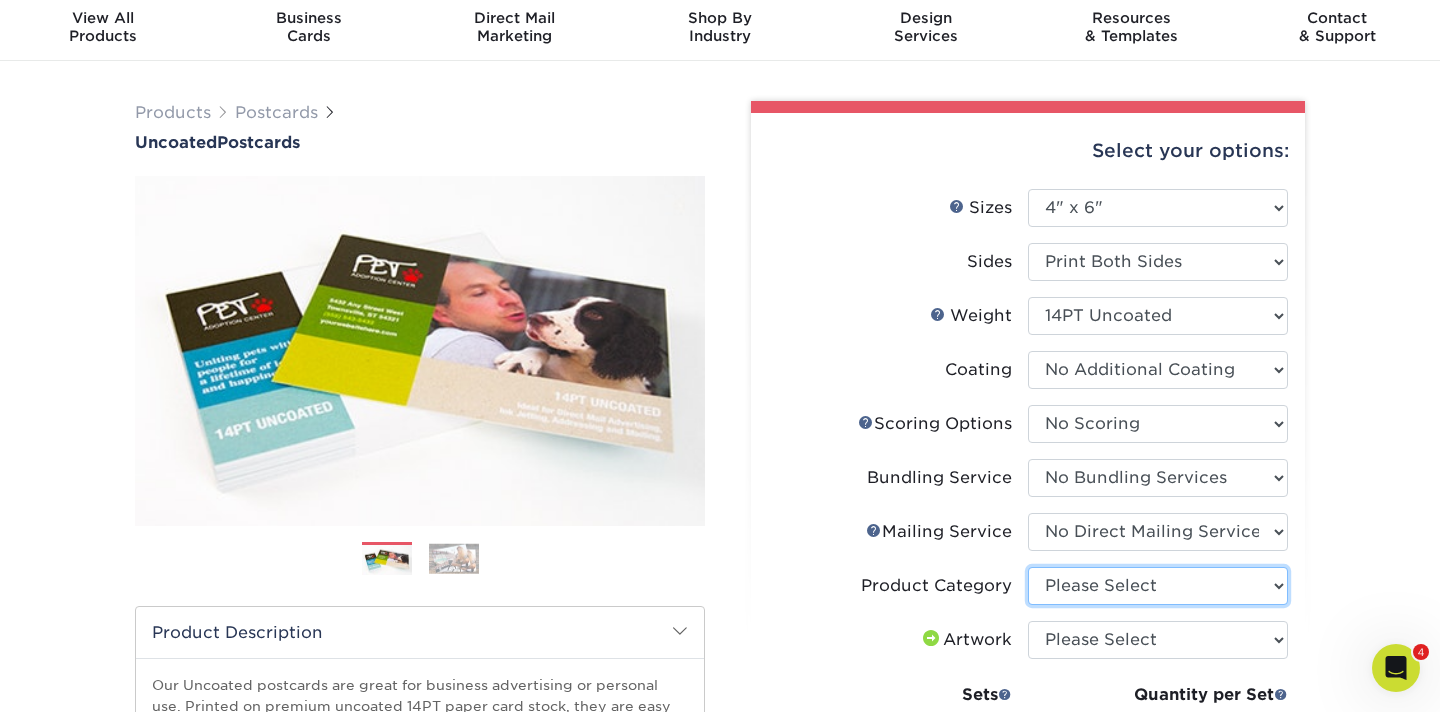 select on "9b7272e0-d6c8-4c3c-8e97-d3a1bcdab858" 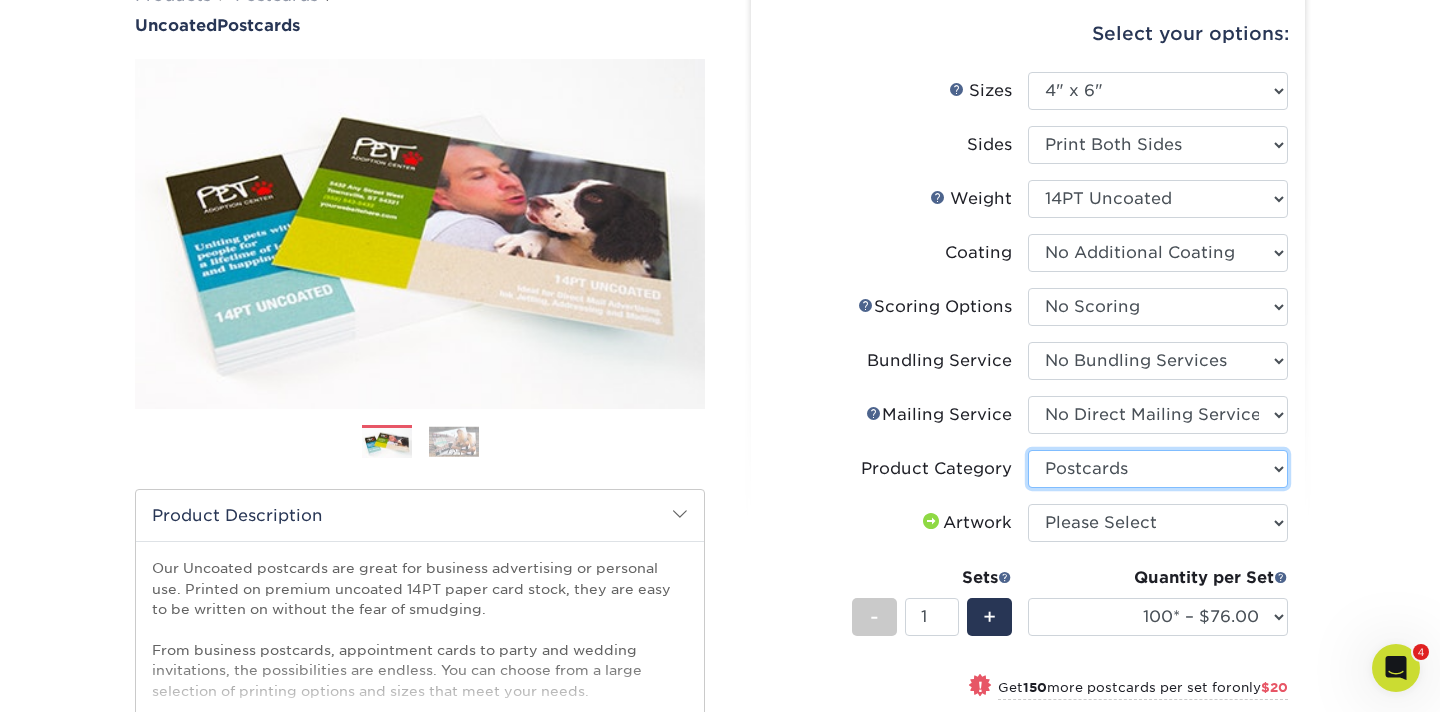 scroll, scrollTop: 196, scrollLeft: 0, axis: vertical 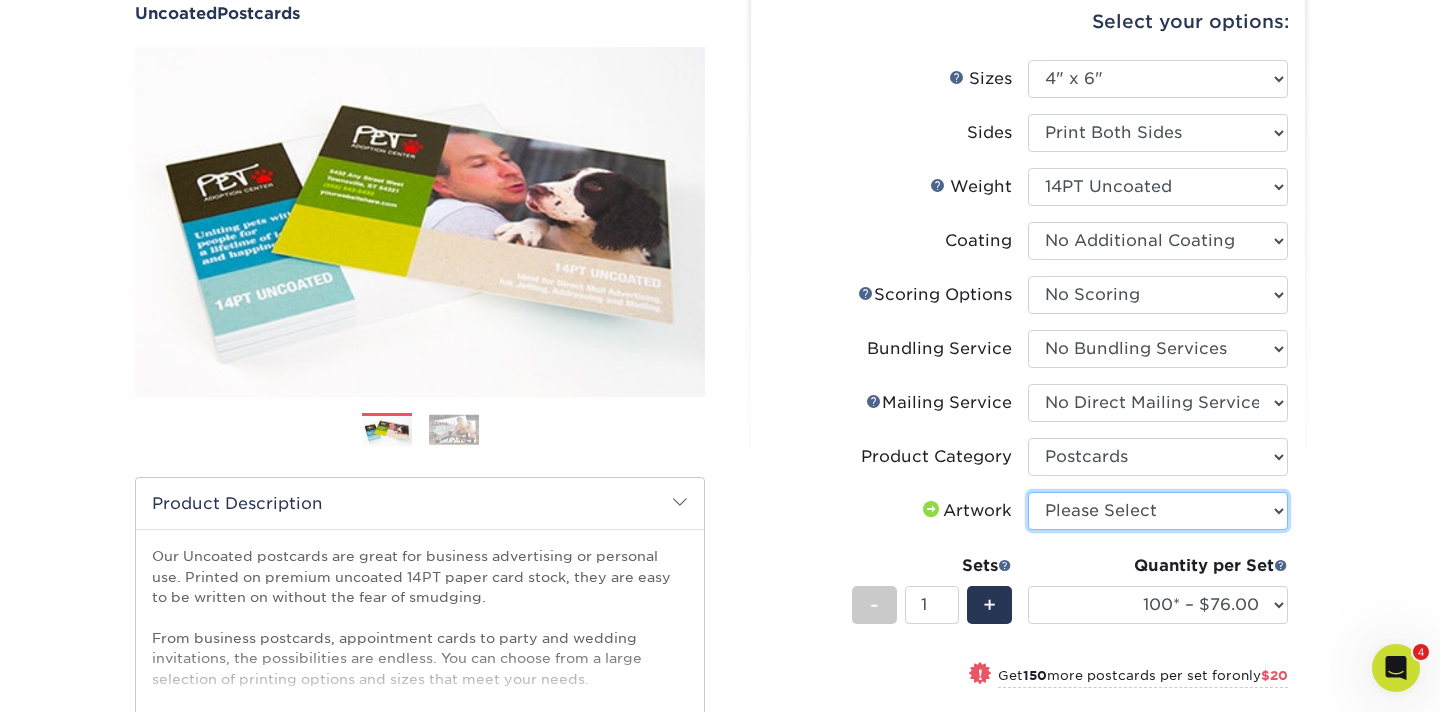 click on "Please Select I will upload files I need a design - $150" at bounding box center (1158, 511) 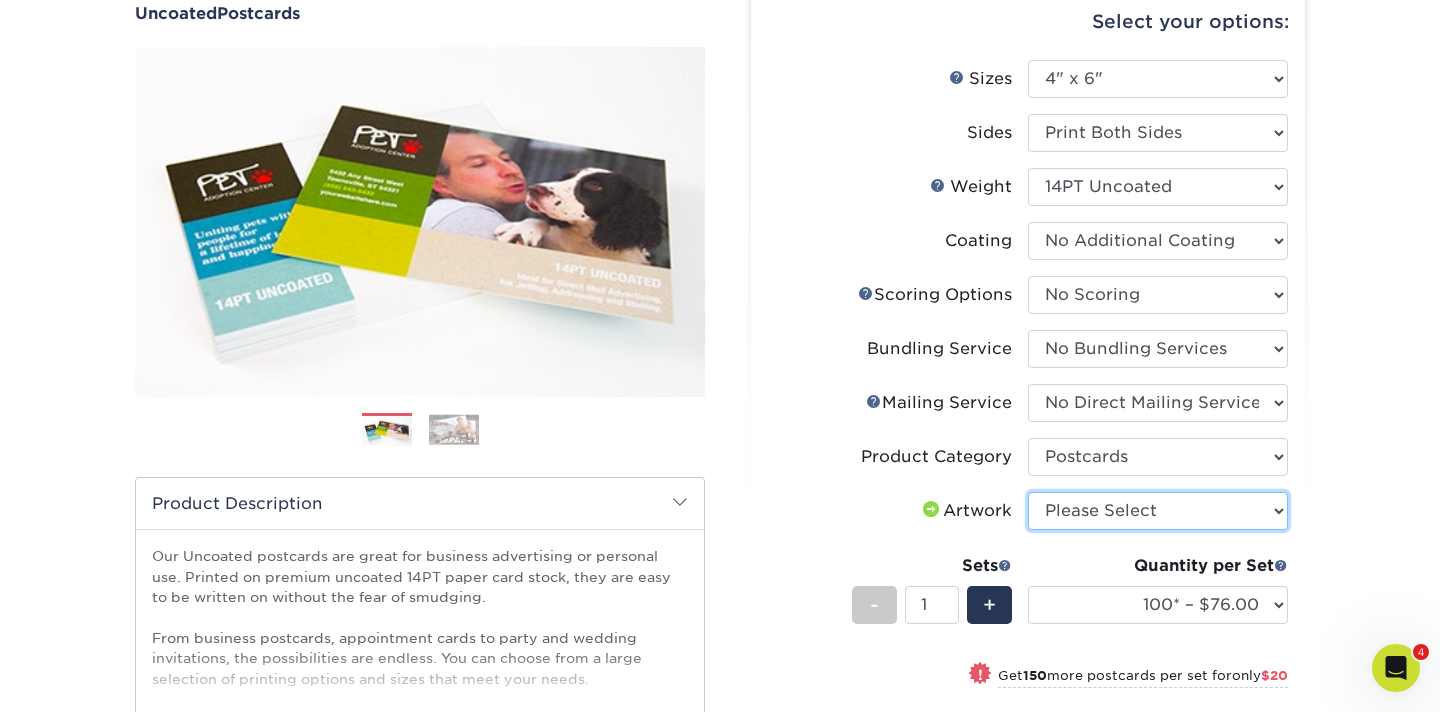 select on "upload" 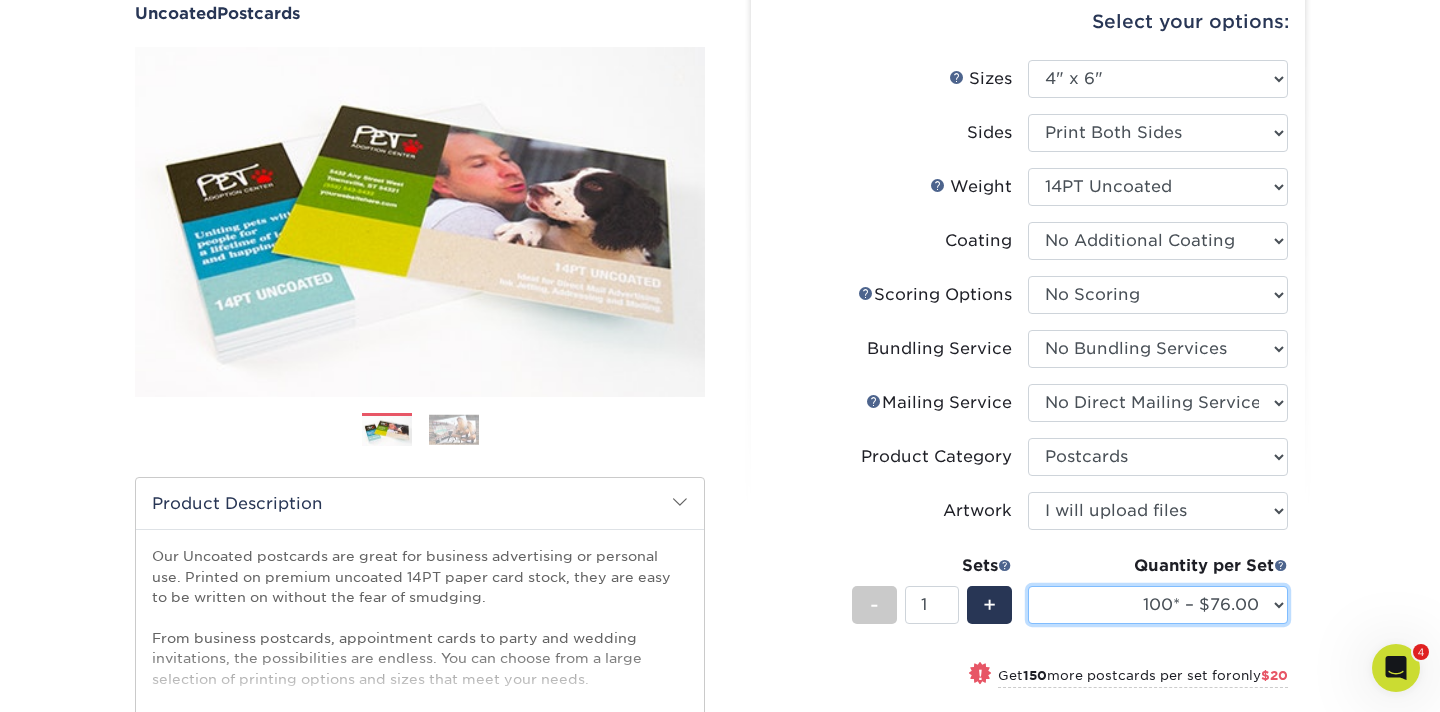 click on "100* – $76.00 250* – $96.00 500 – $103.00 750 – $111.00 1000 – $119.00 1500 – $150.00 2000 – $197.00 2500 – $244.00 3000 – $266.00 4000 – $300.00 5000 – $333.00 10000 – $656.00 15000 – $991.00 20000 – $1301.00 25000 – $1590.00 30000 – $1887.00 35000 – $2178.00 40000 – $2463.00 45000 – $2741.00 50000 – $3012.00" at bounding box center [1158, 605] 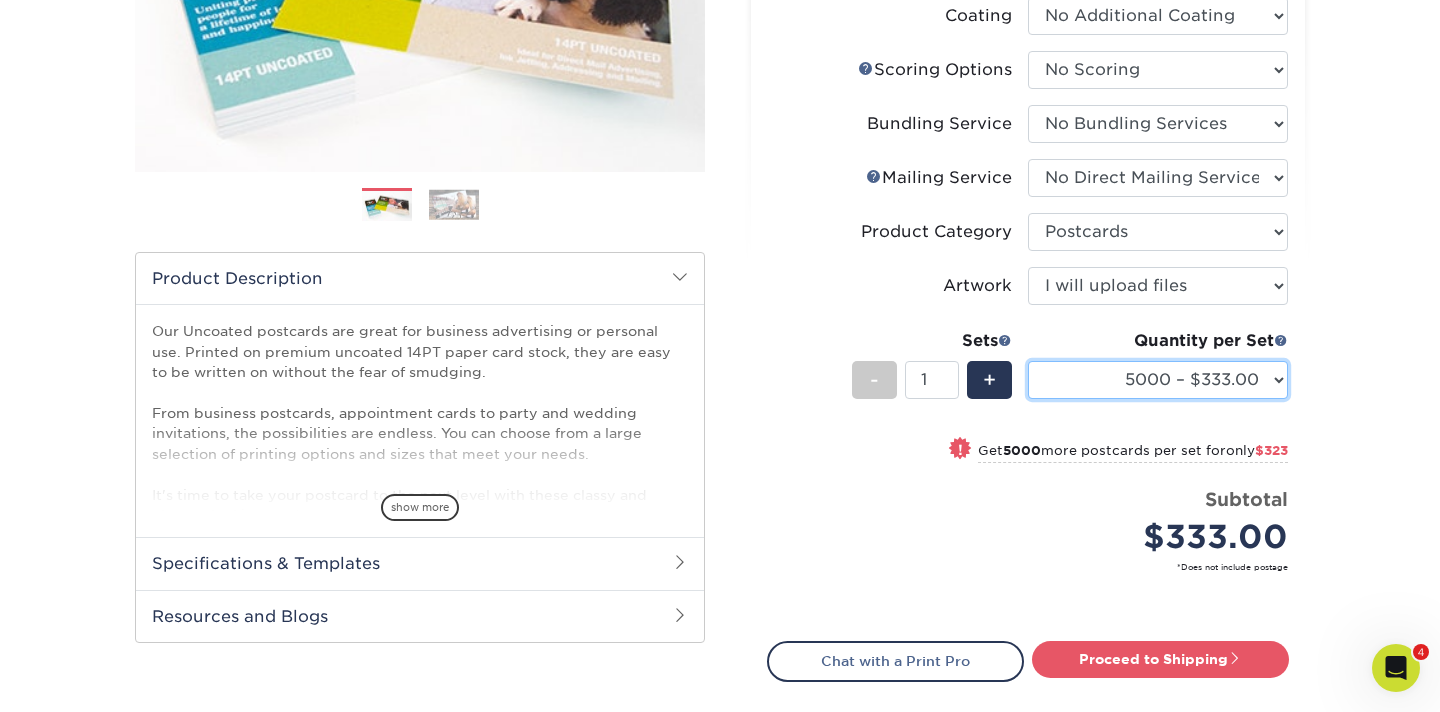 scroll, scrollTop: 426, scrollLeft: 0, axis: vertical 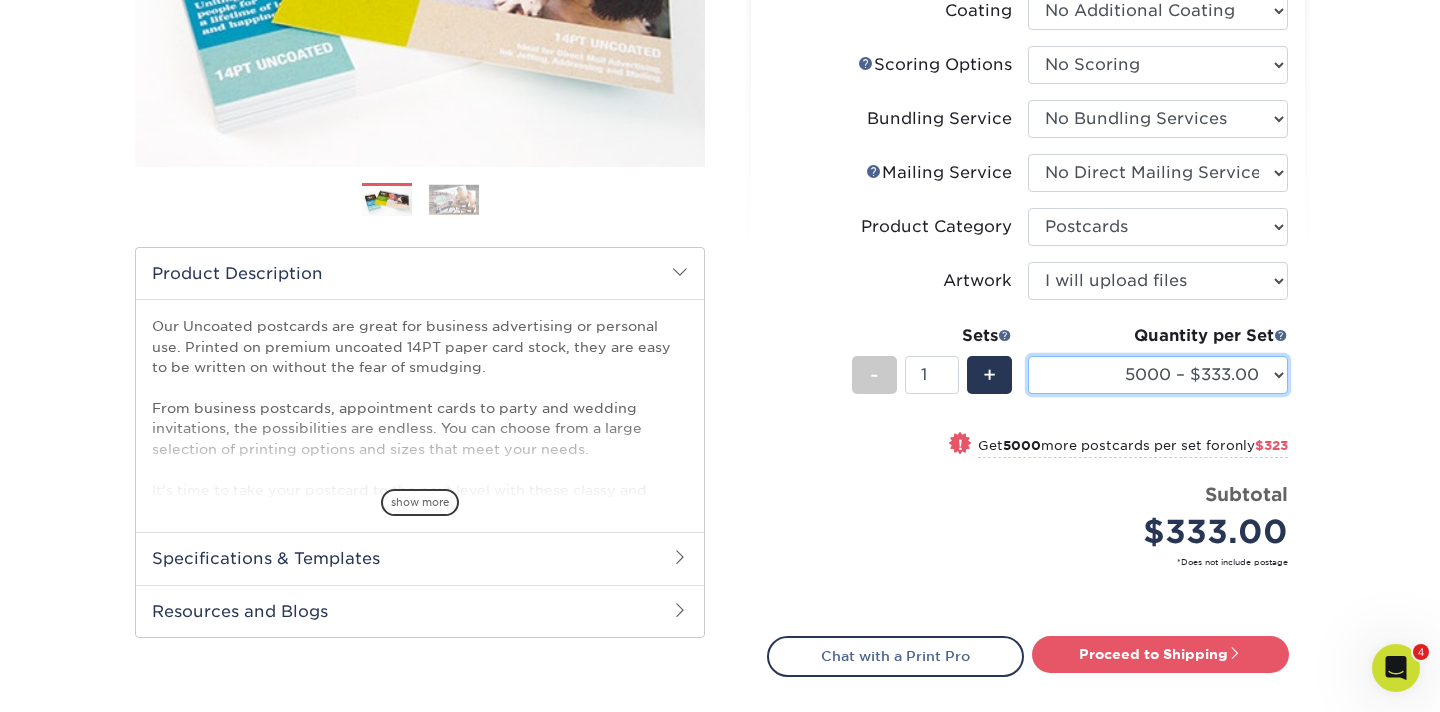 click on "100* – $76.00 250* – $96.00 500 – $103.00 750 – $111.00 1000 – $119.00 1500 – $150.00 2000 – $197.00 2500 – $244.00 3000 – $266.00 4000 – $300.00 5000 – $333.00 10000 – $656.00 15000 – $991.00 20000 – $1301.00 25000 – $1590.00 30000 – $1887.00 35000 – $2178.00 40000 – $2463.00 45000 – $2741.00 50000 – $3012.00" at bounding box center [1158, 375] 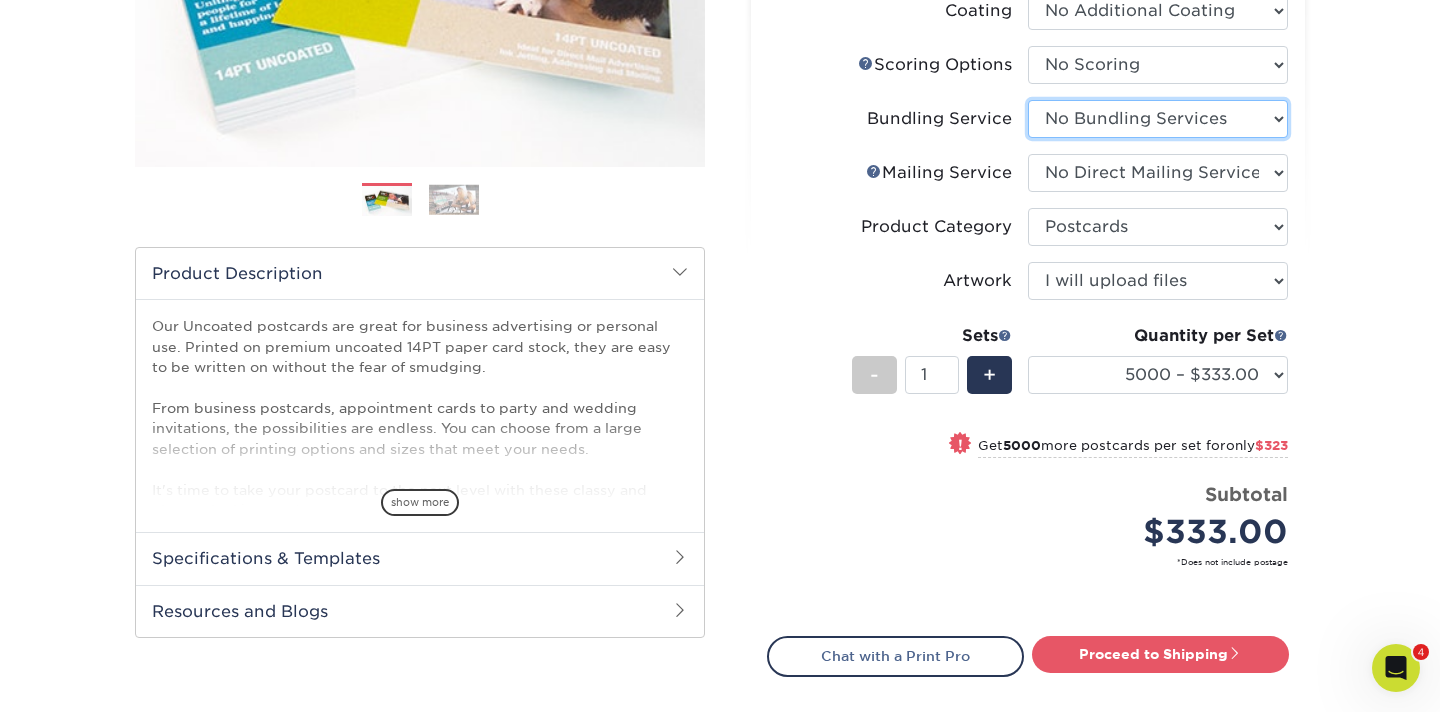 click on "Please Select No Bundling Services Yes, Bundles of 50 (+2 Days) Yes, Bundles of 100 (+2 Days)" at bounding box center [1158, 119] 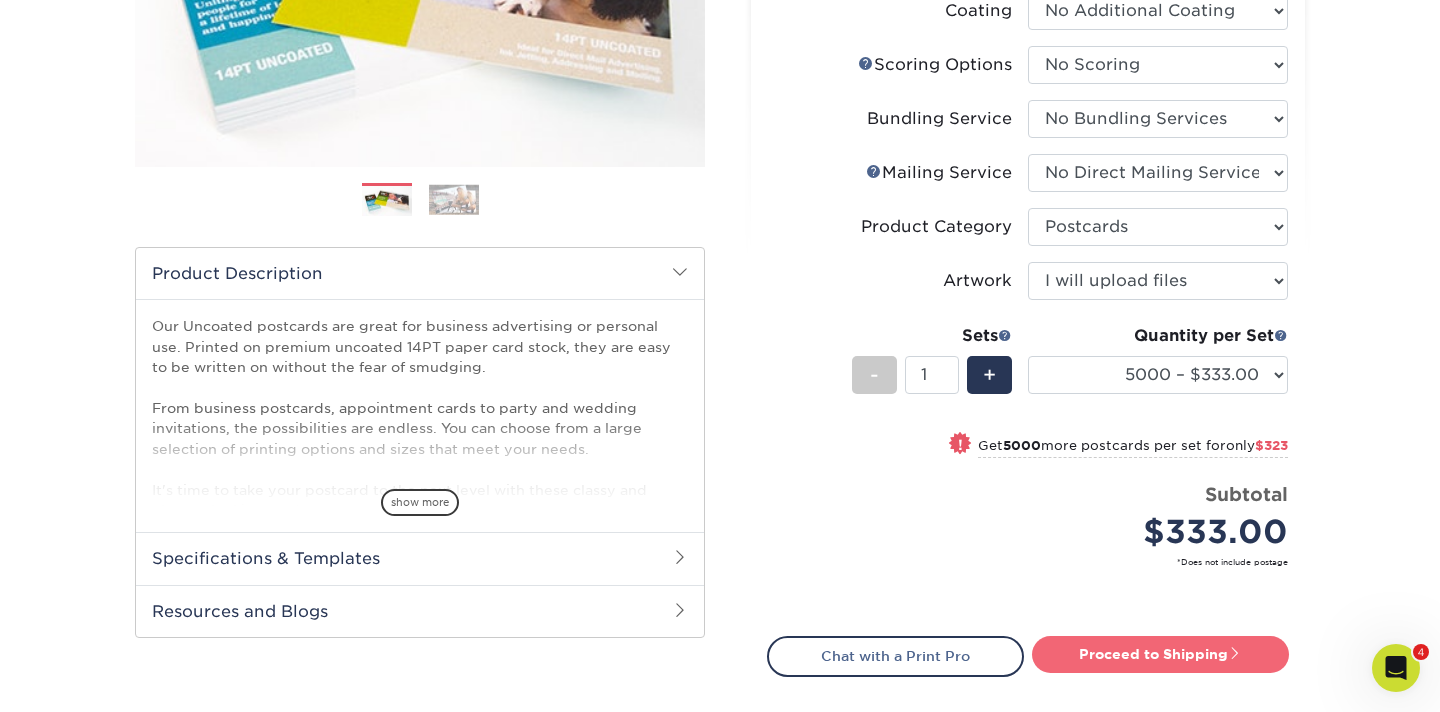 click on "Proceed to Shipping" at bounding box center (1160, 654) 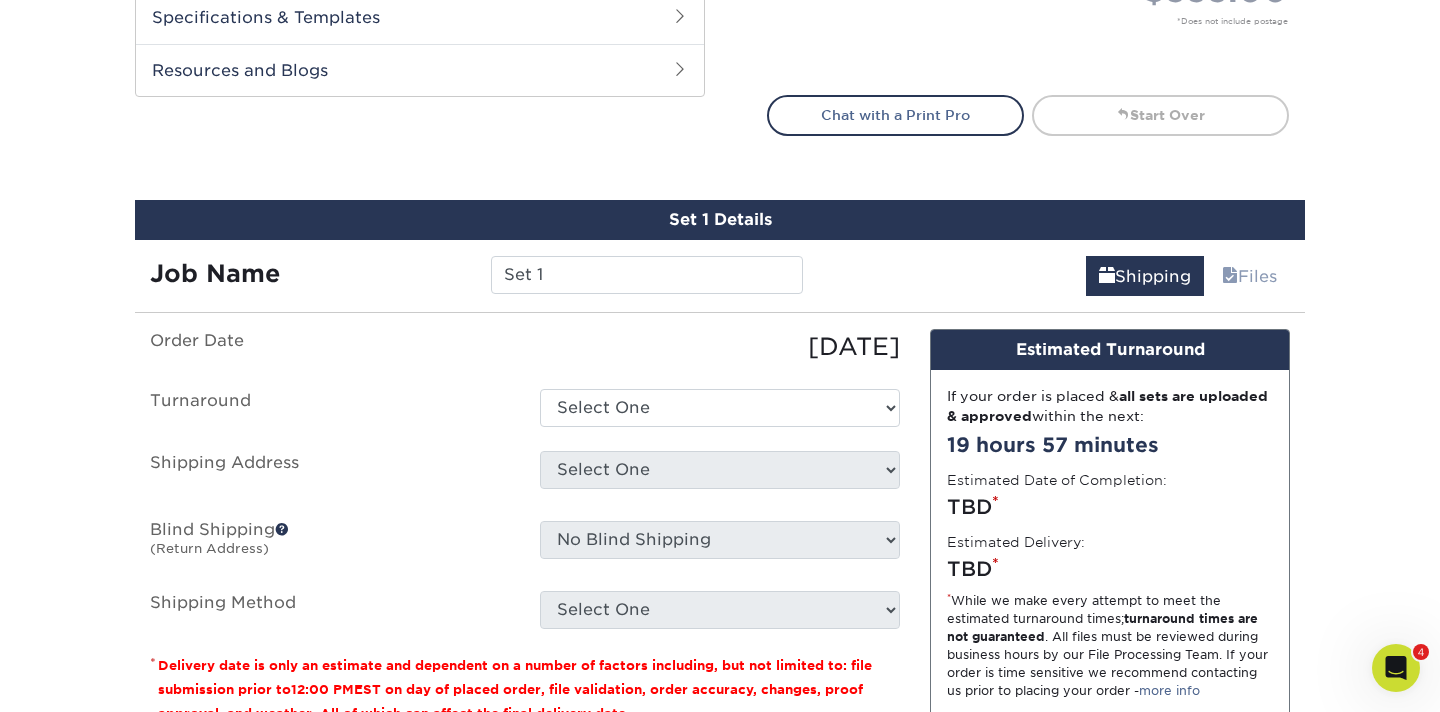 scroll, scrollTop: 1116, scrollLeft: 0, axis: vertical 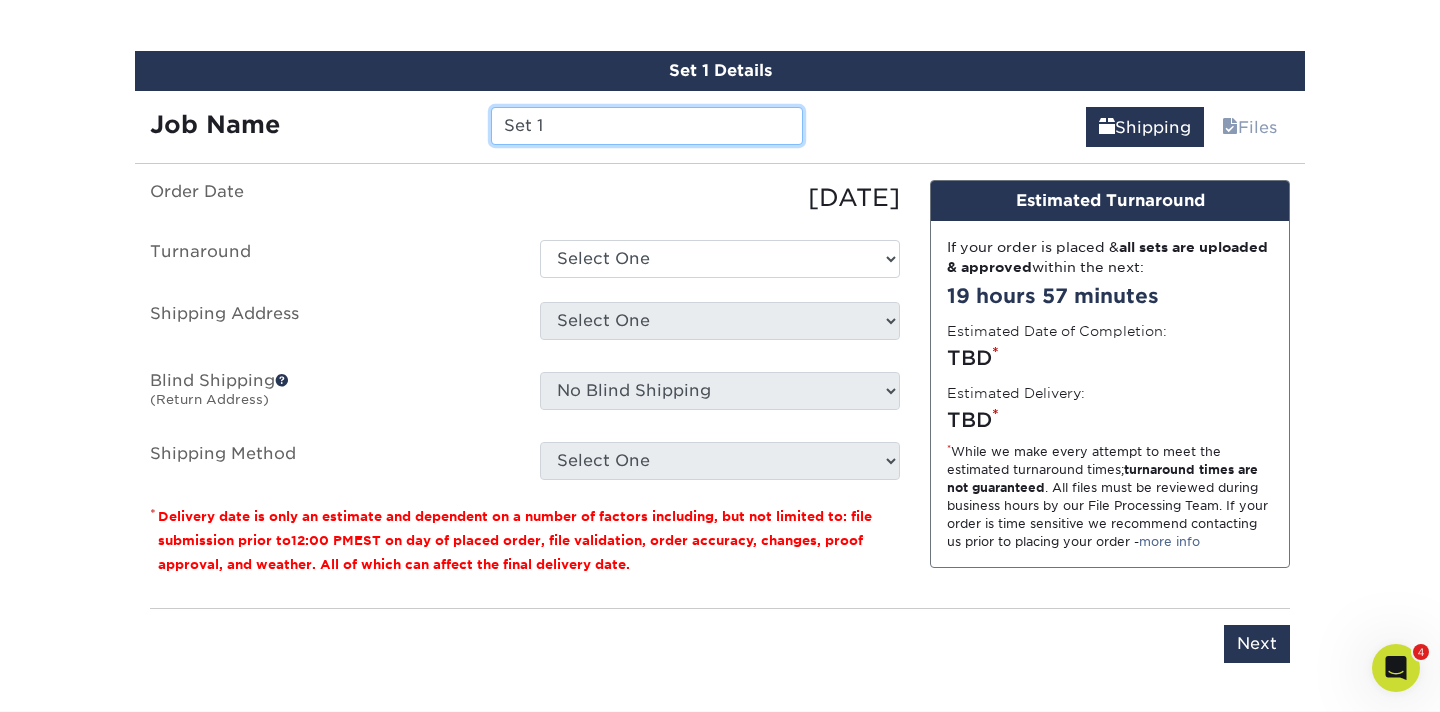 drag, startPoint x: 684, startPoint y: 130, endPoint x: 501, endPoint y: 109, distance: 184.20097 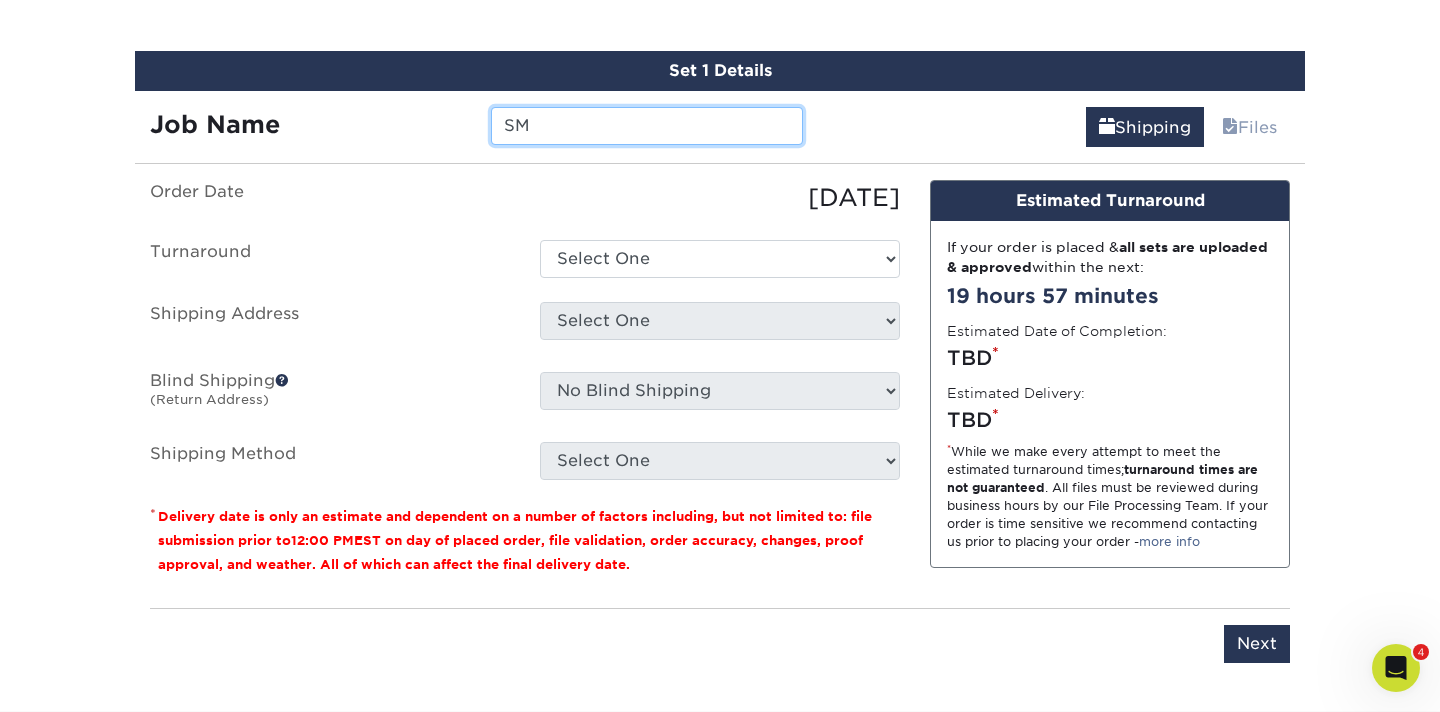 type on "S" 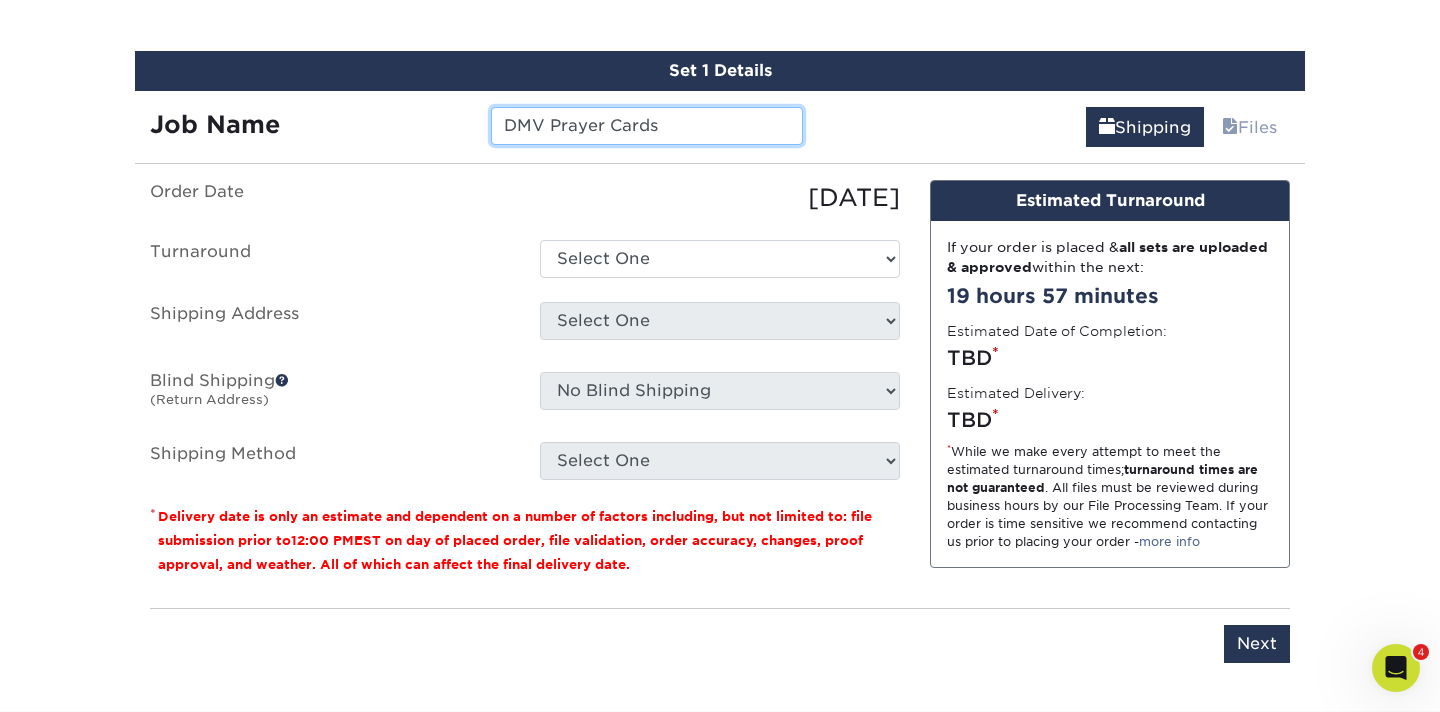 type on "DMV Prayer Cards" 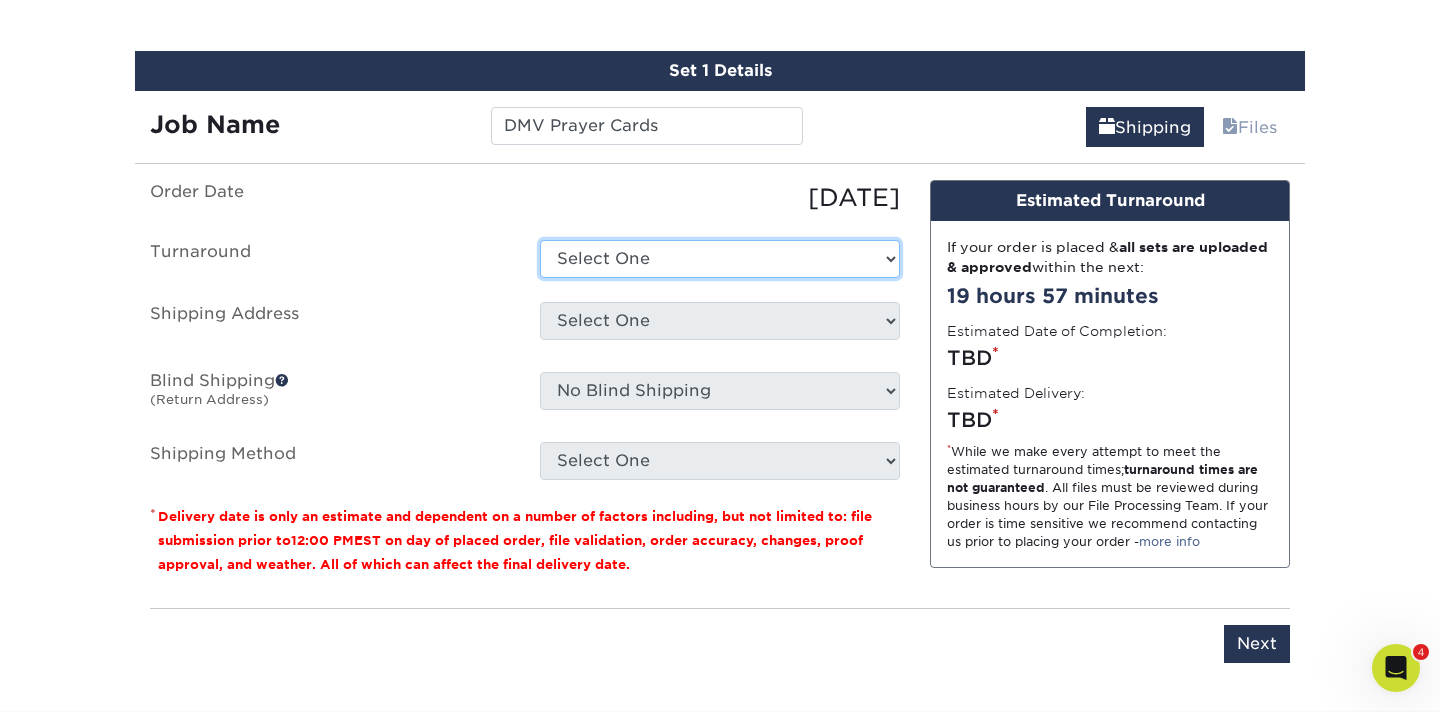 click on "Select One 2-4 Business Days 2 Day Next Business Day" at bounding box center [720, 259] 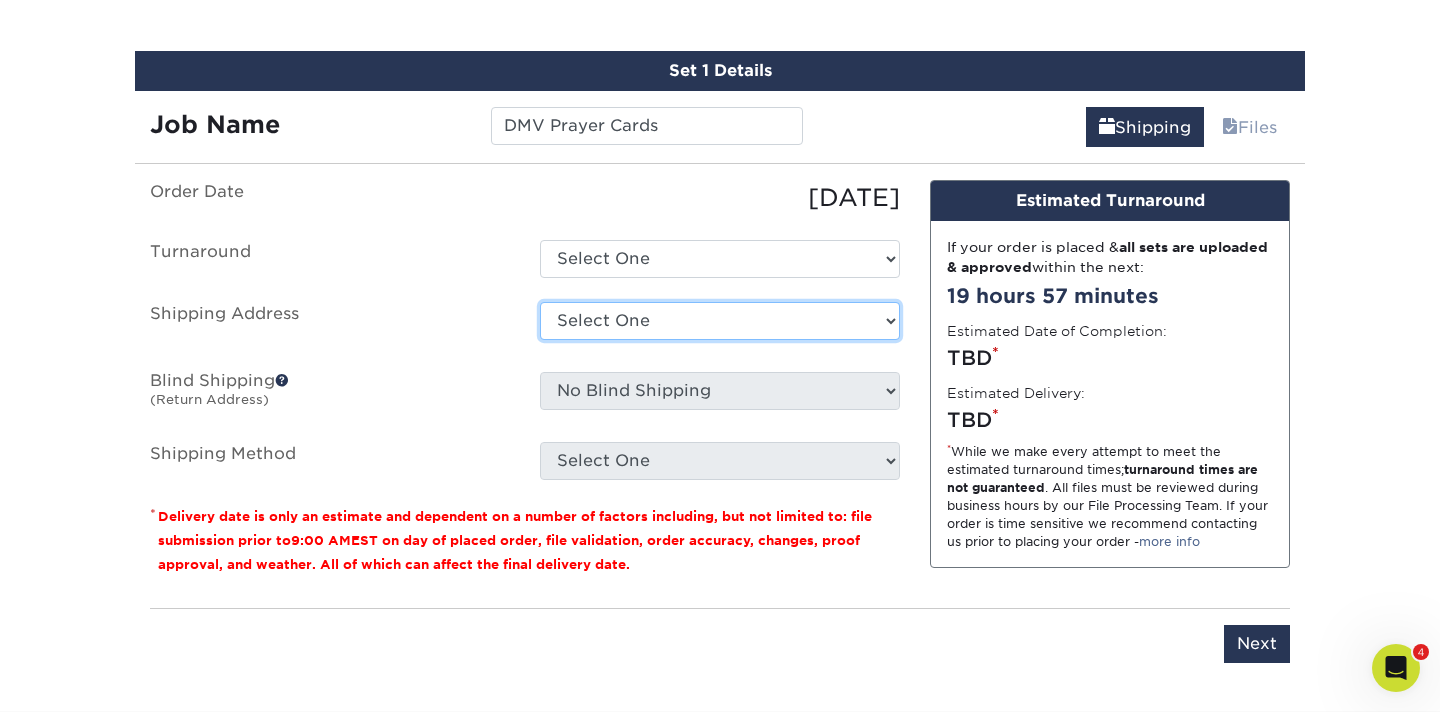 click on "Select One
BWI
CLT Ministry Center
Destiny Church
Join a Group Cards
Karen's home
Union Church Charlotte
Union Church CWI
+ Add New Address" at bounding box center [720, 321] 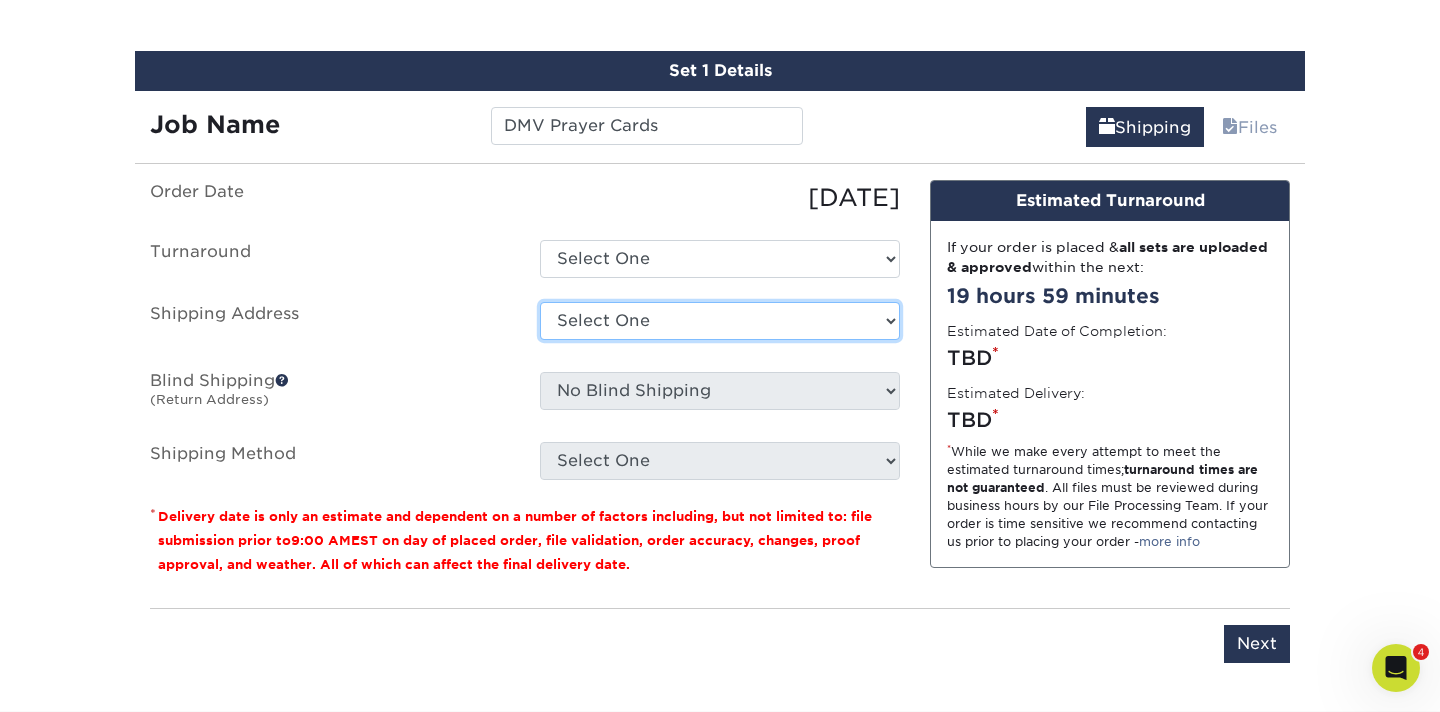 select on "239852" 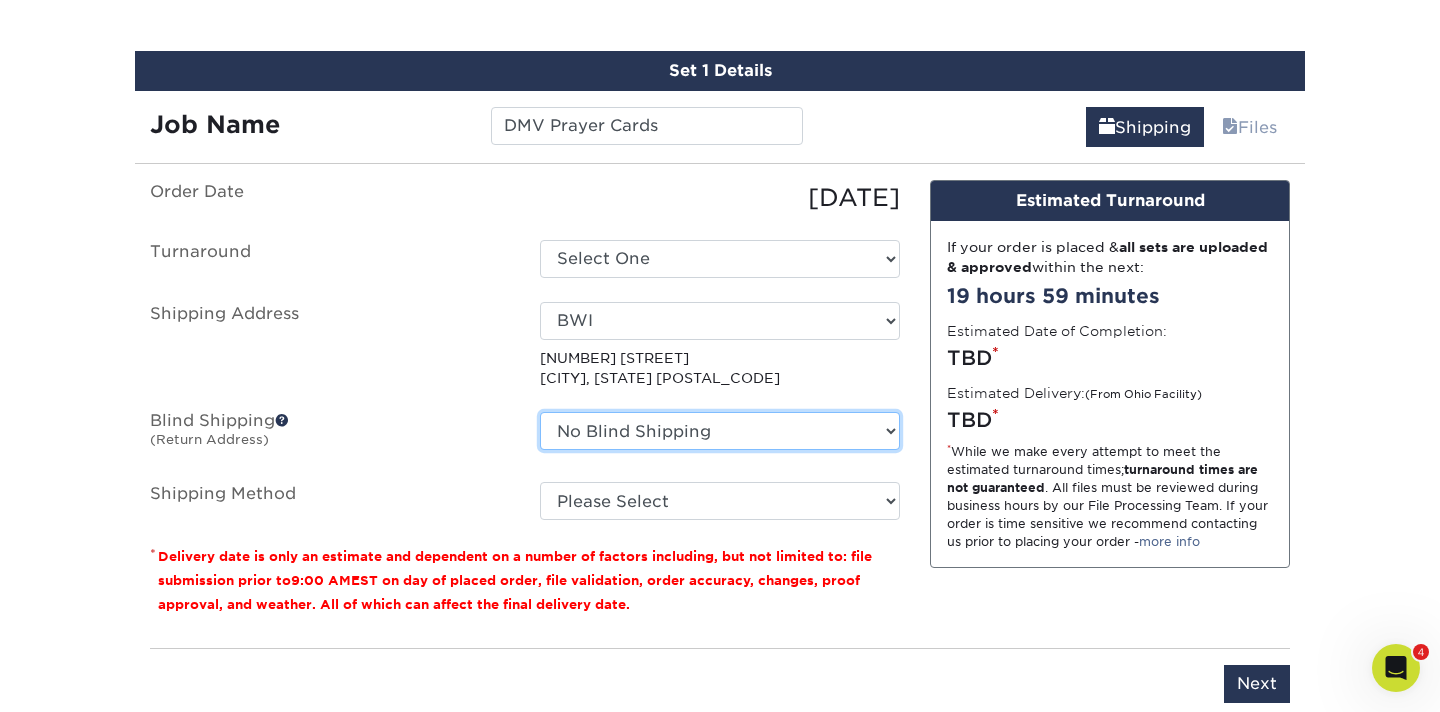 click on "No Blind Shipping
BWI
CLT Ministry Center
Destiny Church
Join a Group Cards
Karen's home
Union Church Charlotte
Union Church CWI
+ Add New Address" at bounding box center [720, 431] 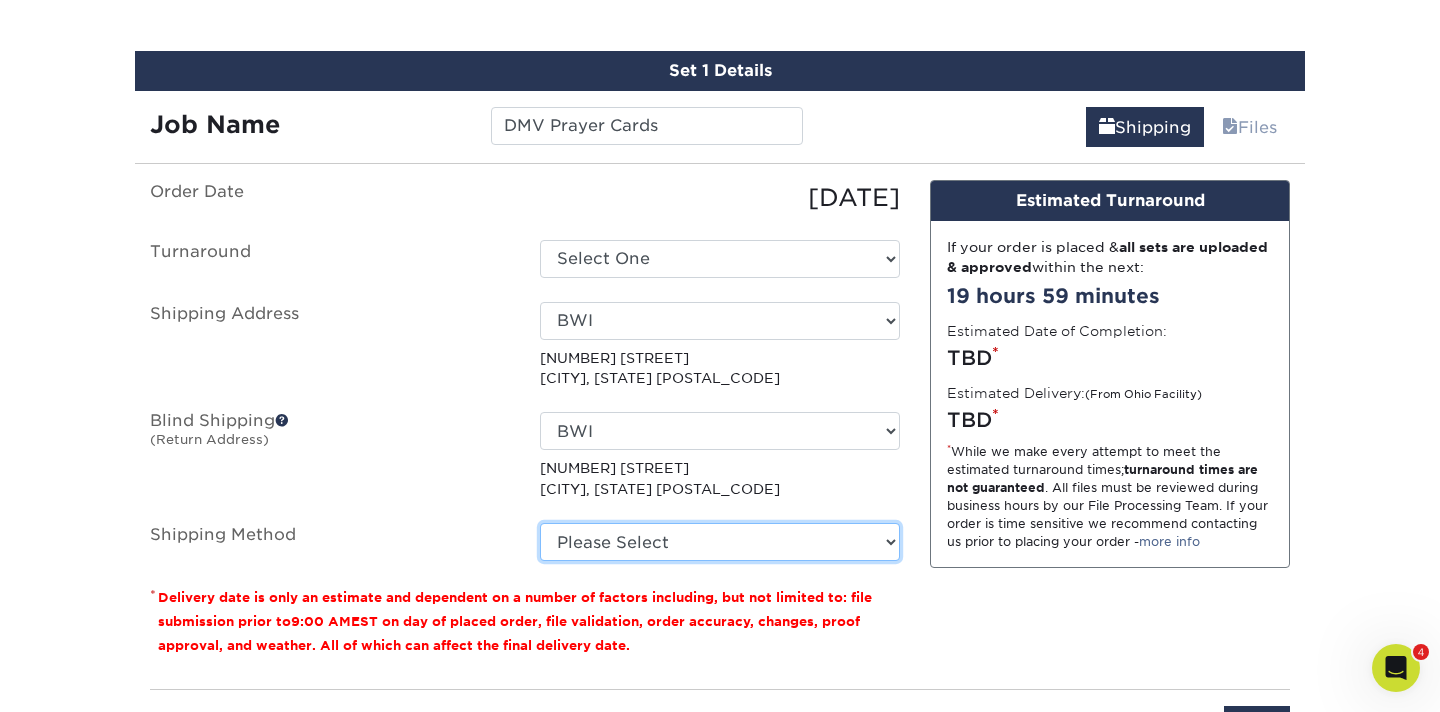 click on "Please Select Ground Shipping (+$41.01) 3 Day Shipping Service (+$78.50) 2 Day Air Shipping (+$94.17) Next Day Shipping by 5pm (+$178.83) Next Day Shipping by 12 noon (+$205.51) Next Day Air Early A.M. (+$1,091.12)" at bounding box center (720, 542) 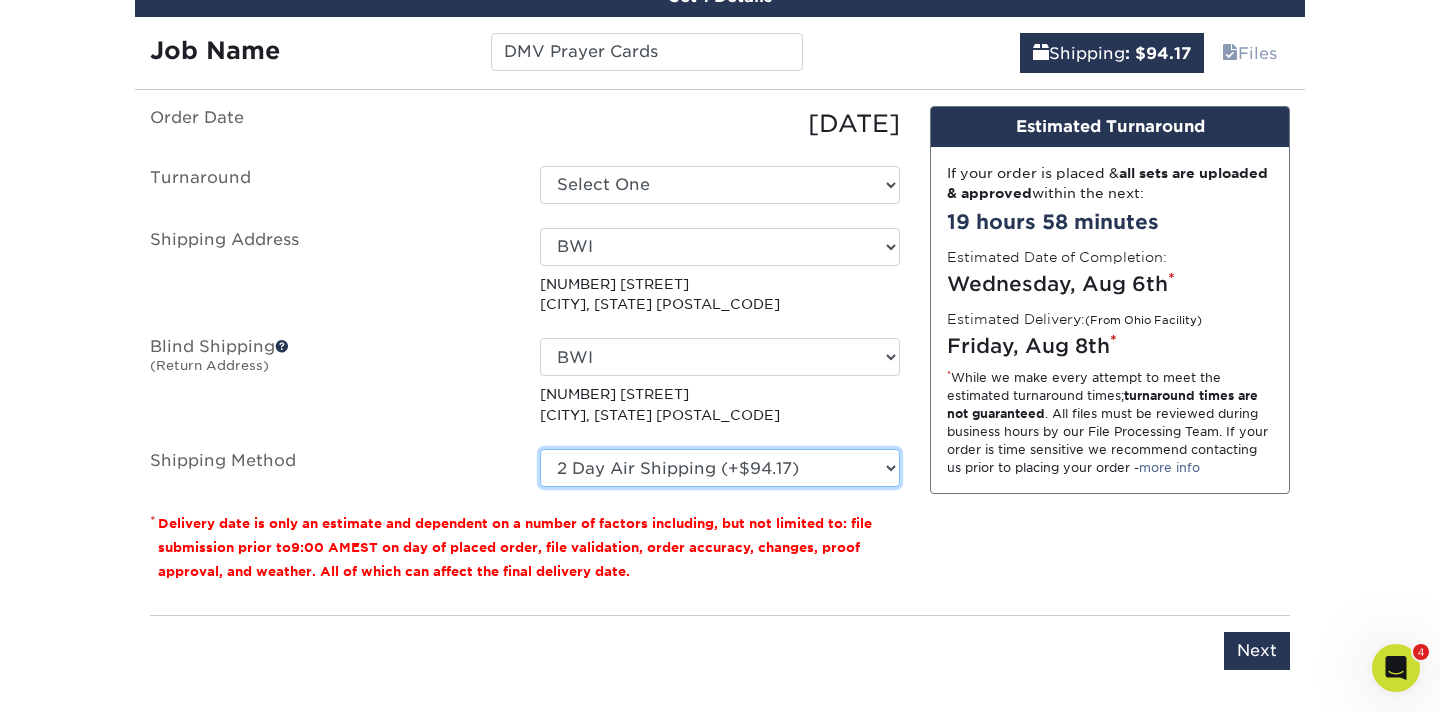 scroll, scrollTop: 1277, scrollLeft: 0, axis: vertical 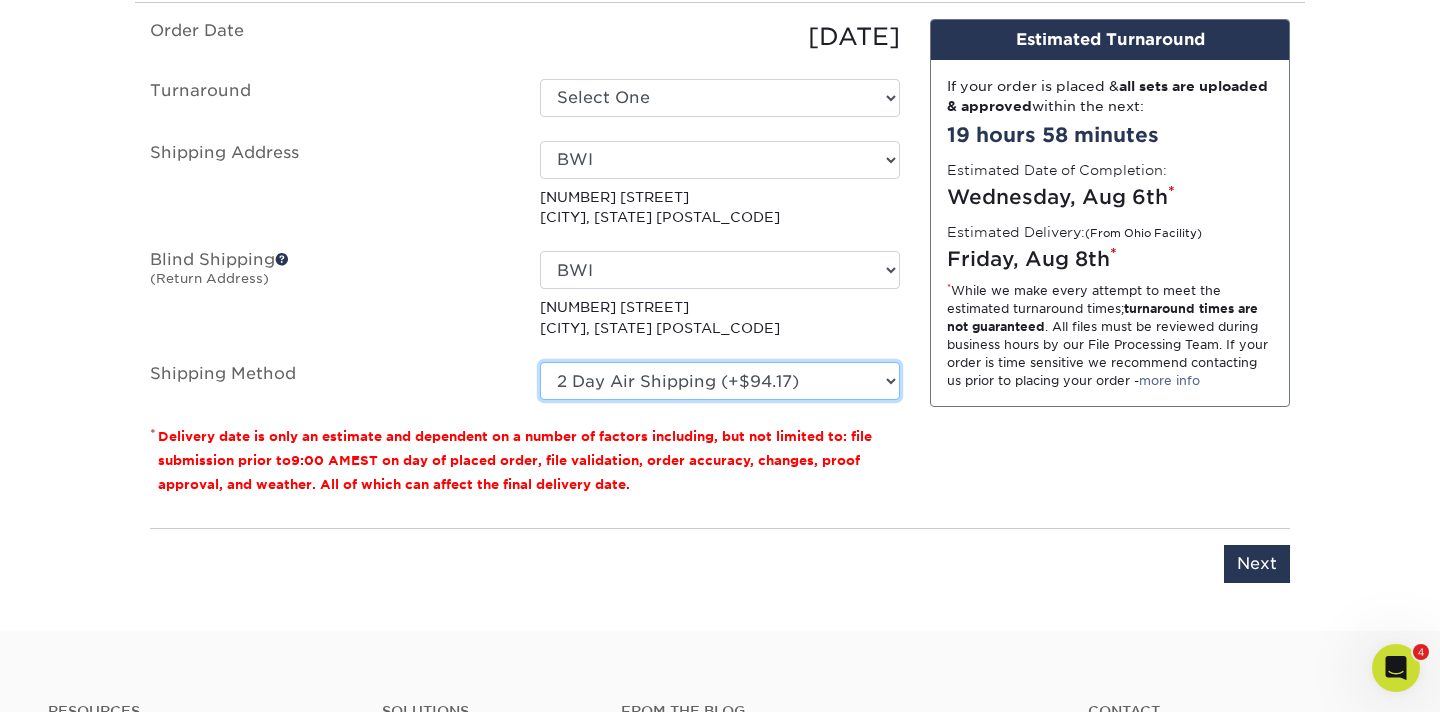 click on "Please Select Ground Shipping (+$41.01) 3 Day Shipping Service (+$78.50) 2 Day Air Shipping (+$94.17) Next Day Shipping by 5pm (+$178.83) Next Day Shipping by 12 noon (+$205.51) Next Day Air Early A.M. (+$1,091.12)" at bounding box center (720, 381) 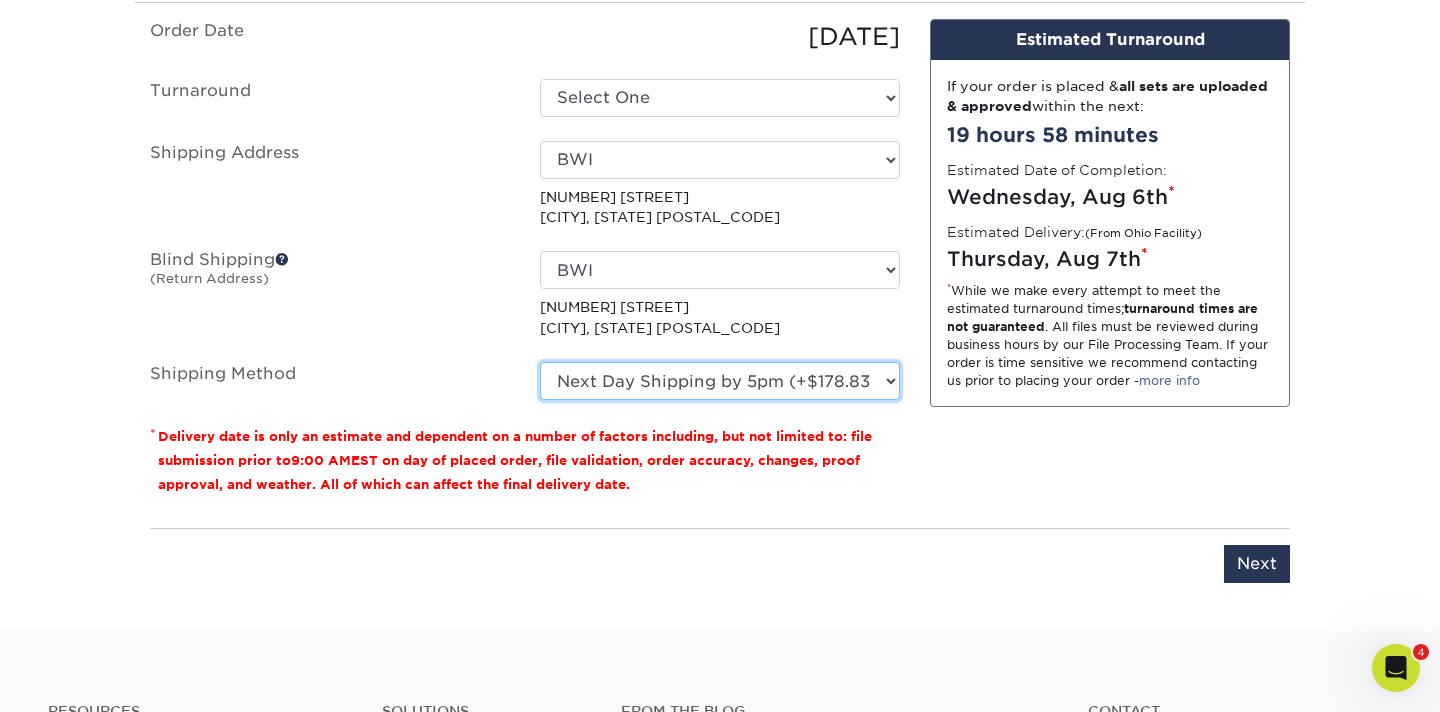 click on "Please Select Ground Shipping (+$41.01) 3 Day Shipping Service (+$78.50) 2 Day Air Shipping (+$94.17) Next Day Shipping by 5pm (+$178.83) Next Day Shipping by 12 noon (+$205.51) Next Day Air Early A.M. (+$1,091.12)" at bounding box center (720, 381) 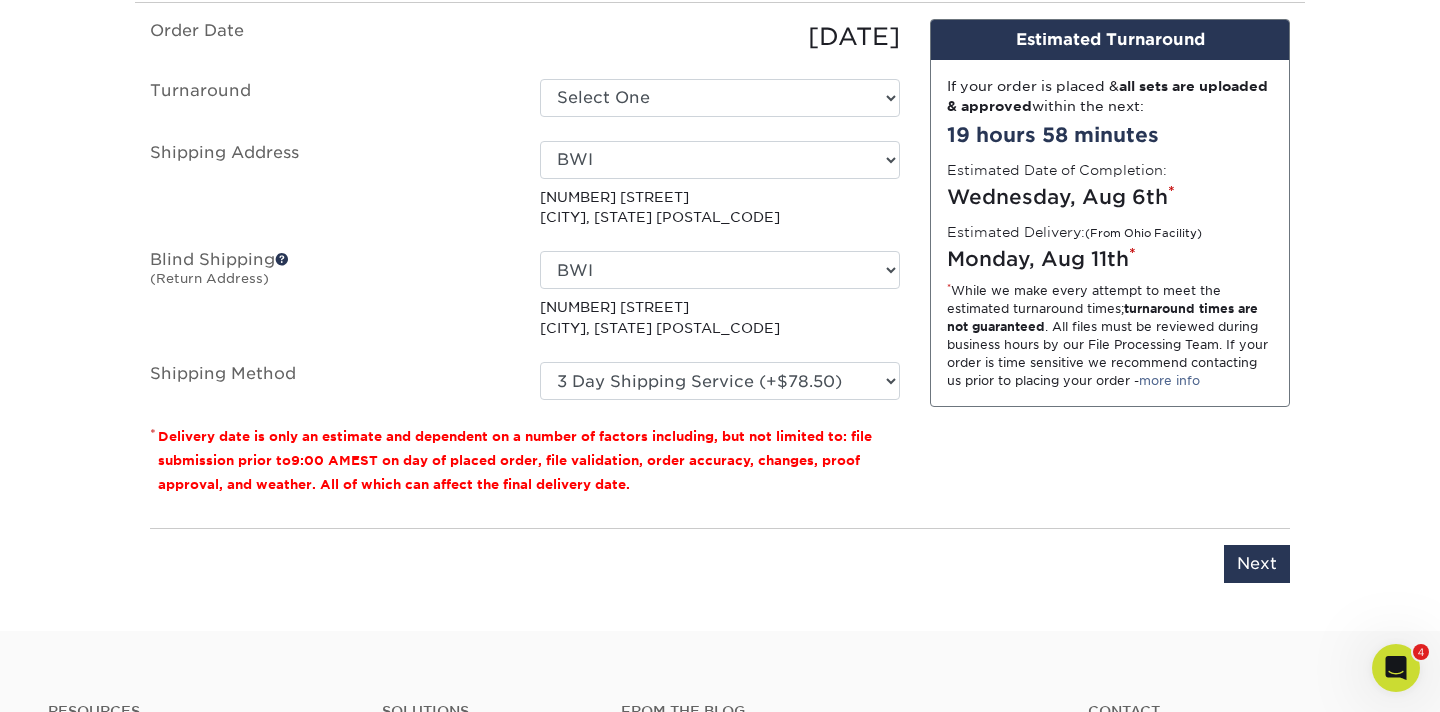 click on "Order Date
08/03/2025
Turnaround
Select One 2-4 Business Days 2 Day Next Business Day
Shipping Address
Select One
BWI
CLT Ministry Center
Destiny Church
Join a Group Cards
Karen's home
Union Church Charlotte
Union Church CWI
+ Add New Address
681 Hollins Ferry Rd  Glen Burnie, MD 21061-1969
Blind Shipping  (Return Address)
No Blind Shipping
BWI
CLT Ministry Center" at bounding box center (525, 210) 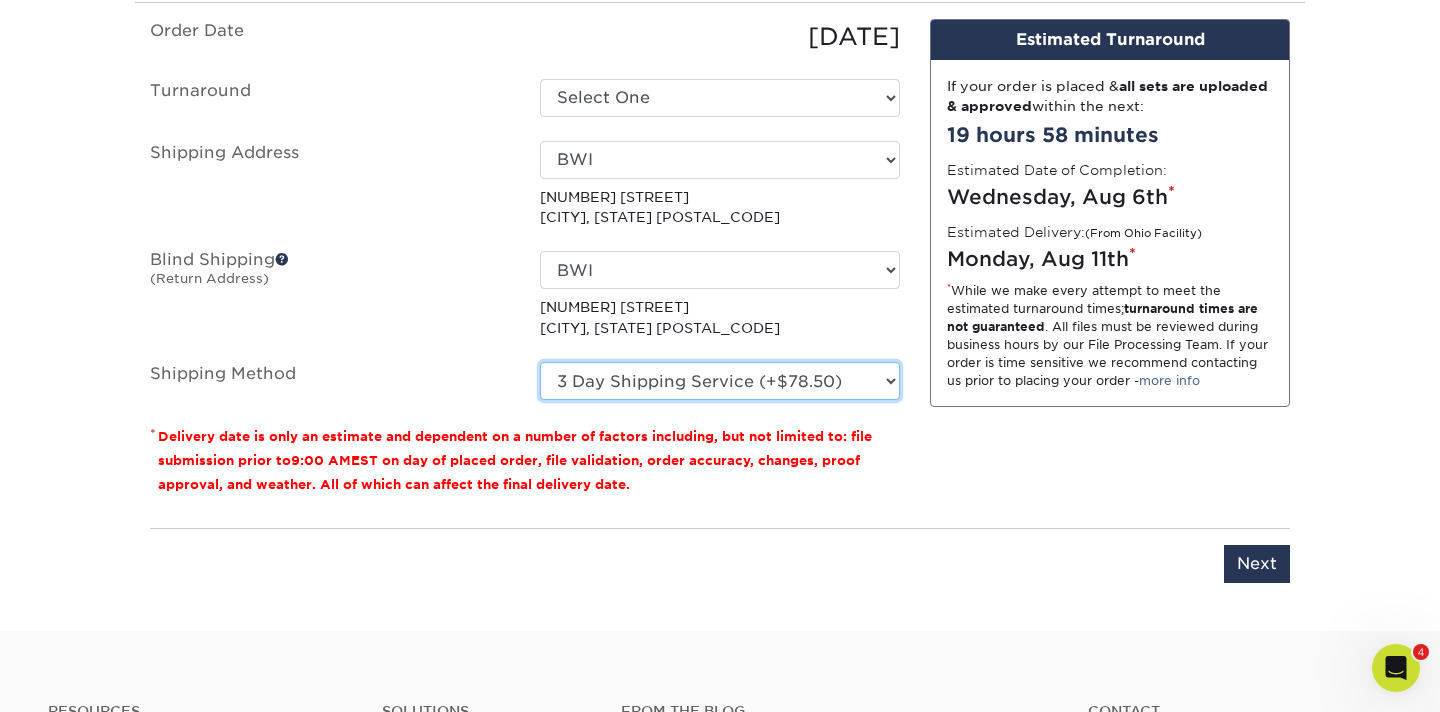 click on "Please Select Ground Shipping (+$41.01) 3 Day Shipping Service (+$78.50) 2 Day Air Shipping (+$94.17) Next Day Shipping by 5pm (+$178.83) Next Day Shipping by 12 noon (+$205.51) Next Day Air Early A.M. (+$1,091.12)" at bounding box center (720, 381) 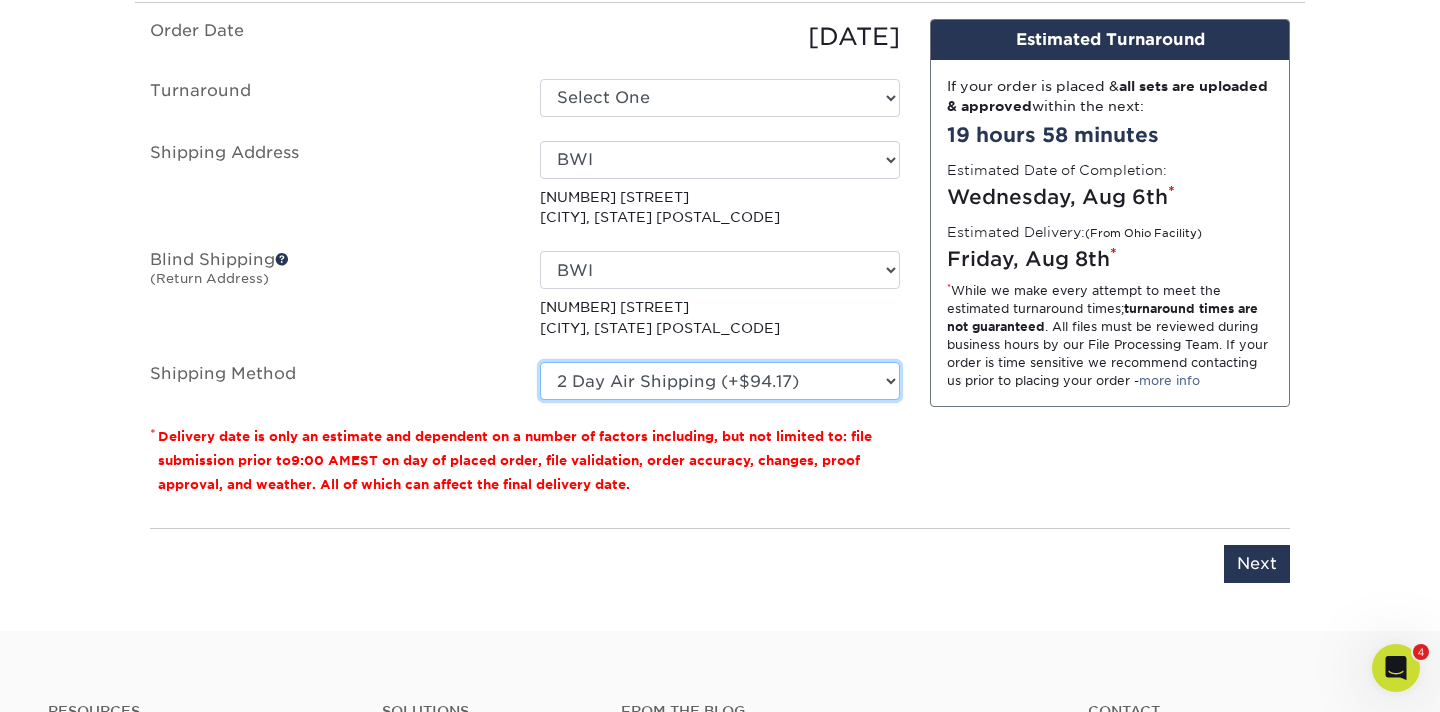 click on "Please Select Ground Shipping (+$41.01) 3 Day Shipping Service (+$78.50) 2 Day Air Shipping (+$94.17) Next Day Shipping by 5pm (+$178.83) Next Day Shipping by 12 noon (+$205.51) Next Day Air Early A.M. (+$1,091.12)" at bounding box center (720, 381) 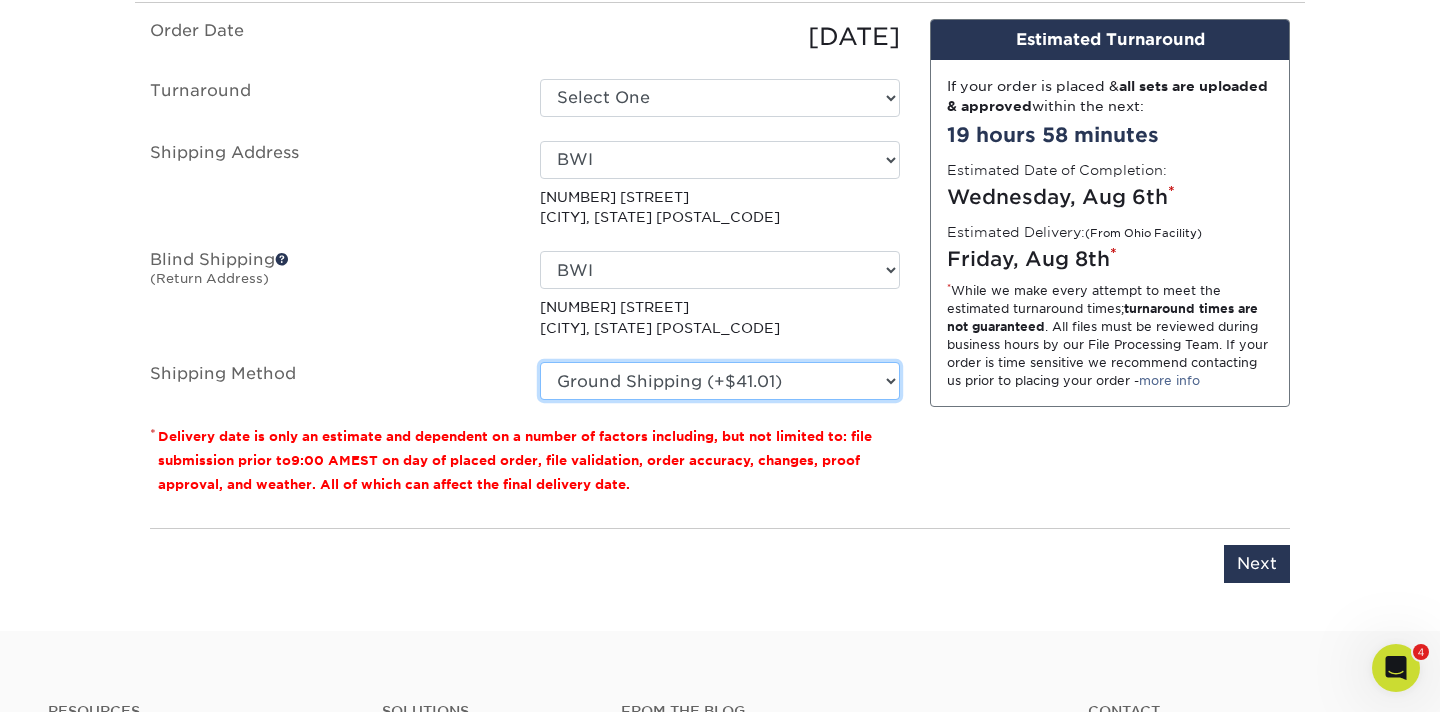 click on "Please Select Ground Shipping (+$41.01) 3 Day Shipping Service (+$78.50) 2 Day Air Shipping (+$94.17) Next Day Shipping by 5pm (+$178.83) Next Day Shipping by 12 noon (+$205.51) Next Day Air Early A.M. (+$1,091.12)" at bounding box center (720, 381) 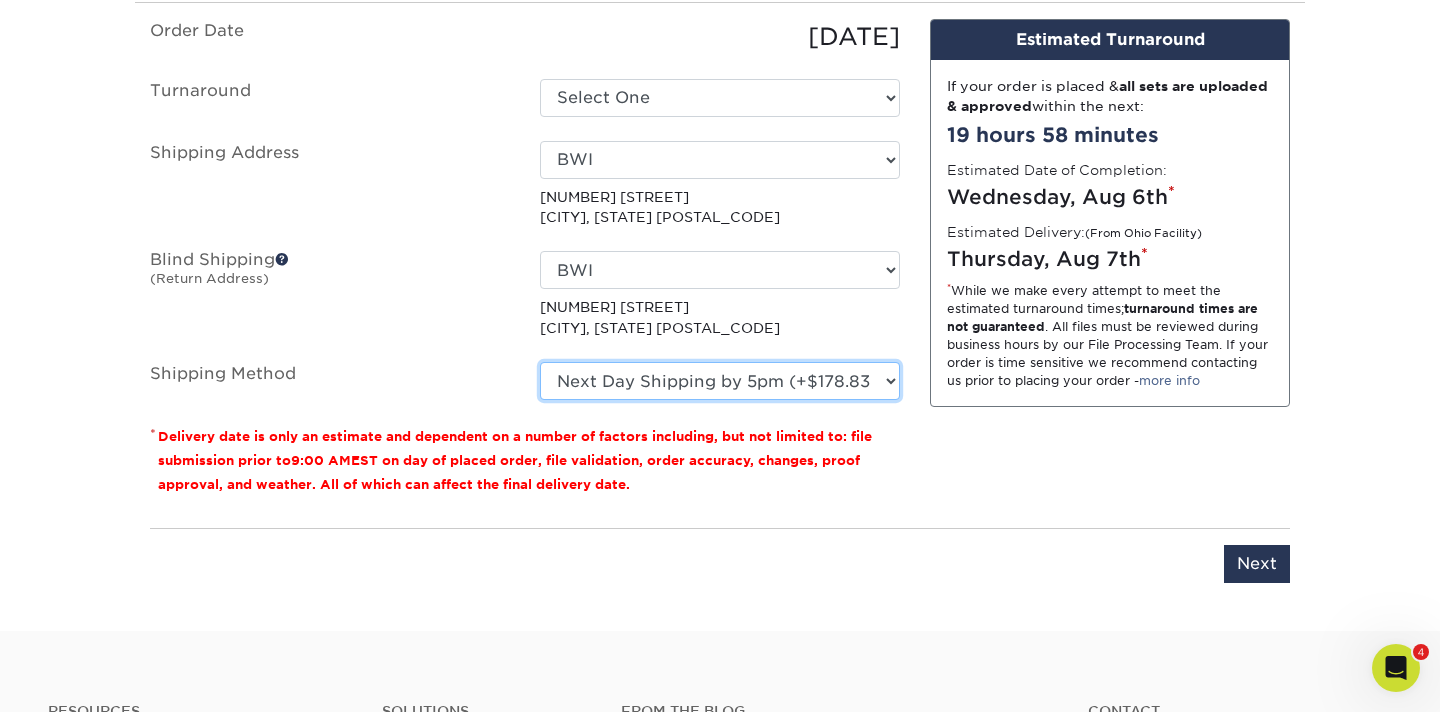 click on "Please Select Ground Shipping (+$41.01) 3 Day Shipping Service (+$78.50) 2 Day Air Shipping (+$94.17) Next Day Shipping by 5pm (+$178.83) Next Day Shipping by 12 noon (+$205.51) Next Day Air Early A.M. (+$1,091.12)" at bounding box center (720, 381) 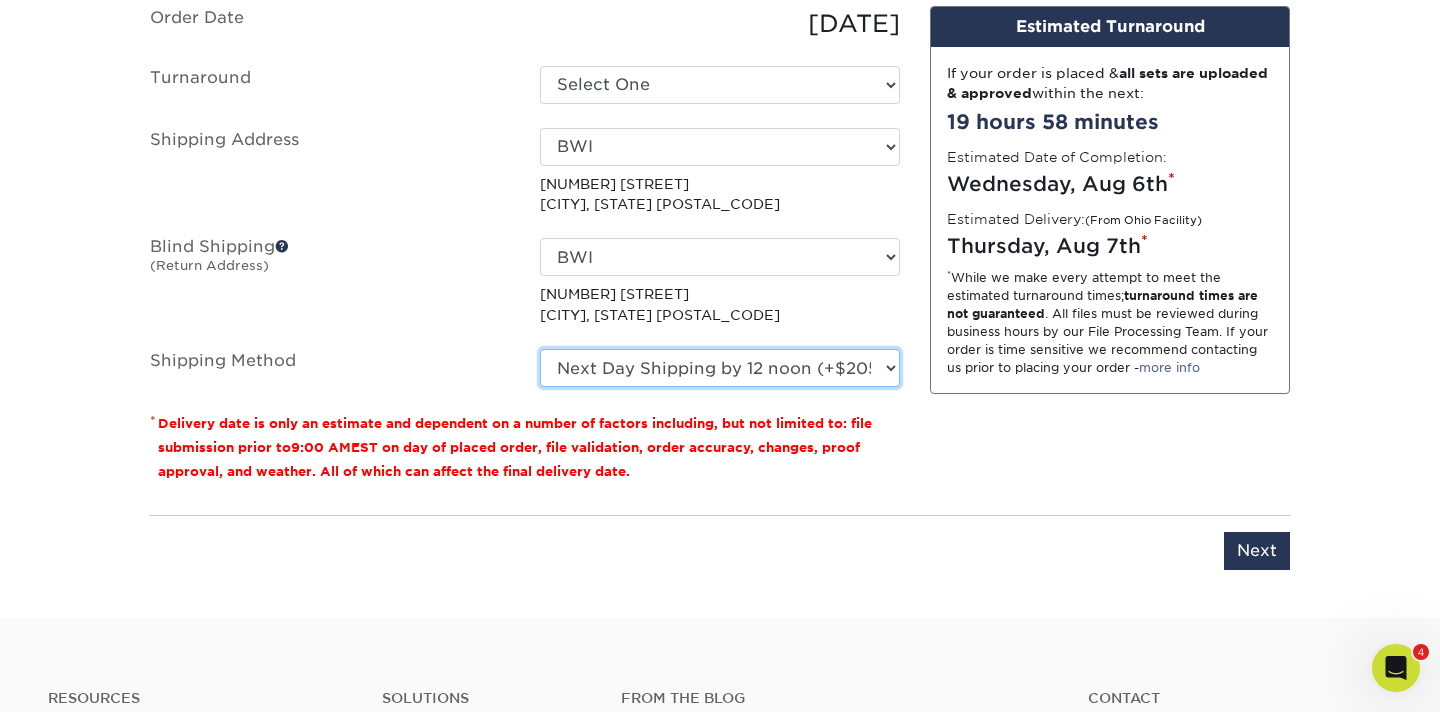 scroll, scrollTop: 1314, scrollLeft: 0, axis: vertical 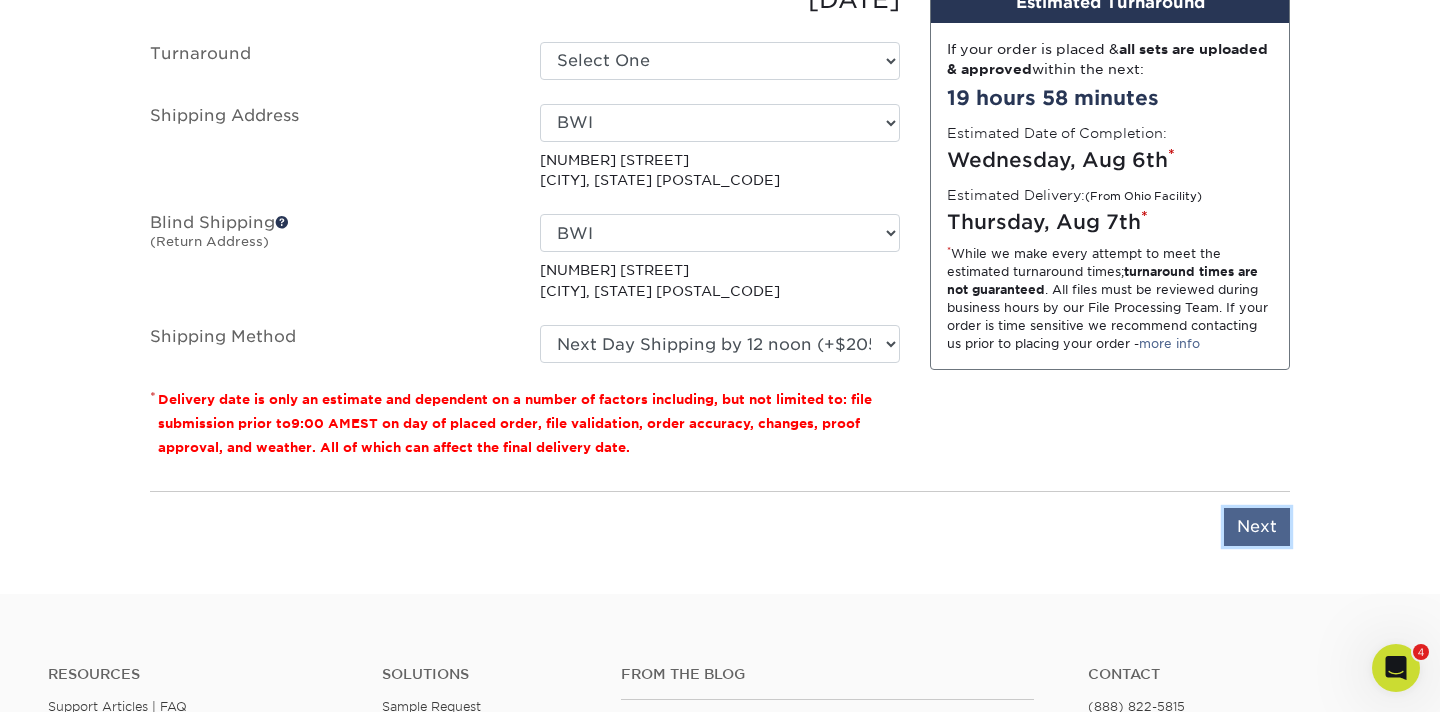 click on "Next" at bounding box center (1257, 527) 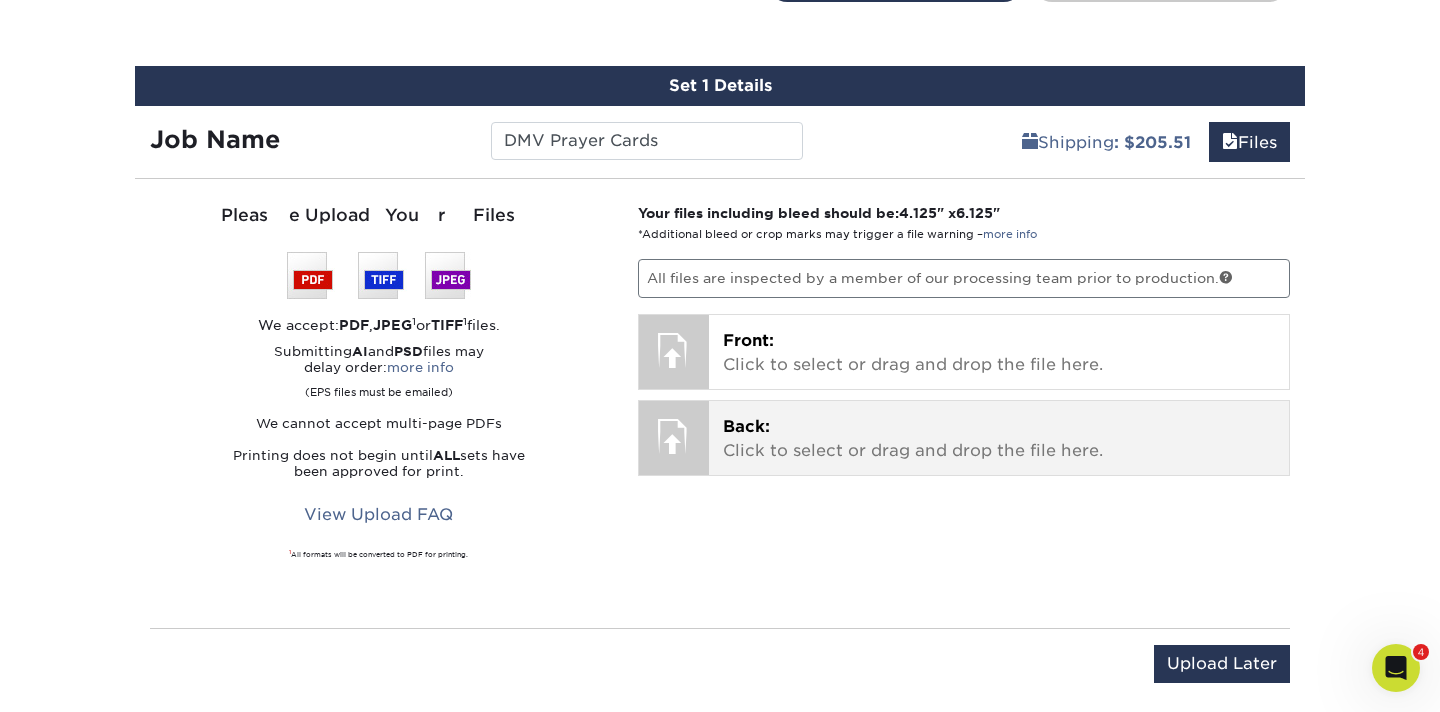 scroll, scrollTop: 950, scrollLeft: 0, axis: vertical 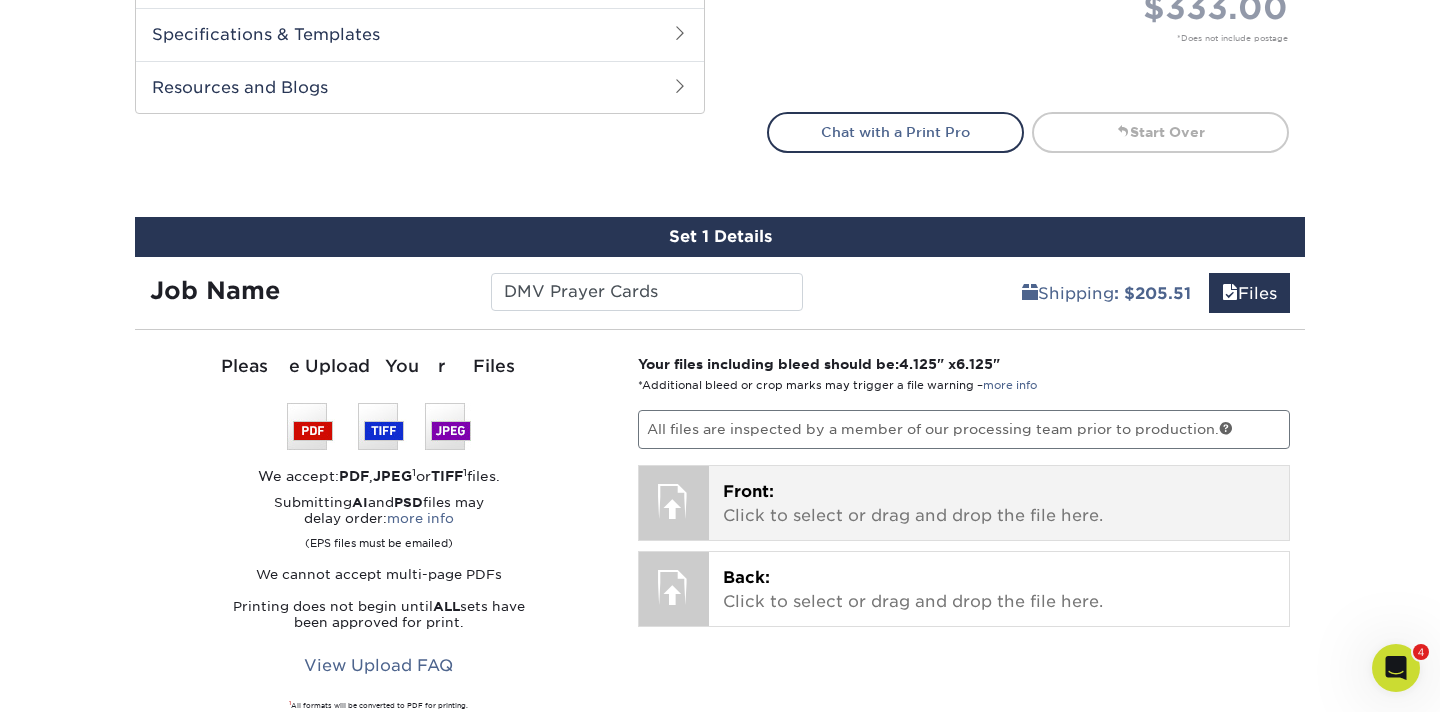 click on "Front: Click to select or drag and drop the file here." at bounding box center (999, 504) 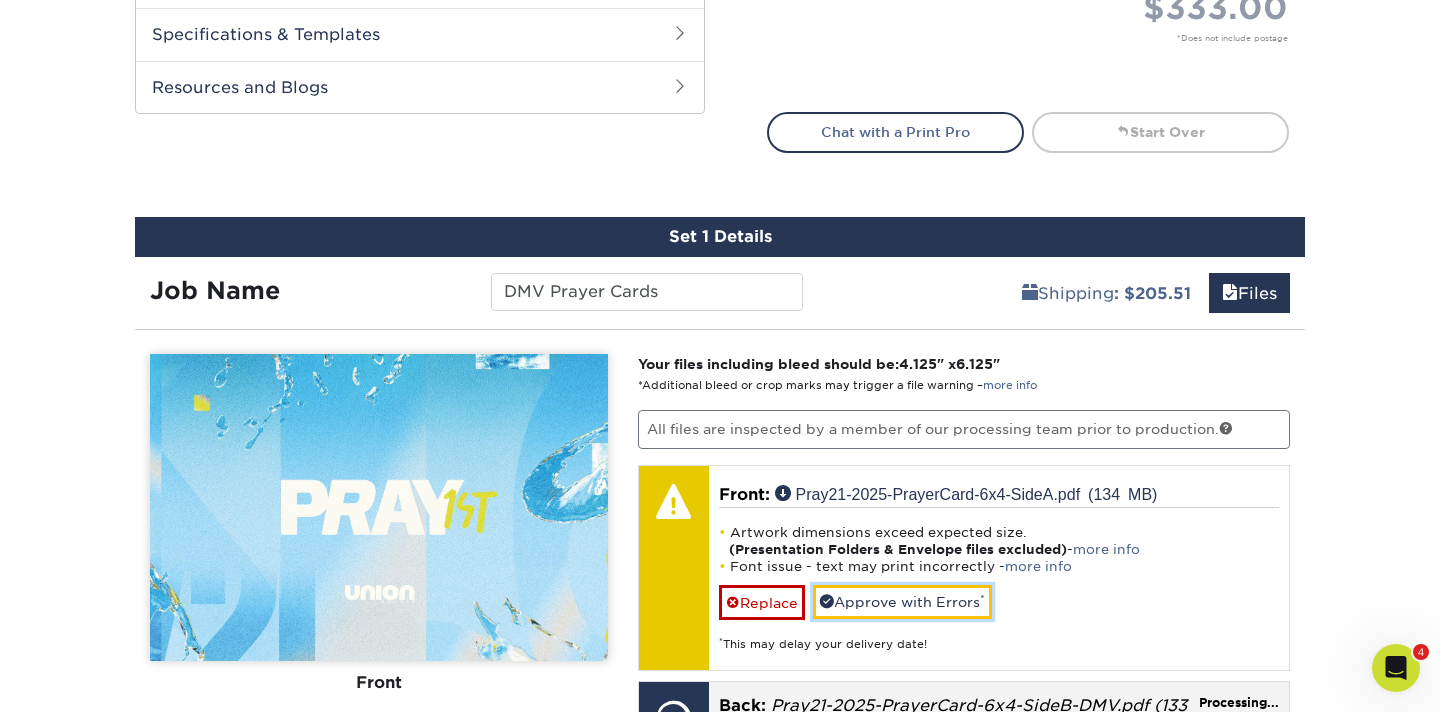 click on "Approve with Errors *" at bounding box center [902, 602] 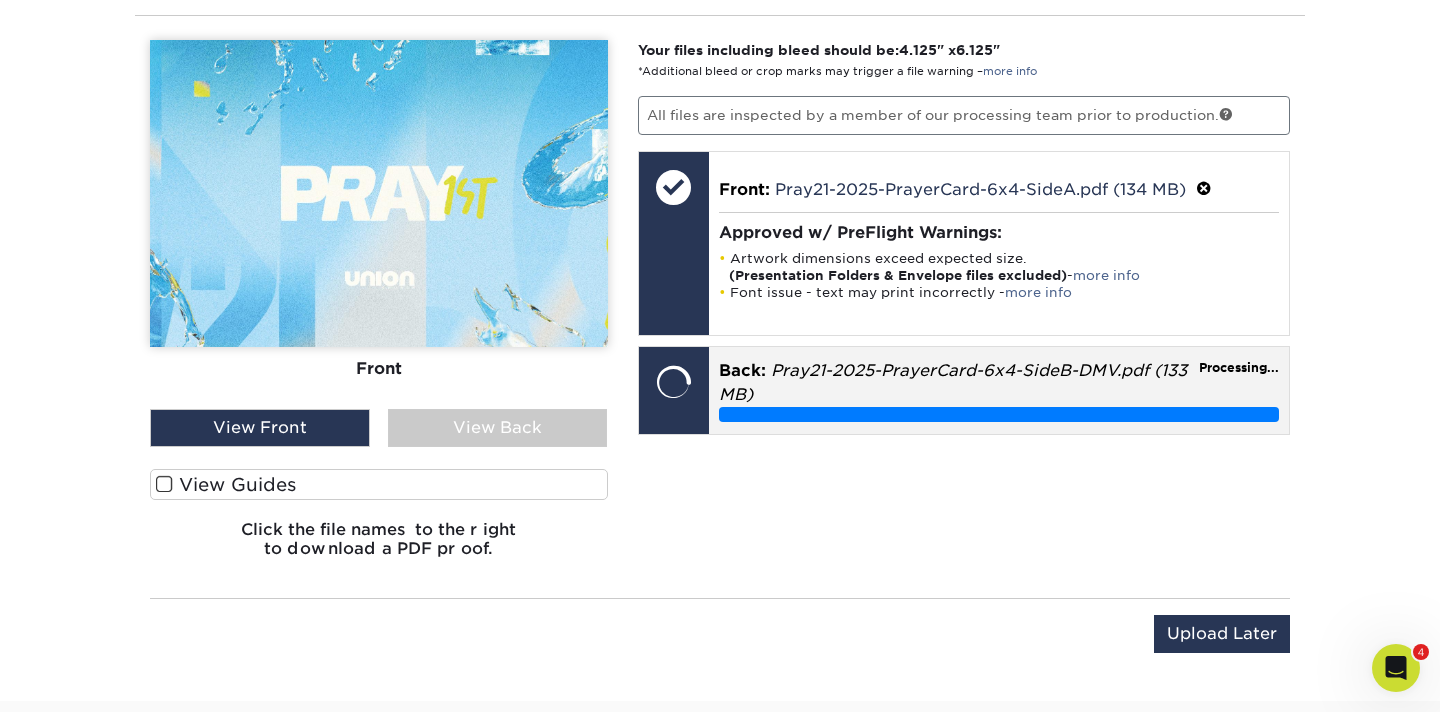 scroll, scrollTop: 1263, scrollLeft: 0, axis: vertical 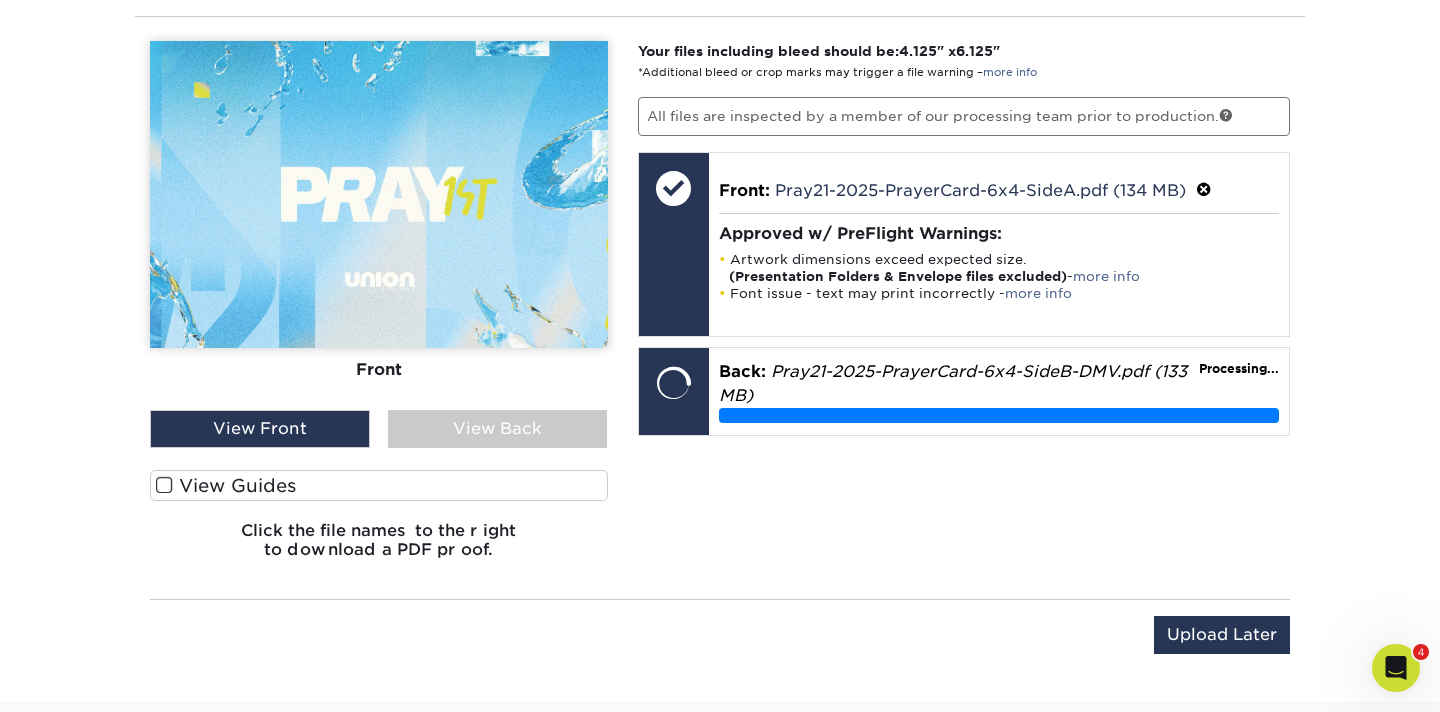 click on "View Guides" at bounding box center (379, 485) 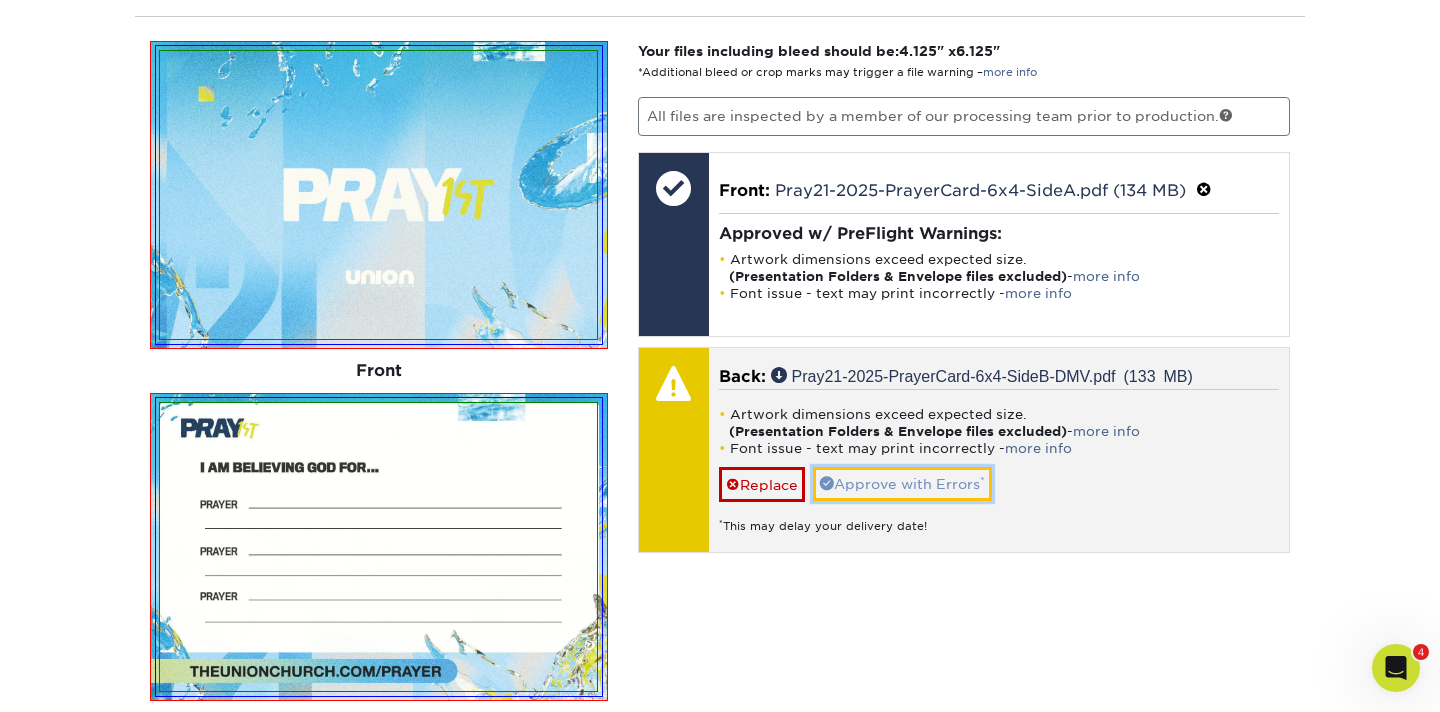 click on "Approve with Errors *" at bounding box center (902, 484) 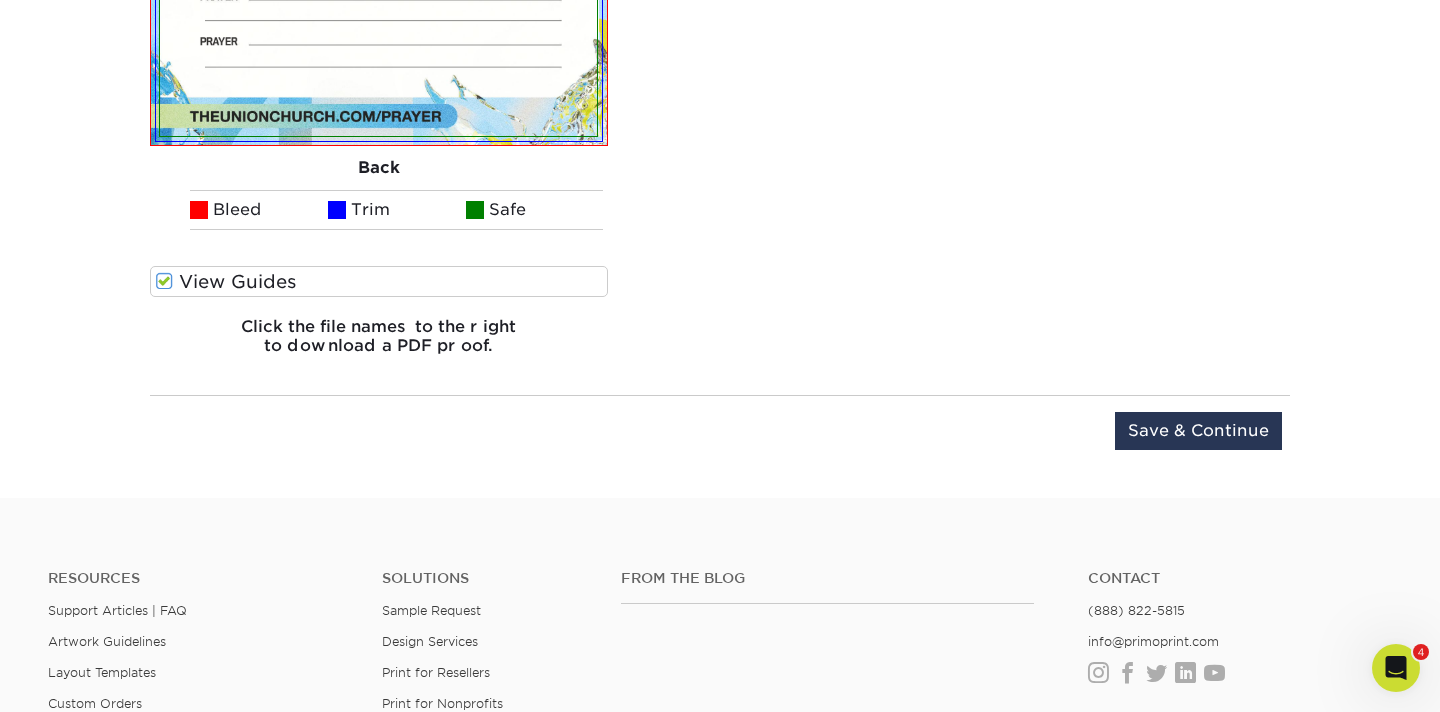 scroll, scrollTop: 1901, scrollLeft: 0, axis: vertical 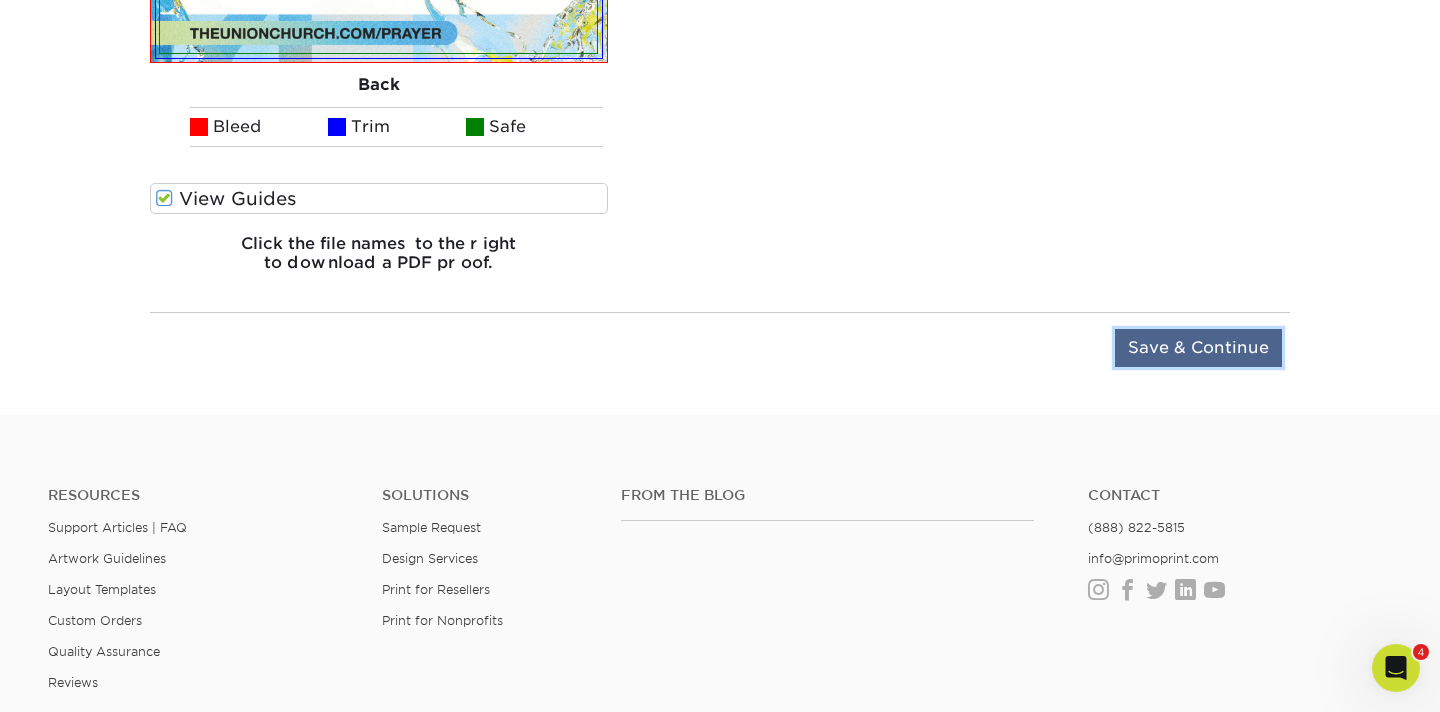 click on "Save & Continue" at bounding box center [1198, 348] 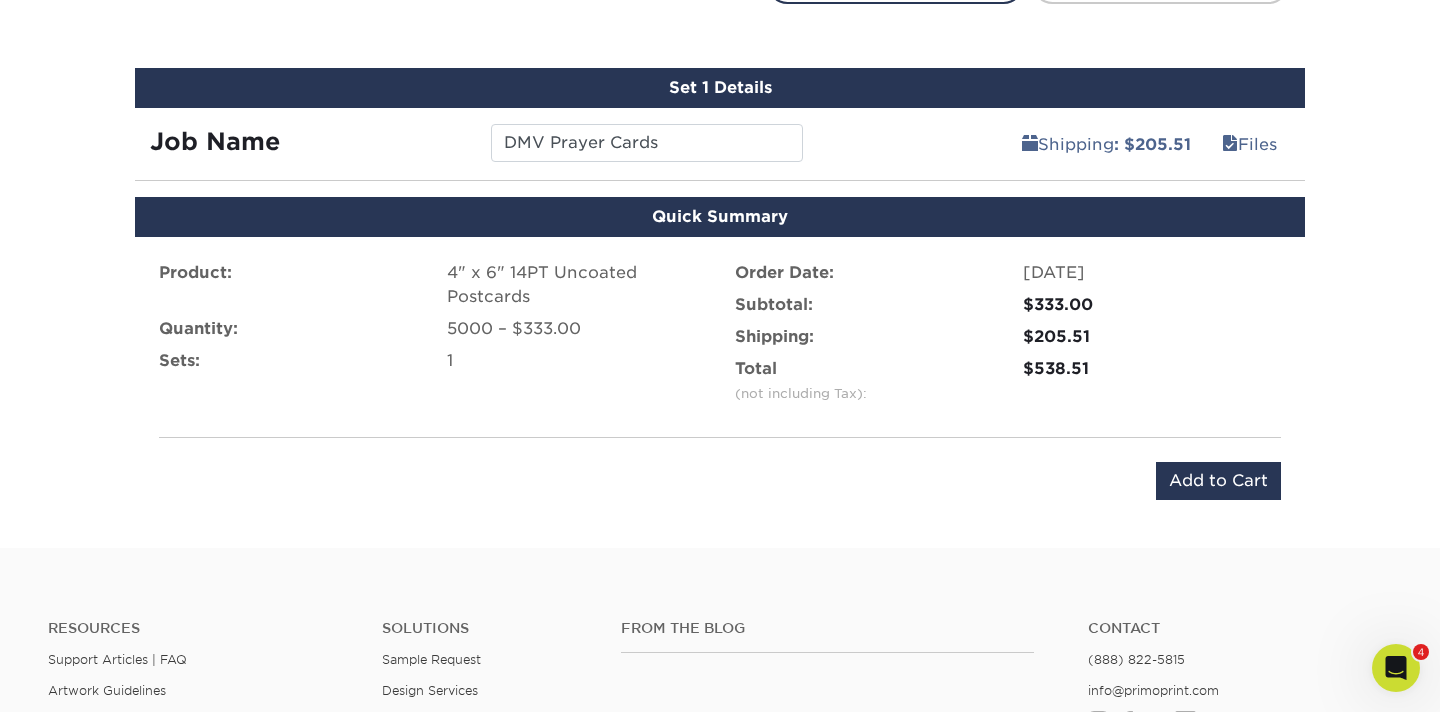 scroll, scrollTop: 1096, scrollLeft: 0, axis: vertical 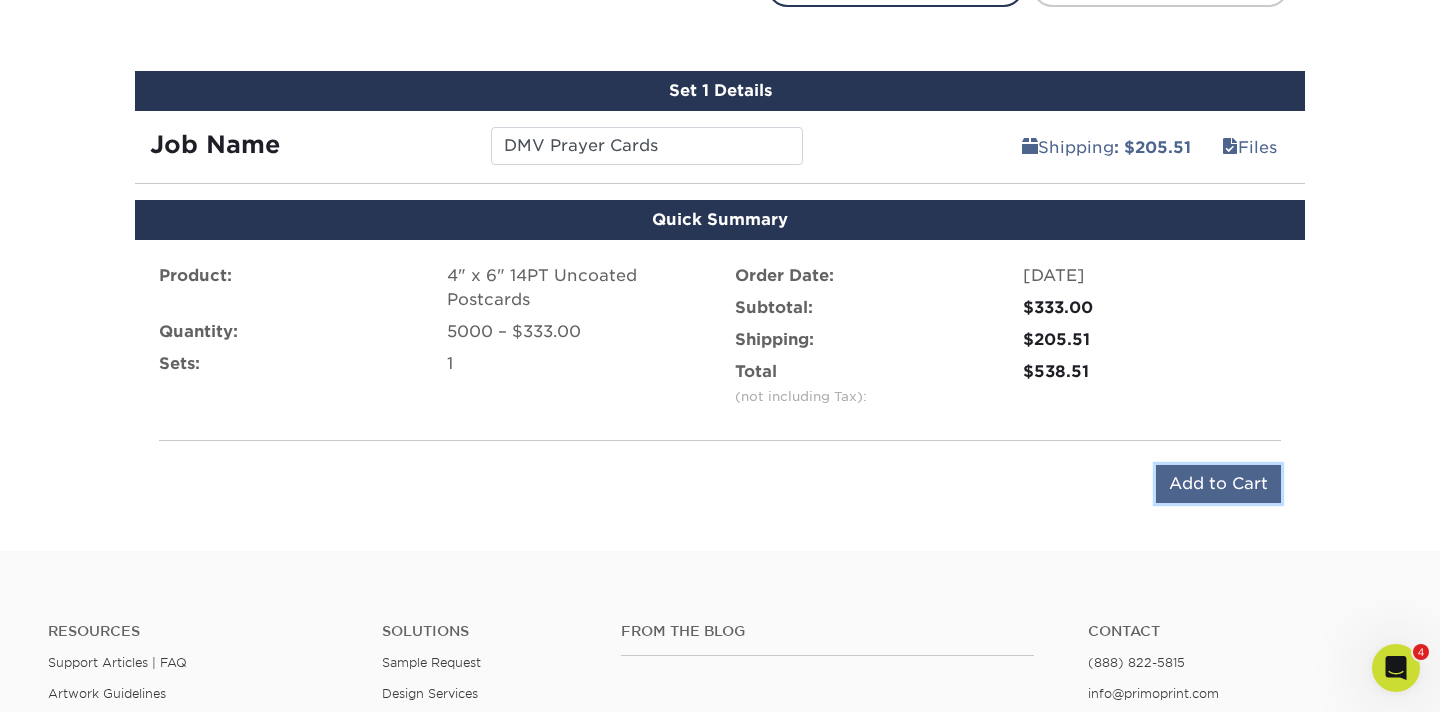 click on "Add to Cart" at bounding box center [1218, 484] 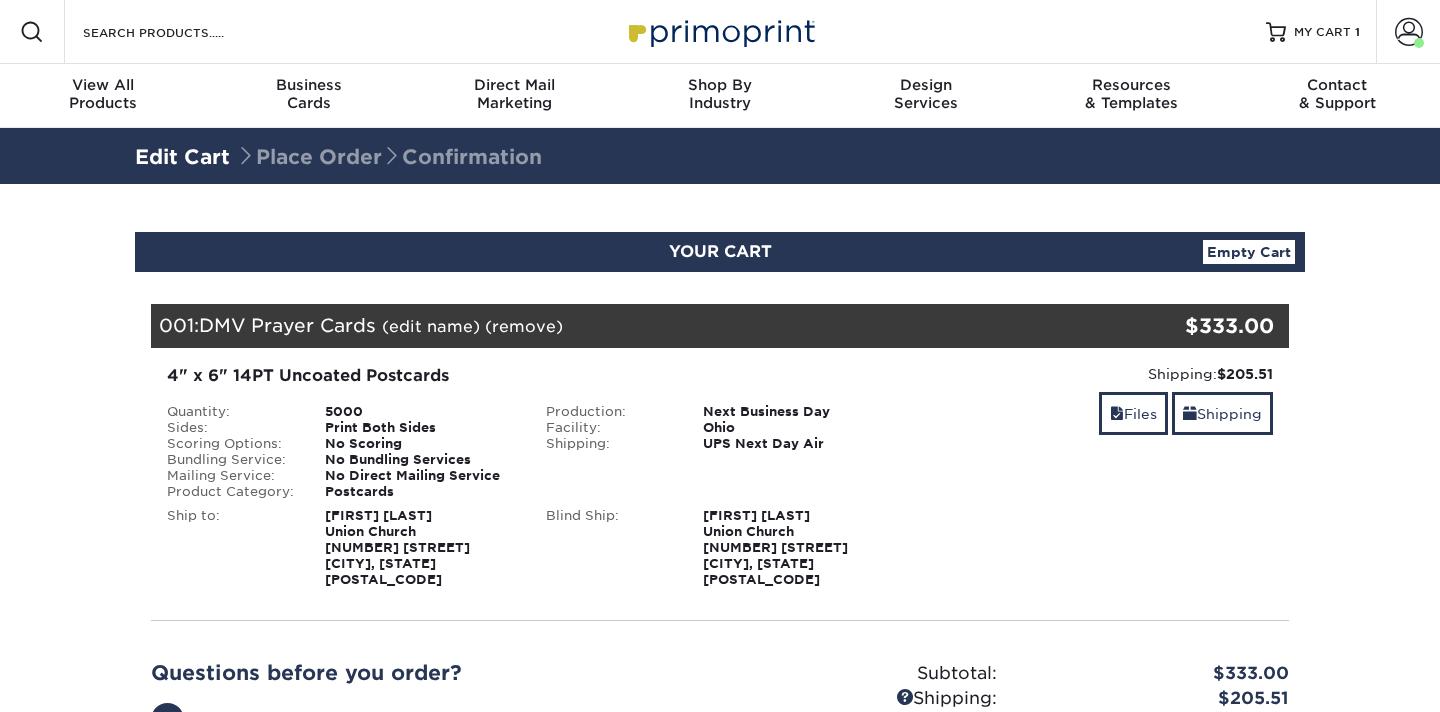 scroll, scrollTop: 0, scrollLeft: 0, axis: both 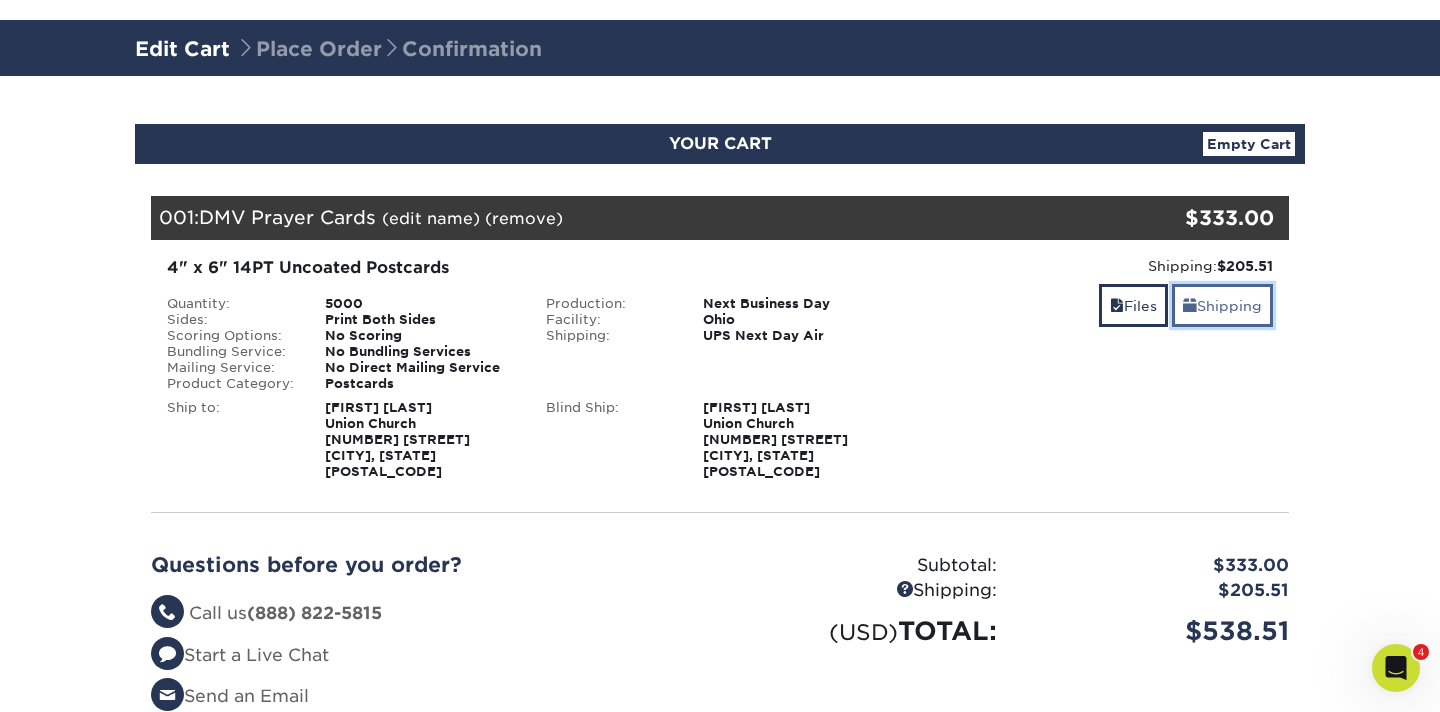 click on "Shipping" at bounding box center [1222, 305] 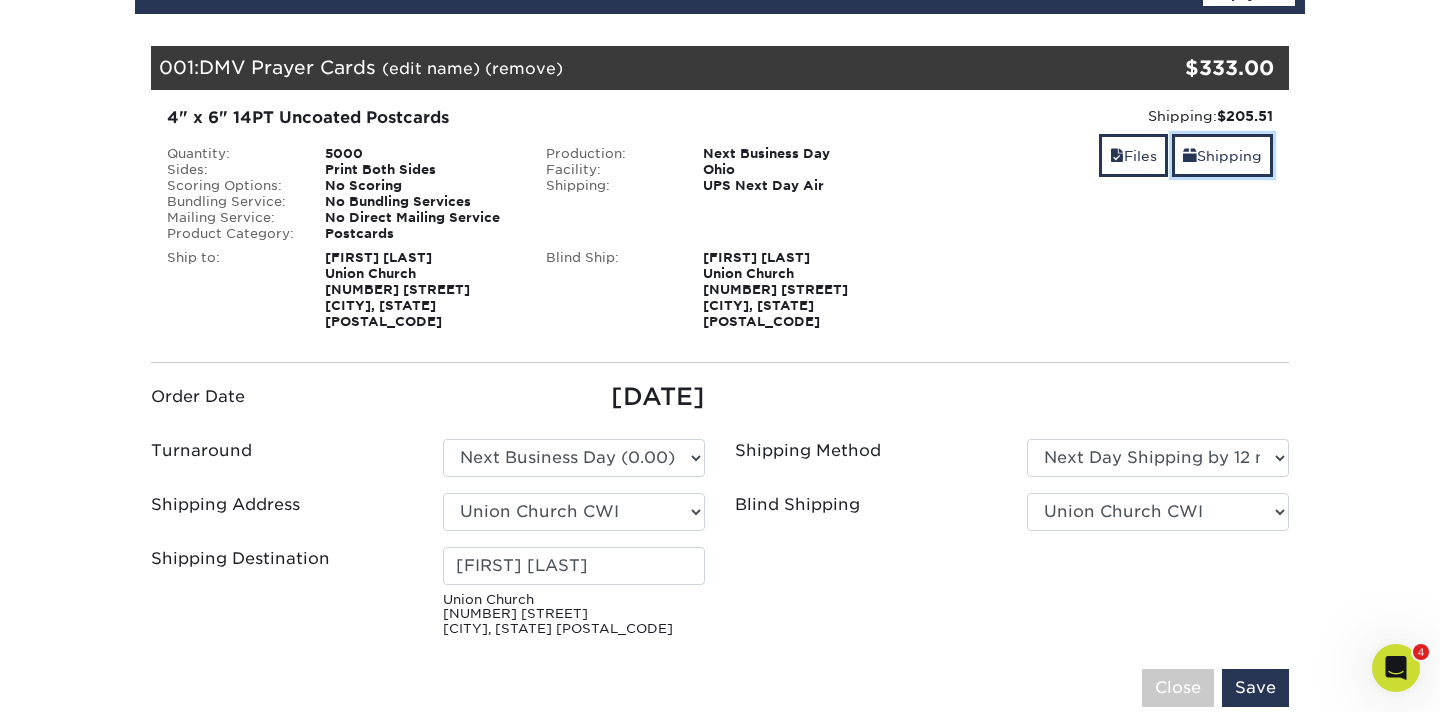 scroll, scrollTop: 277, scrollLeft: 0, axis: vertical 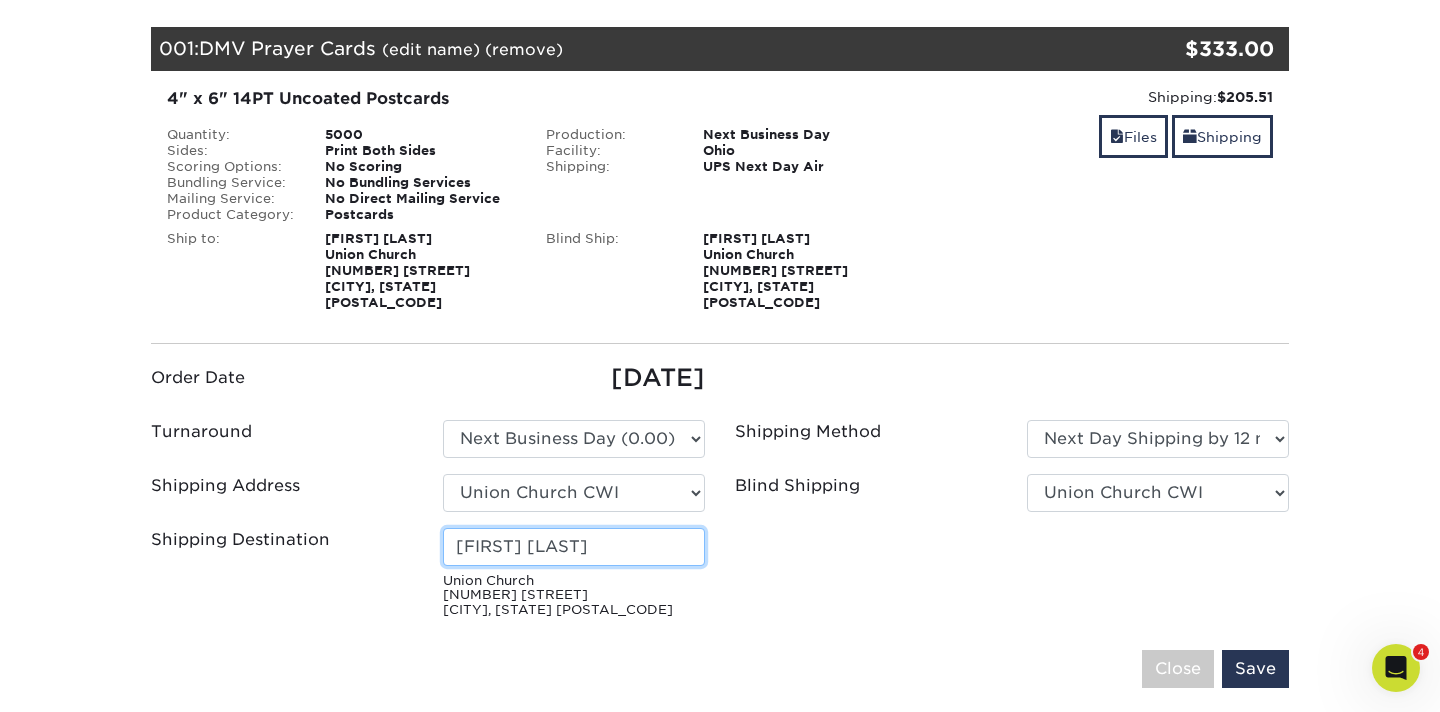 drag, startPoint x: 581, startPoint y: 538, endPoint x: 436, endPoint y: 525, distance: 145.58159 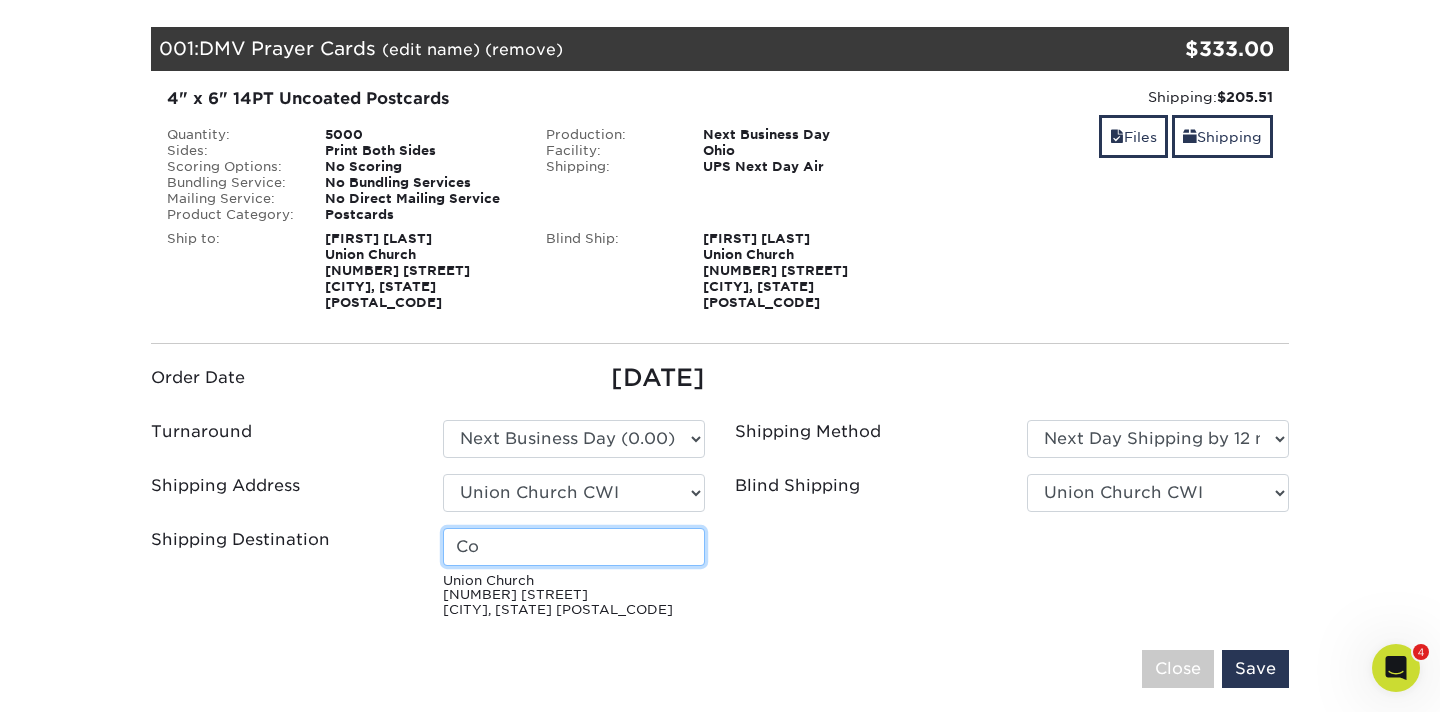 type on "C" 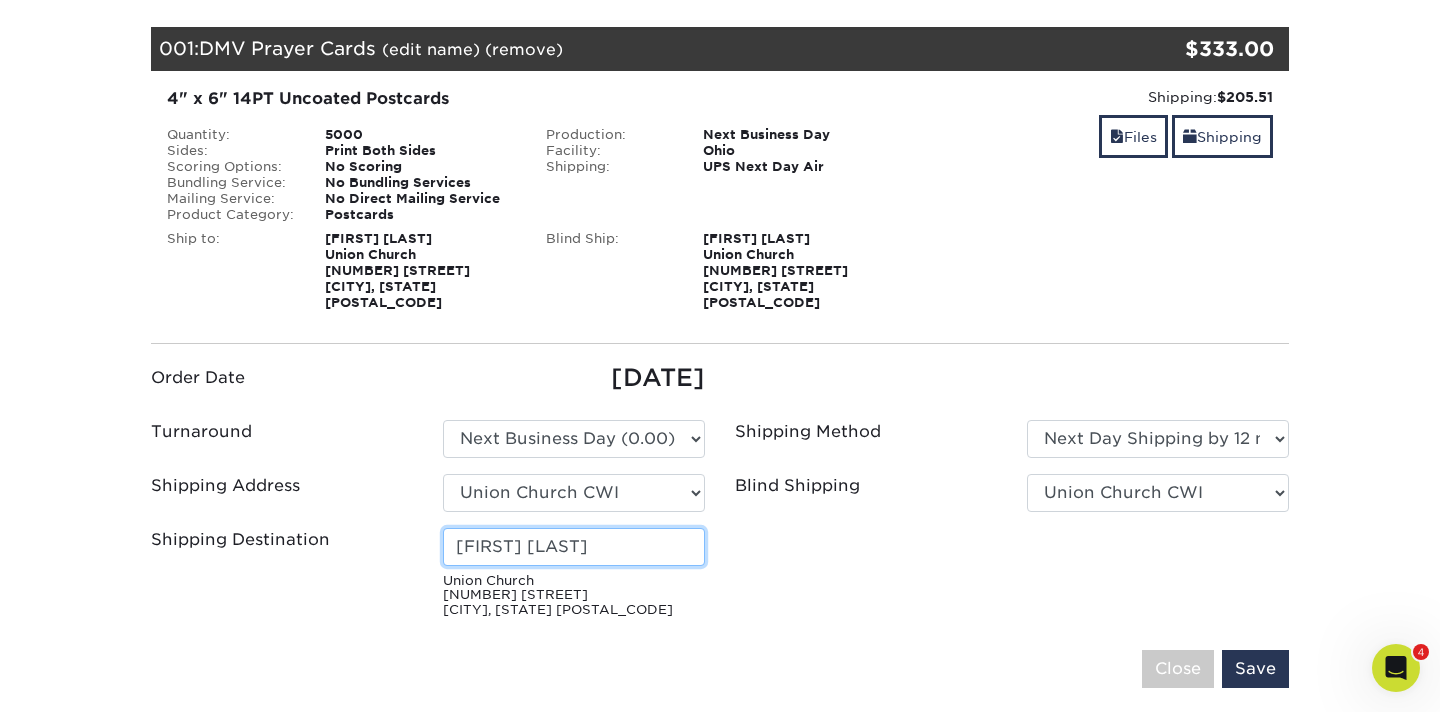 click on "kaylah Galloway" at bounding box center (574, 547) 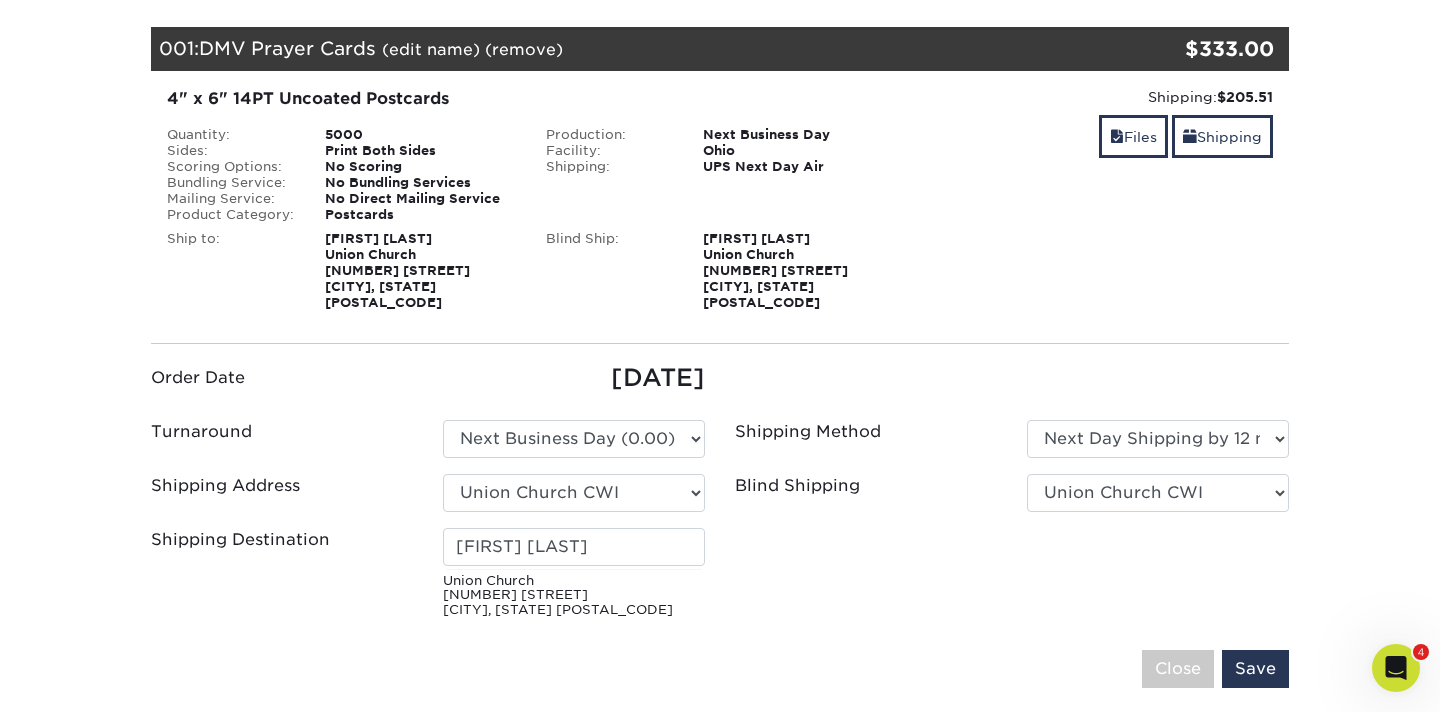 click on "Order Date
08/03/2025
Turnaround Please Select Select One" at bounding box center [720, 493] 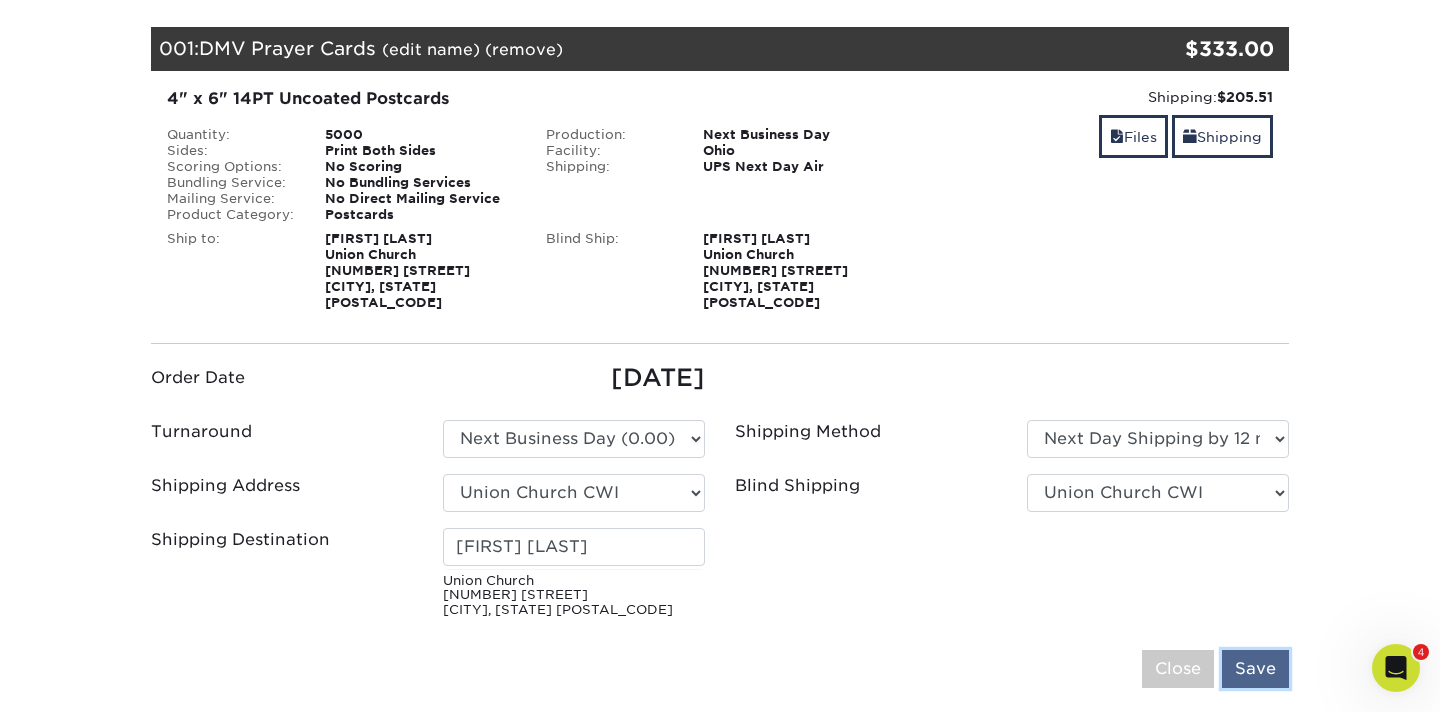 click on "Save" at bounding box center (1255, 669) 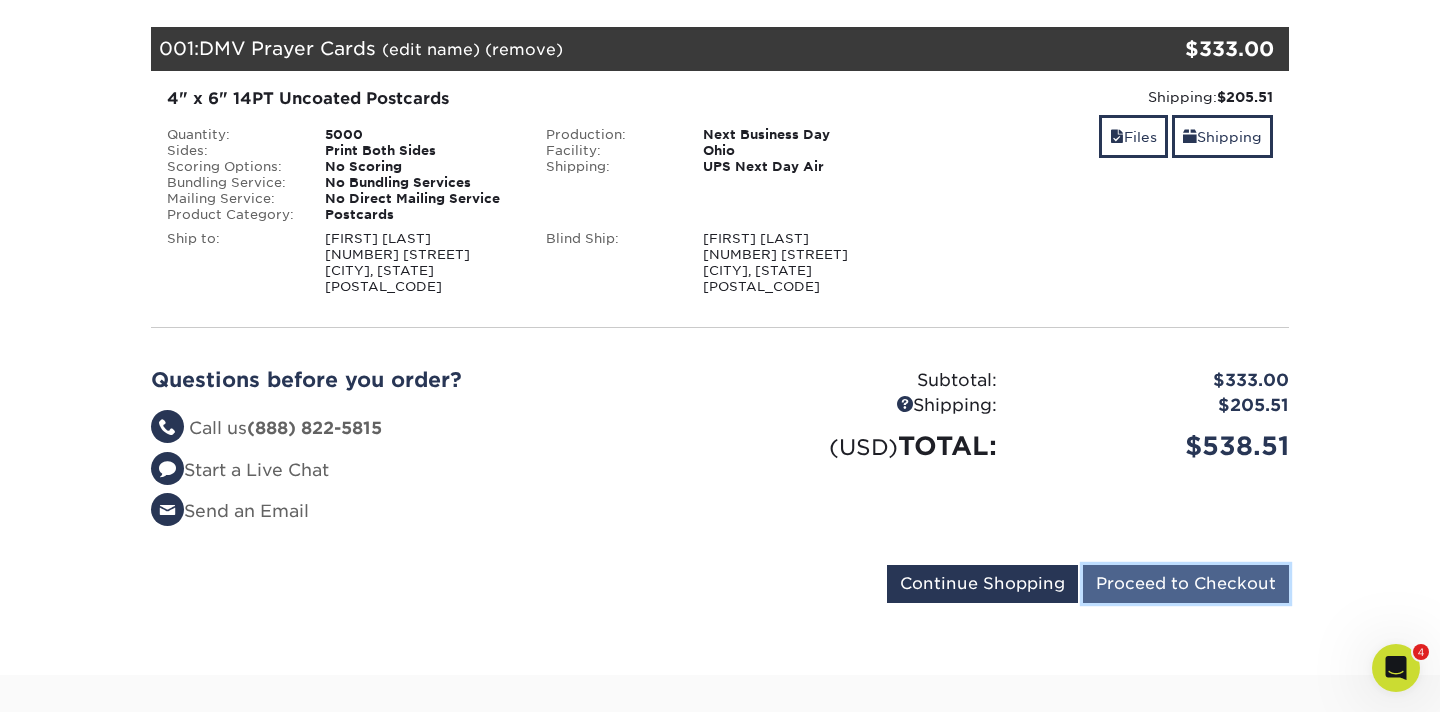 click on "Proceed to Checkout" at bounding box center (1186, 584) 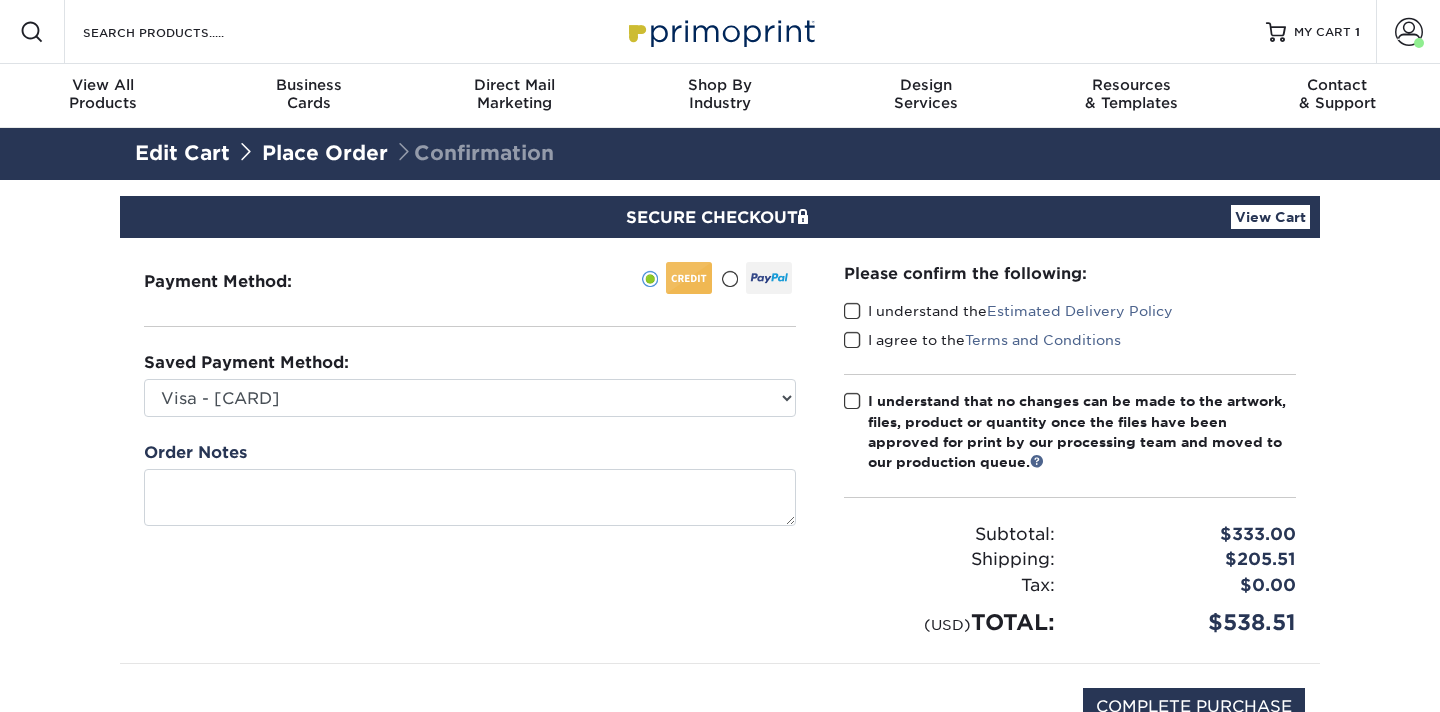 scroll, scrollTop: 0, scrollLeft: 0, axis: both 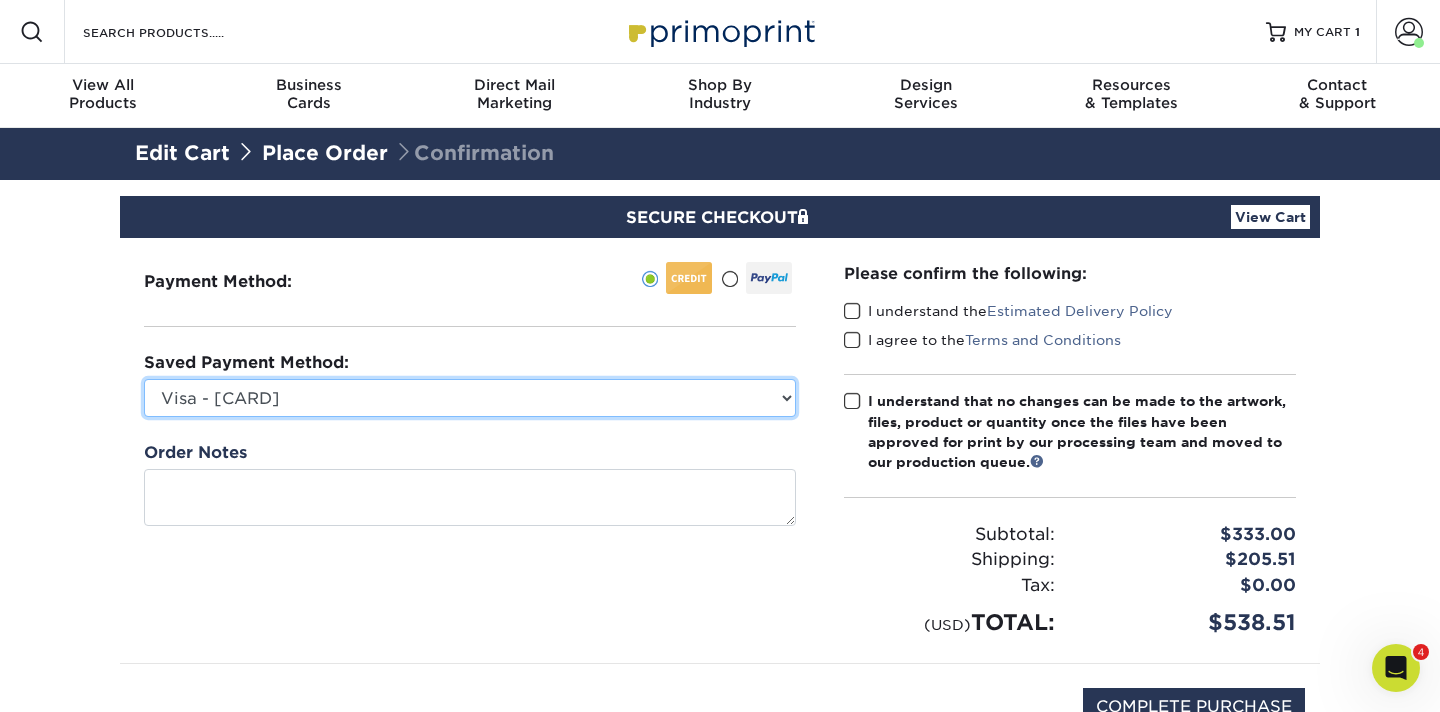 click on "Visa - XXXX1141 Visa - XXXX6392 Visa - XXXX4319 Visa - XXXX2787 Visa - XXXX2562 New Credit Card" at bounding box center (470, 398) 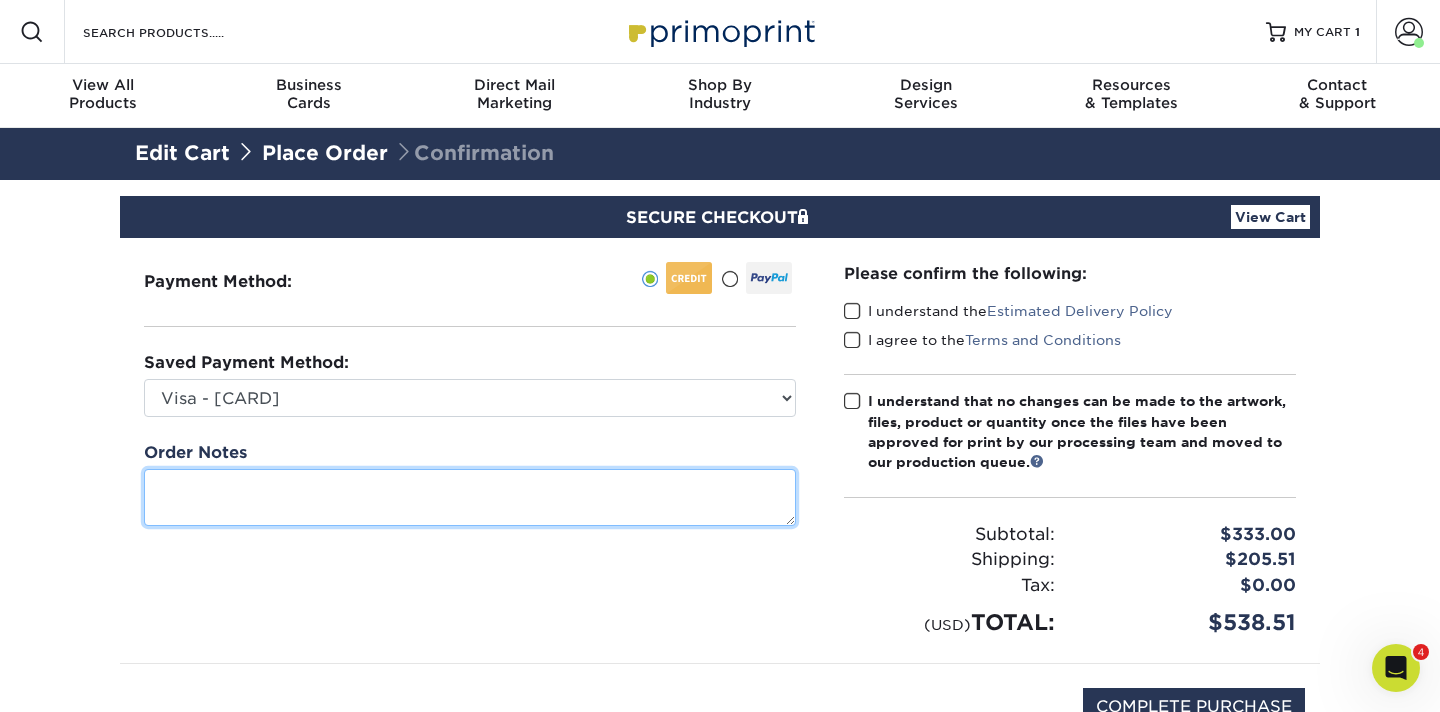 click at bounding box center [470, 497] 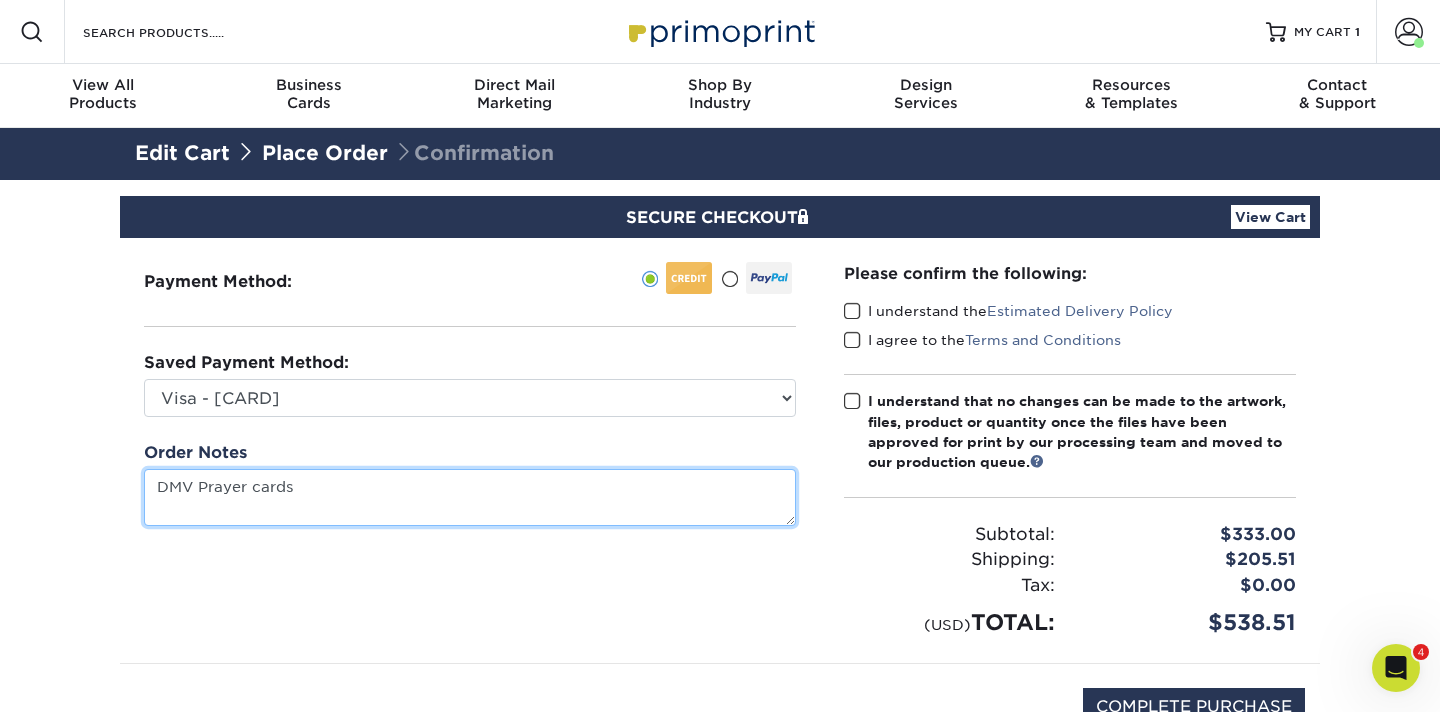 type on "DMV Prayer cards" 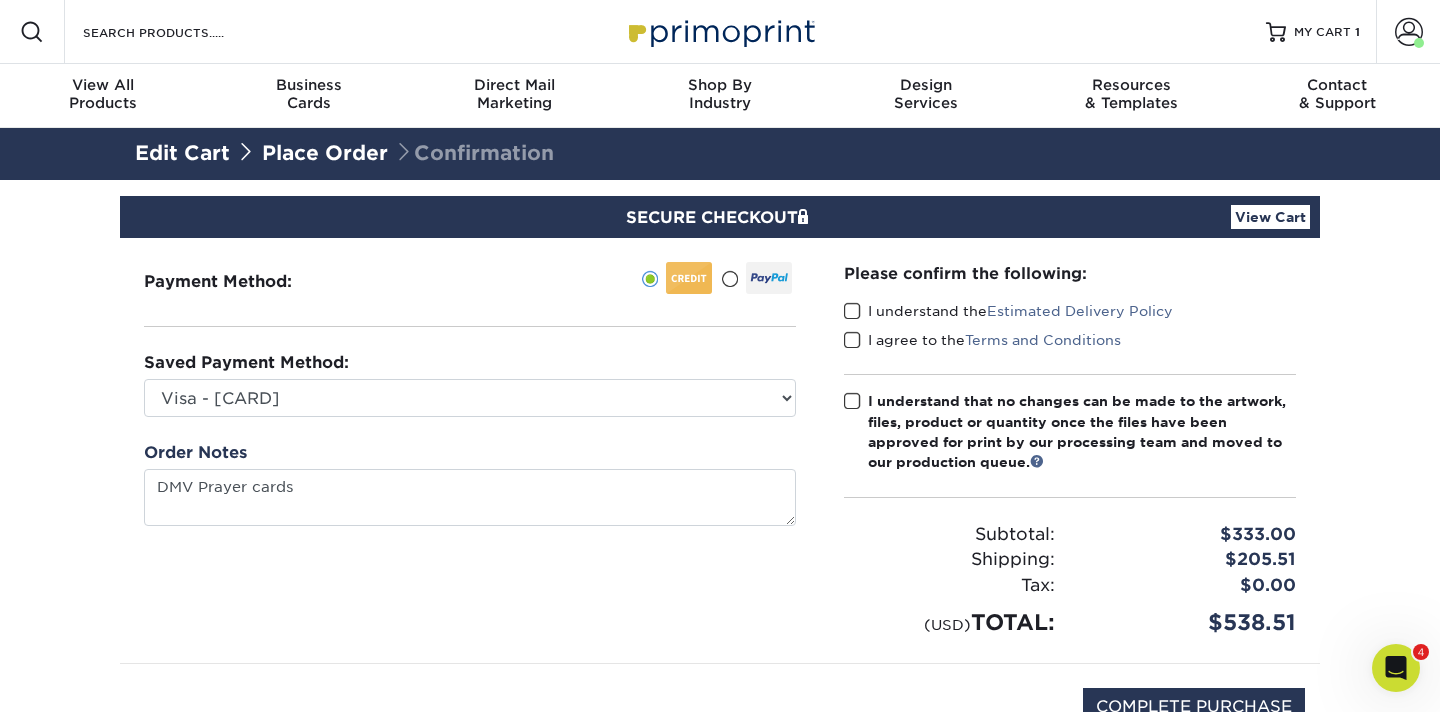 click at bounding box center (852, 311) 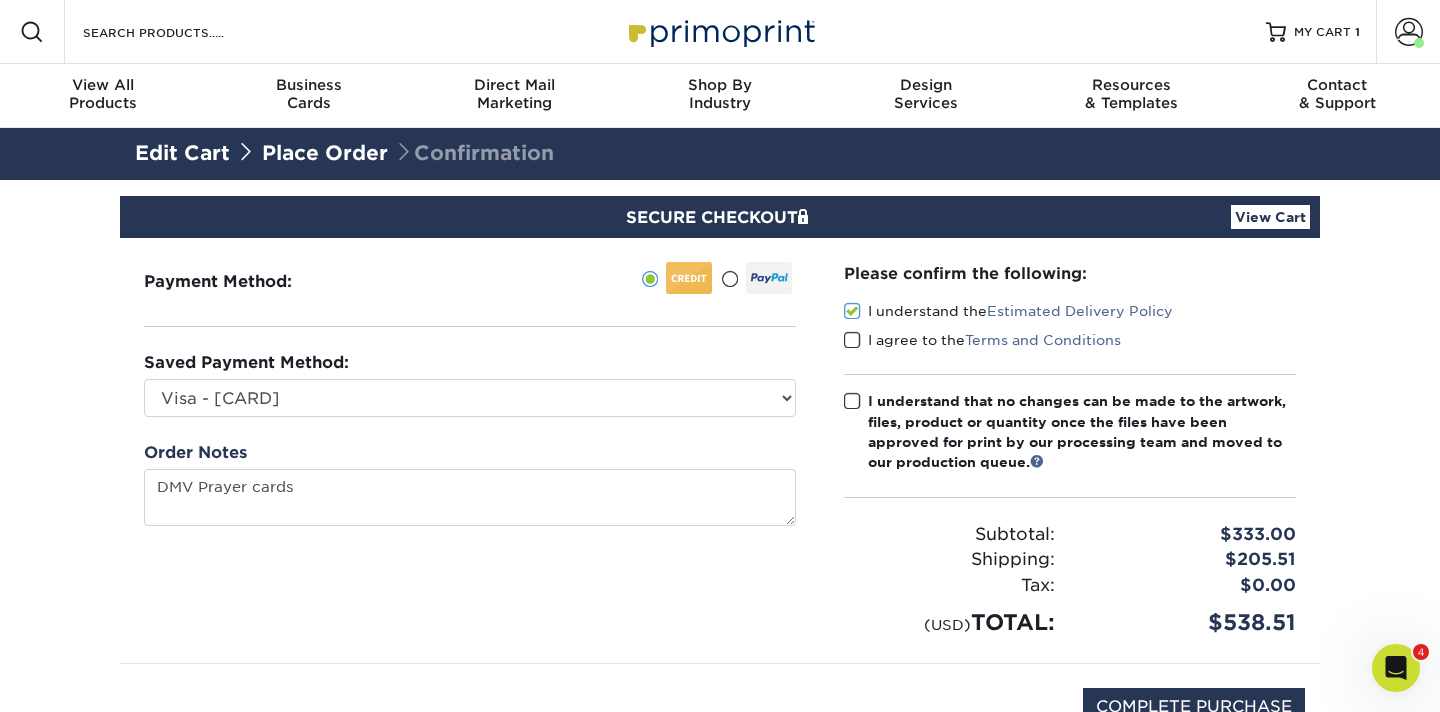 click at bounding box center (852, 340) 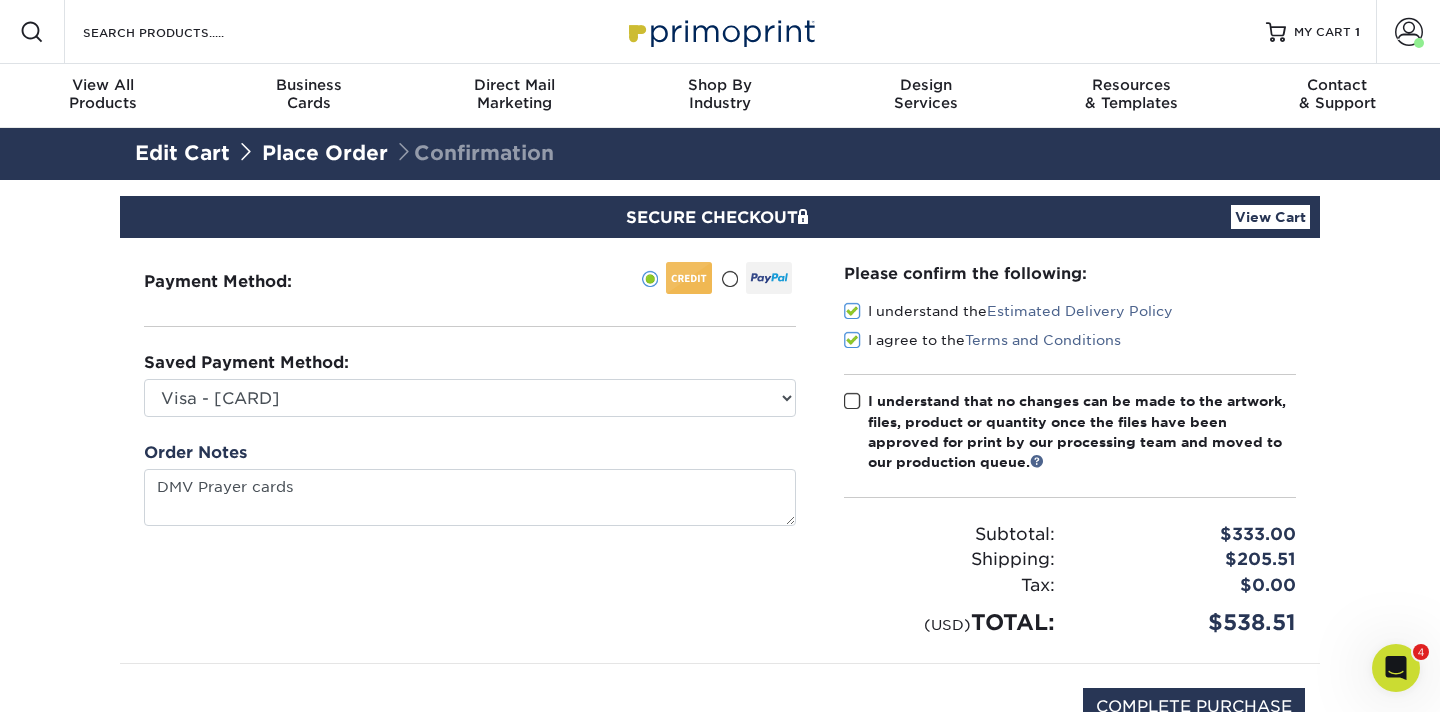 click at bounding box center [852, 401] 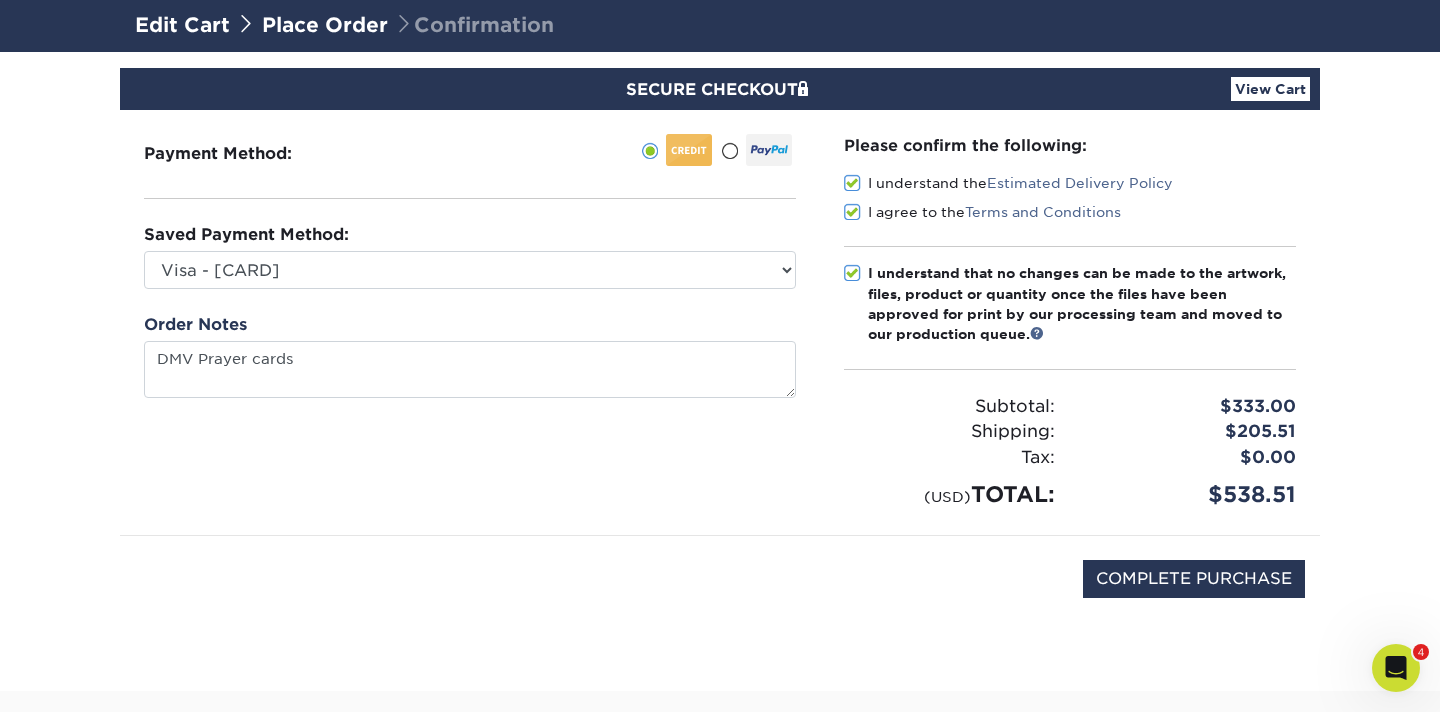 scroll, scrollTop: 148, scrollLeft: 0, axis: vertical 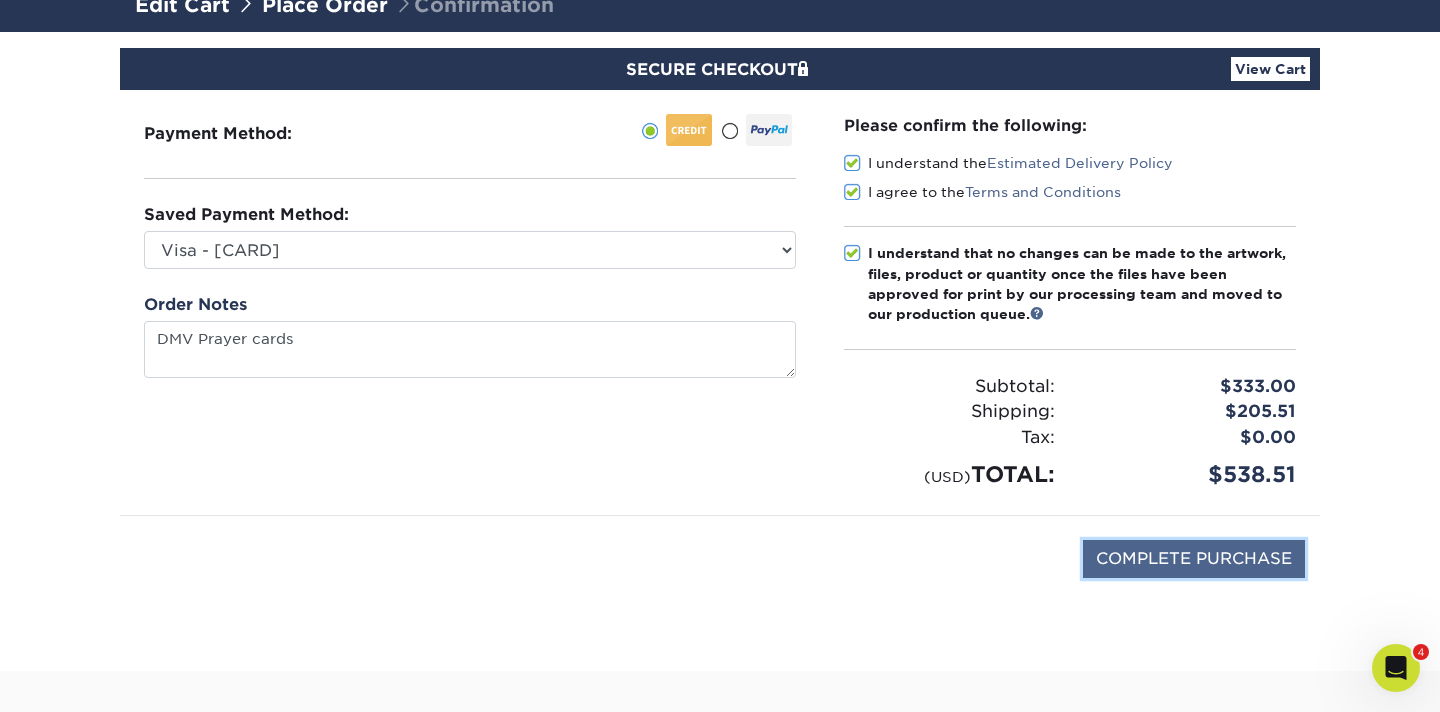 click on "COMPLETE PURCHASE" at bounding box center [1194, 559] 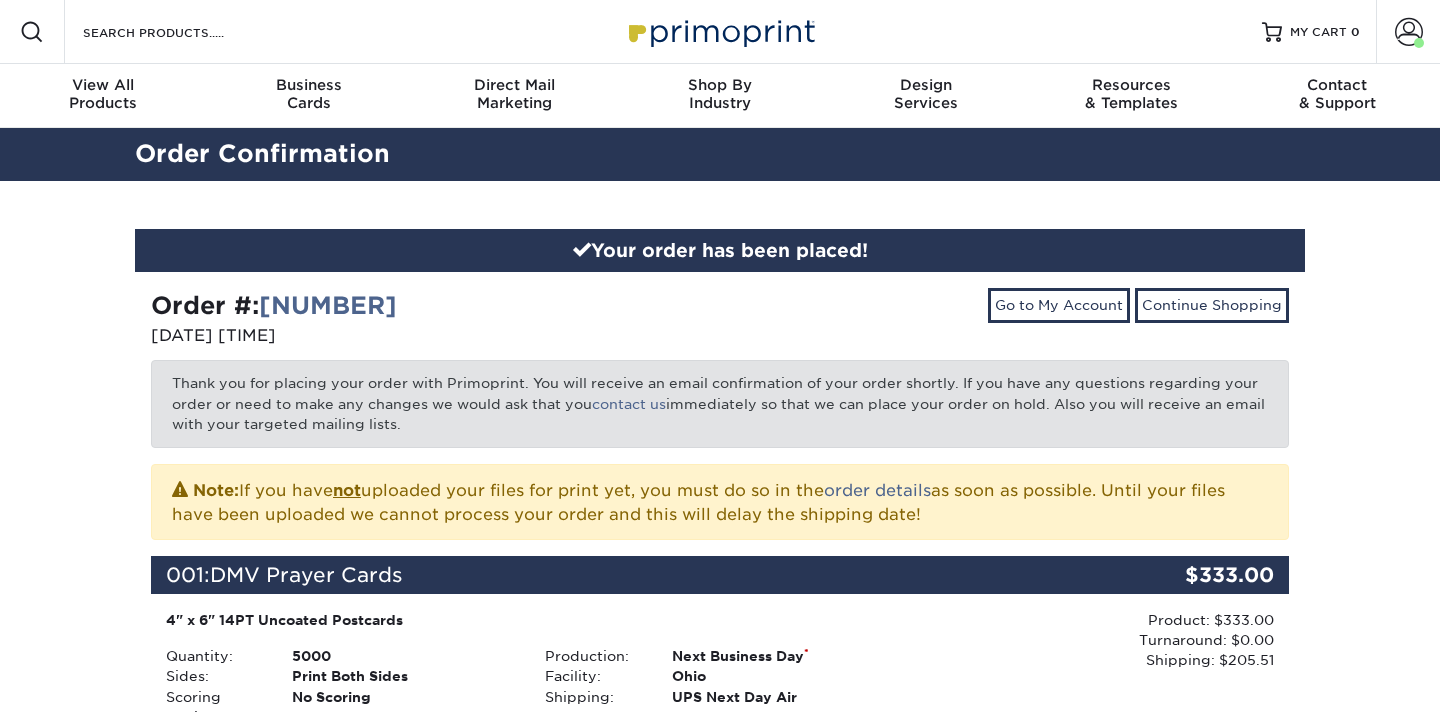 scroll, scrollTop: 0, scrollLeft: 0, axis: both 